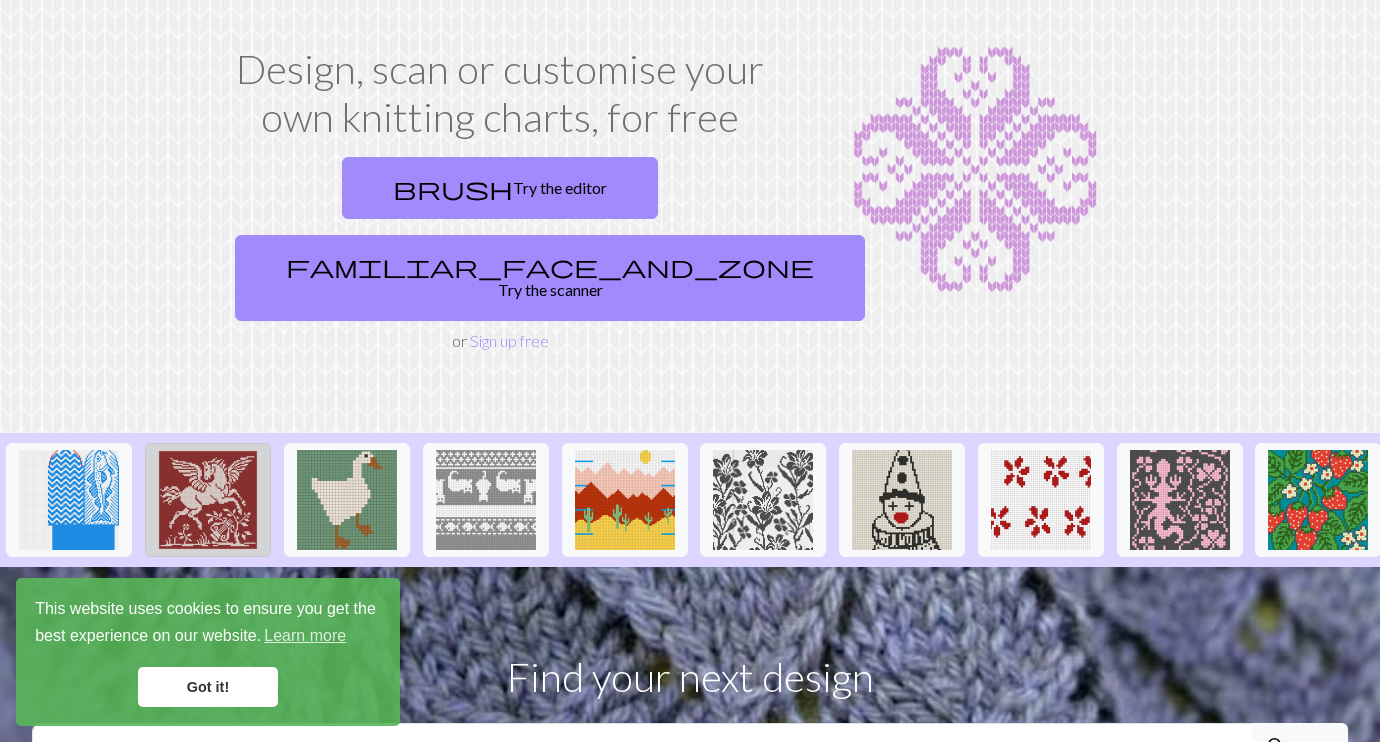 scroll, scrollTop: 100, scrollLeft: 0, axis: vertical 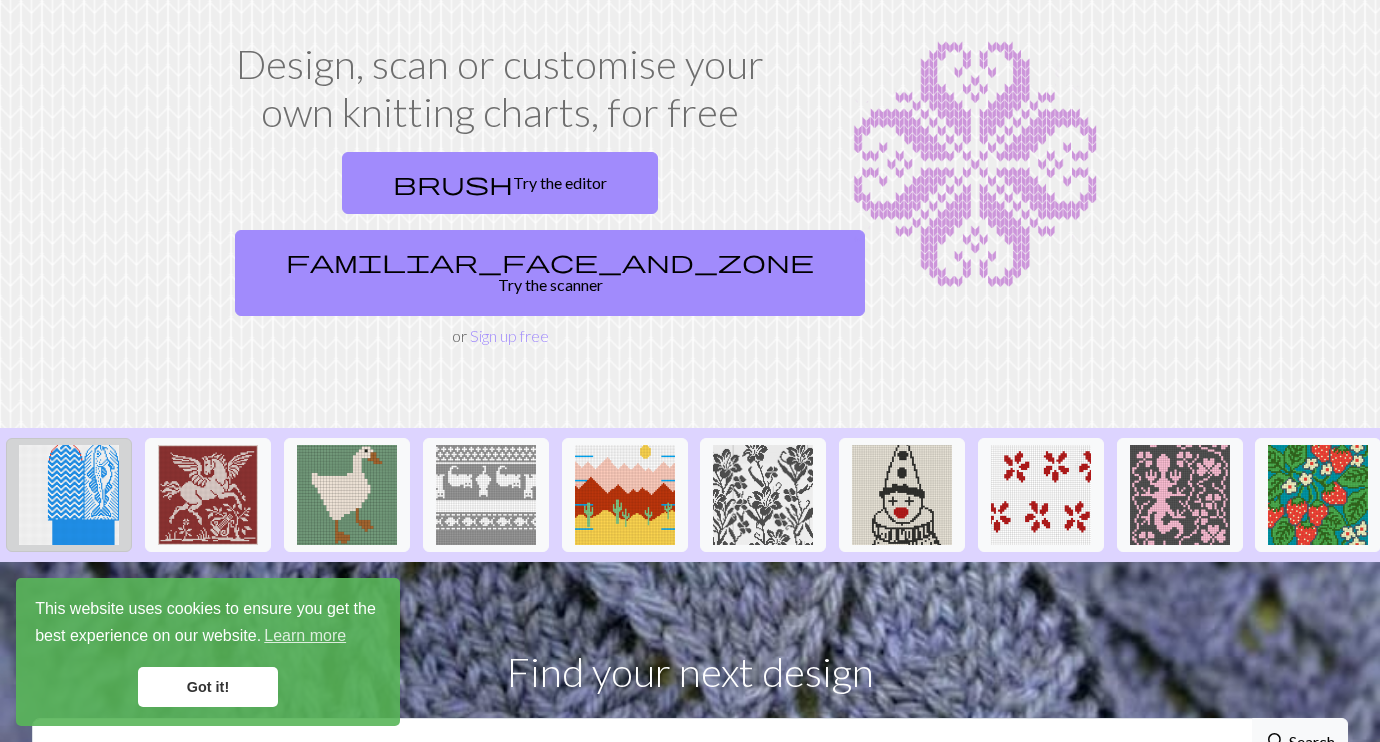 click at bounding box center (69, 495) 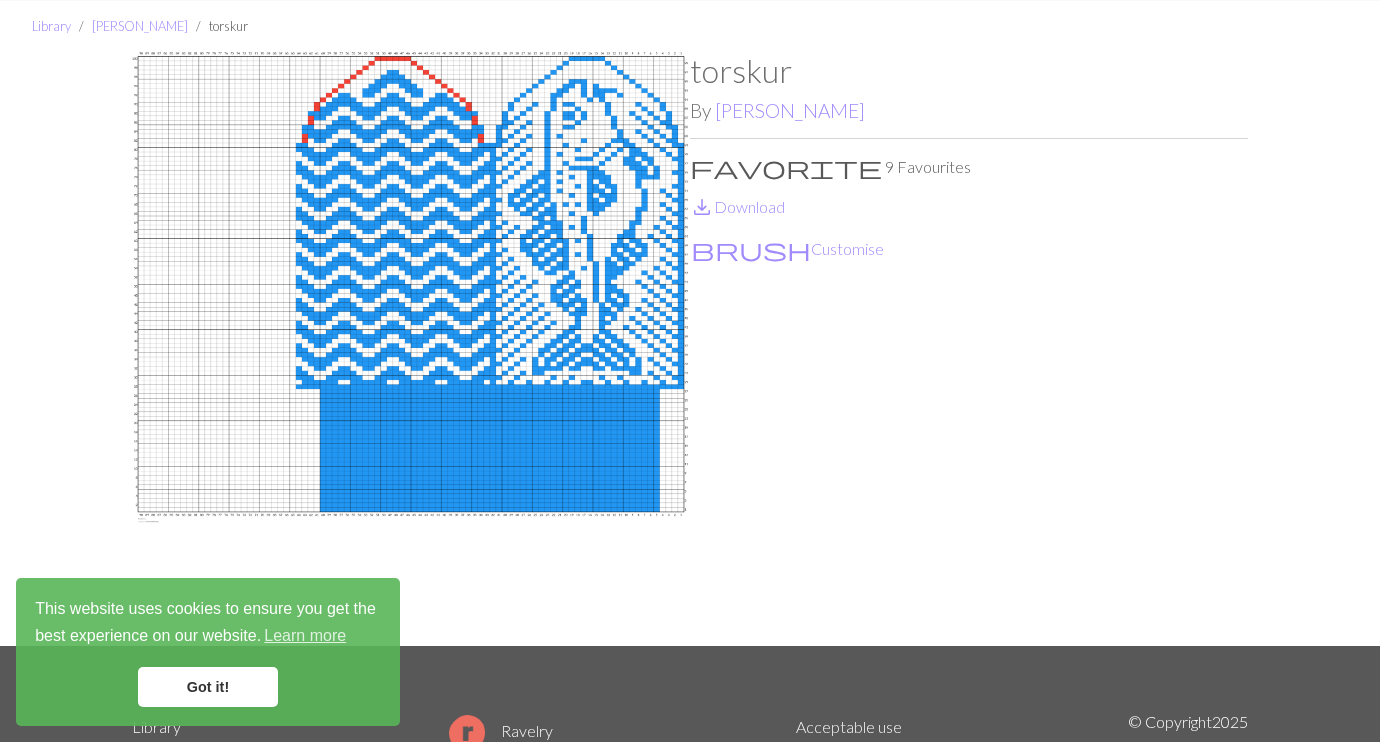 scroll, scrollTop: 56, scrollLeft: 0, axis: vertical 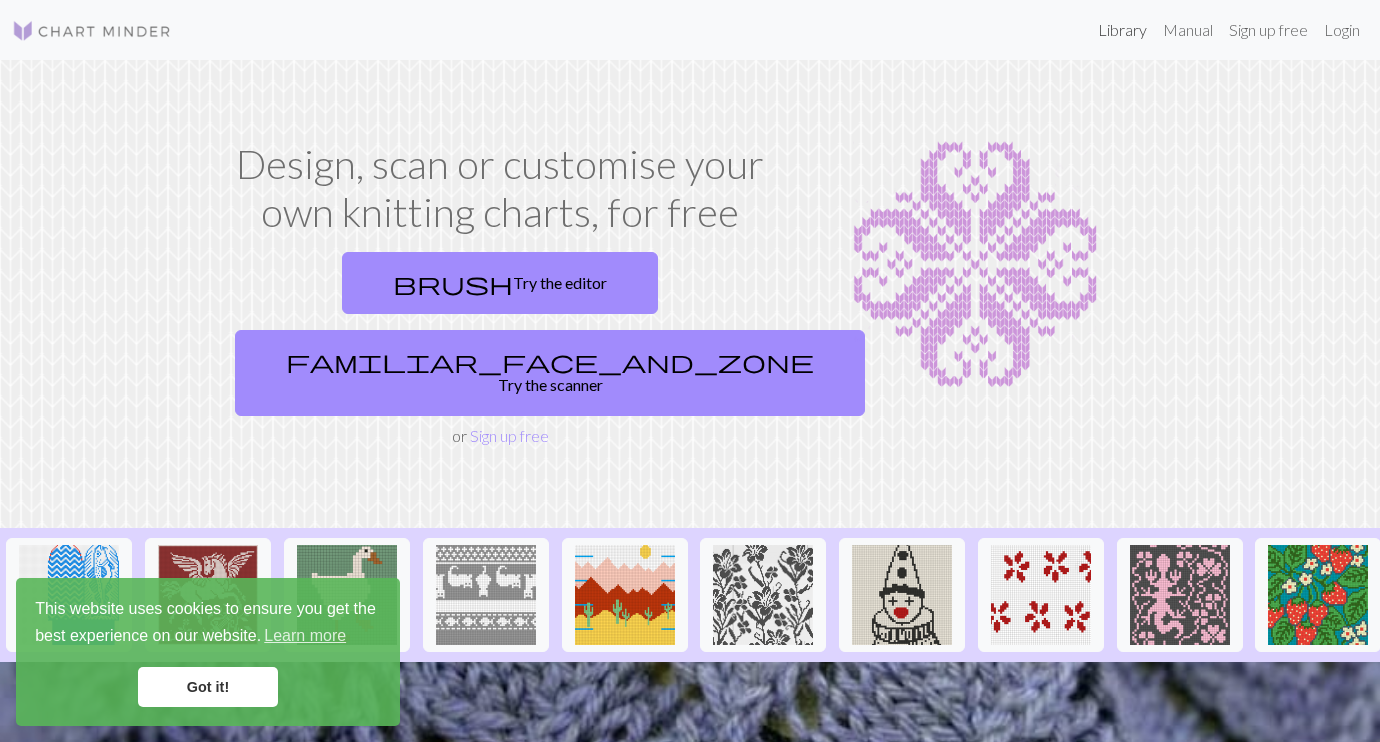 click on "Library" at bounding box center (1122, 30) 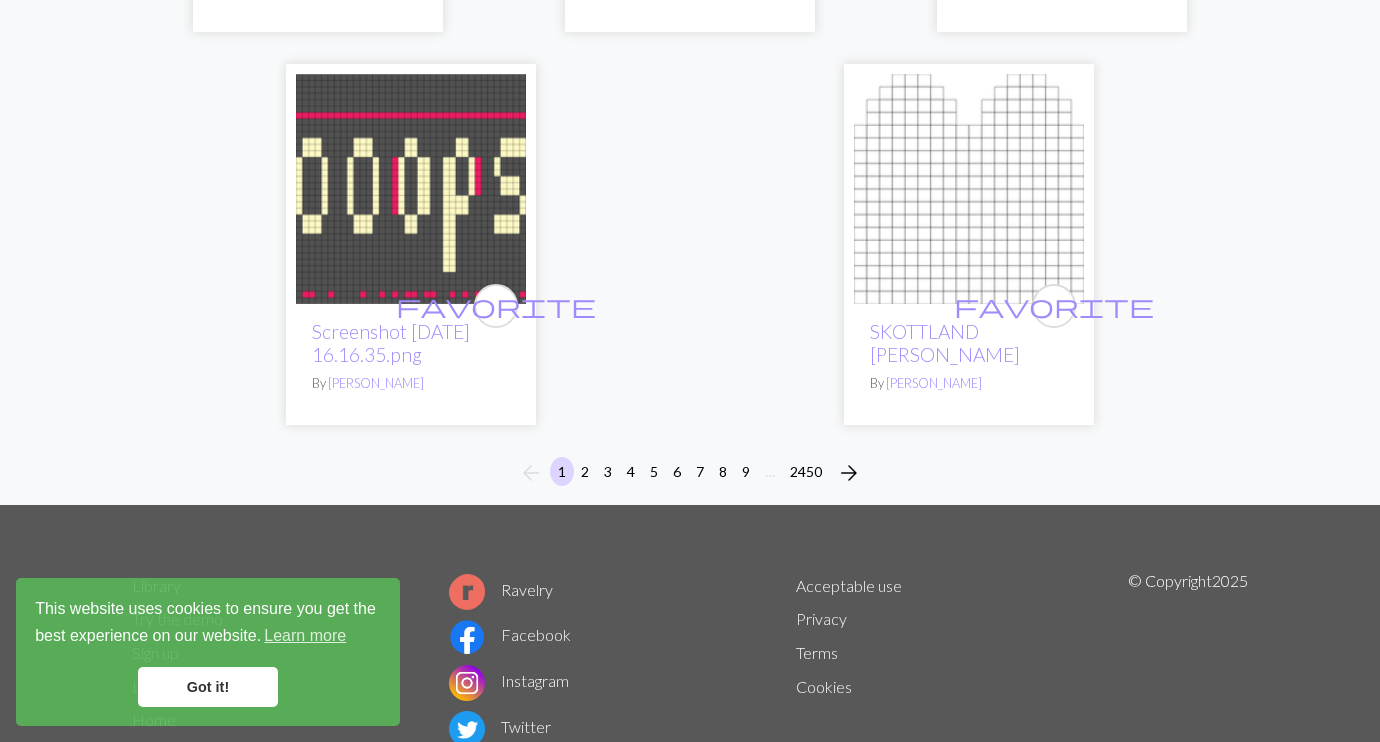 scroll, scrollTop: 6709, scrollLeft: 0, axis: vertical 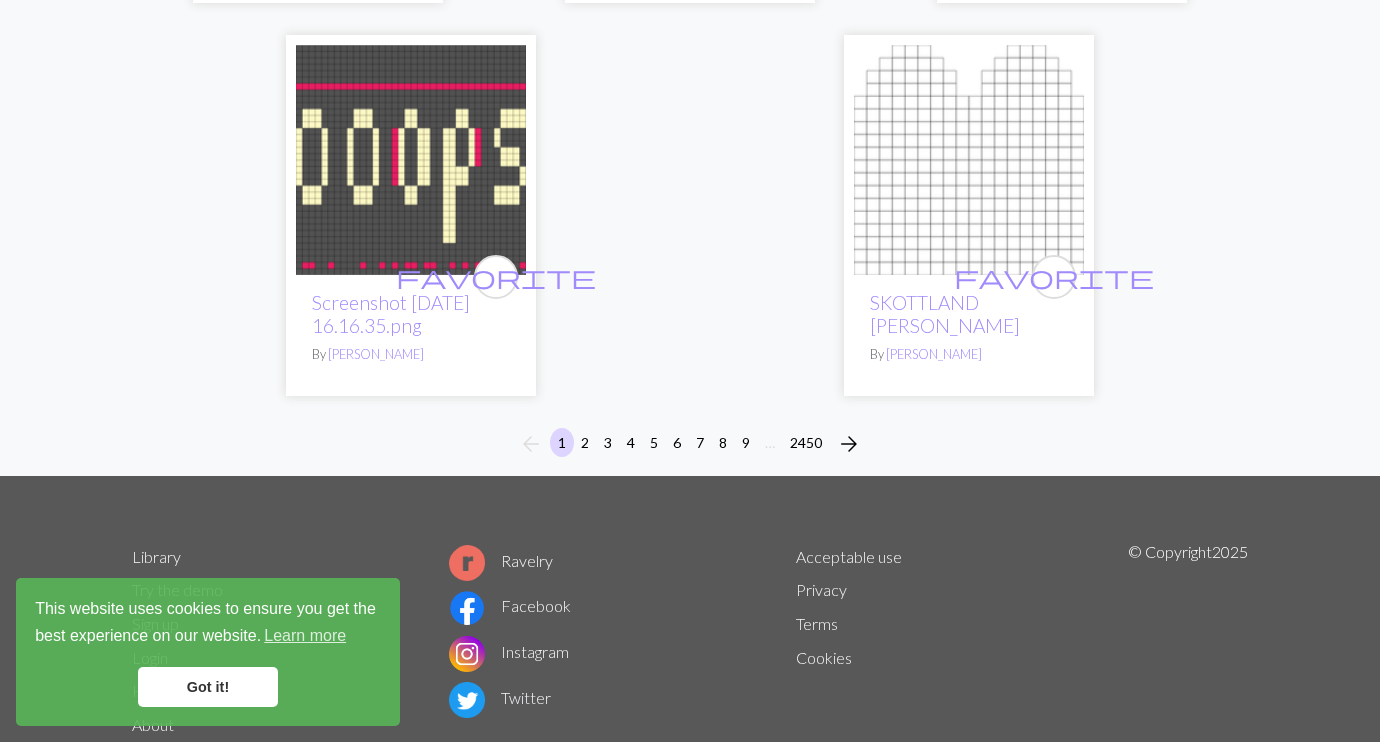 click on "2" at bounding box center [585, 442] 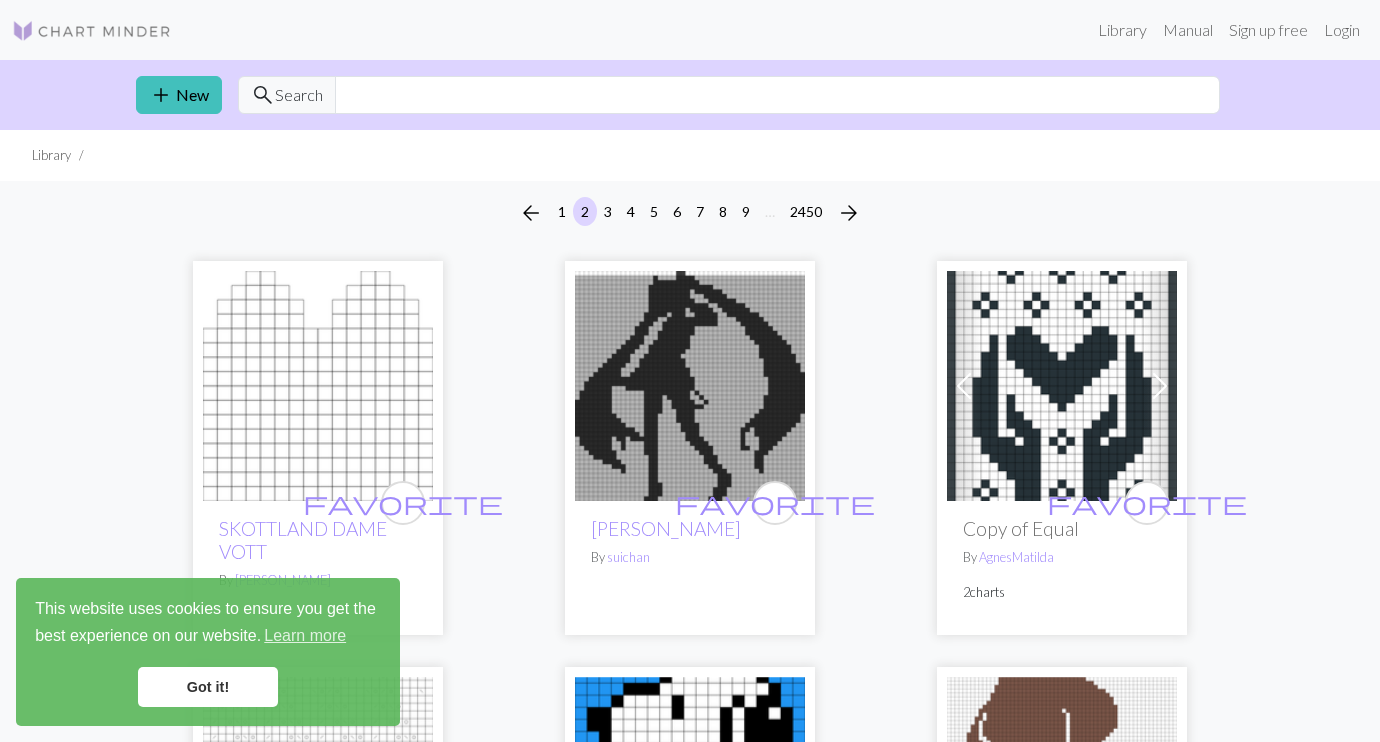 scroll, scrollTop: 0, scrollLeft: 0, axis: both 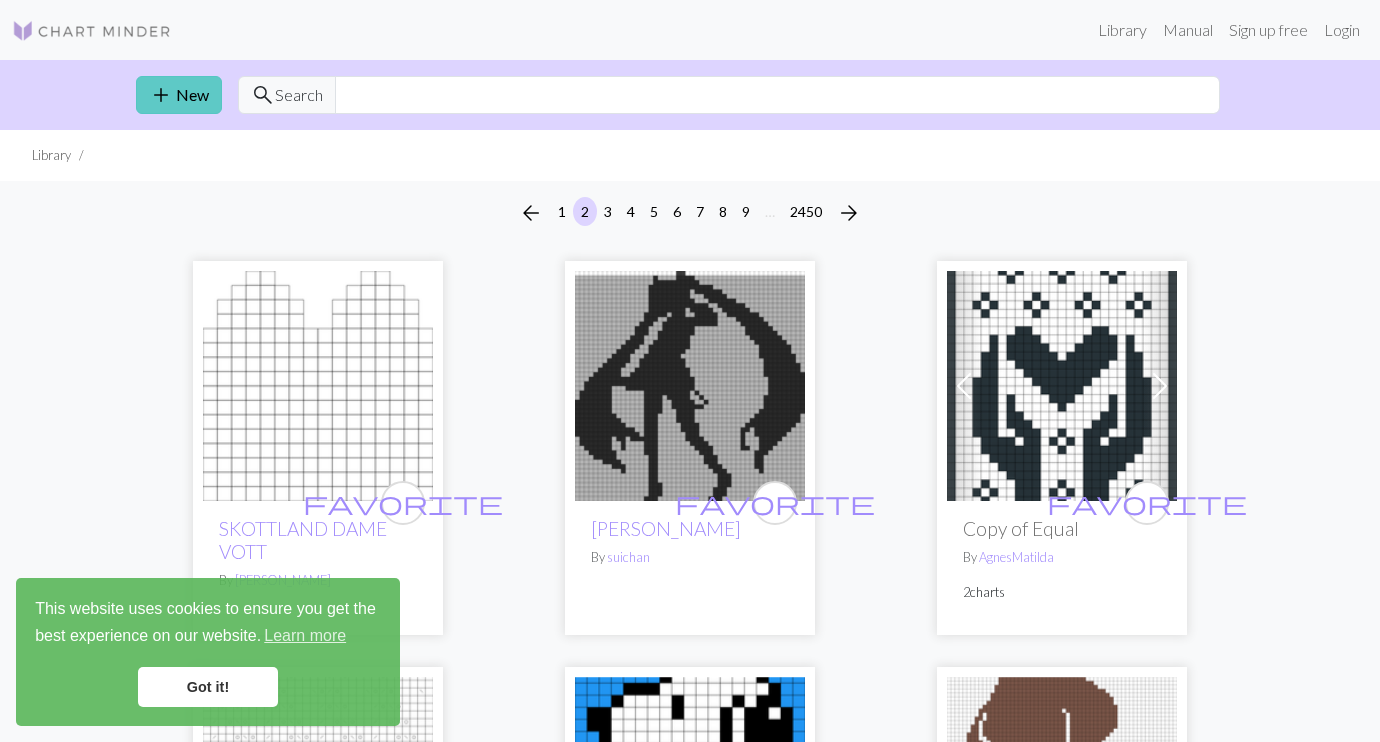 click on "add   New" at bounding box center [179, 95] 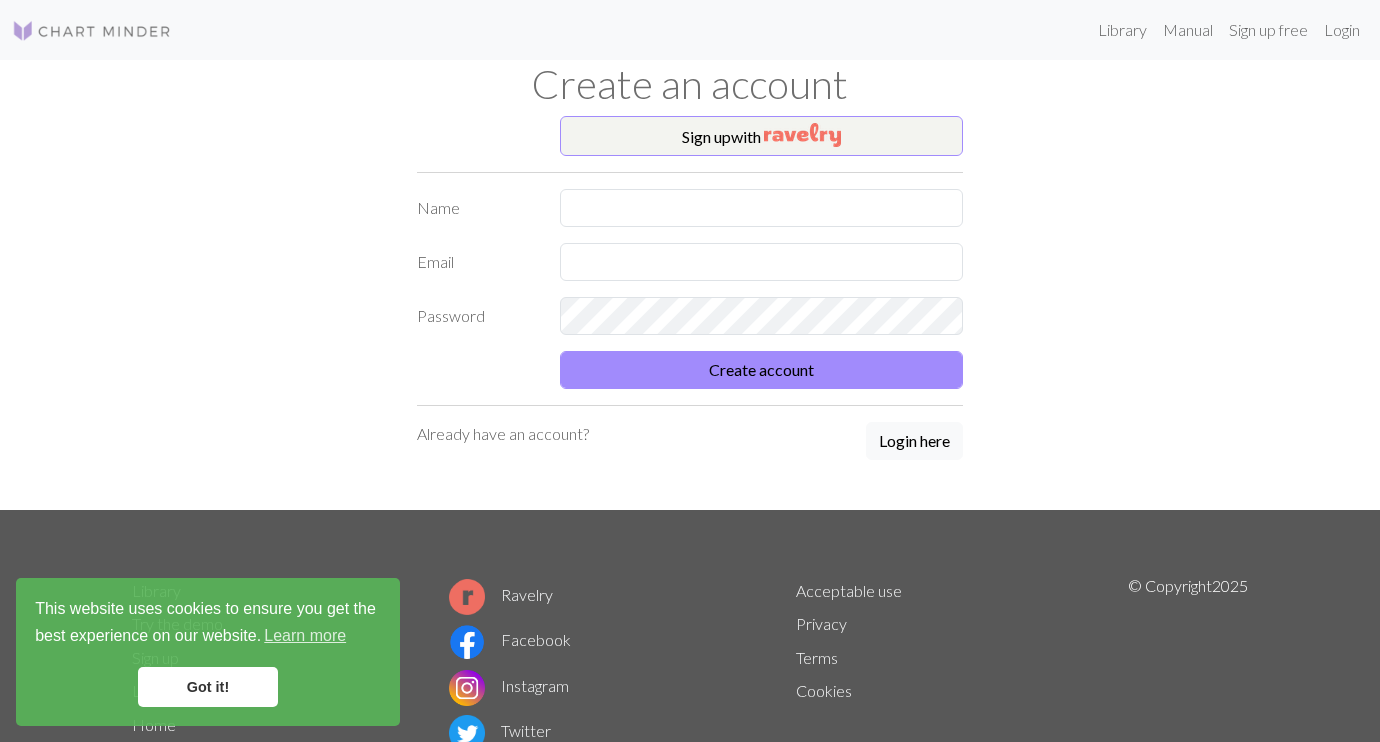 click at bounding box center [92, 31] 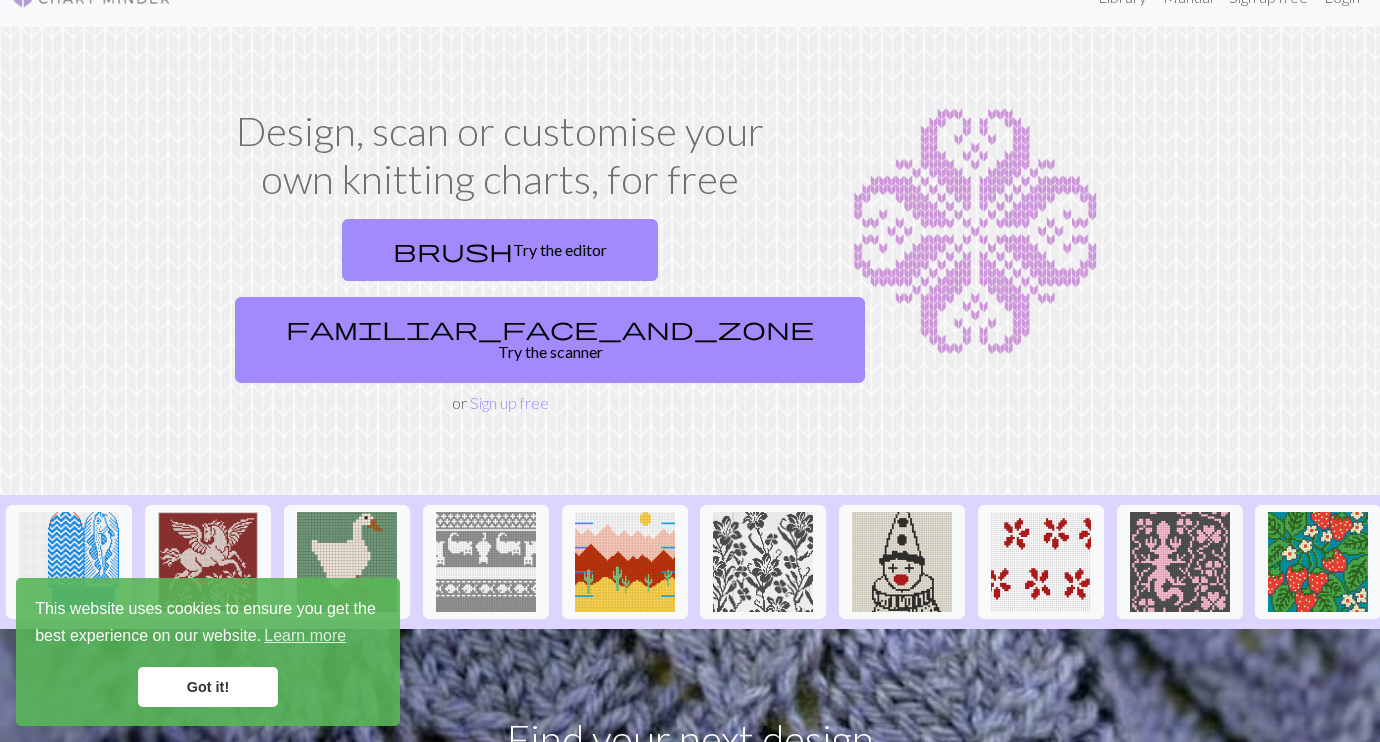 scroll, scrollTop: 36, scrollLeft: 0, axis: vertical 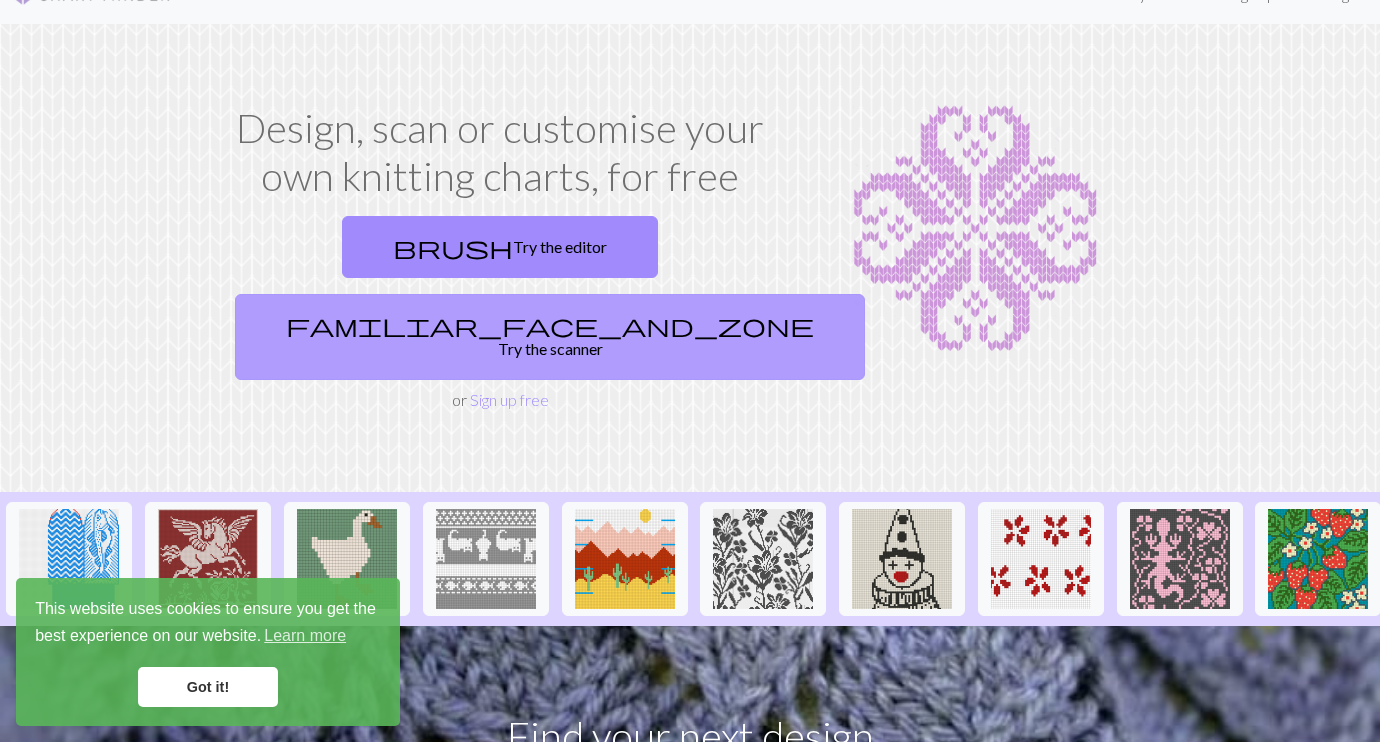 click on "familiar_face_and_zone  Try the scanner" at bounding box center (550, 337) 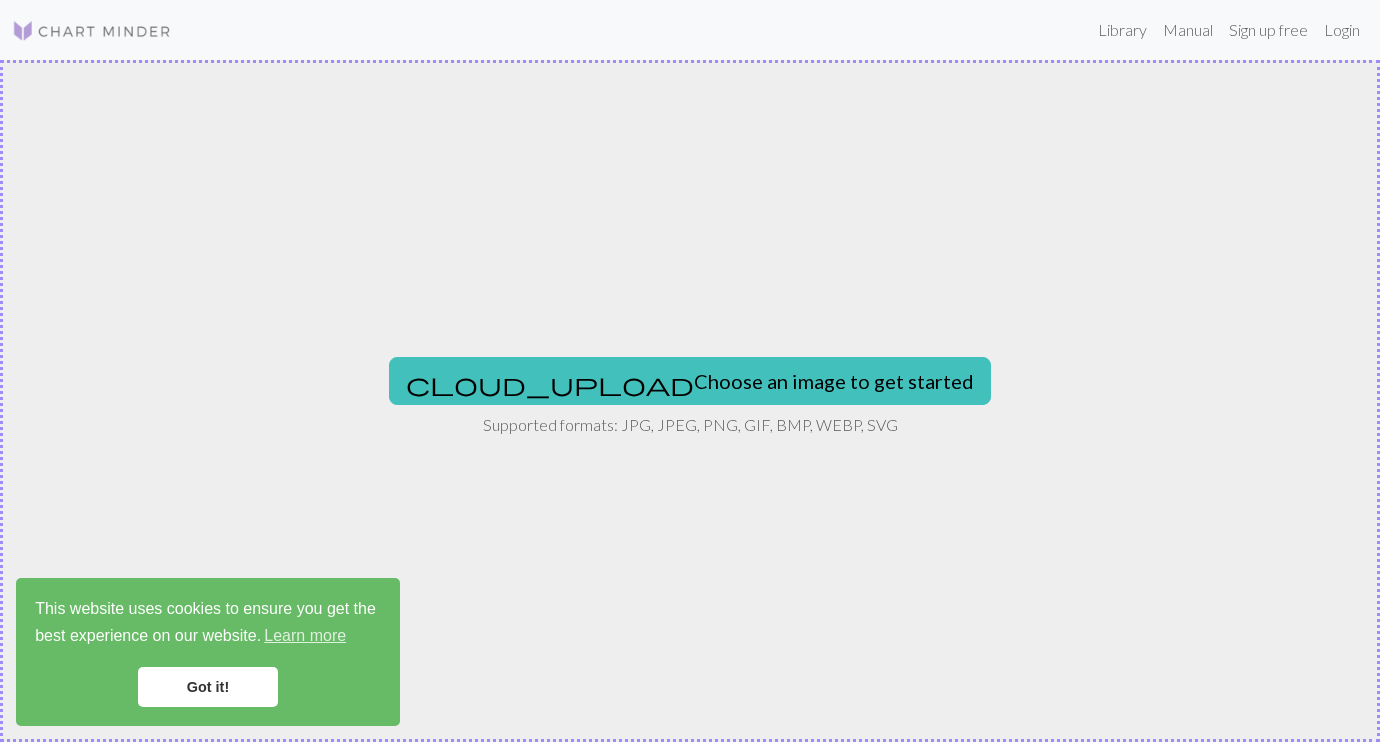 scroll, scrollTop: 0, scrollLeft: 0, axis: both 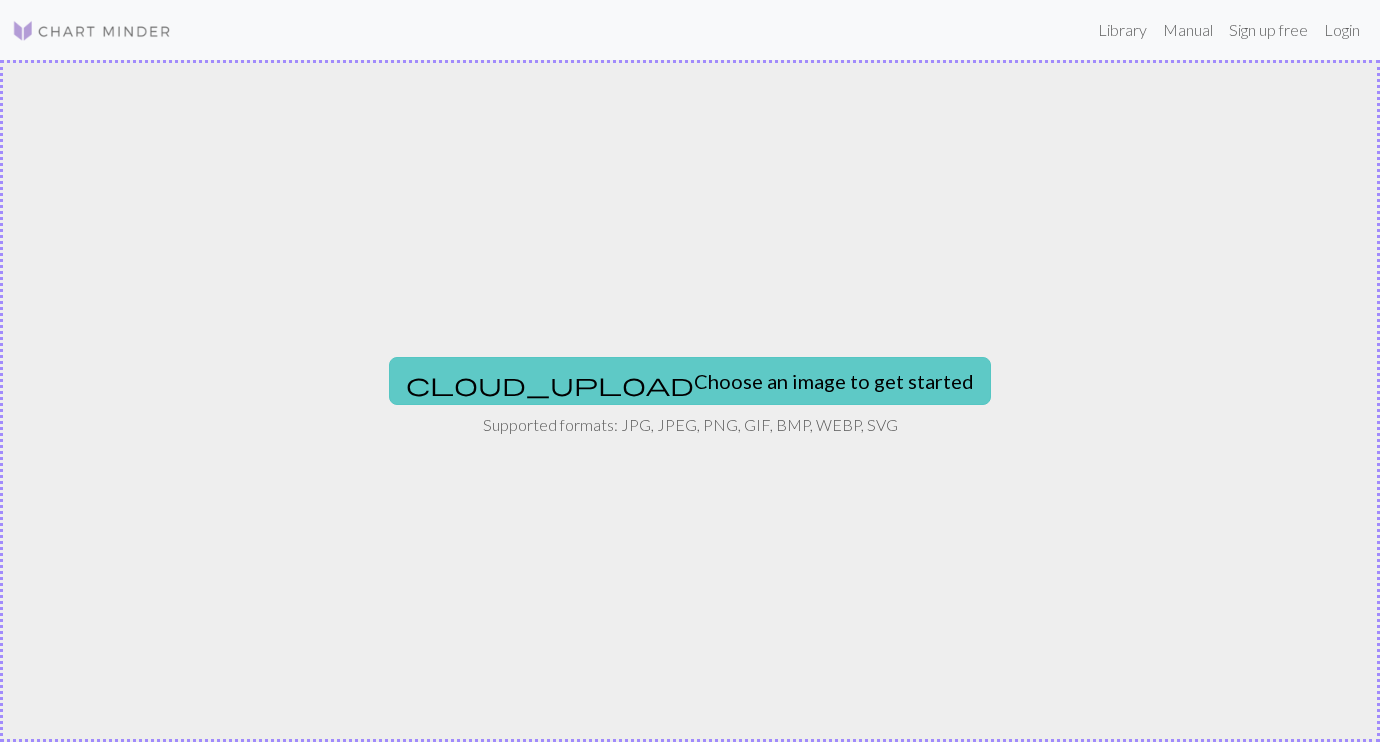 click on "cloud_upload  Choose an image to get started" at bounding box center [690, 381] 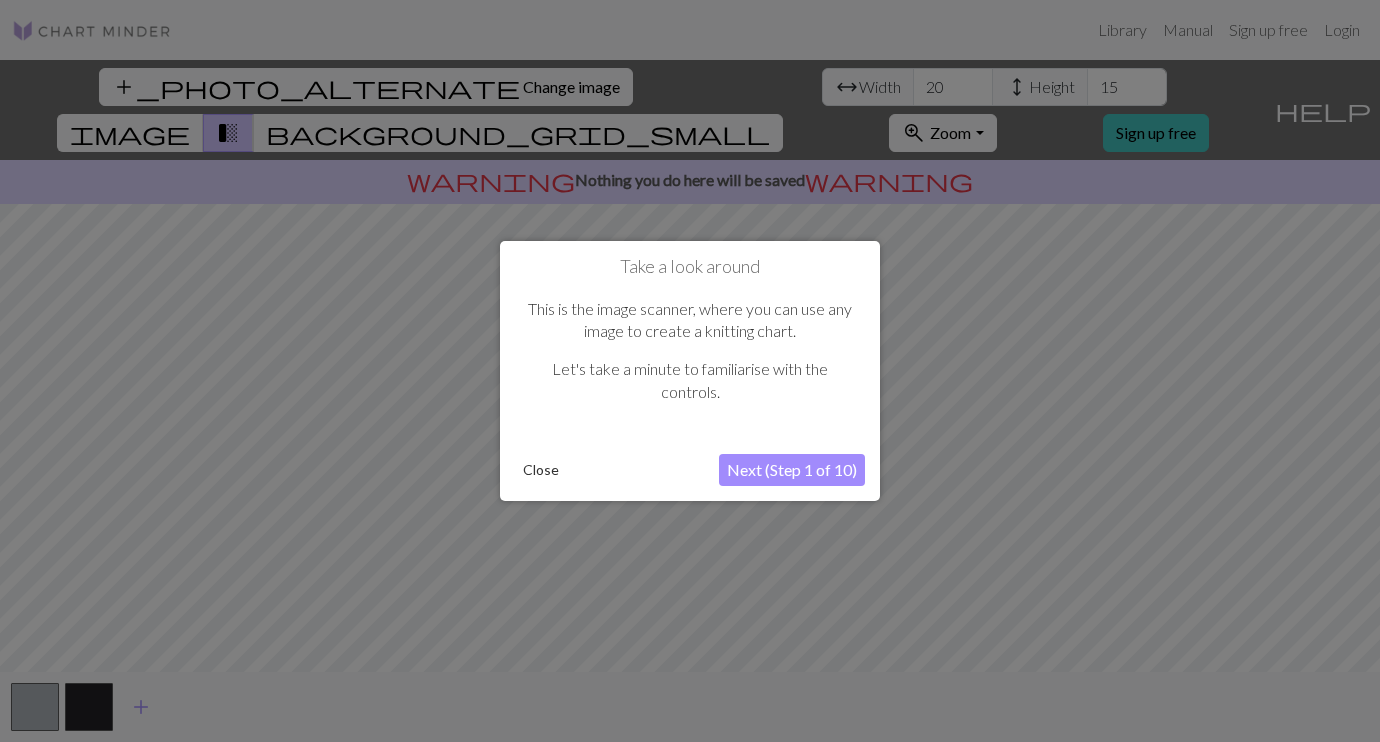 click on "Next (Step 1 of 10)" at bounding box center (792, 470) 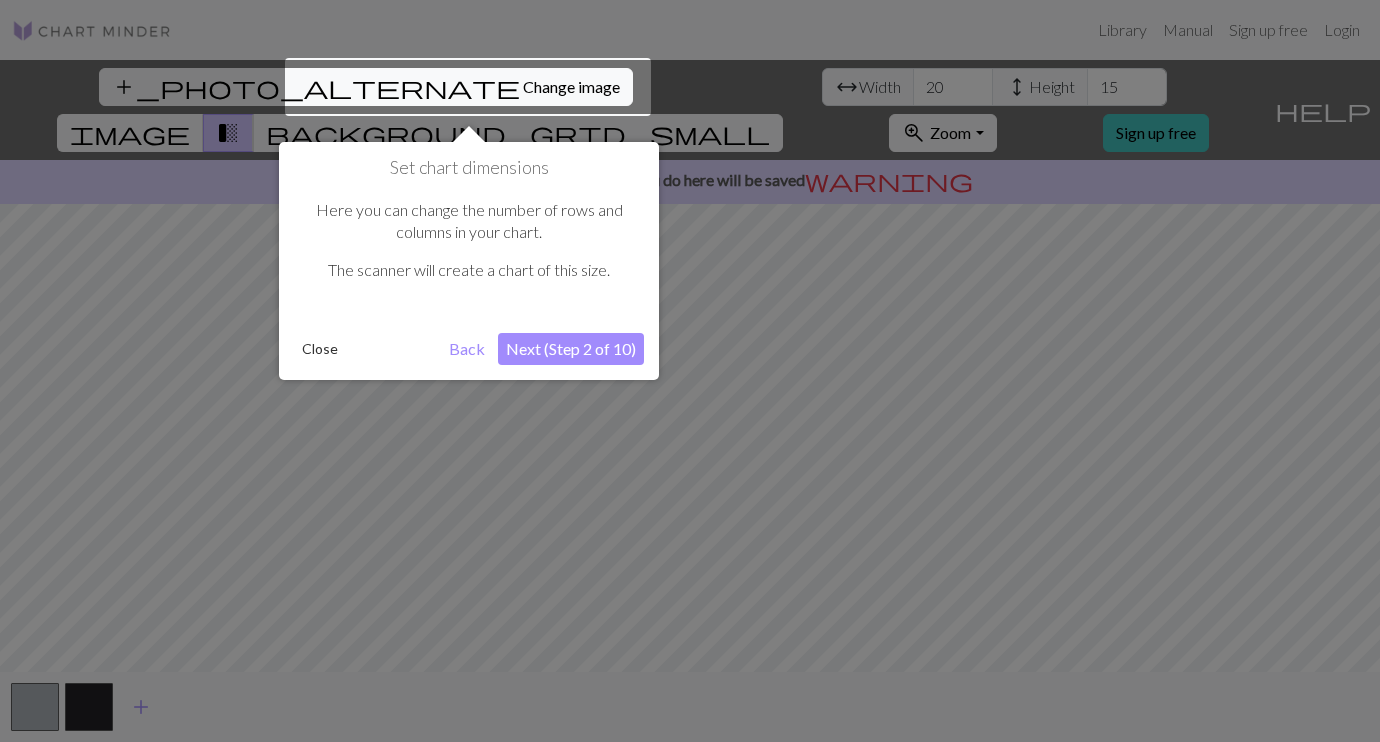 click on "Next (Step 2 of 10)" at bounding box center (571, 349) 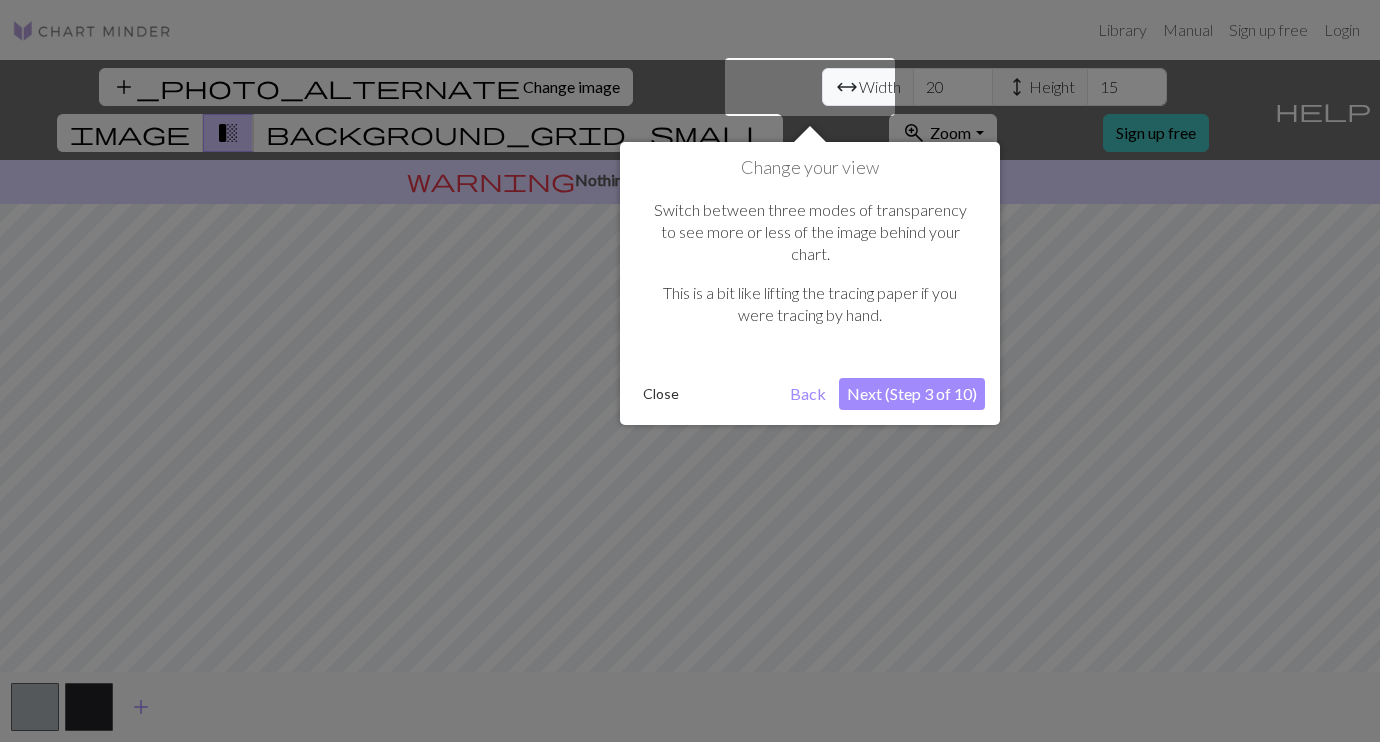 click on "Next (Step 3 of 10)" at bounding box center [912, 394] 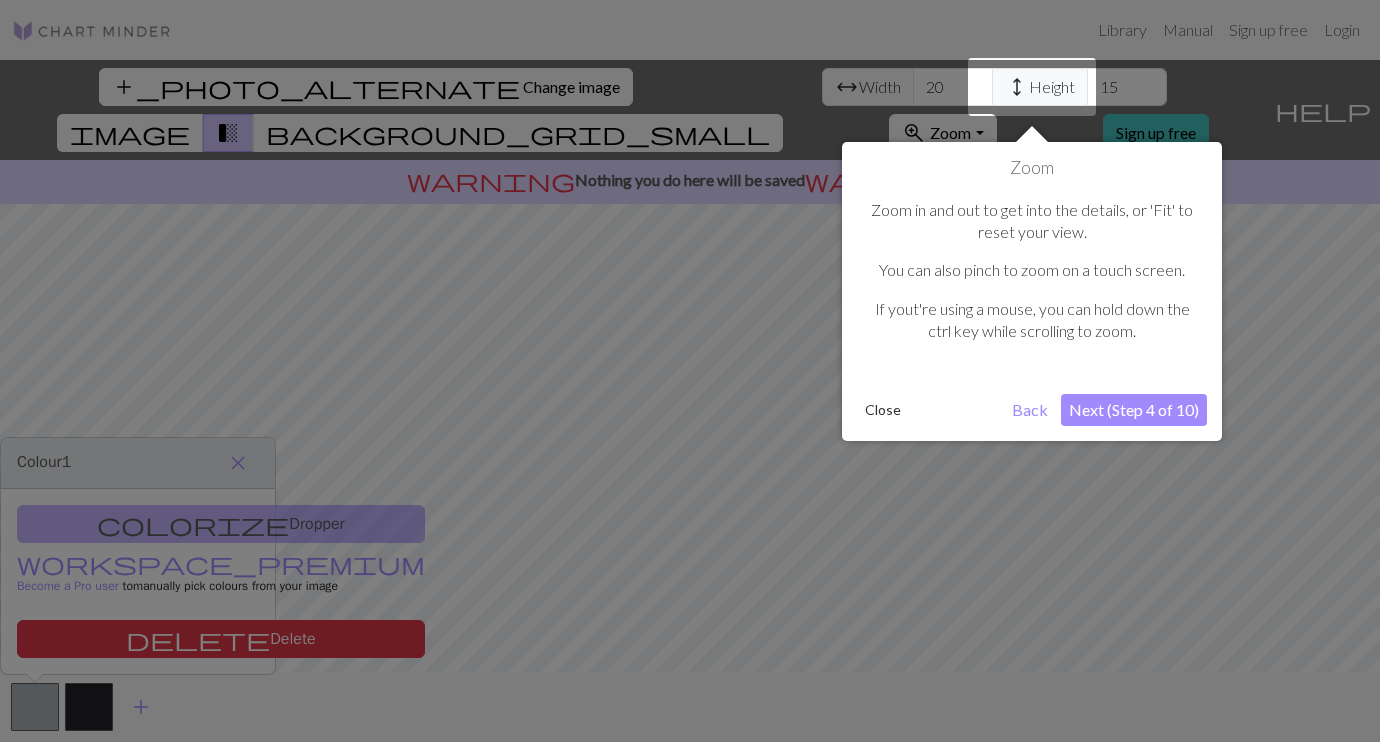 click on "Next (Step 4 of 10)" at bounding box center (1134, 410) 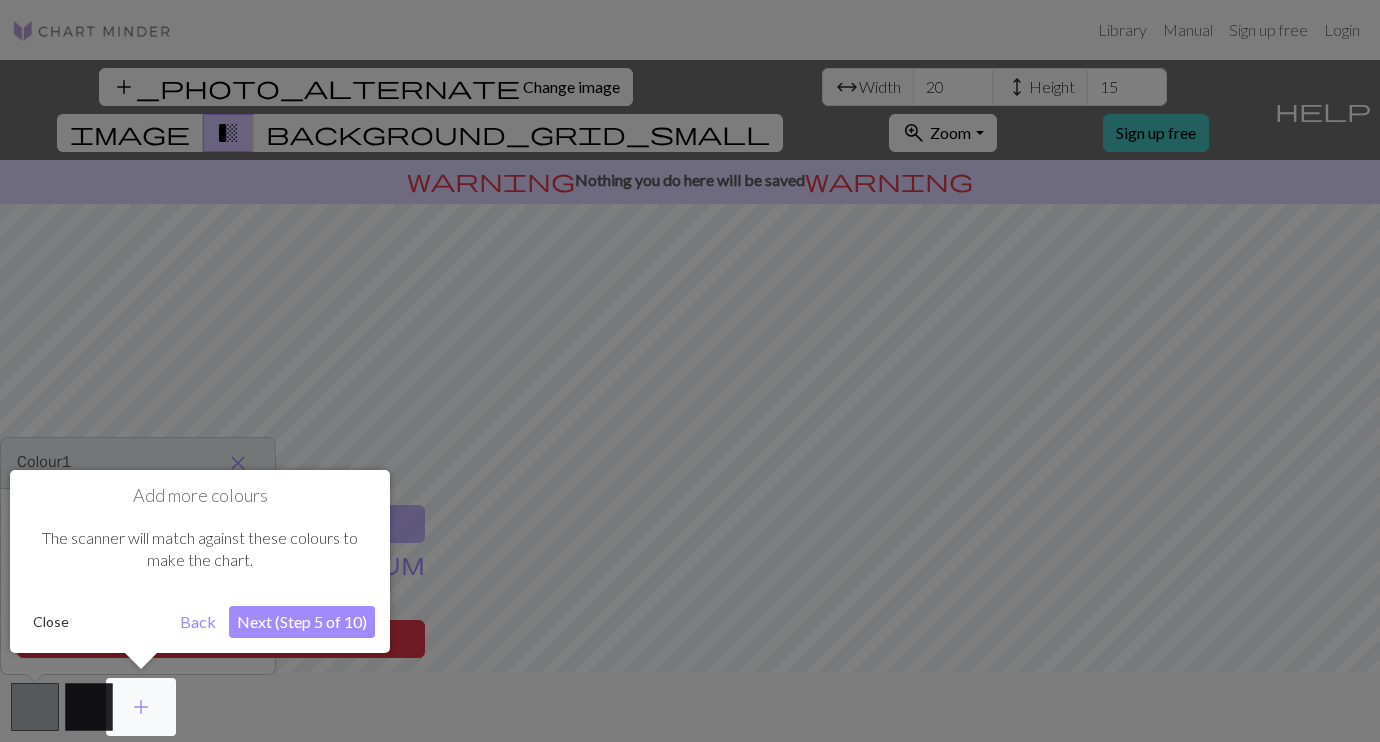 click on "Next (Step 5 of 10)" at bounding box center (302, 622) 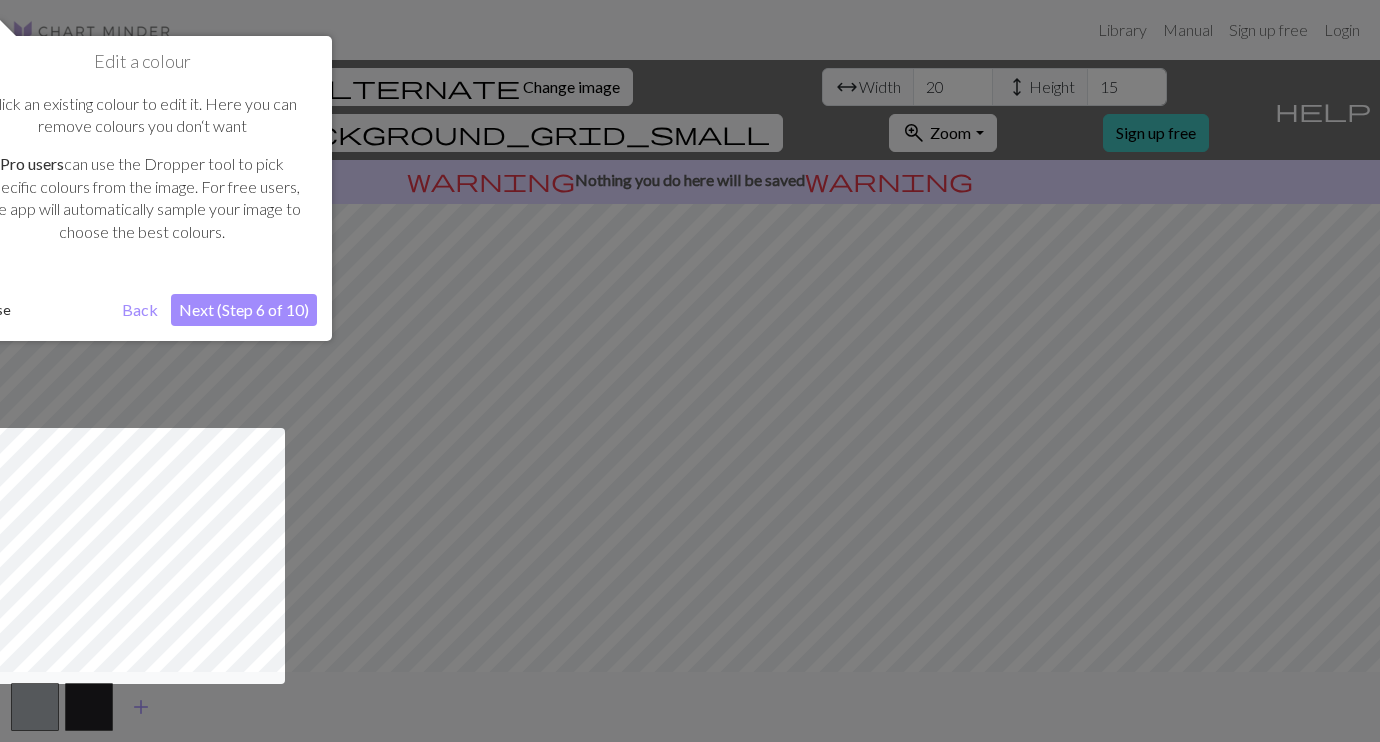 click on "Back" at bounding box center (140, 310) 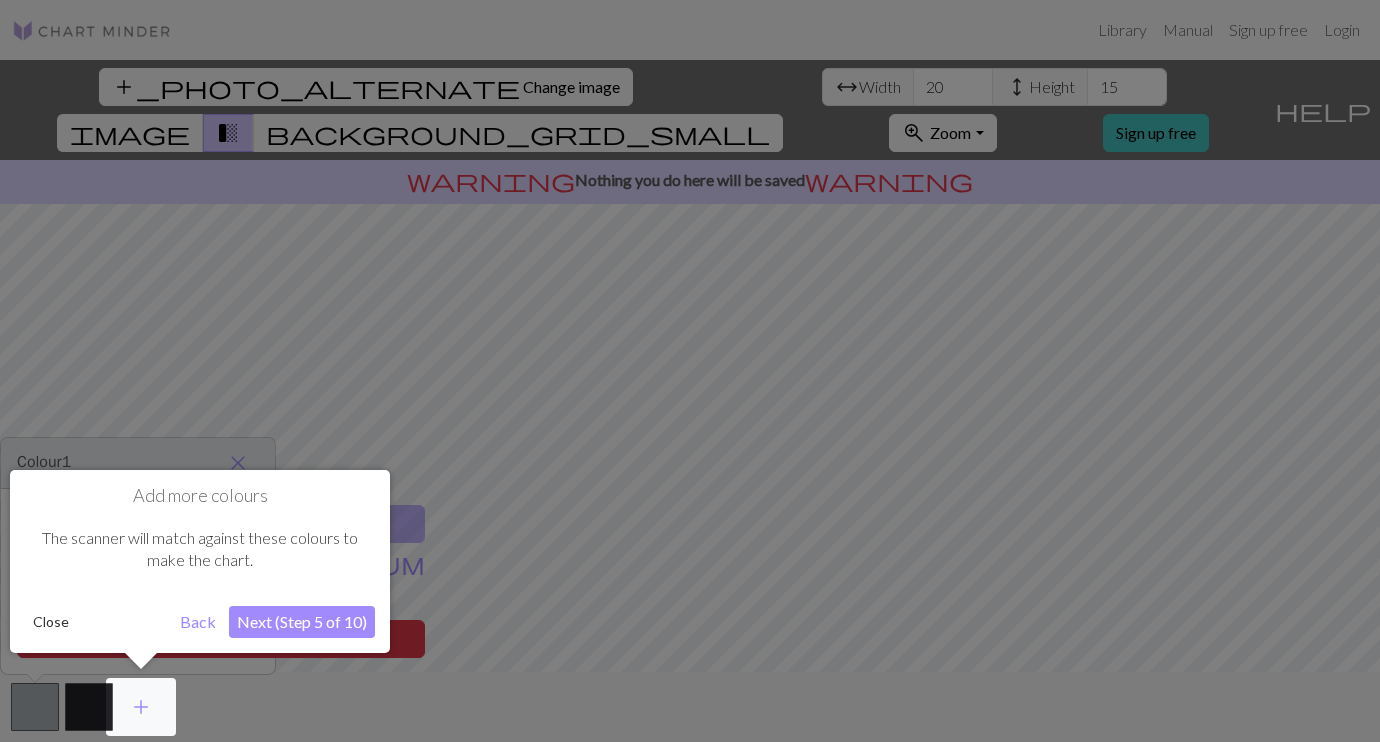 click on "Back" at bounding box center (198, 622) 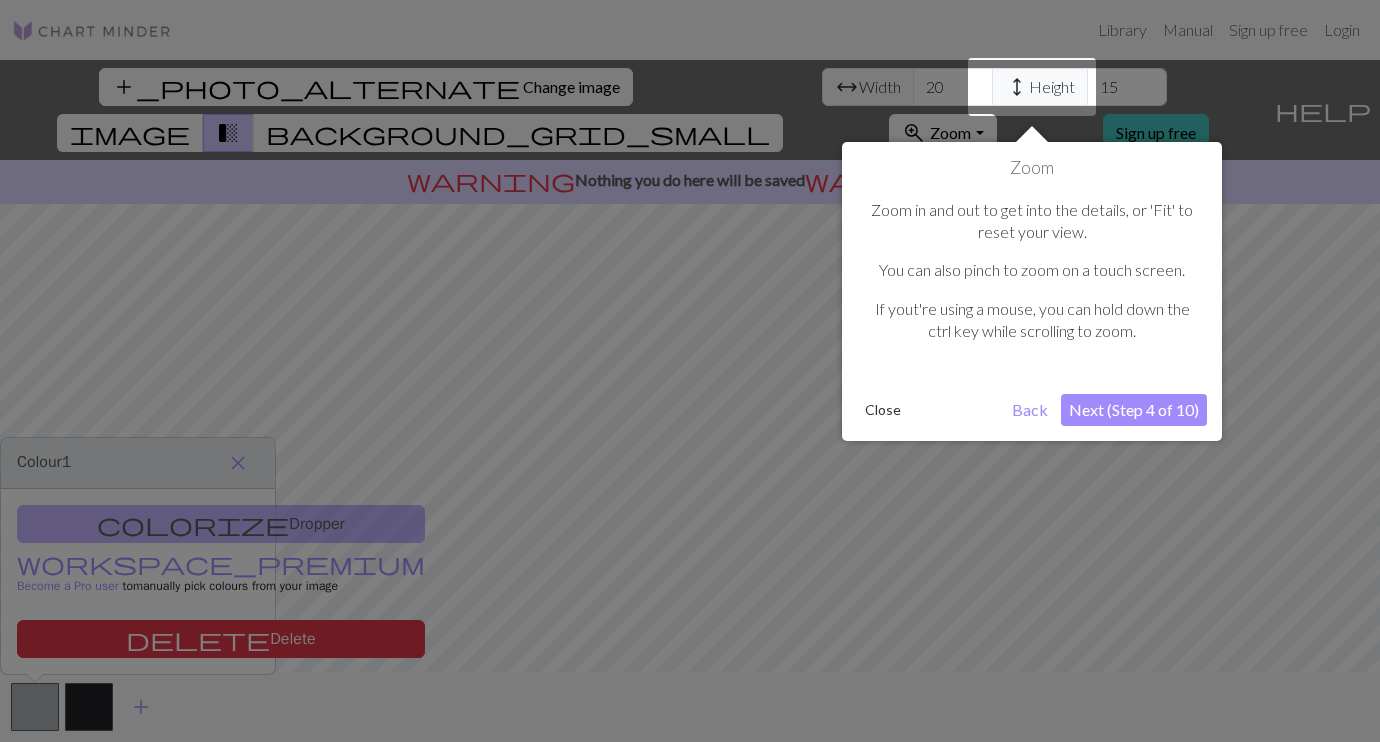 click on "Close" at bounding box center (883, 410) 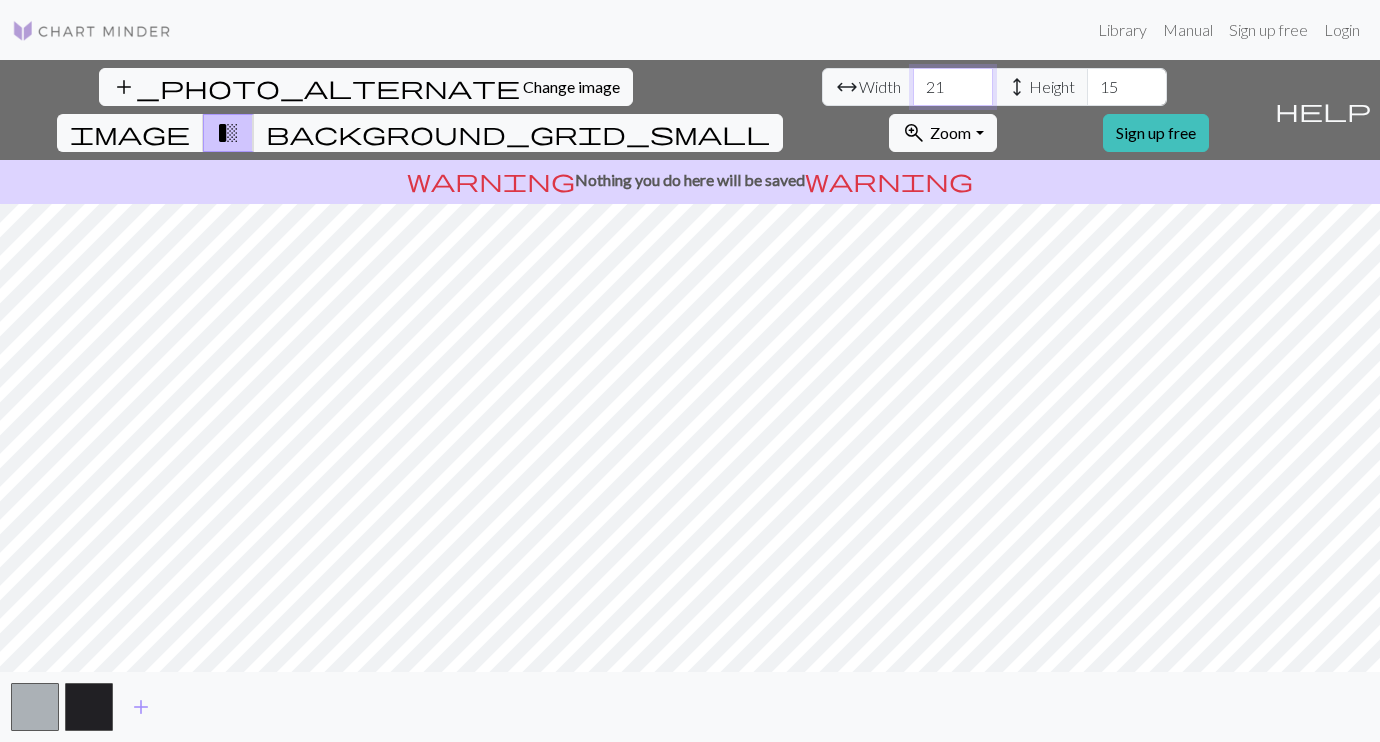 click on "21" at bounding box center [953, 87] 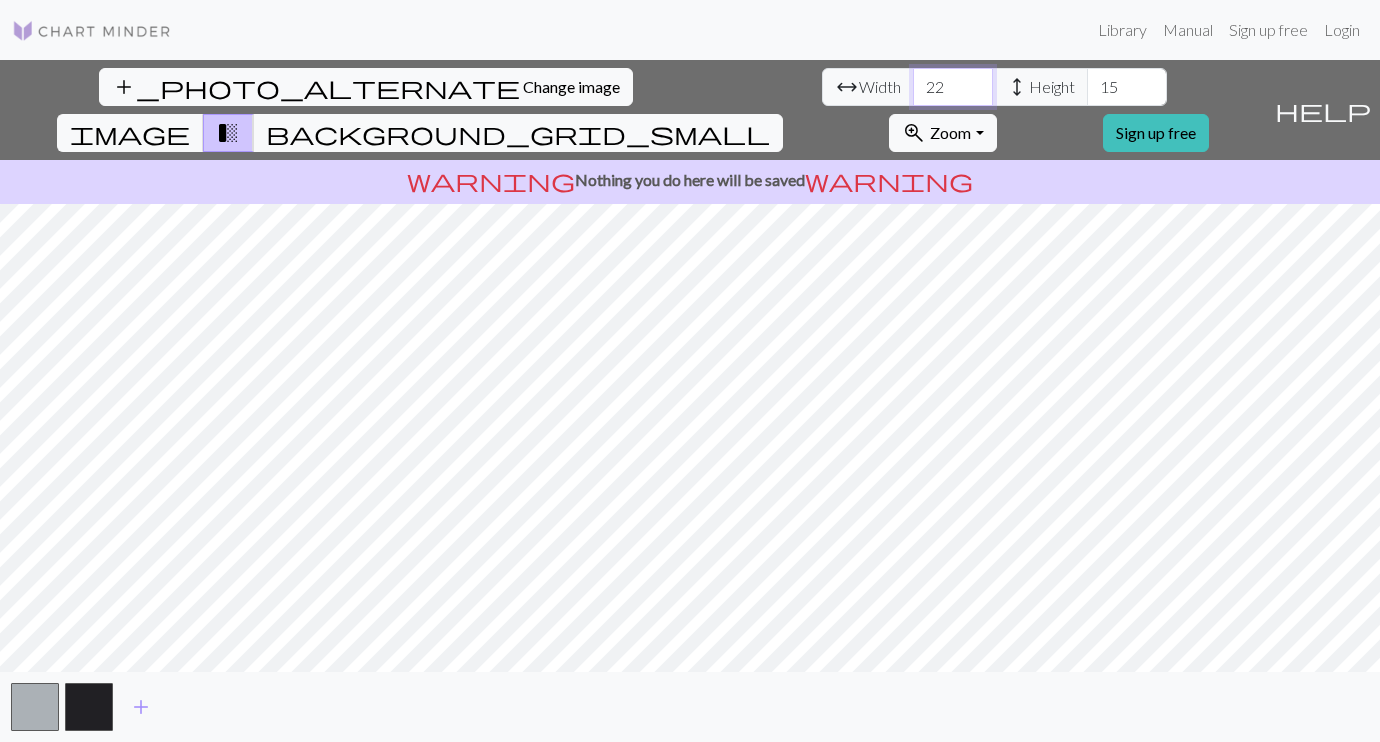 click on "22" at bounding box center [953, 87] 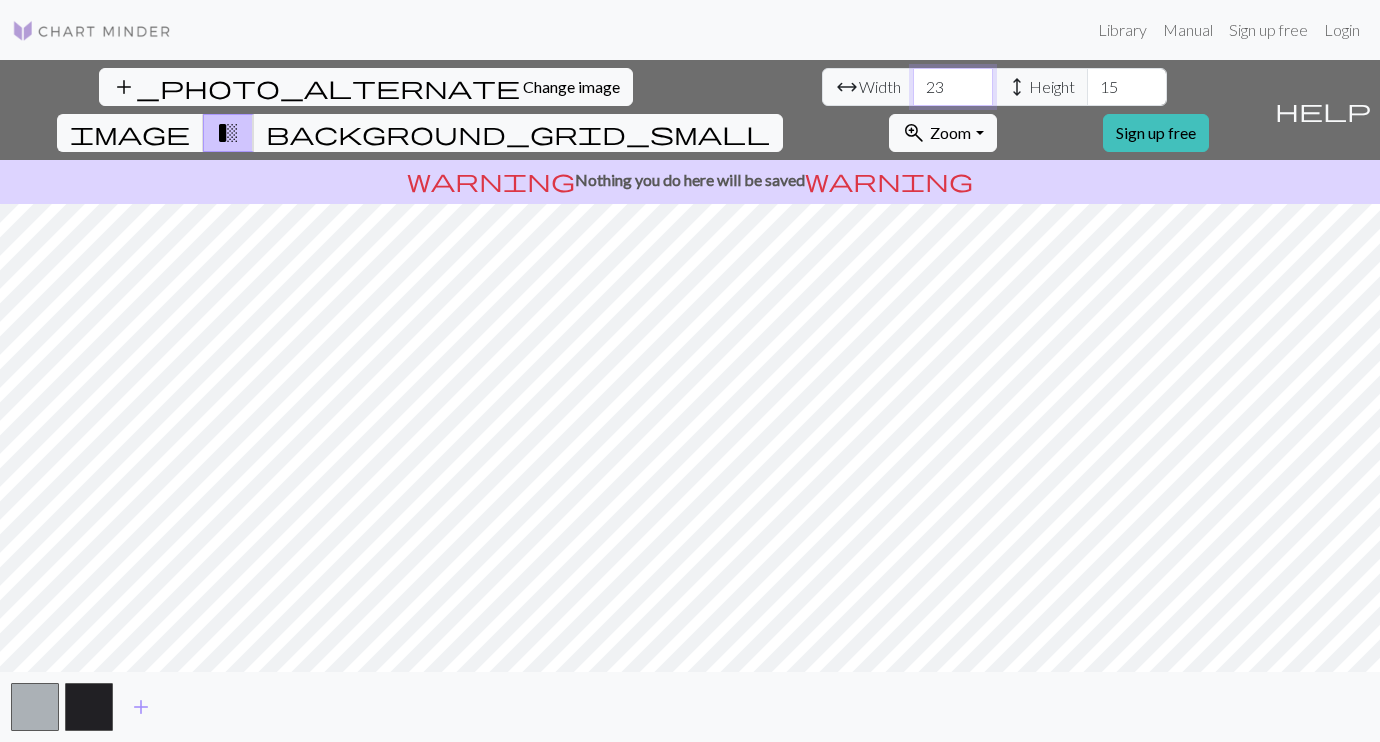 click on "23" at bounding box center [953, 87] 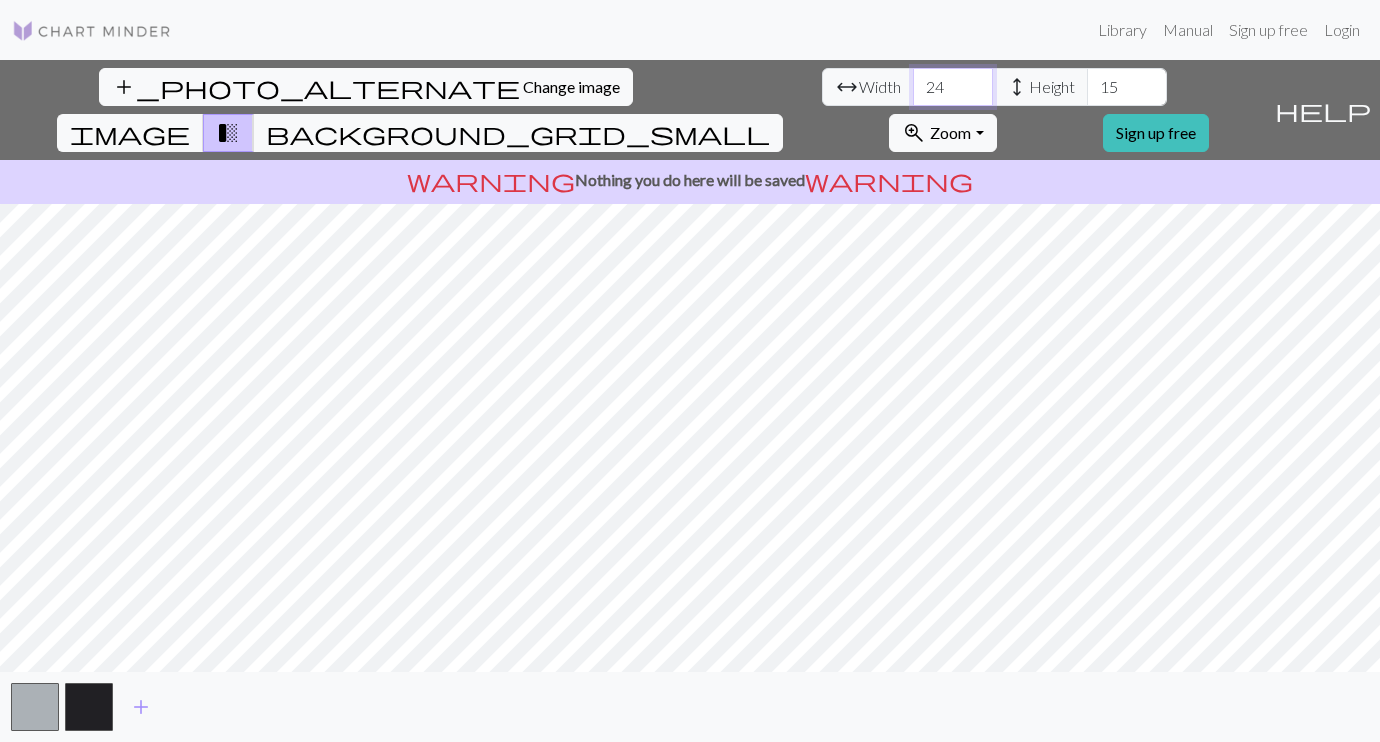 click on "24" at bounding box center (953, 87) 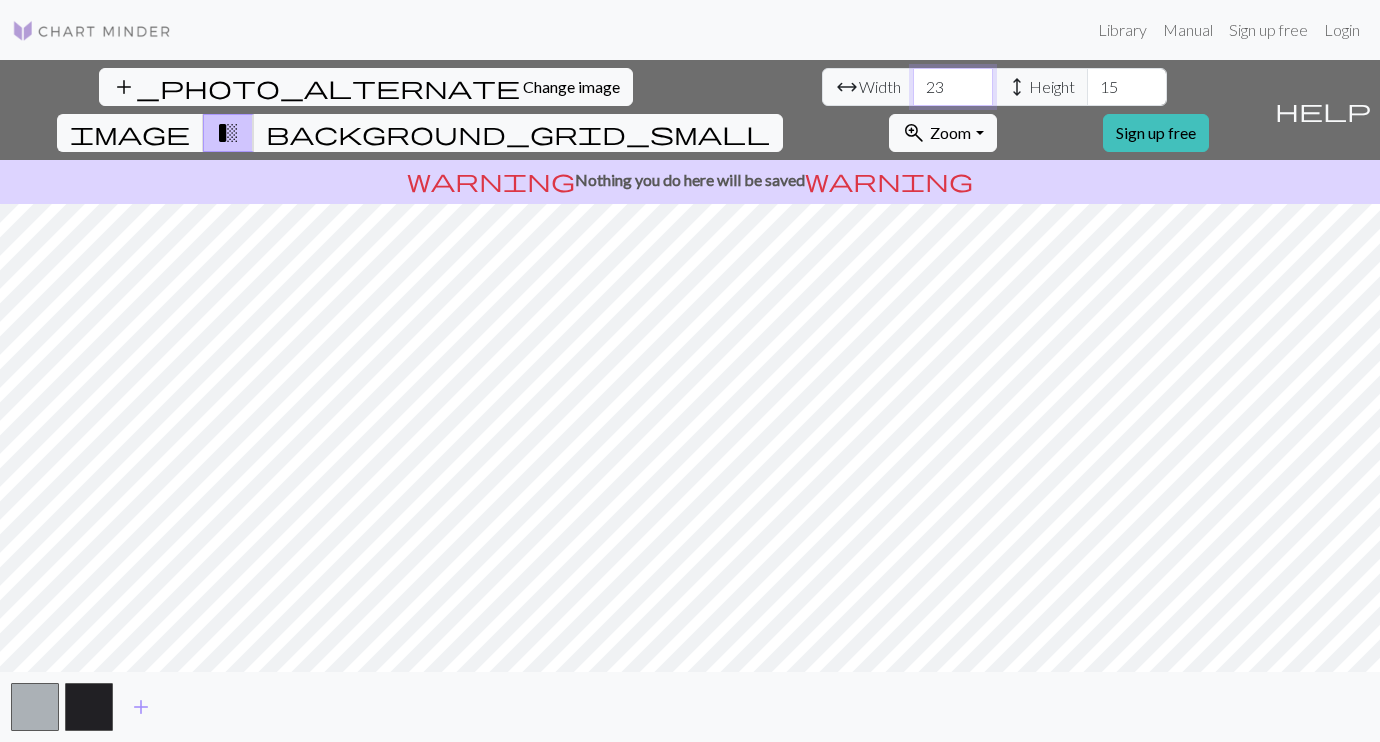 click on "23" at bounding box center (953, 87) 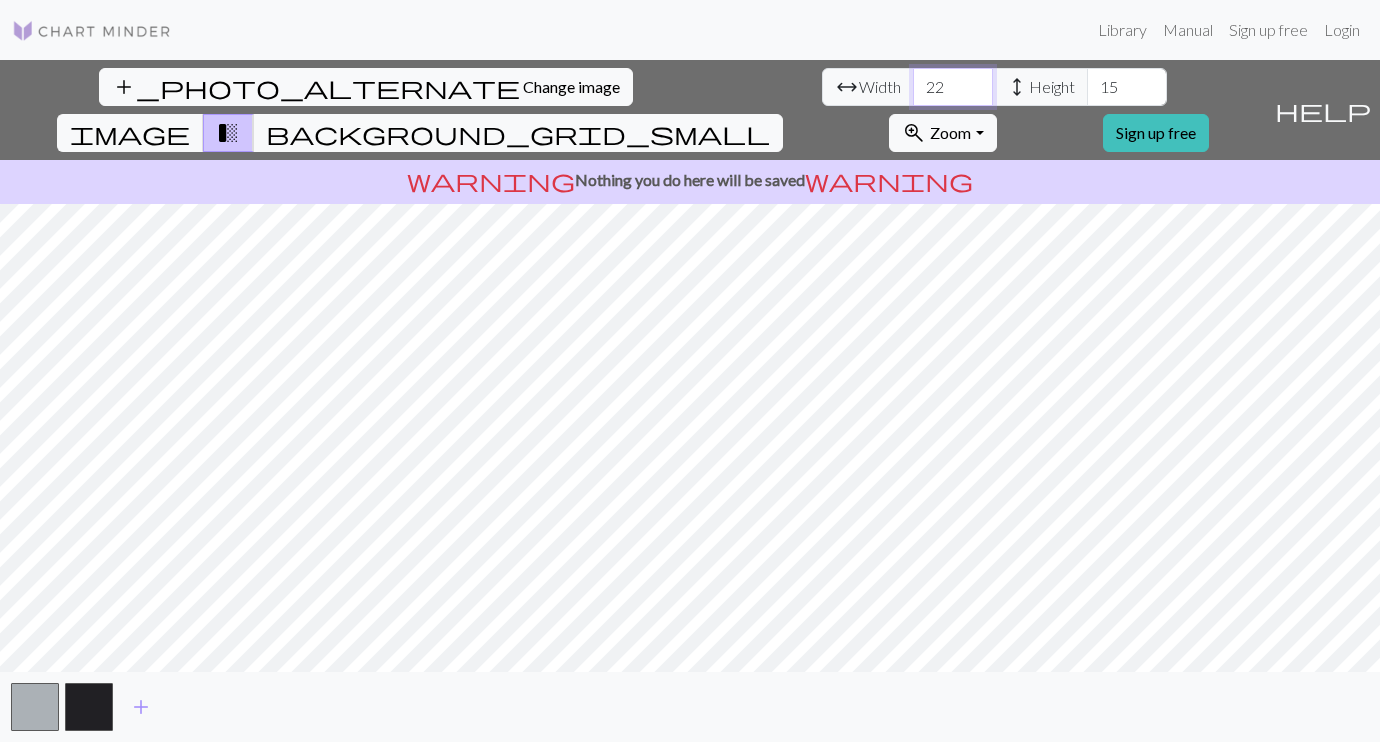 click on "22" at bounding box center [953, 87] 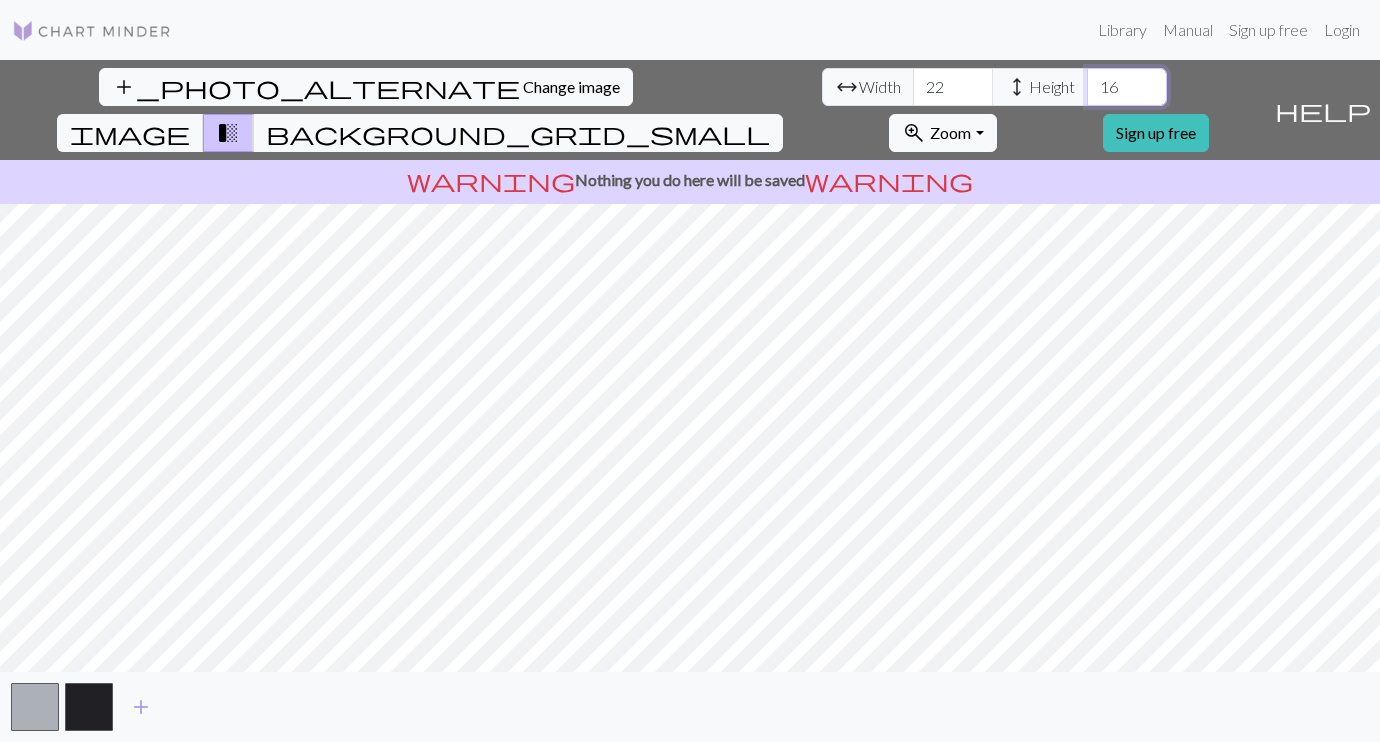 click on "16" at bounding box center [1127, 87] 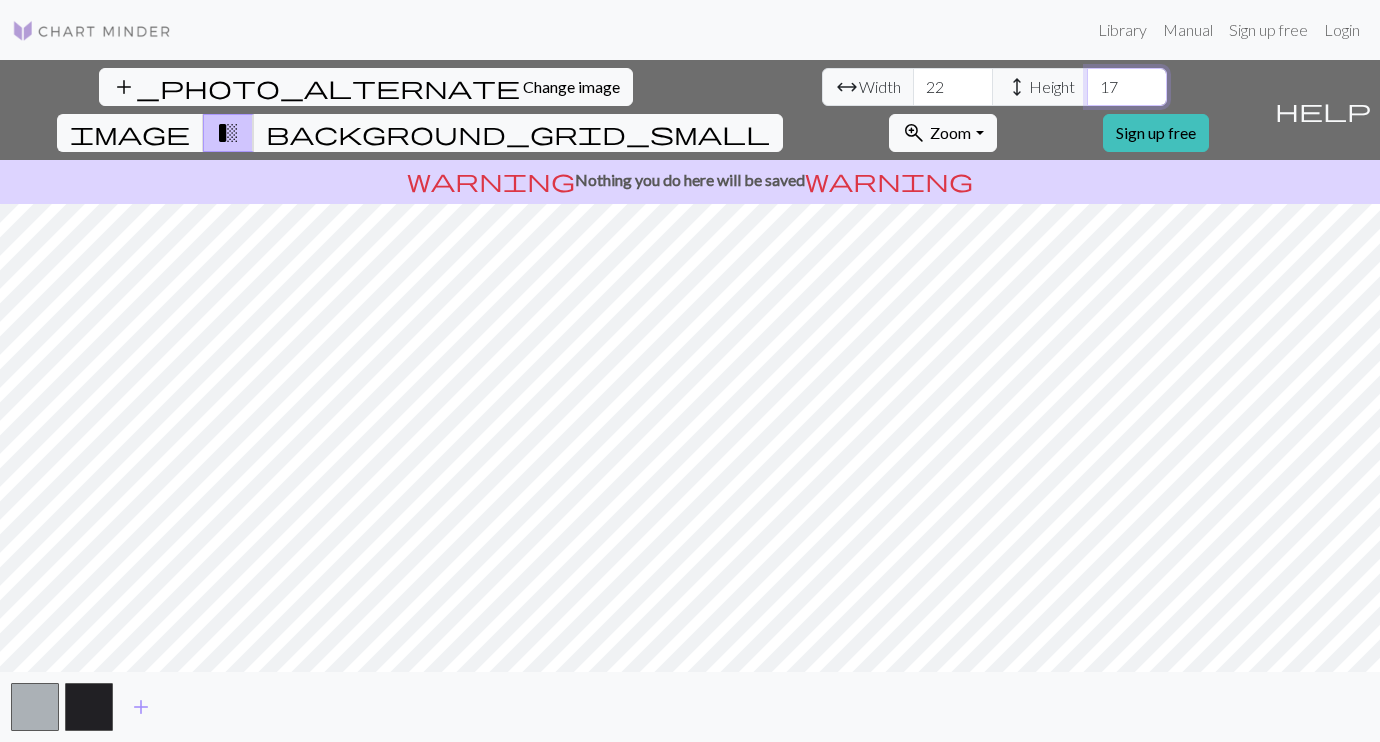 click on "17" at bounding box center (1127, 87) 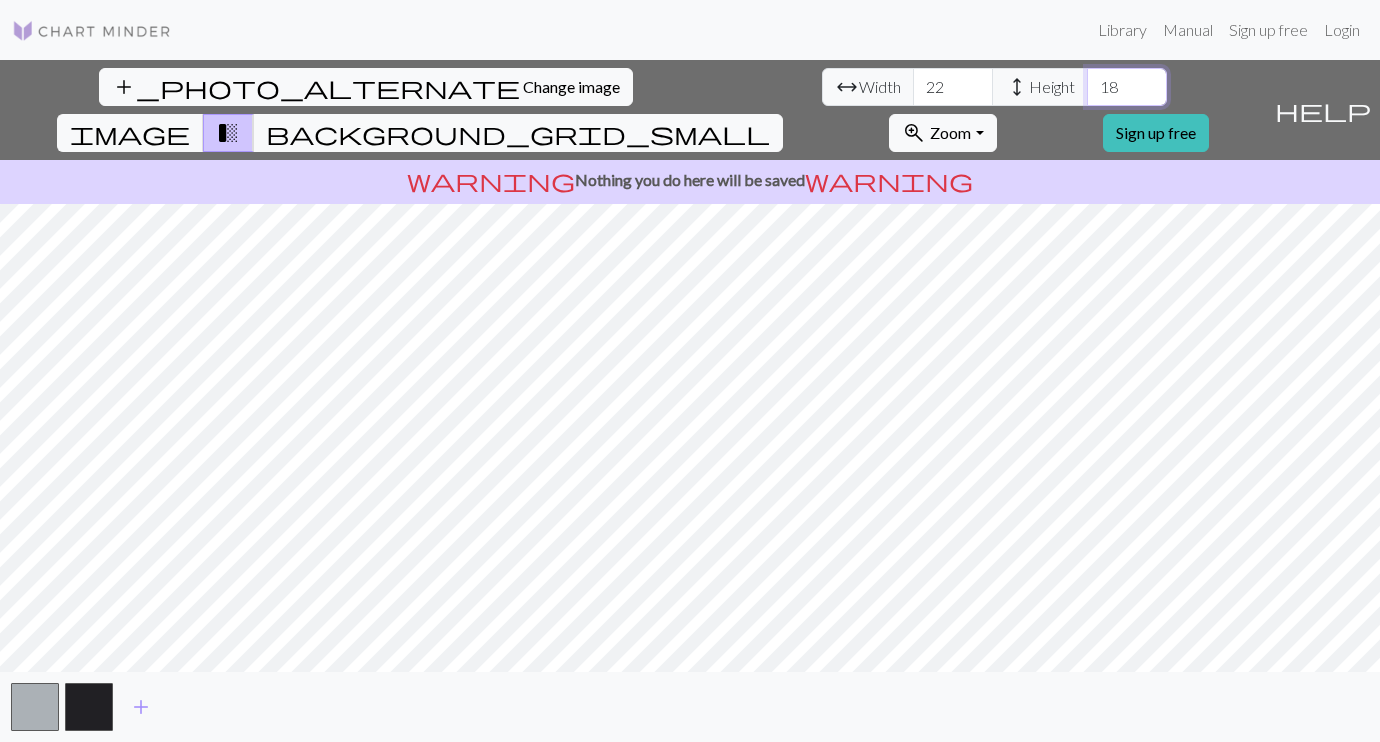 click on "18" at bounding box center (1127, 87) 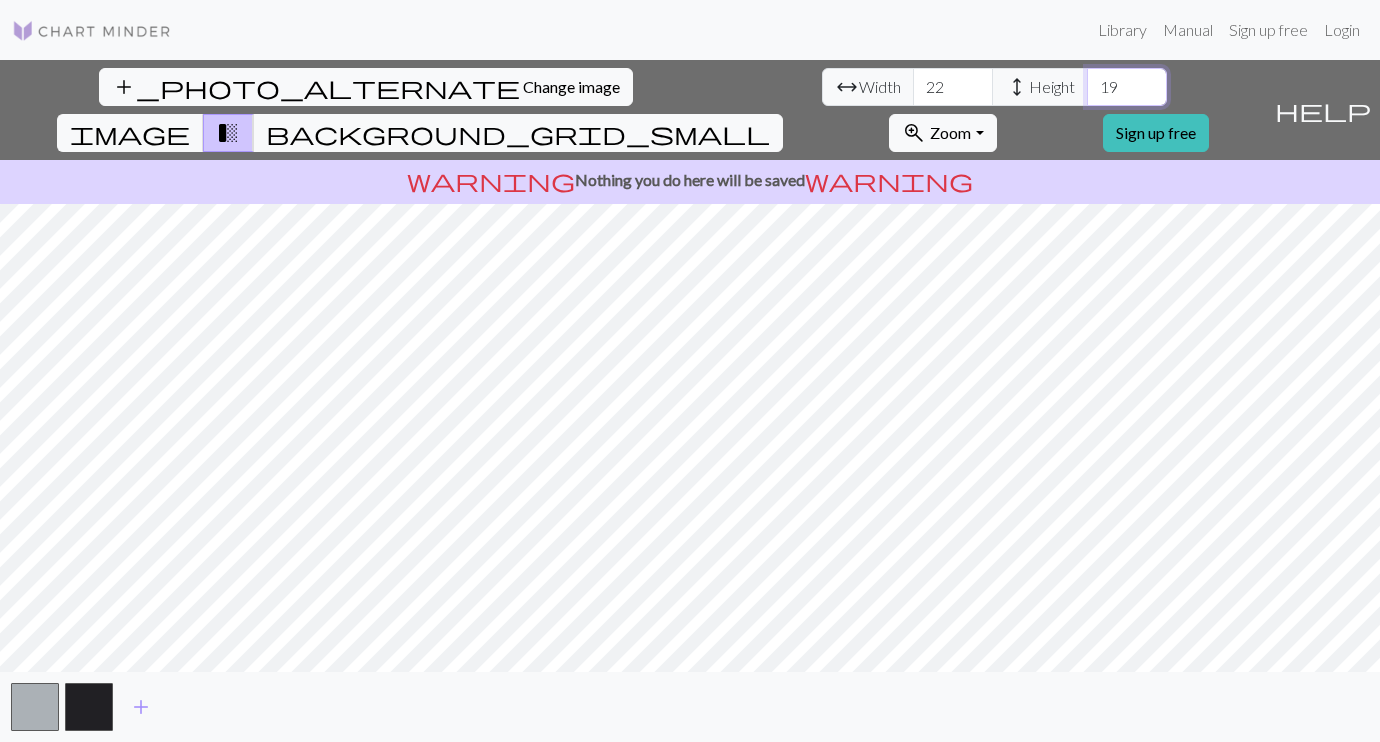 click on "19" at bounding box center [1127, 87] 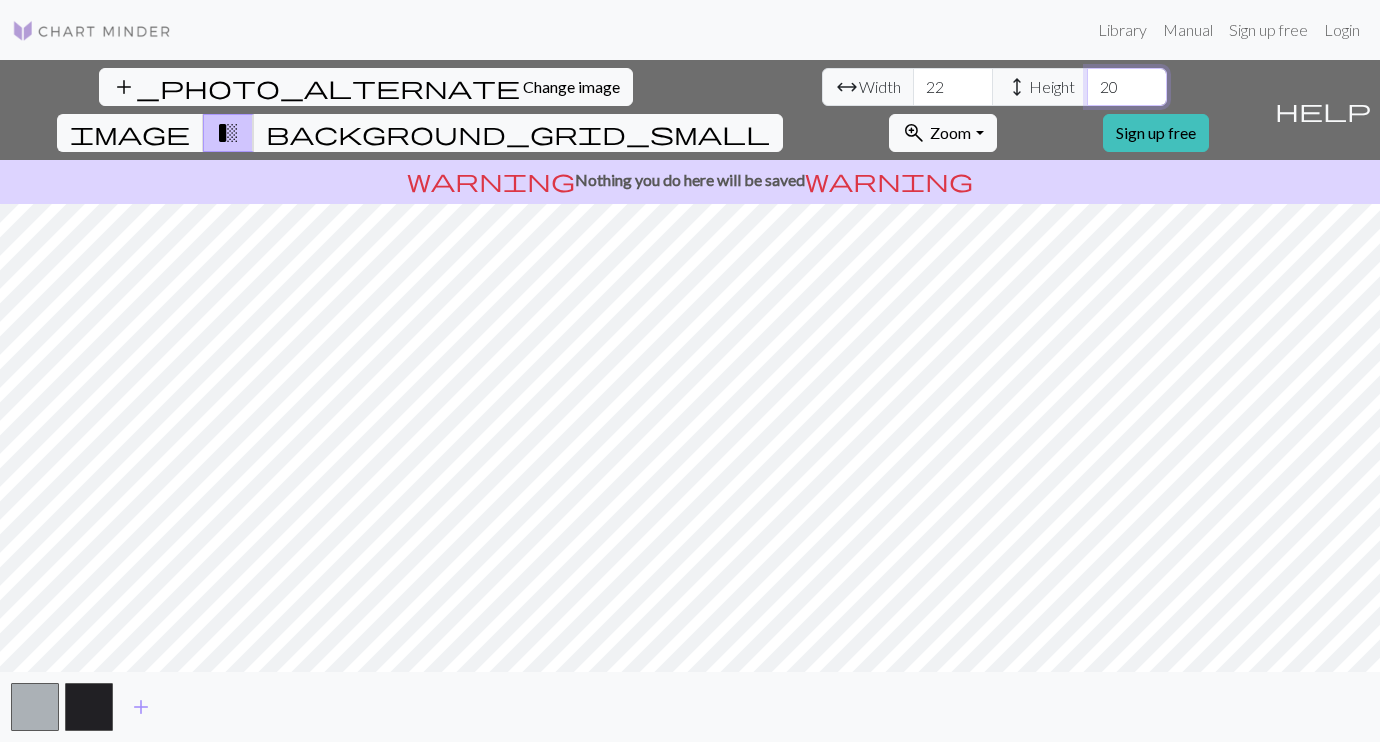 click on "20" at bounding box center (1127, 87) 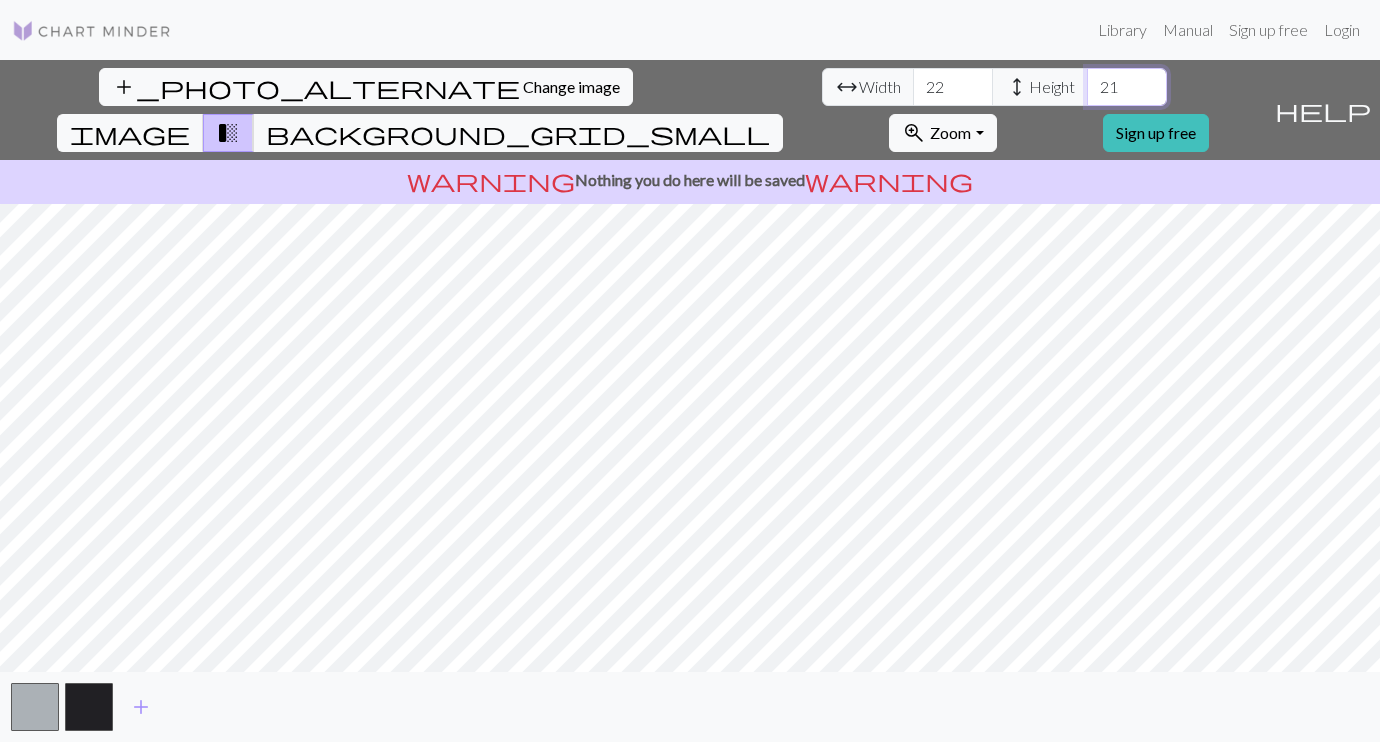 click on "21" at bounding box center (1127, 87) 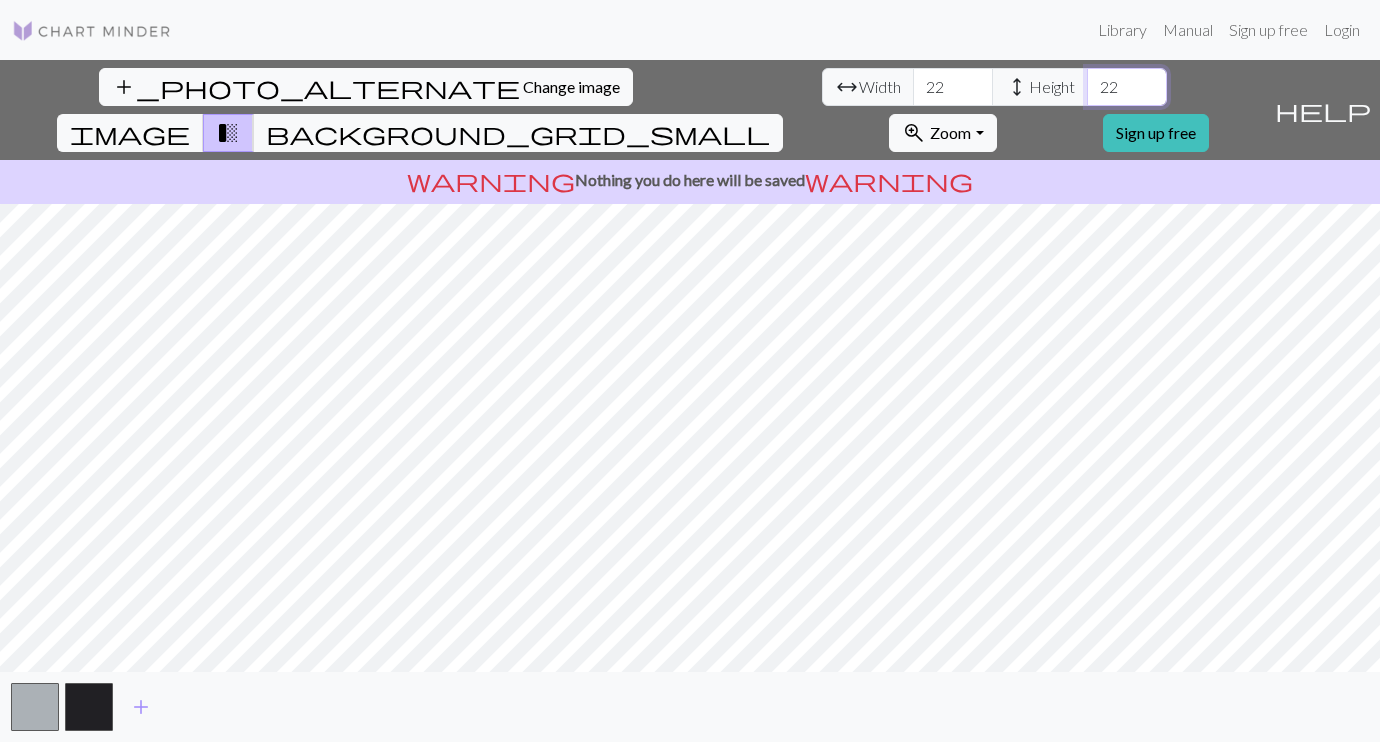 click on "22" at bounding box center [1127, 87] 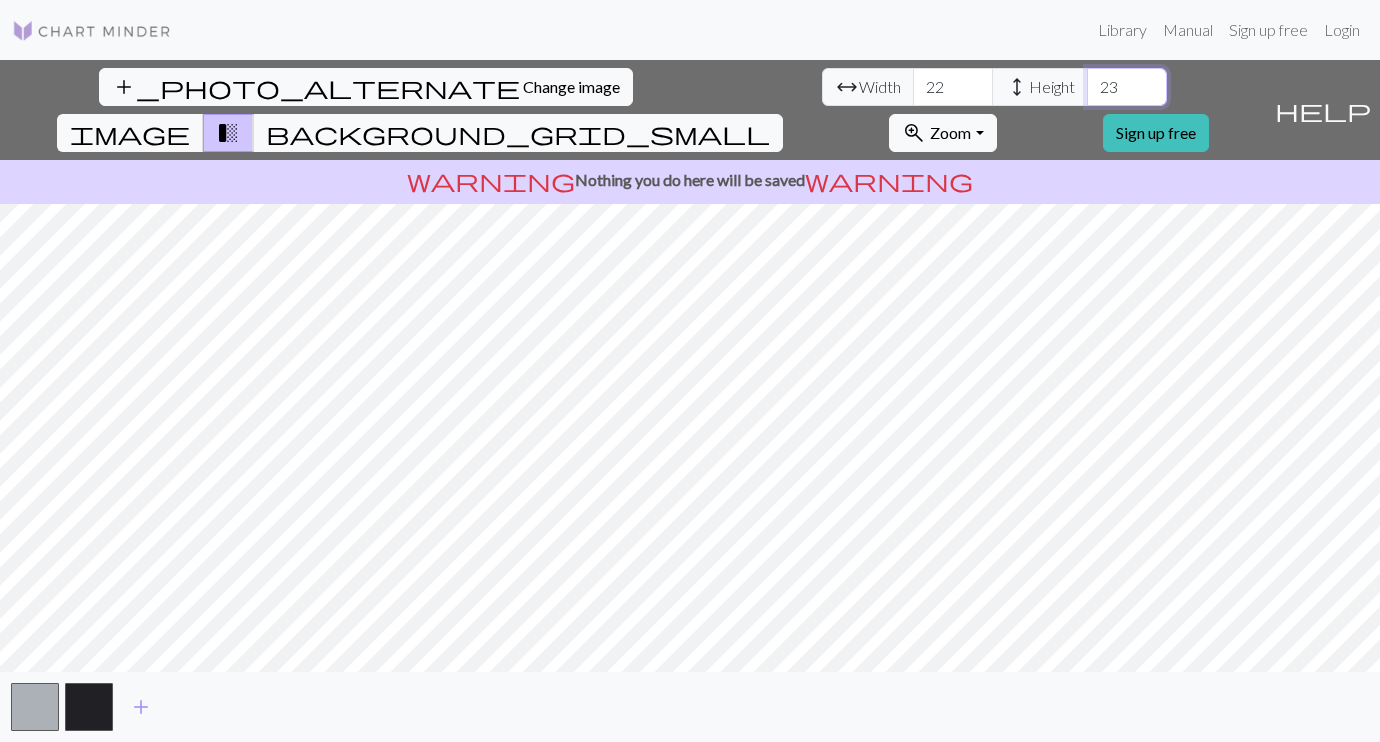 click on "23" at bounding box center [1127, 87] 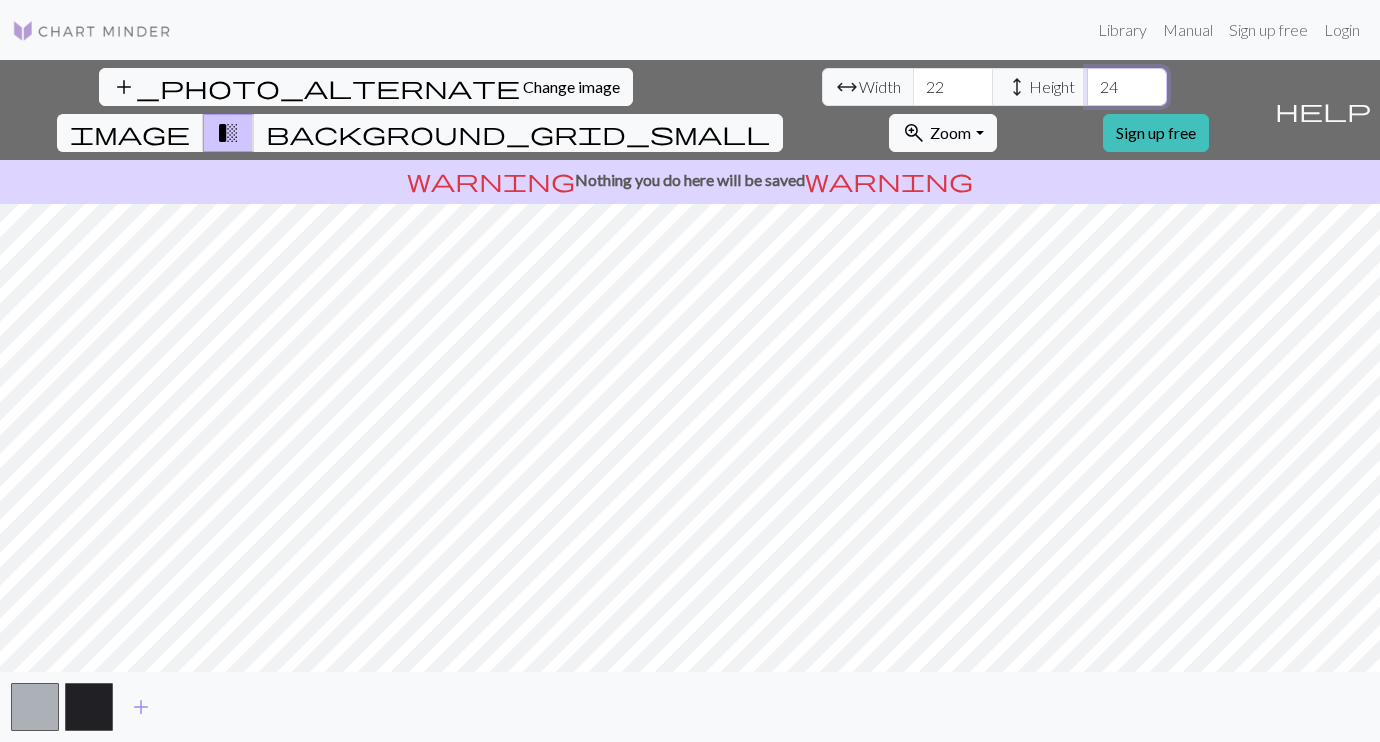 click on "24" at bounding box center [1127, 87] 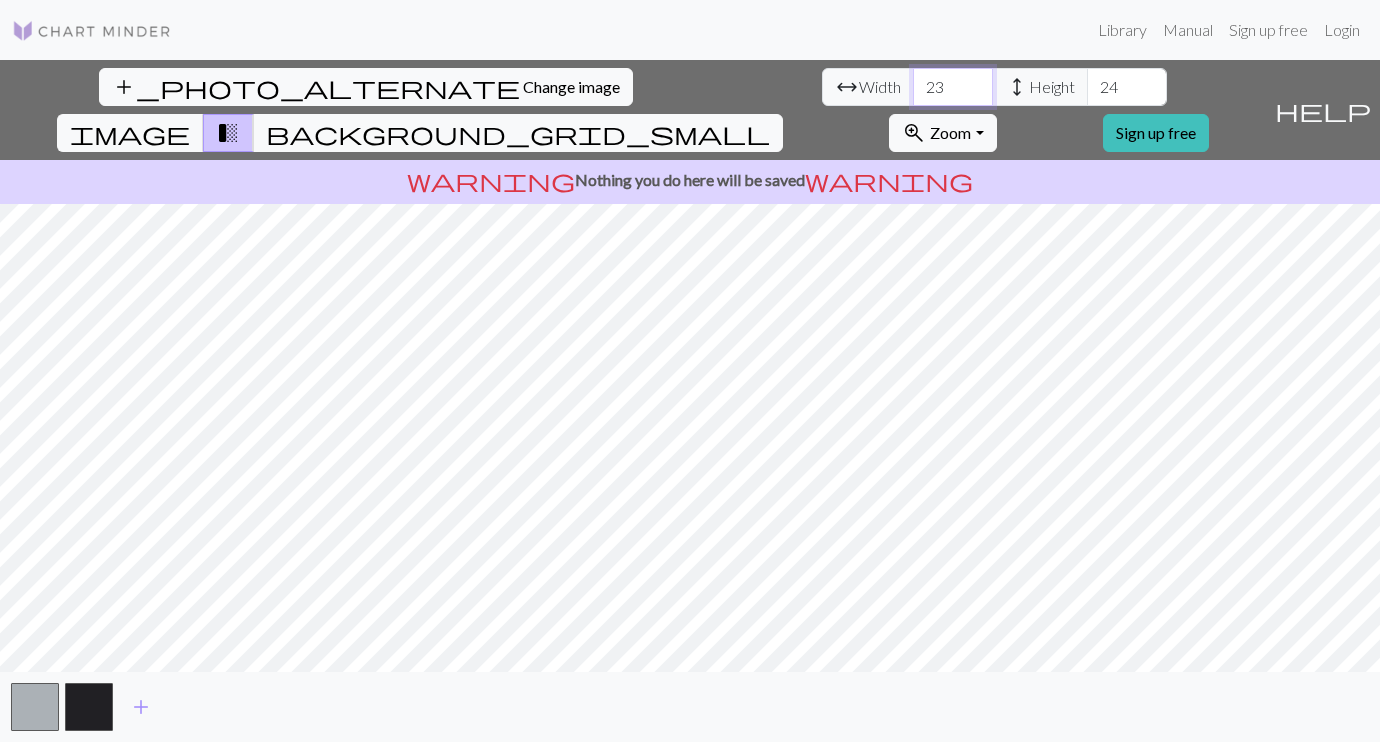 click on "23" at bounding box center (953, 87) 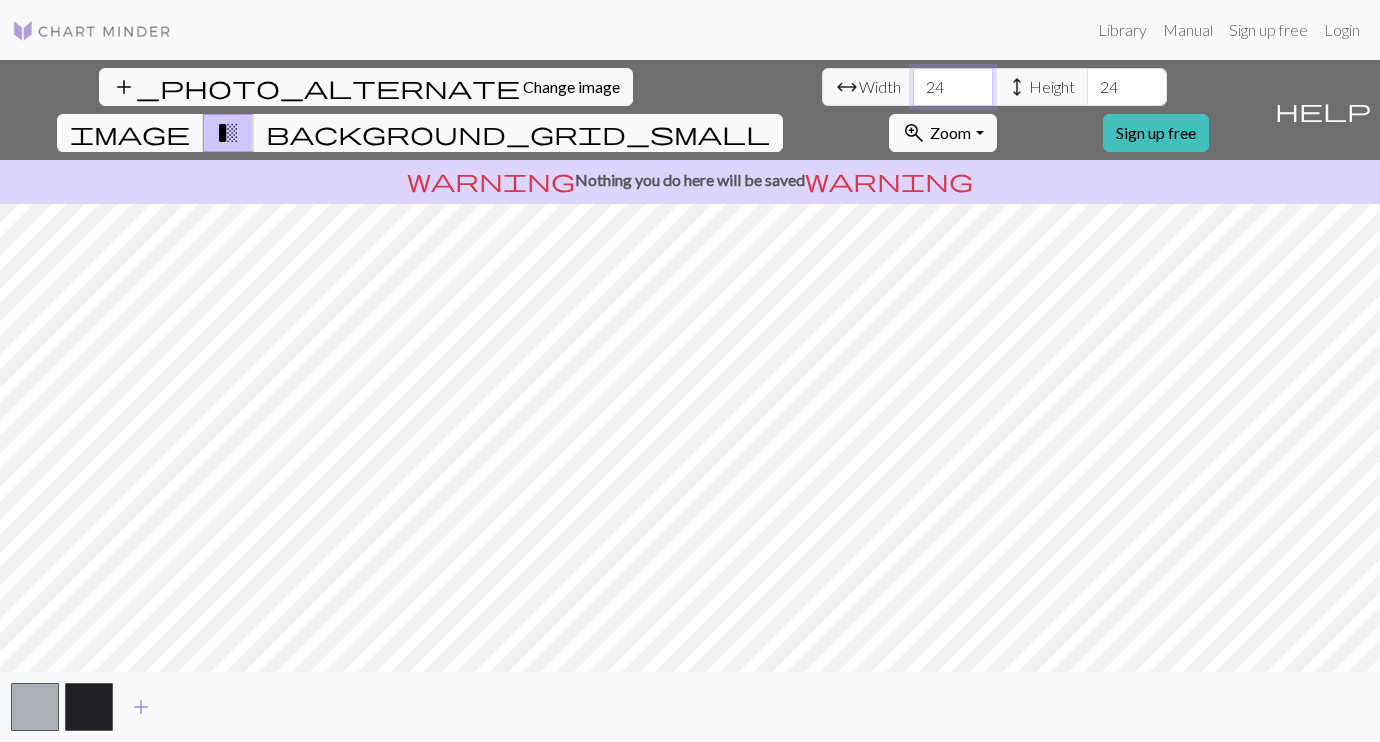 click on "24" at bounding box center [953, 87] 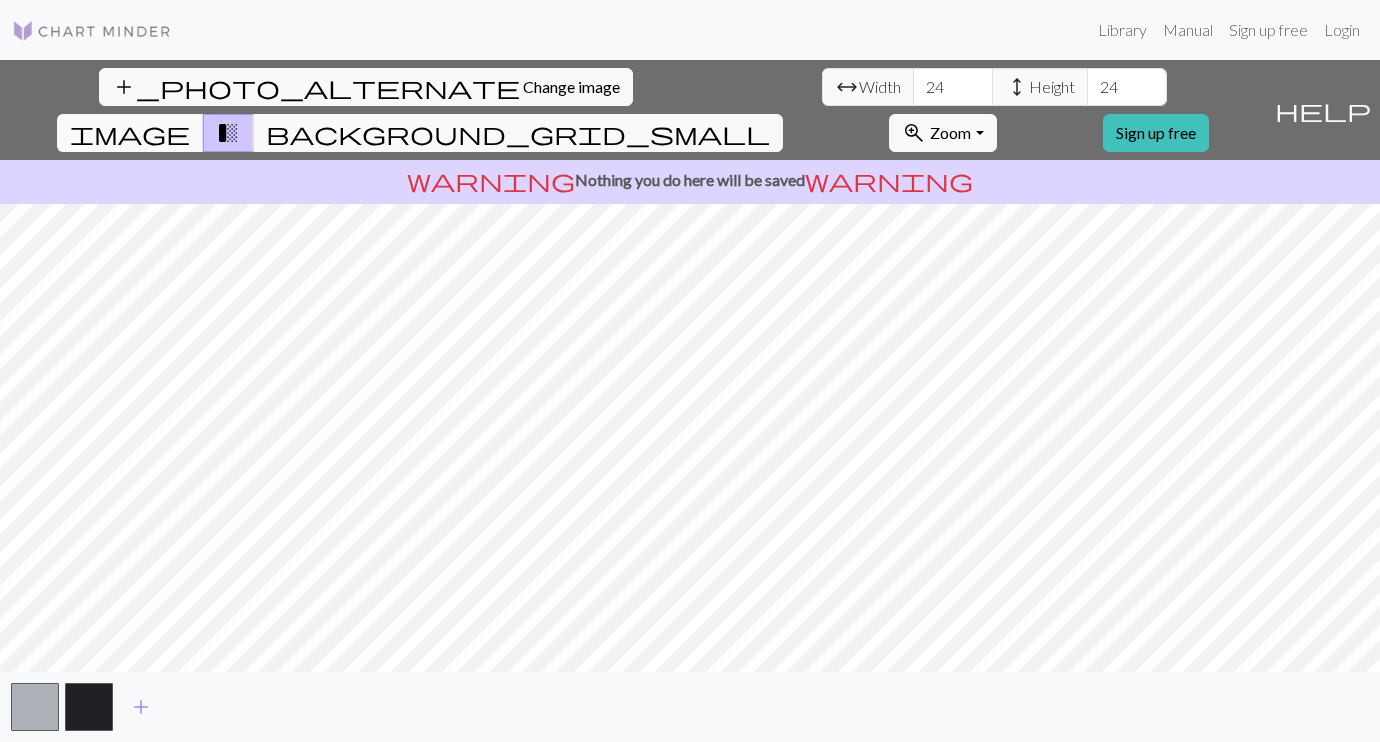 click on "image" at bounding box center [130, 133] 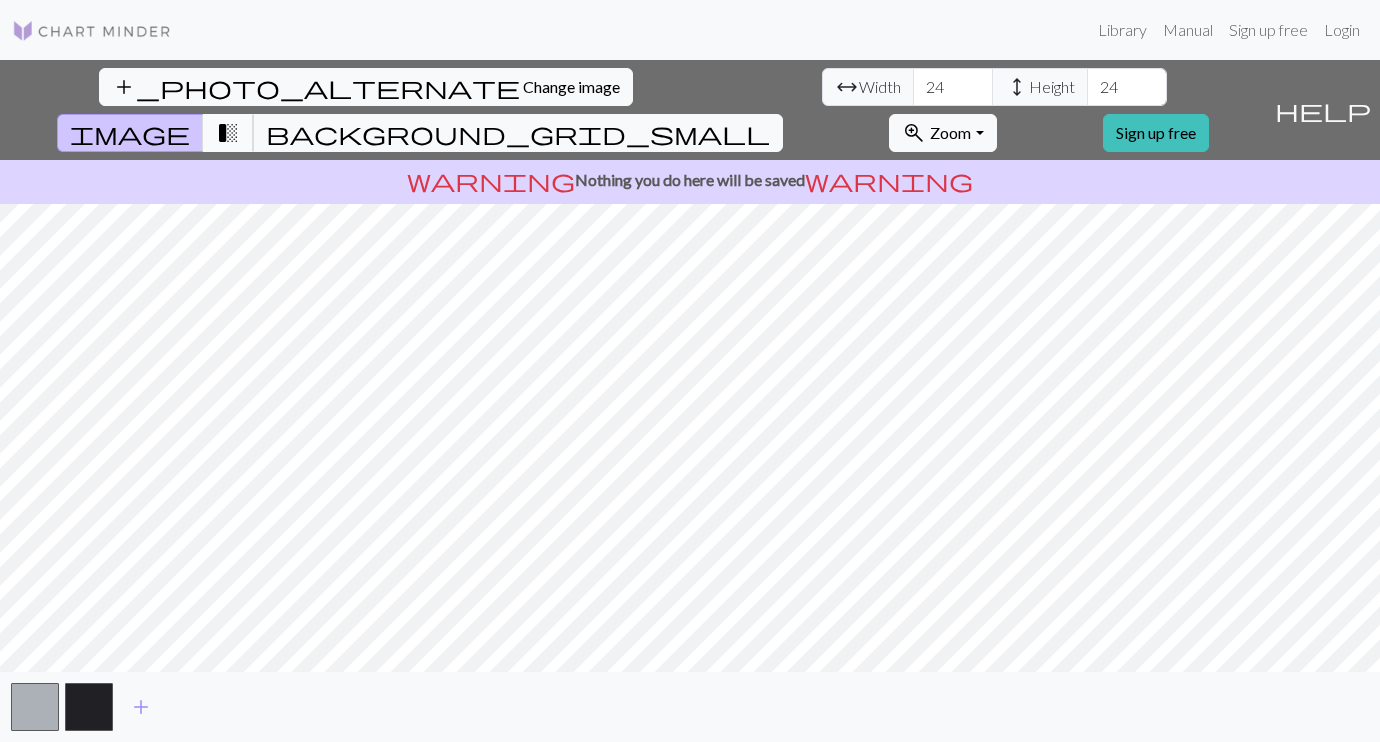 click on "transition_fade" at bounding box center [228, 133] 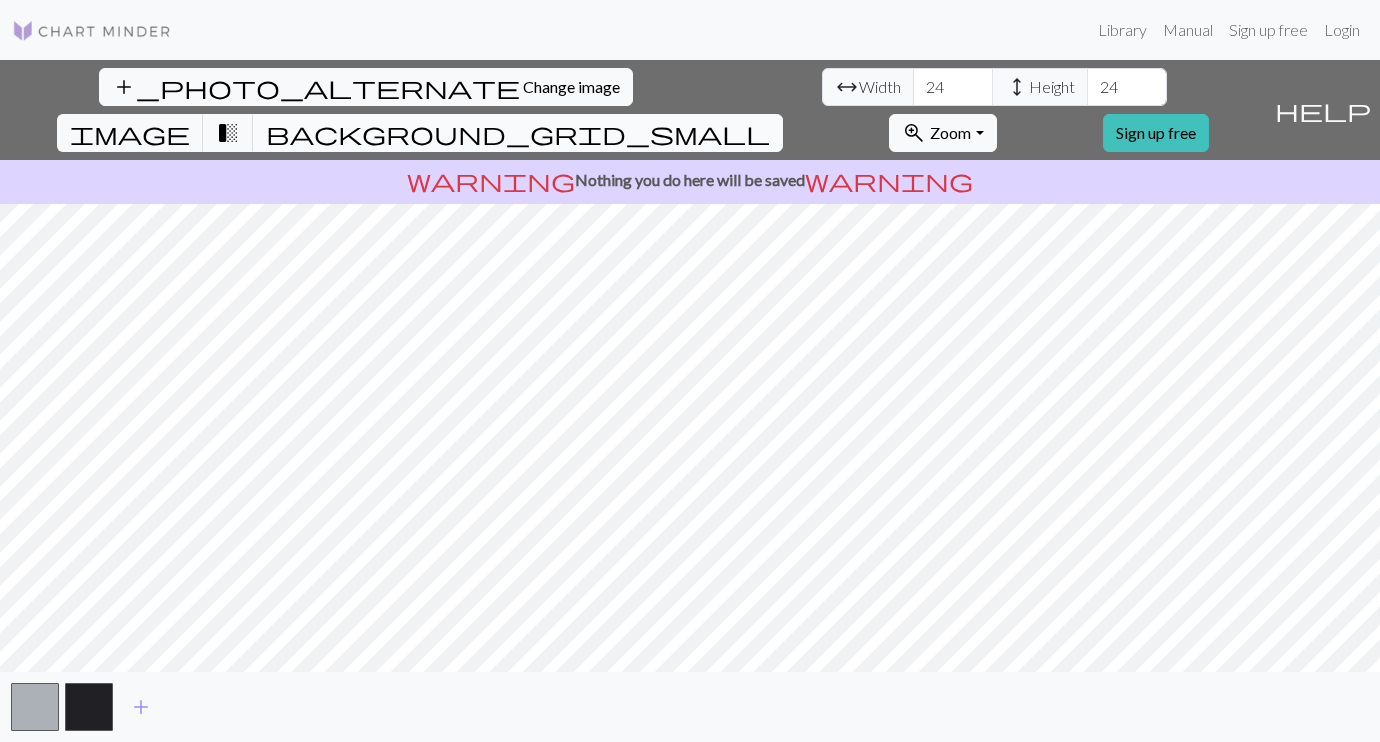 click on "background_grid_small" at bounding box center (518, 133) 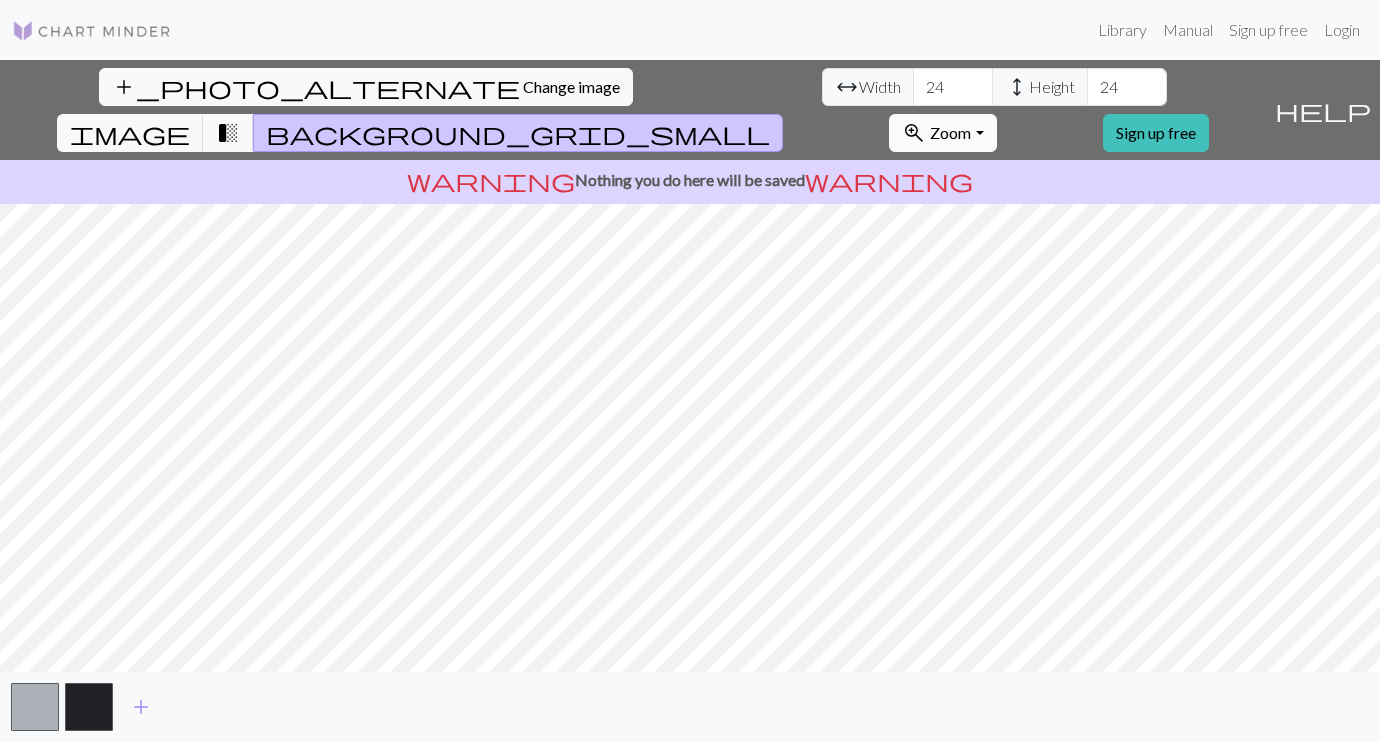 click on "zoom_in Zoom Zoom" at bounding box center [942, 133] 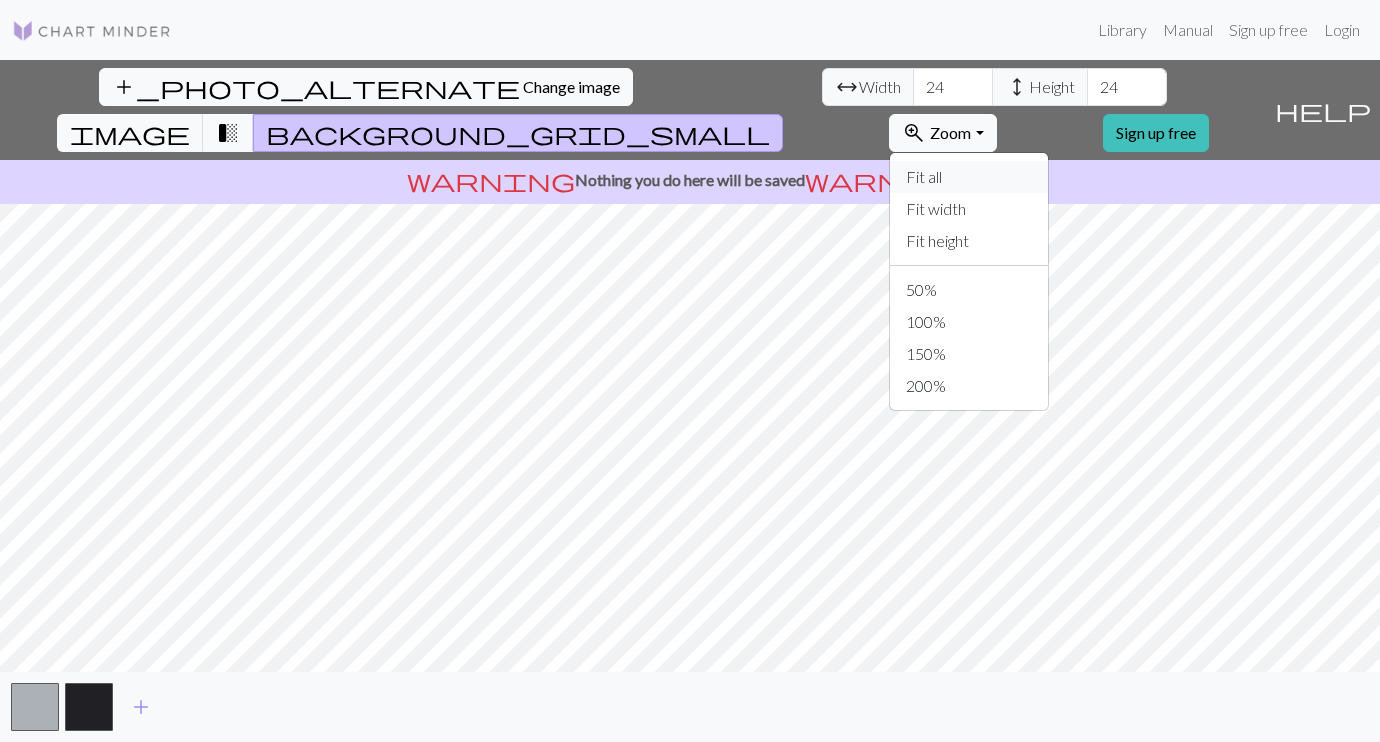 click on "Fit all" at bounding box center (969, 177) 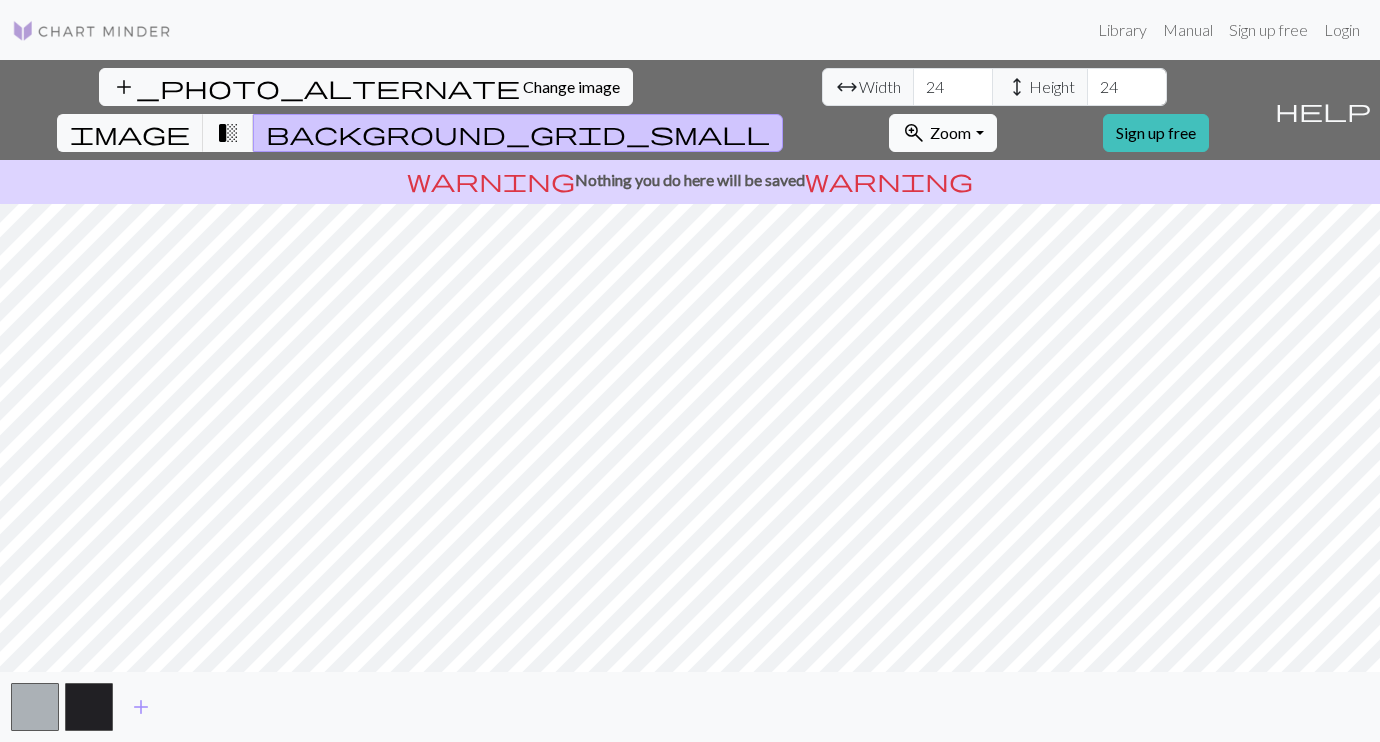 click on "Zoom" at bounding box center [950, 132] 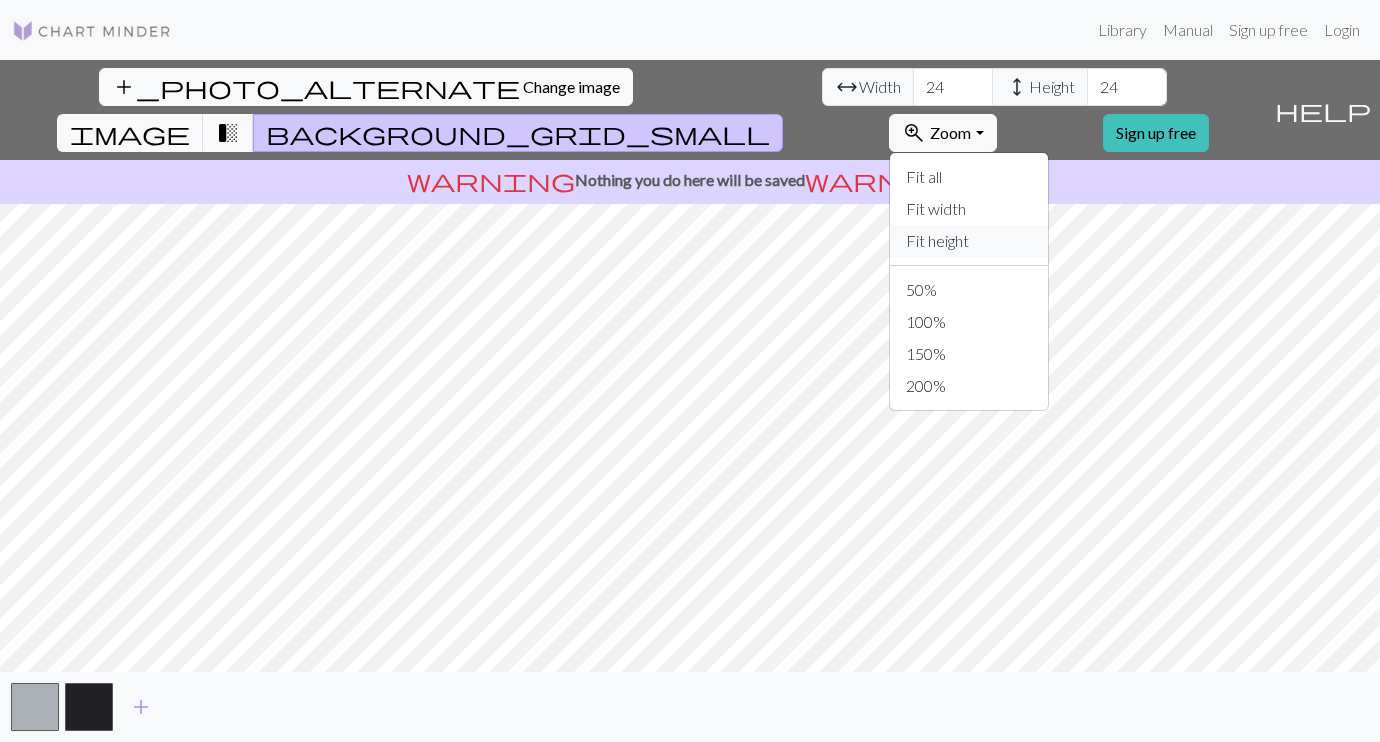 click on "Fit height" at bounding box center (969, 241) 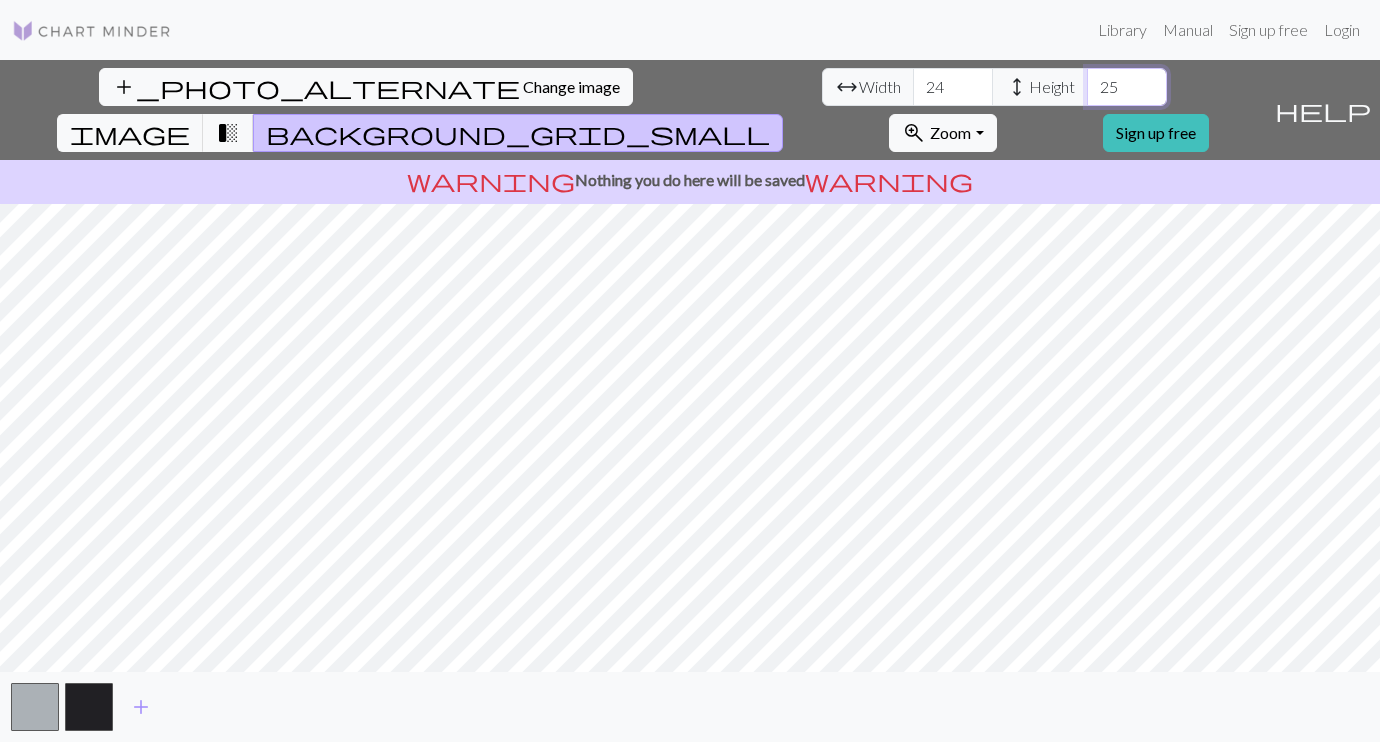 click on "25" at bounding box center (1127, 87) 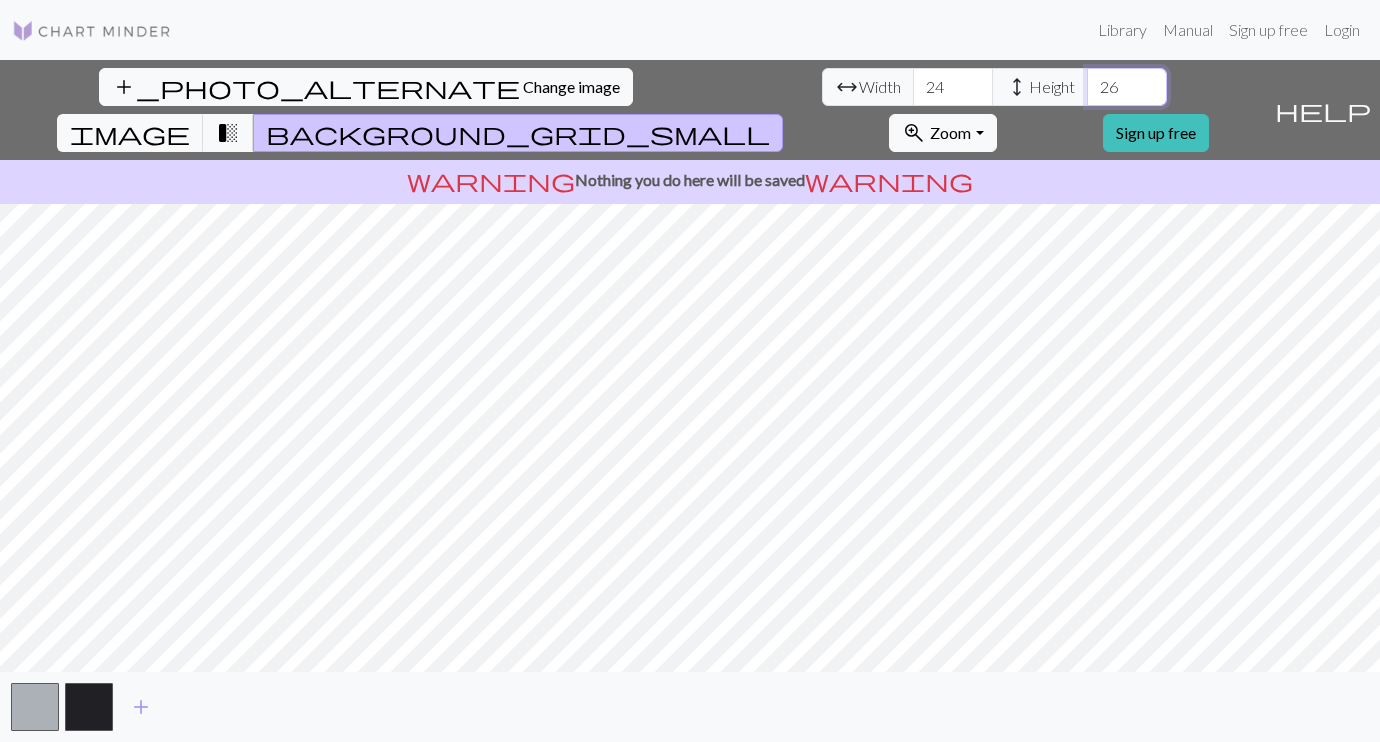 click on "26" at bounding box center [1127, 87] 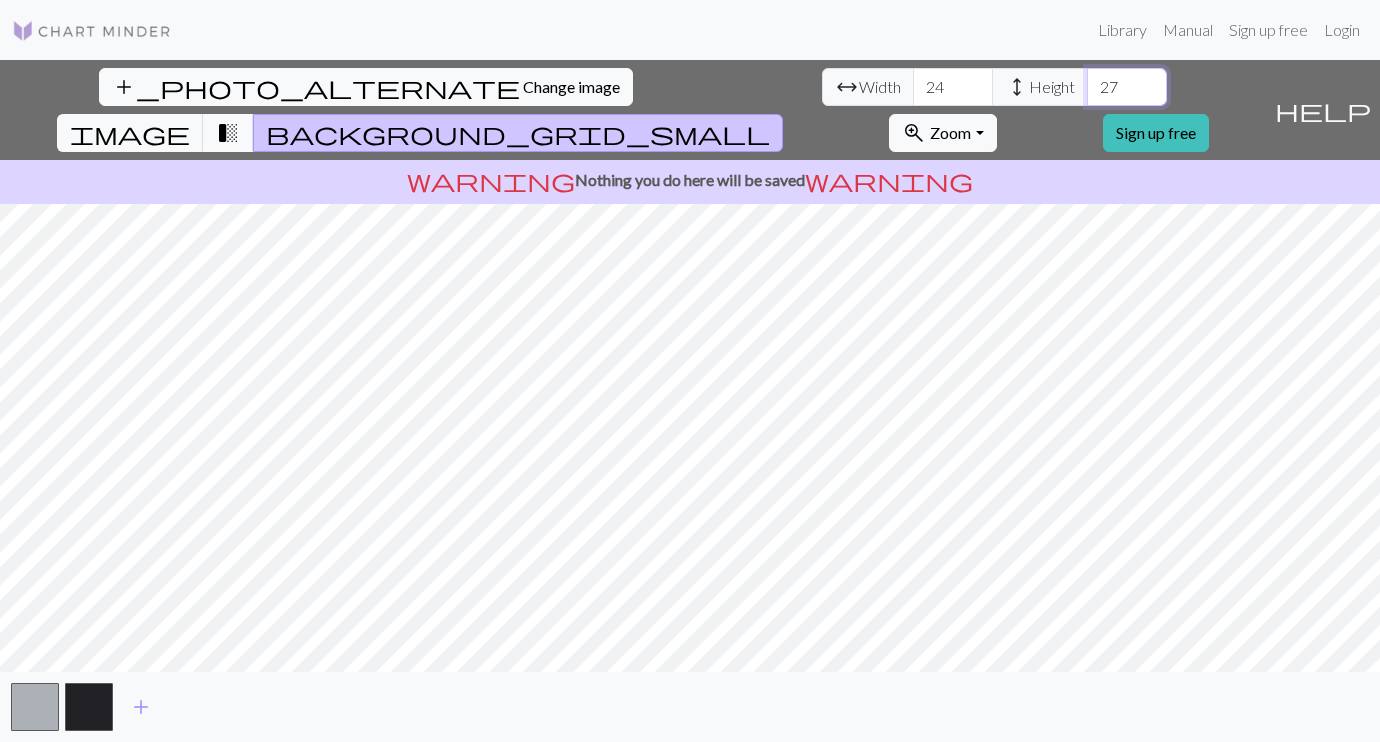 click on "27" at bounding box center (1127, 87) 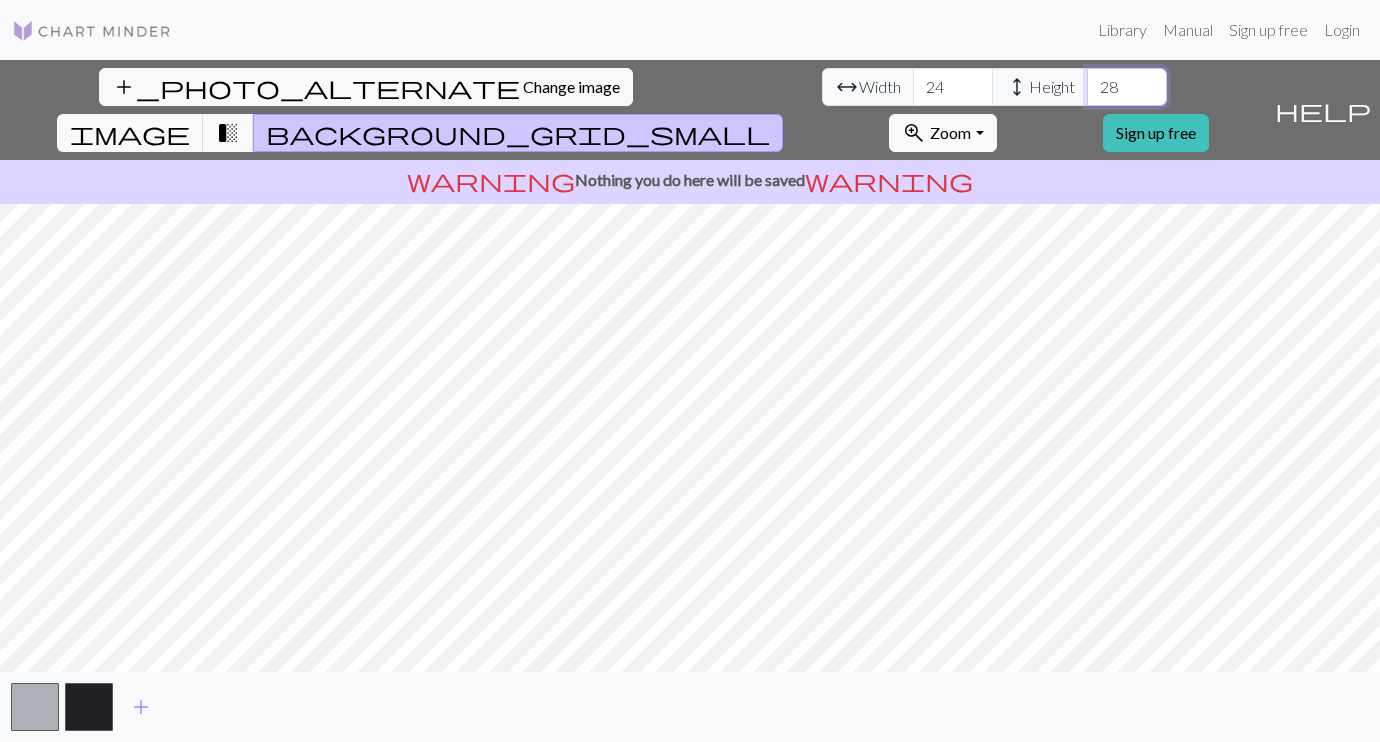 click on "28" at bounding box center (1127, 87) 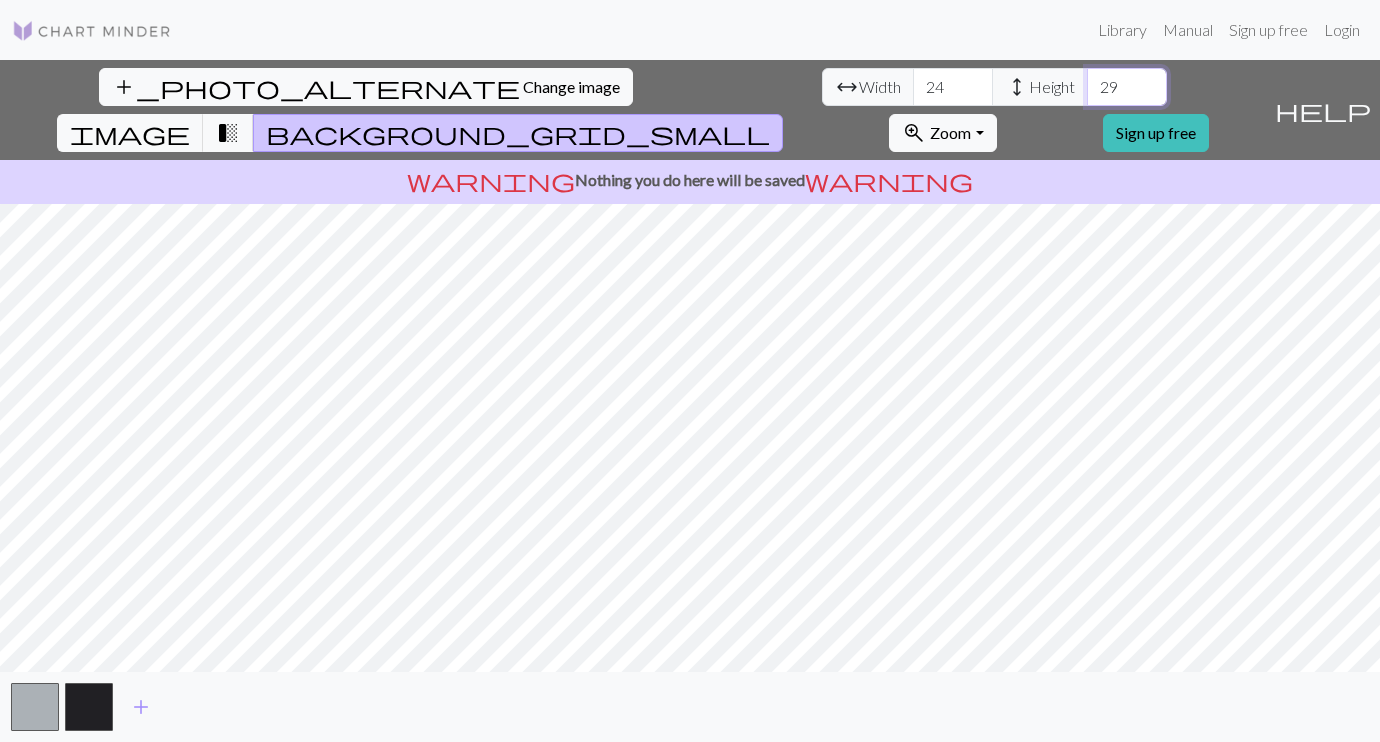 click on "29" at bounding box center (1127, 87) 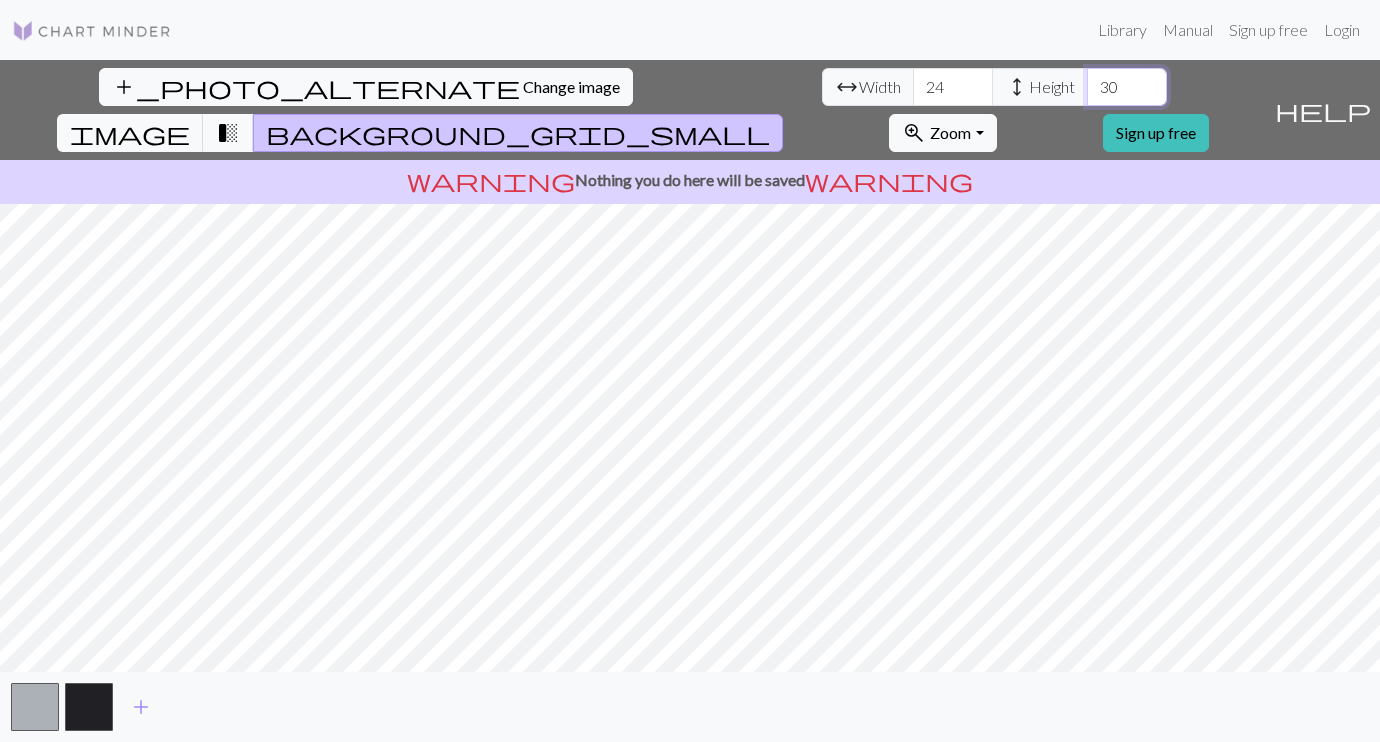 click on "30" at bounding box center [1127, 87] 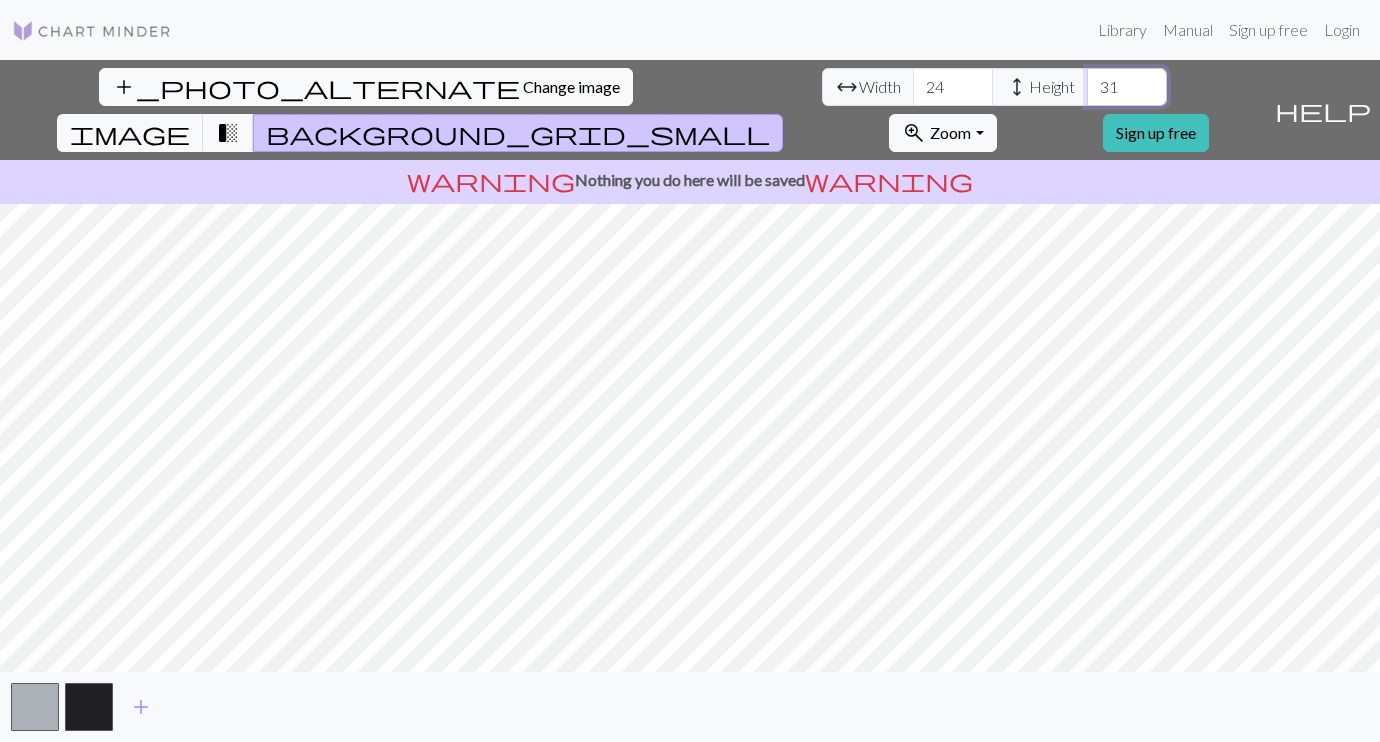click on "31" at bounding box center [1127, 87] 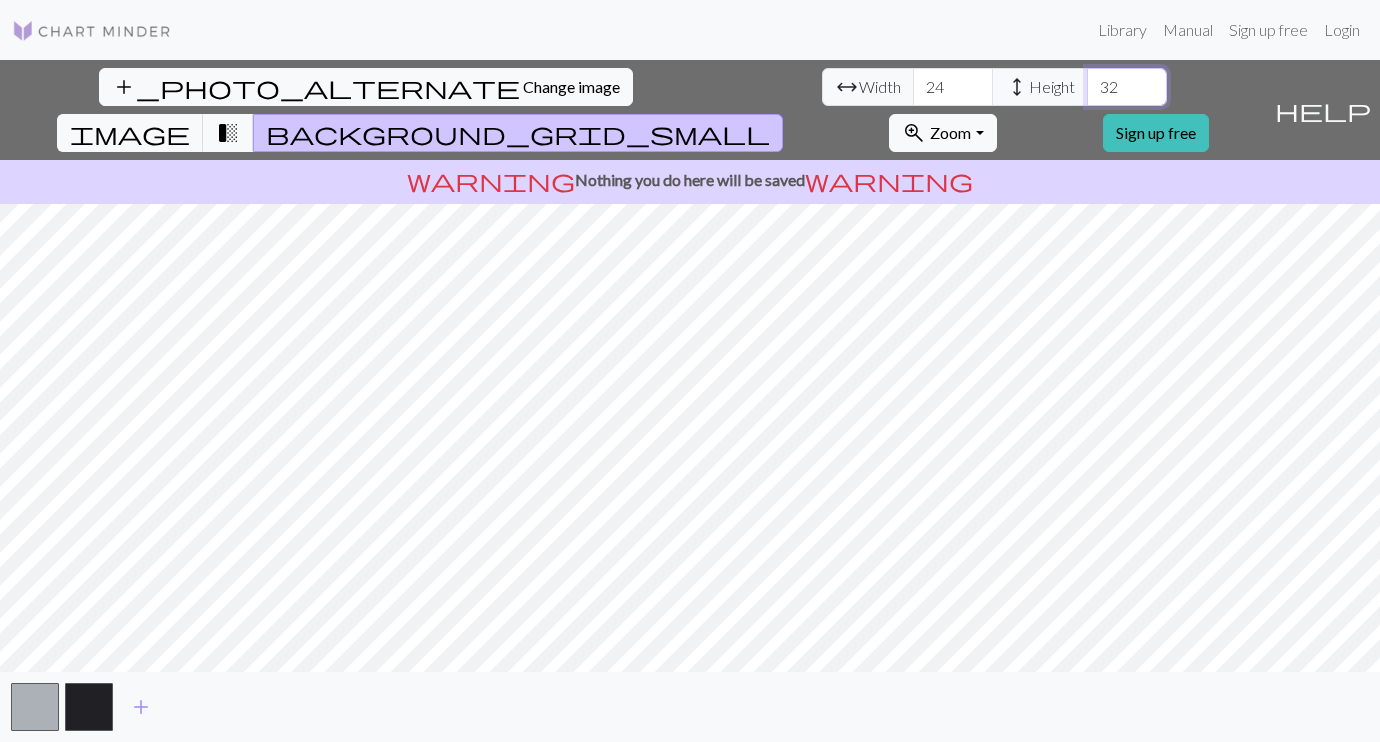 click on "32" at bounding box center (1127, 87) 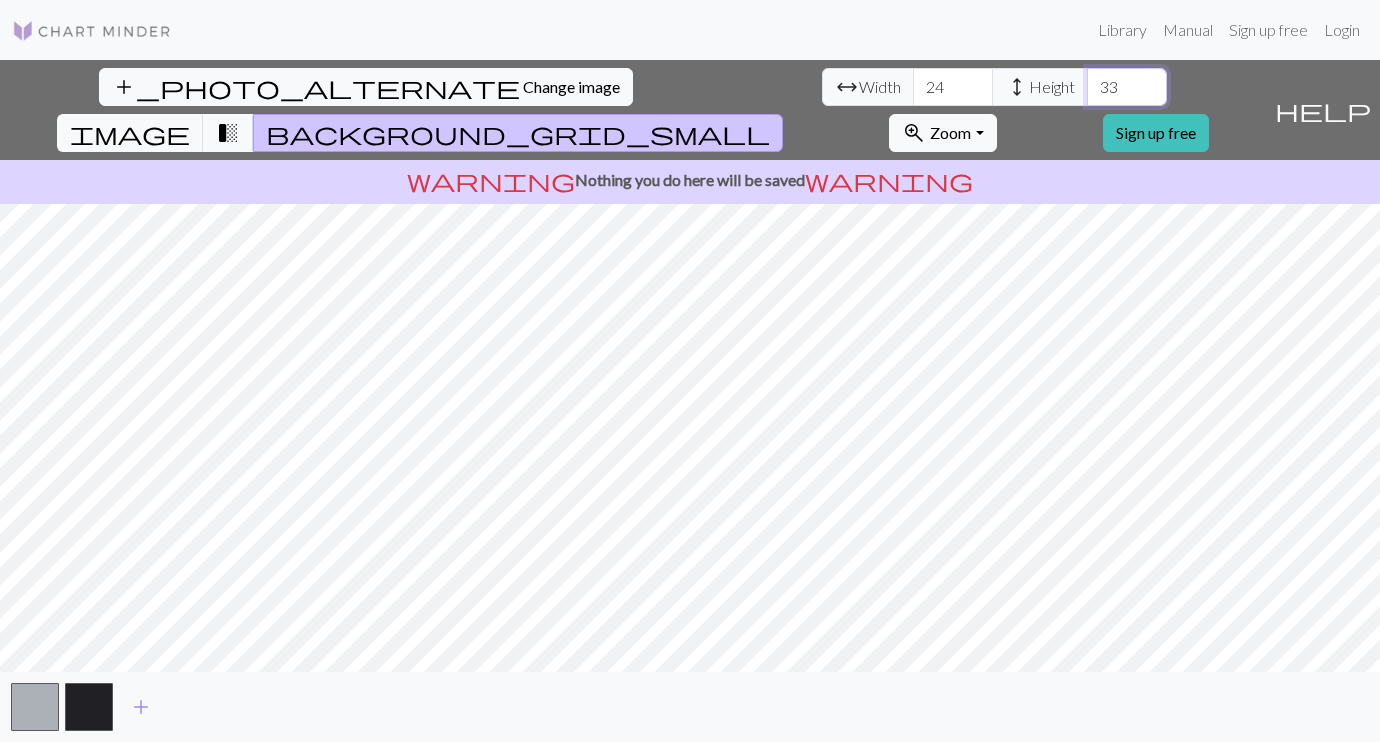 click on "33" at bounding box center (1127, 87) 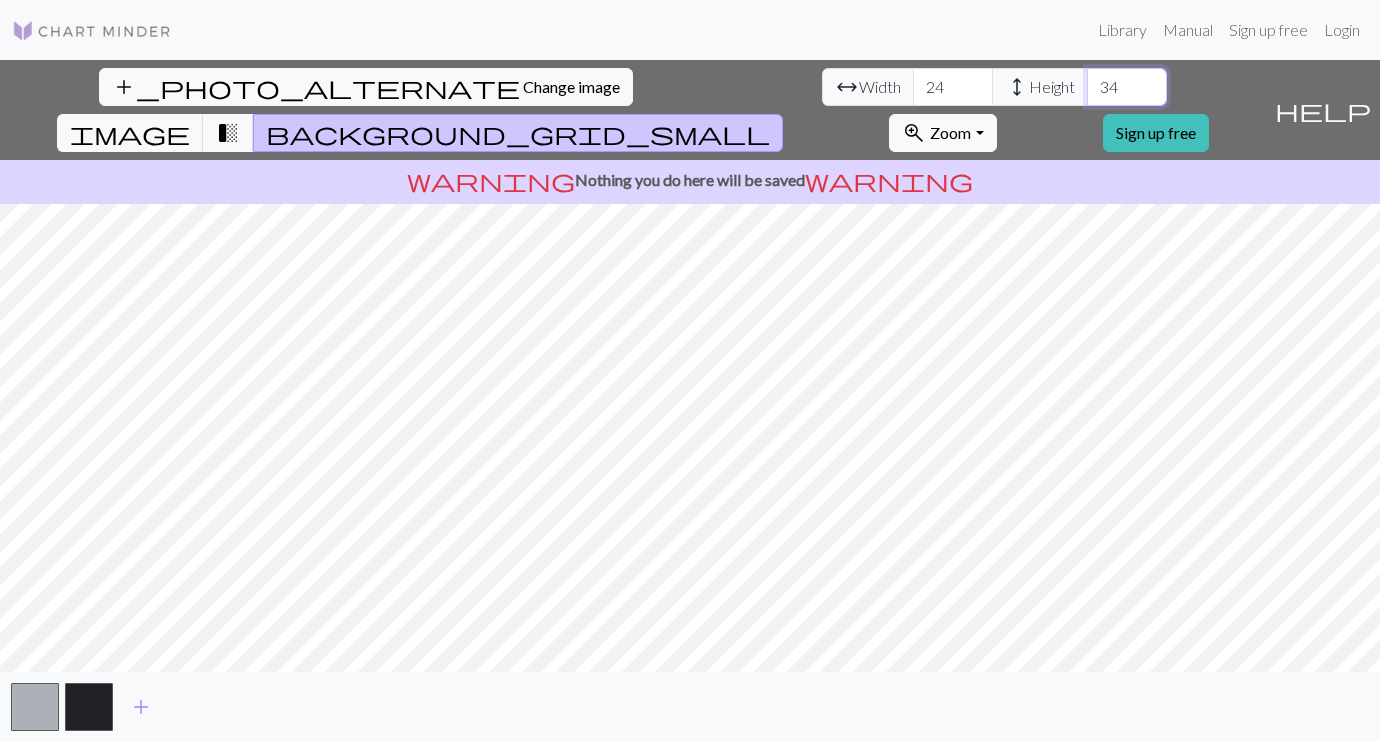 click on "34" at bounding box center (1127, 87) 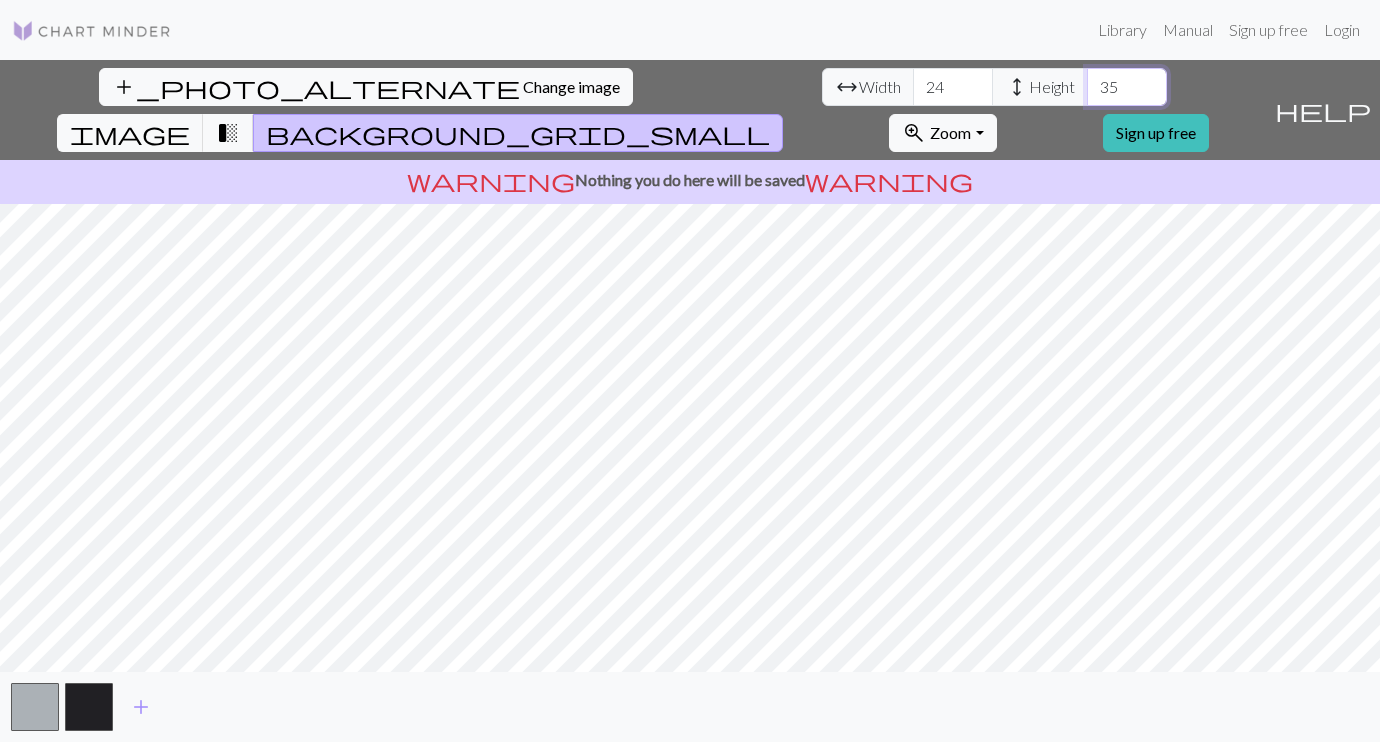 click on "35" at bounding box center (1127, 87) 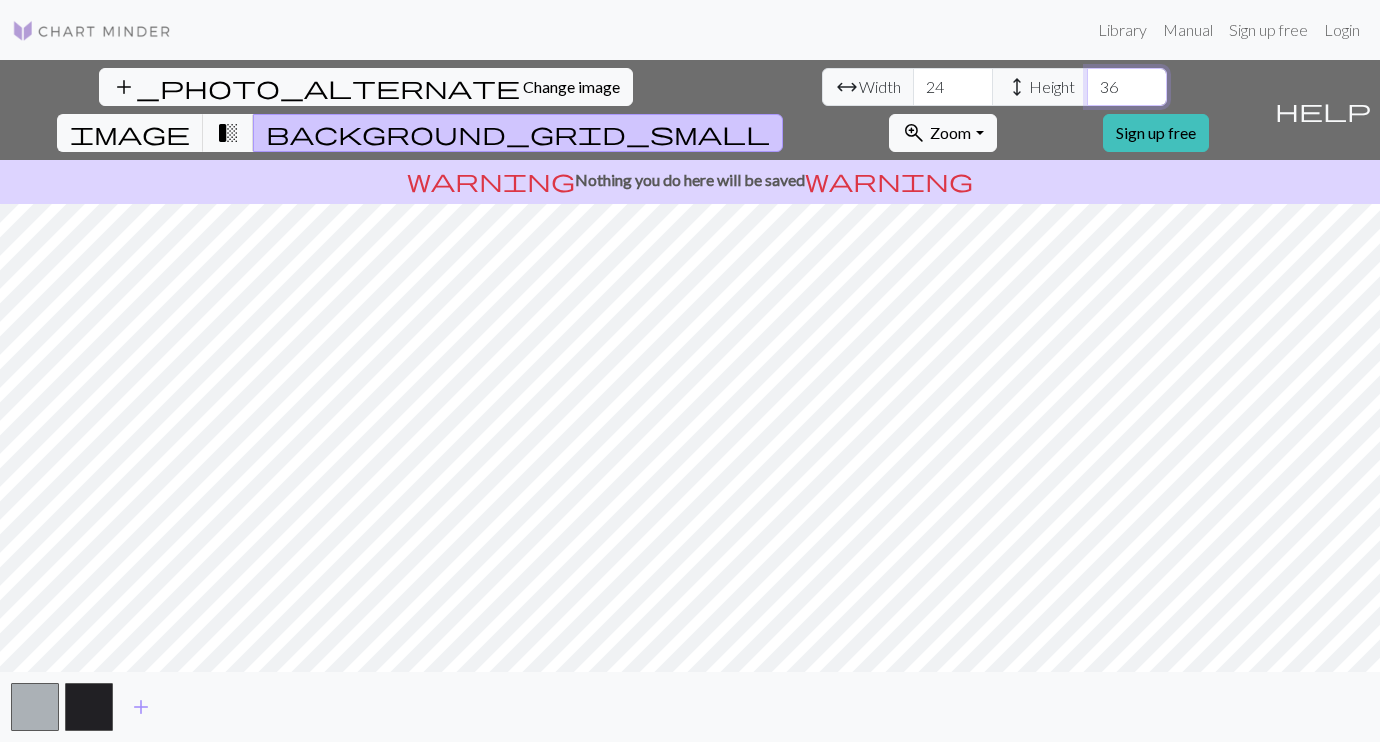 click on "36" at bounding box center (1127, 87) 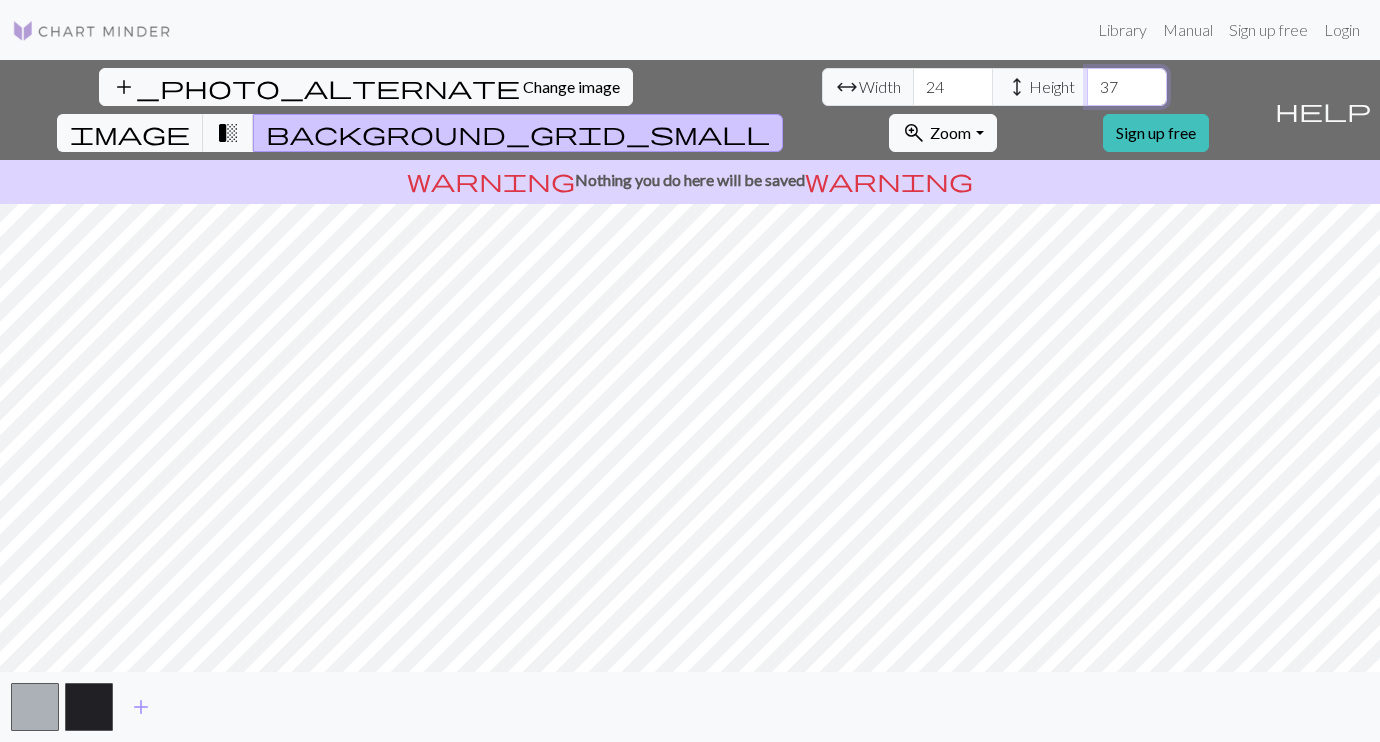 click on "37" at bounding box center (1127, 87) 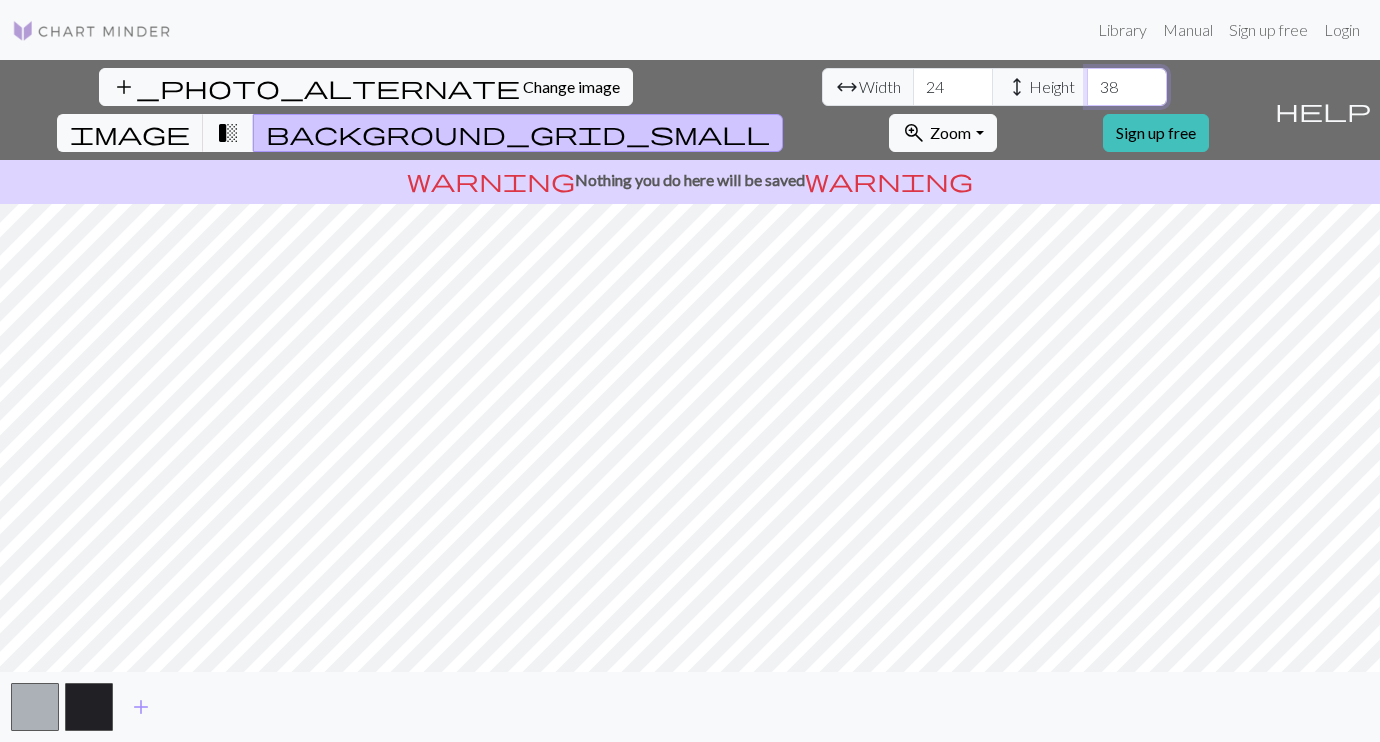 click on "38" at bounding box center [1127, 87] 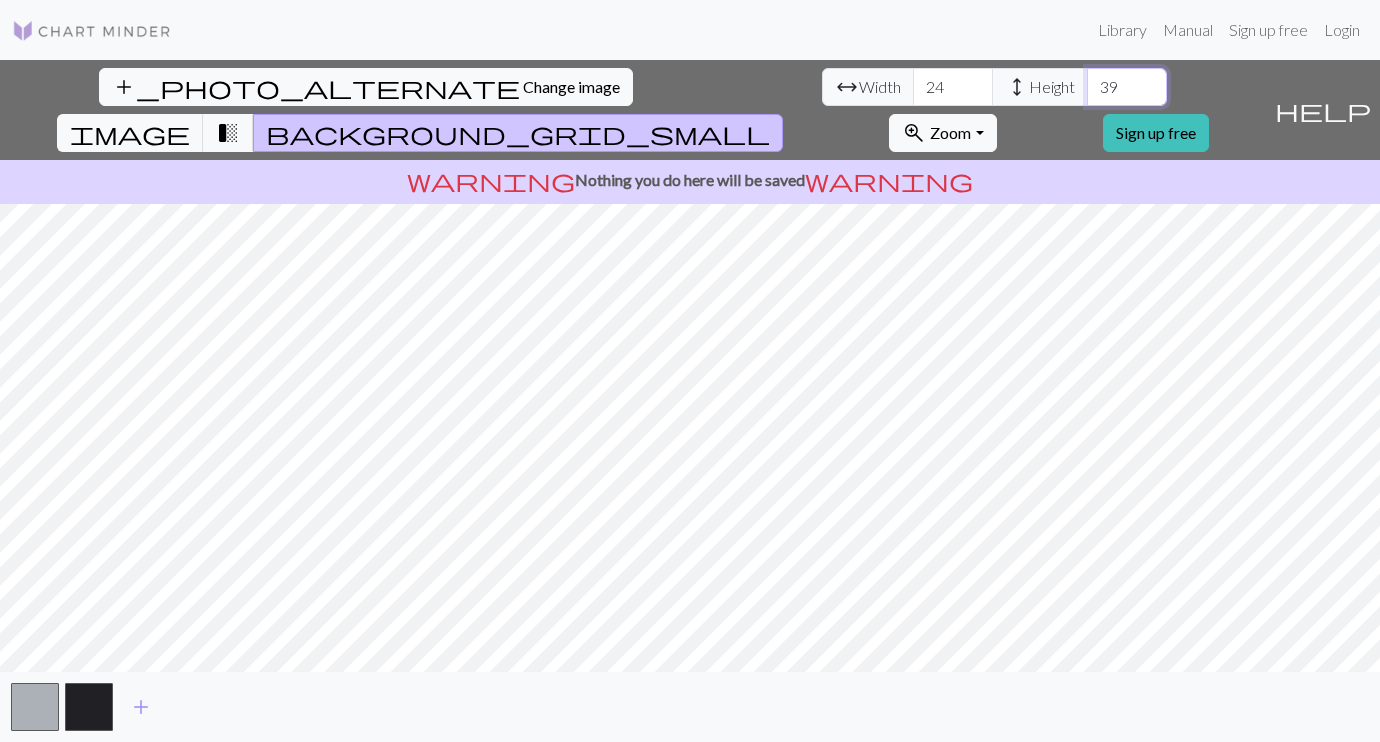 click on "39" at bounding box center [1127, 87] 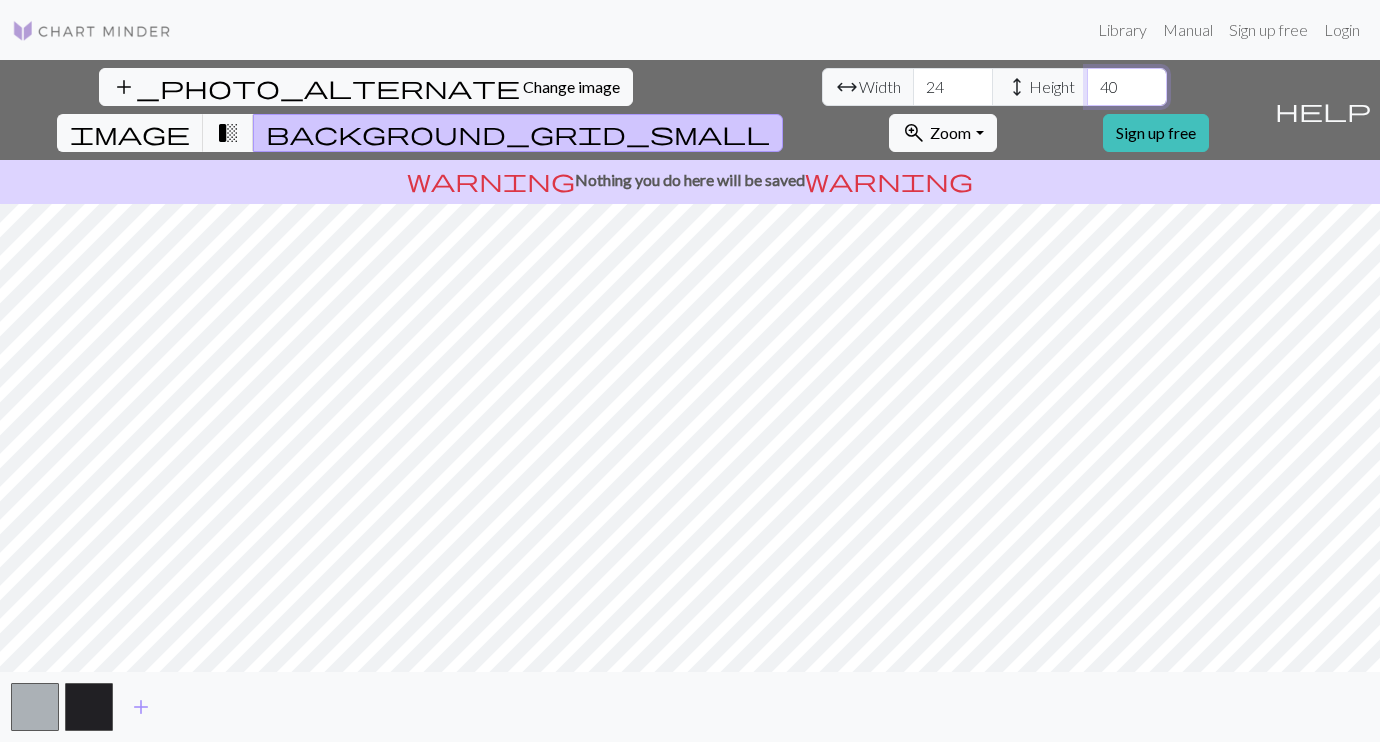 click on "40" at bounding box center [1127, 87] 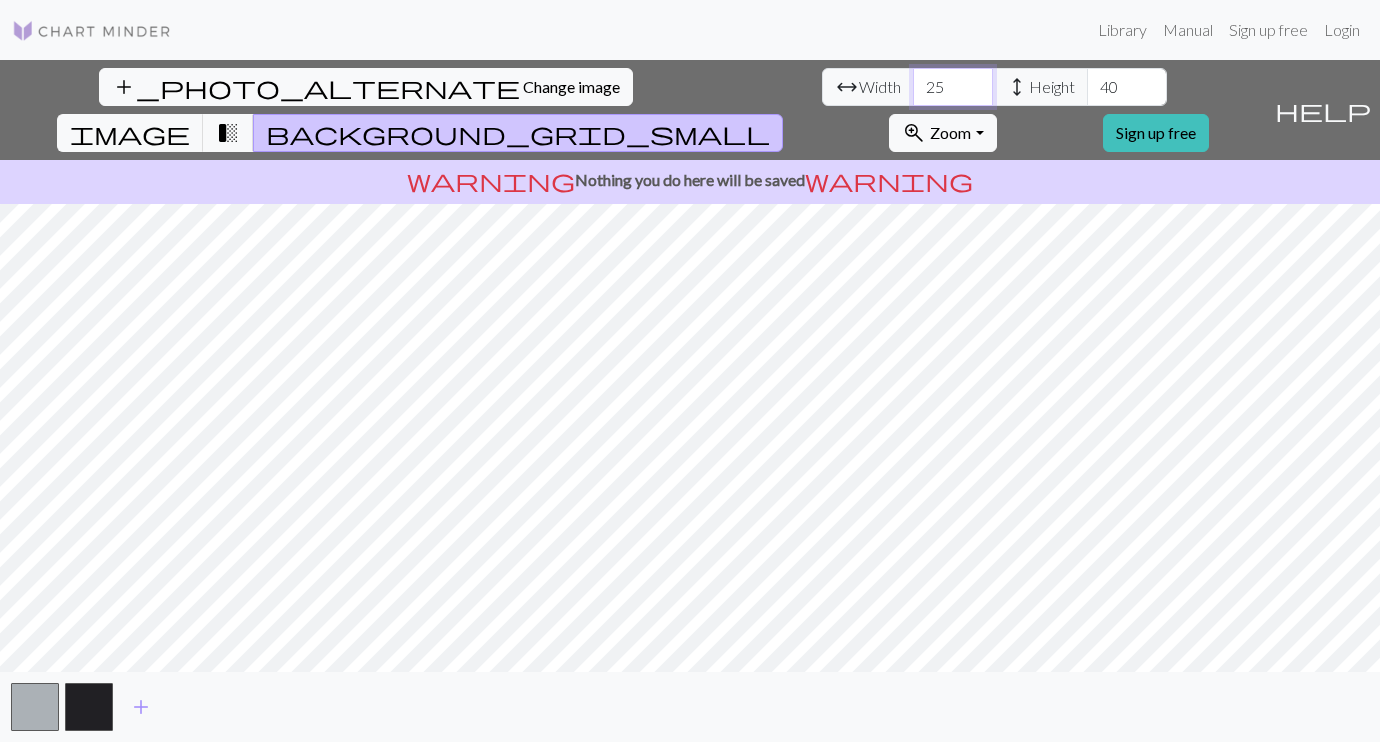 click on "25" at bounding box center (953, 87) 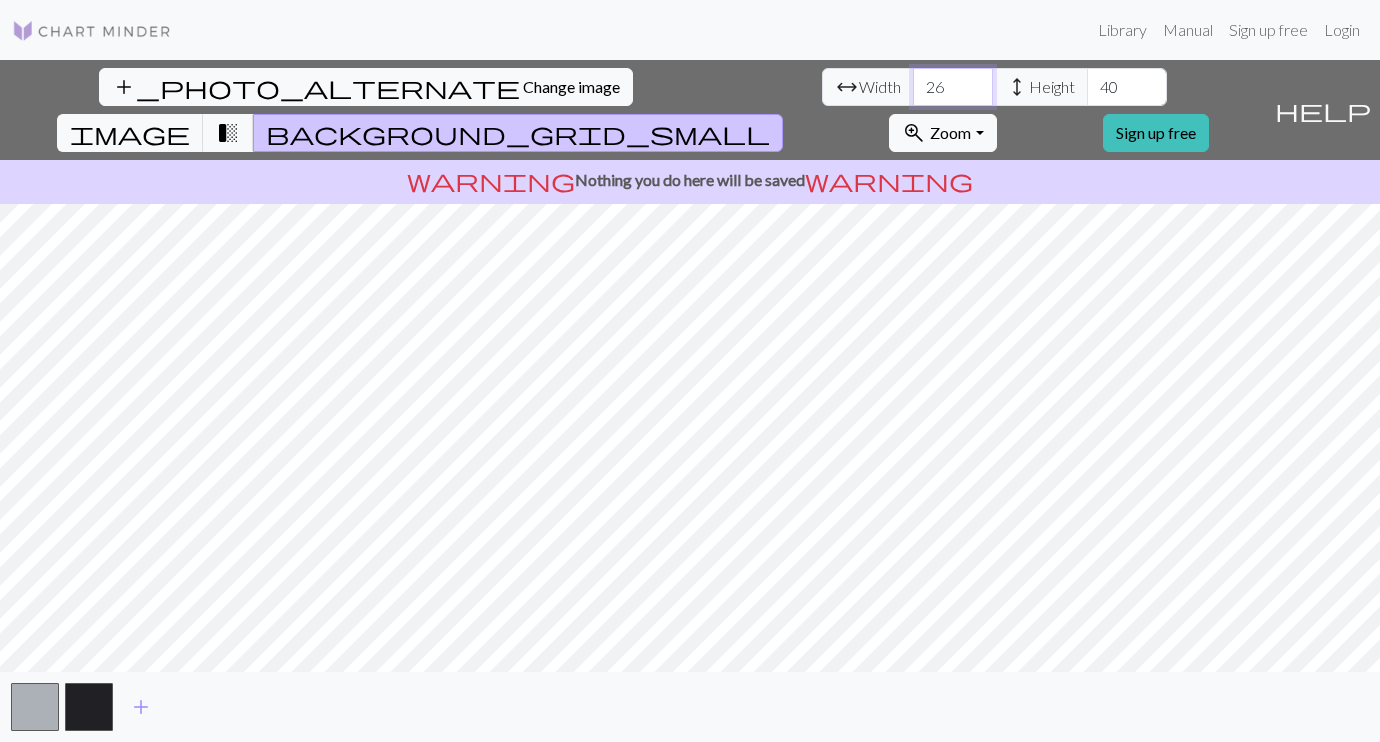 click on "26" at bounding box center (953, 87) 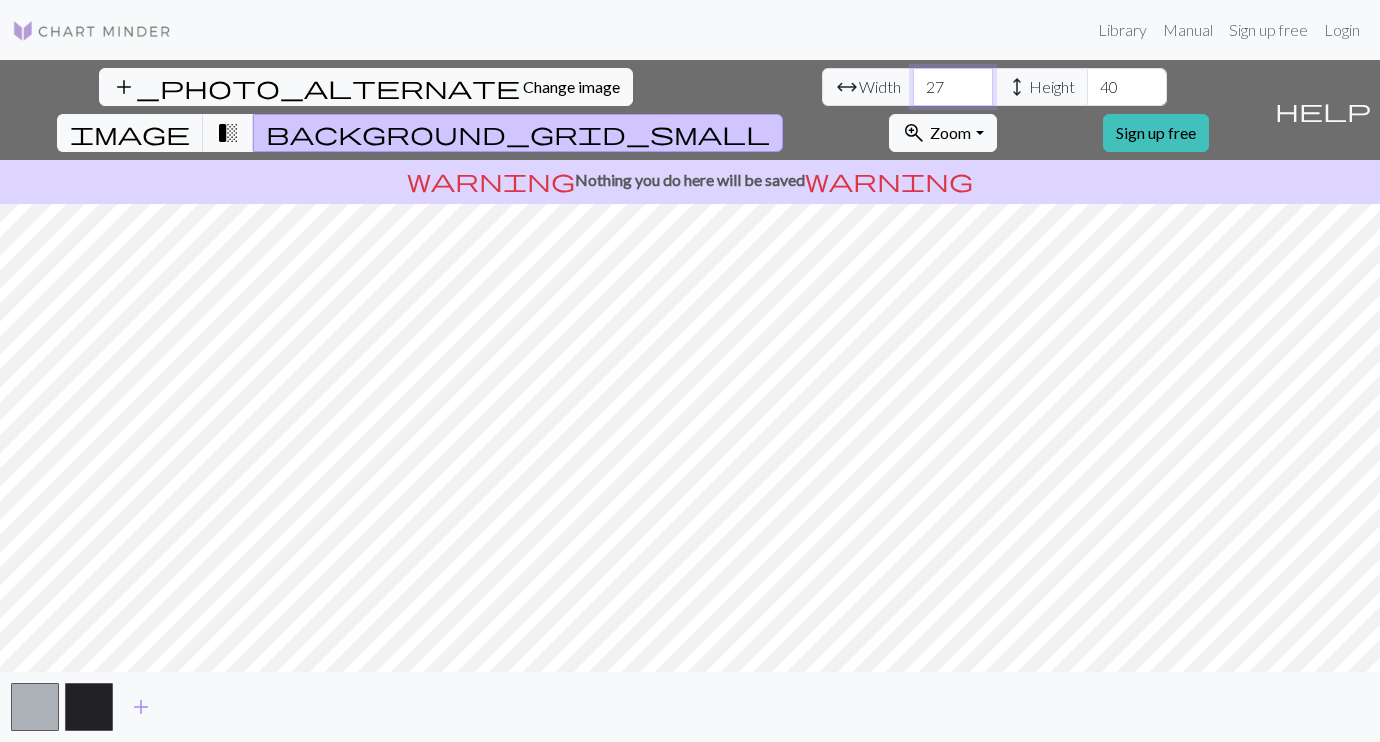 click on "27" at bounding box center (953, 87) 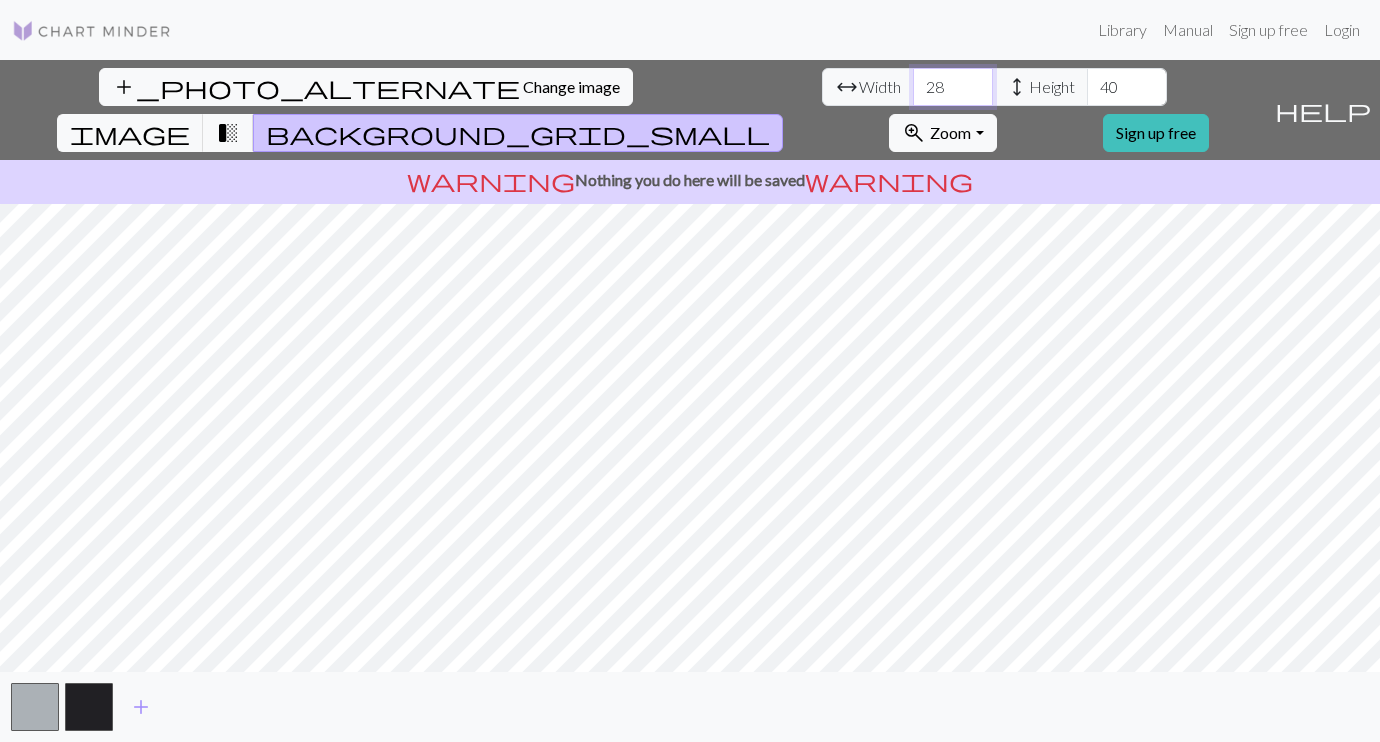 click on "28" at bounding box center [953, 87] 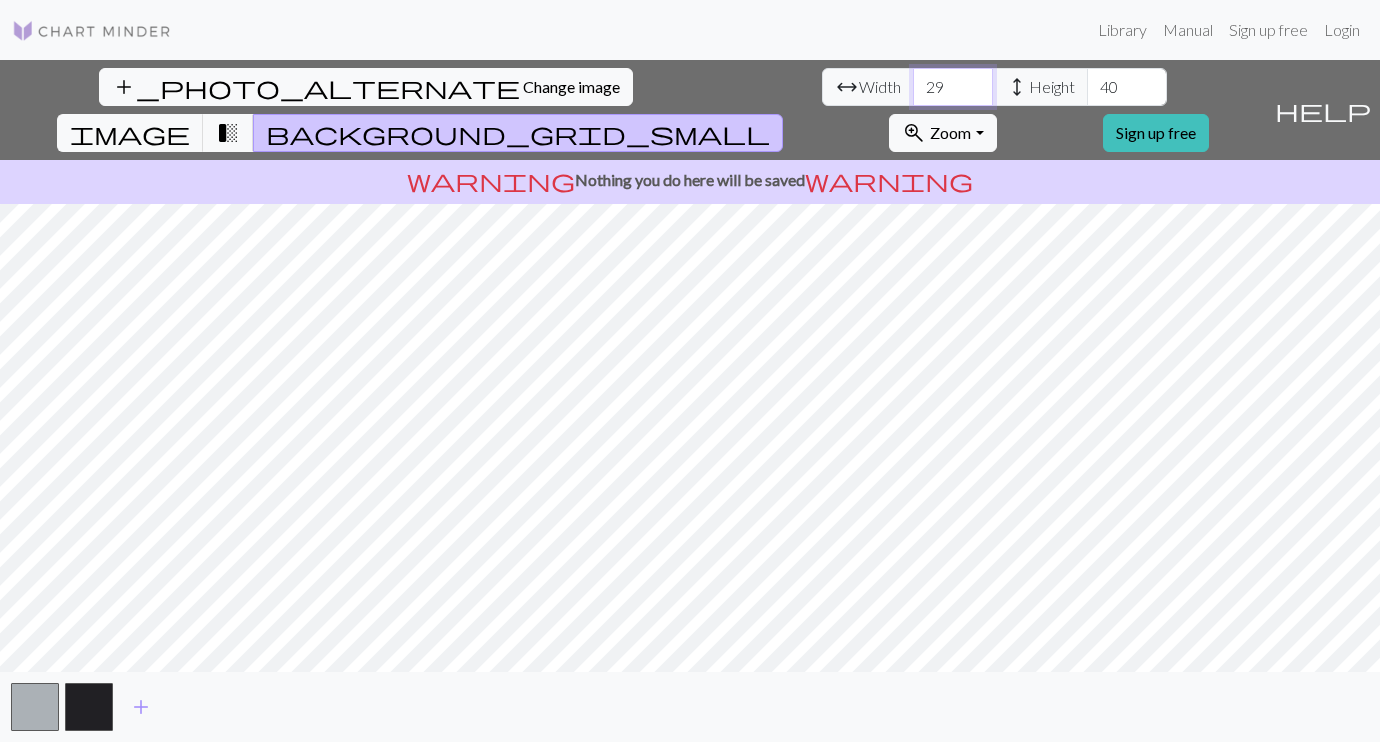 click on "29" at bounding box center [953, 87] 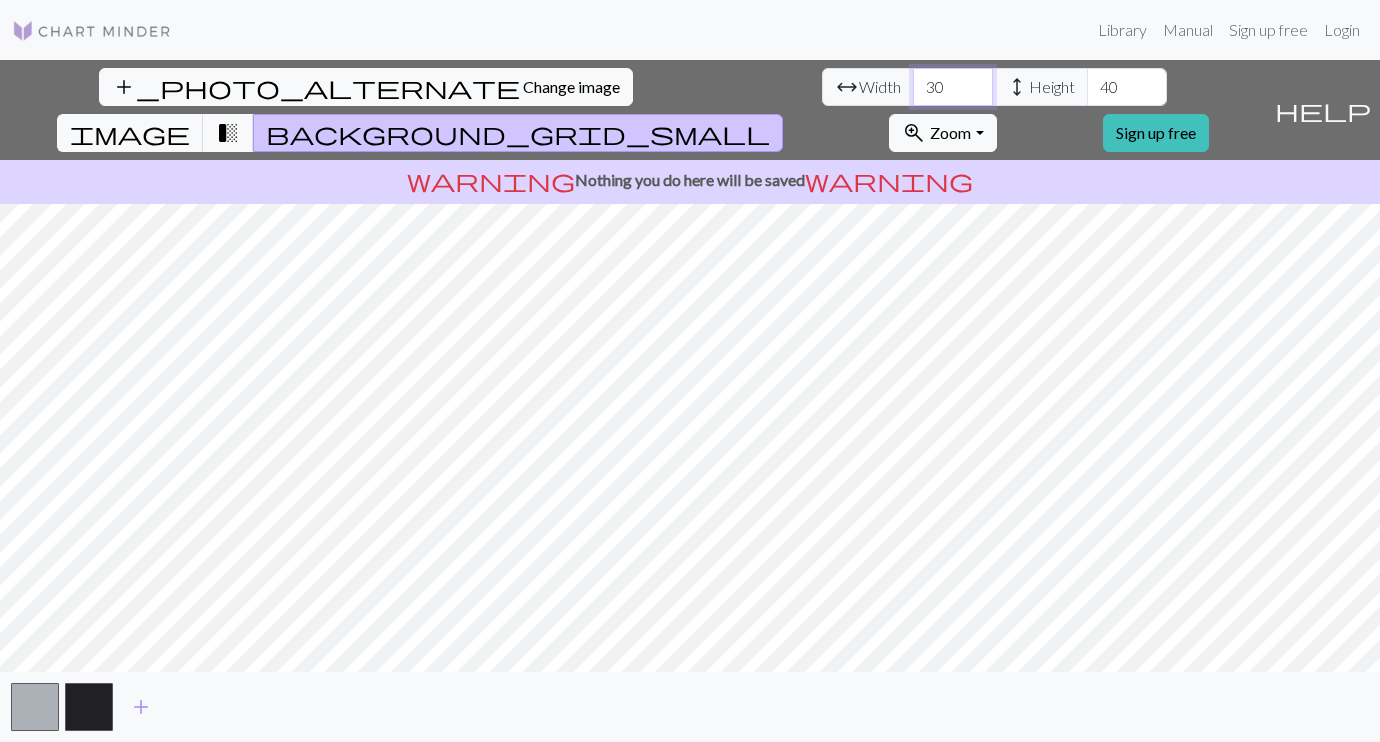click on "30" at bounding box center (953, 87) 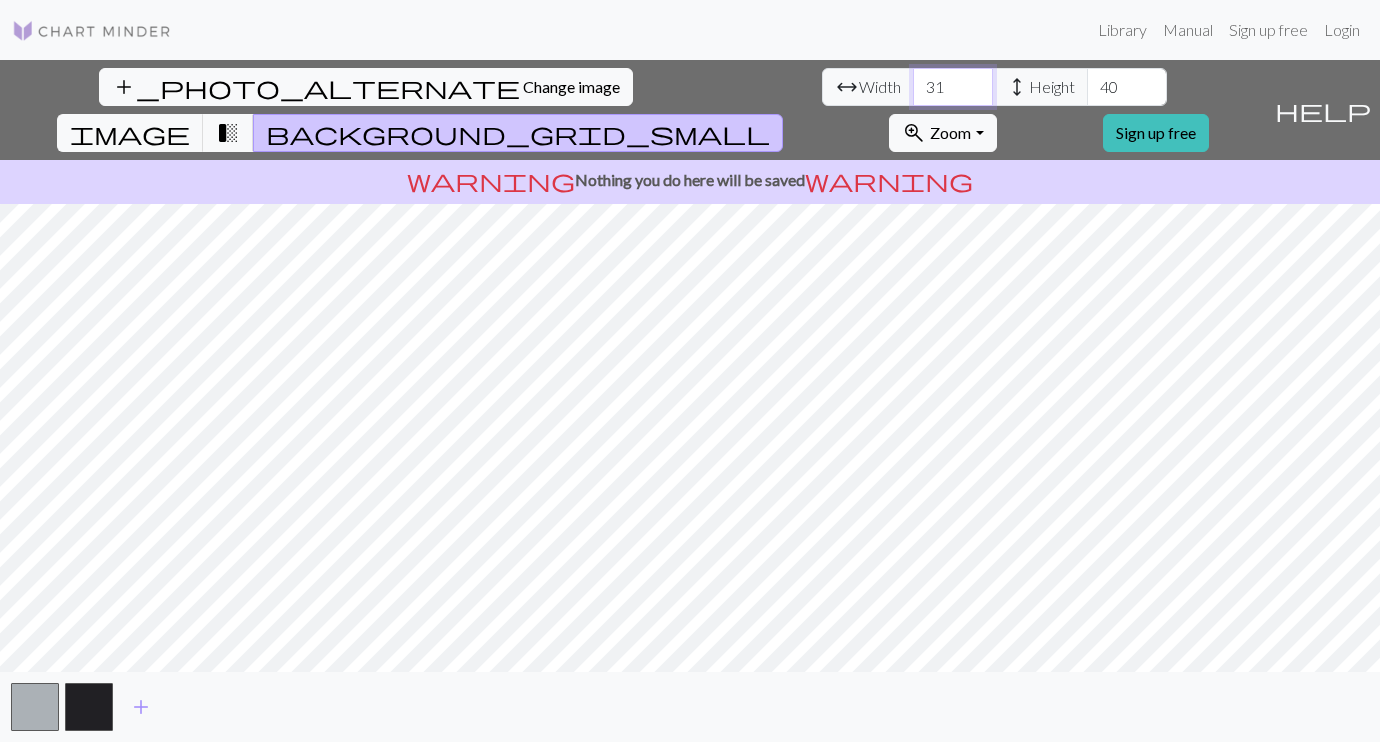 click on "31" at bounding box center (953, 87) 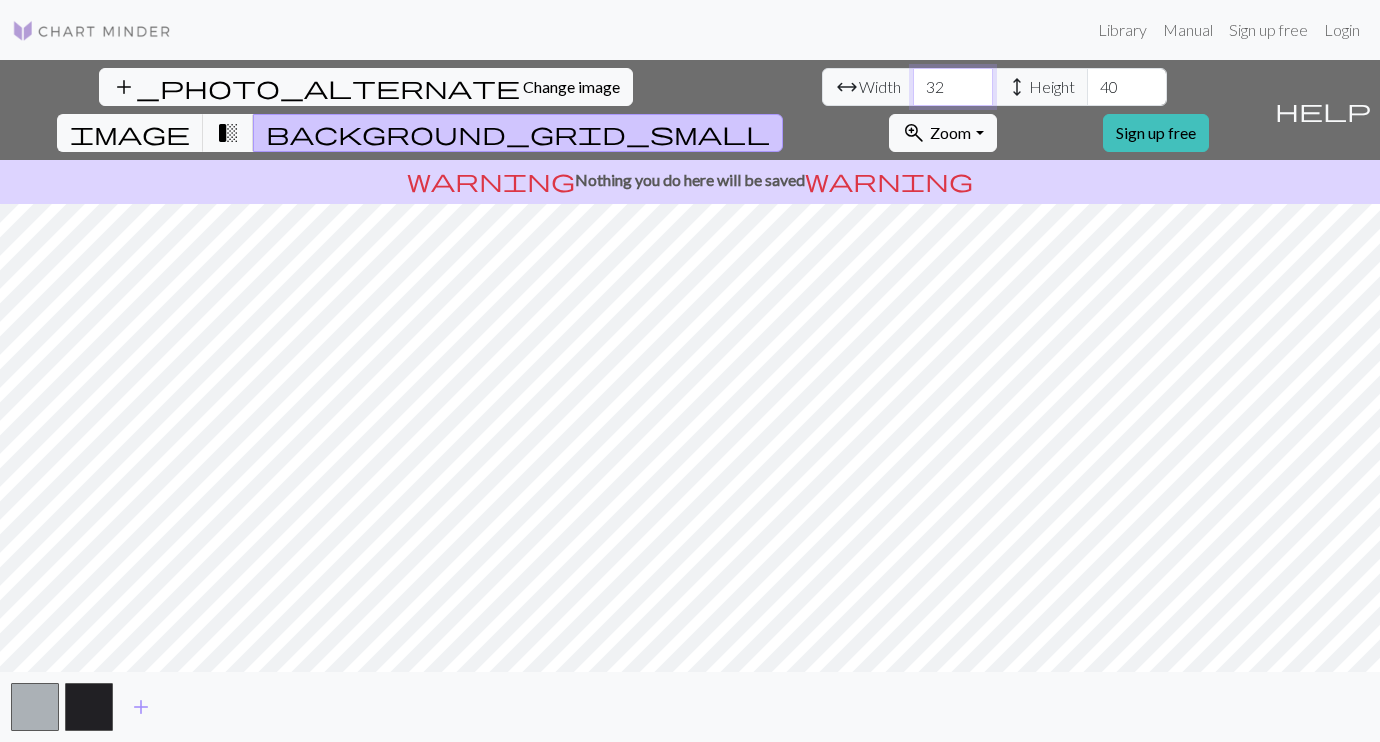 click on "32" at bounding box center (953, 87) 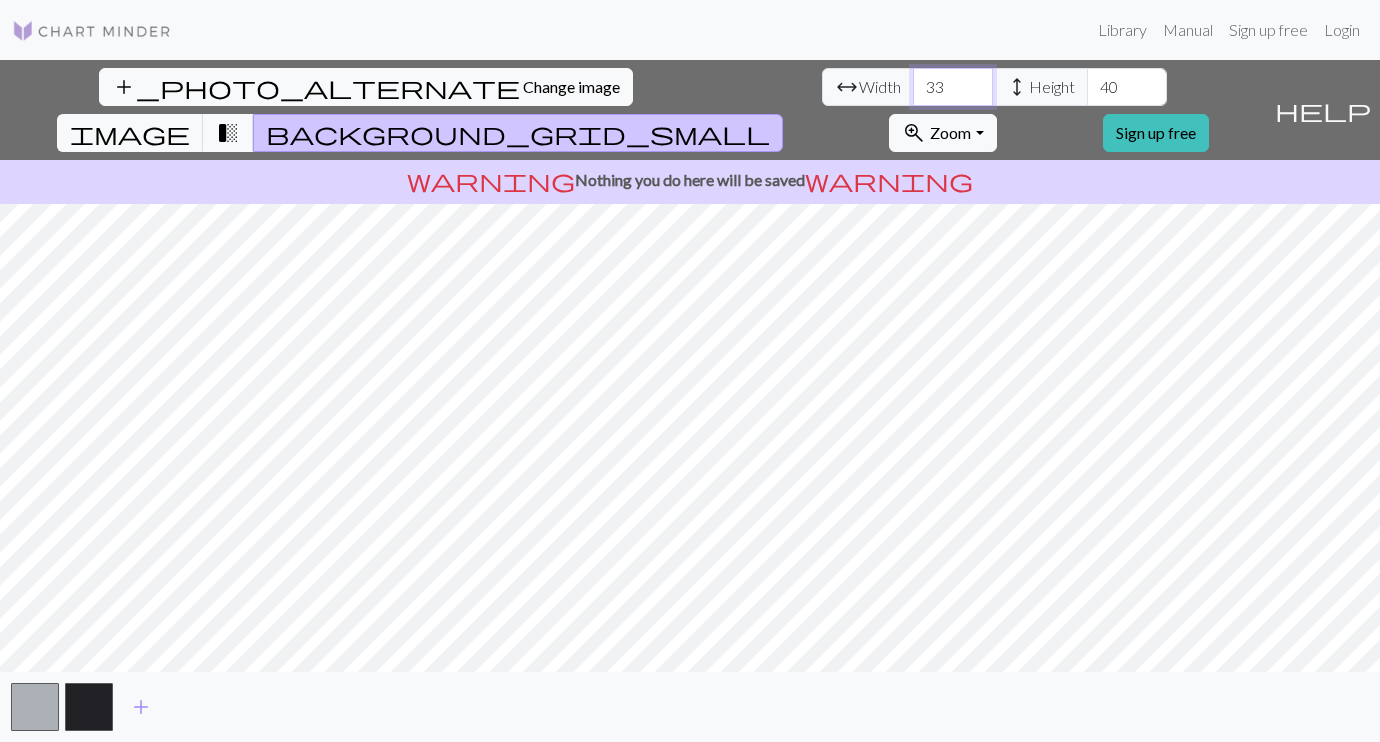 click on "33" at bounding box center (953, 87) 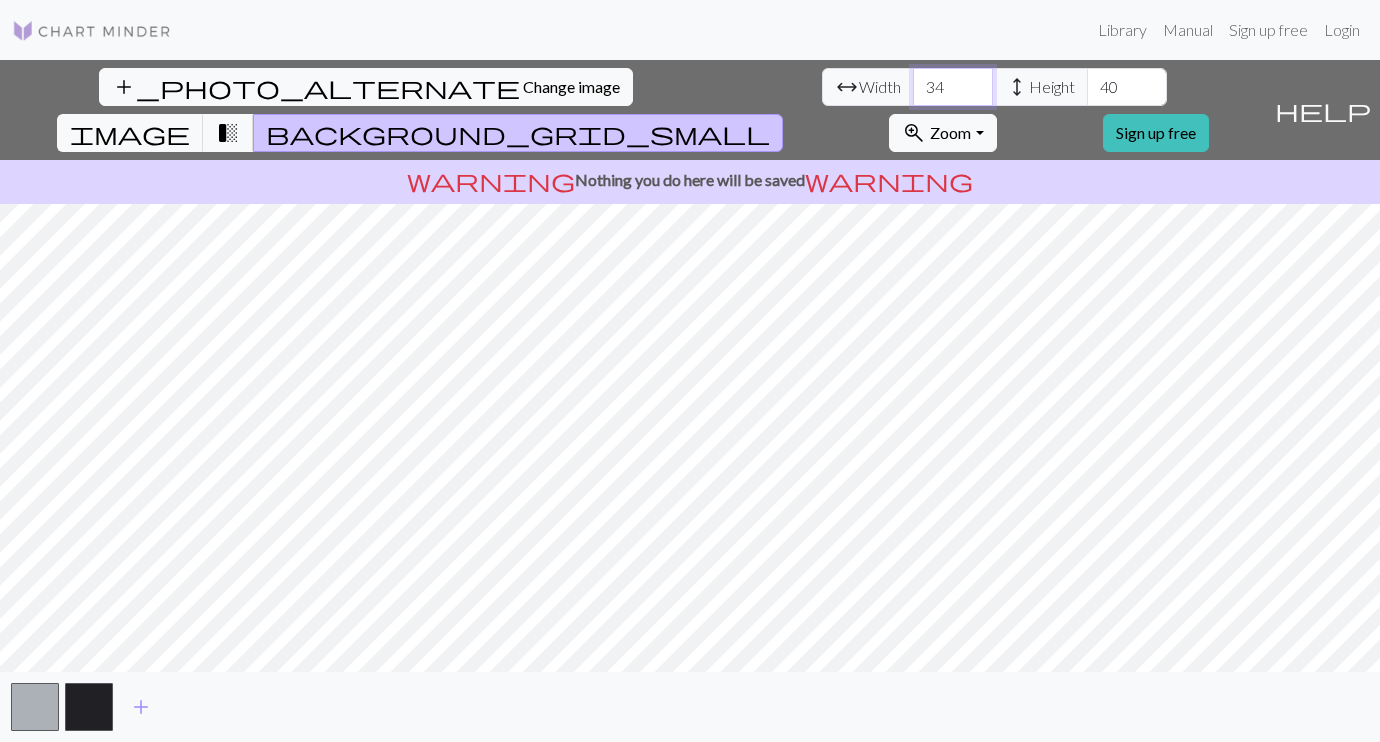 click on "34" at bounding box center (953, 87) 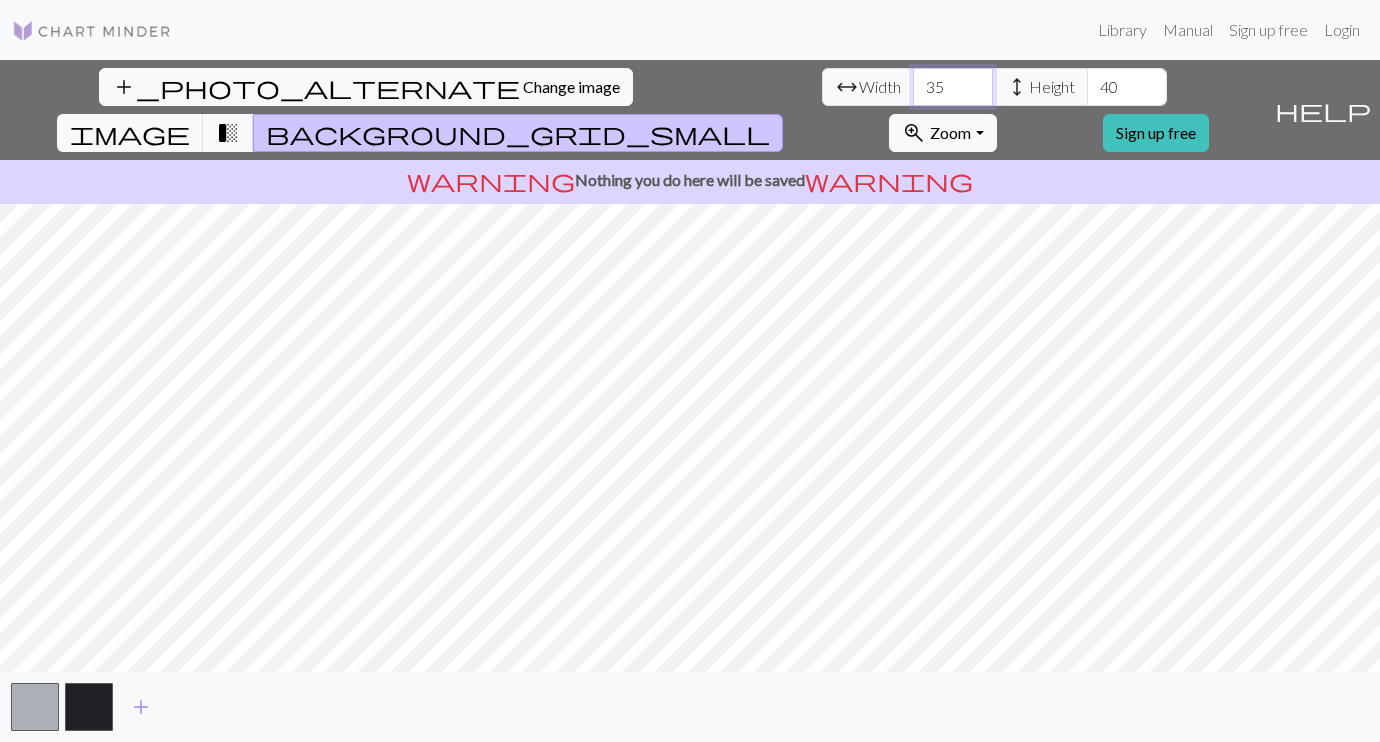 click on "35" at bounding box center [953, 87] 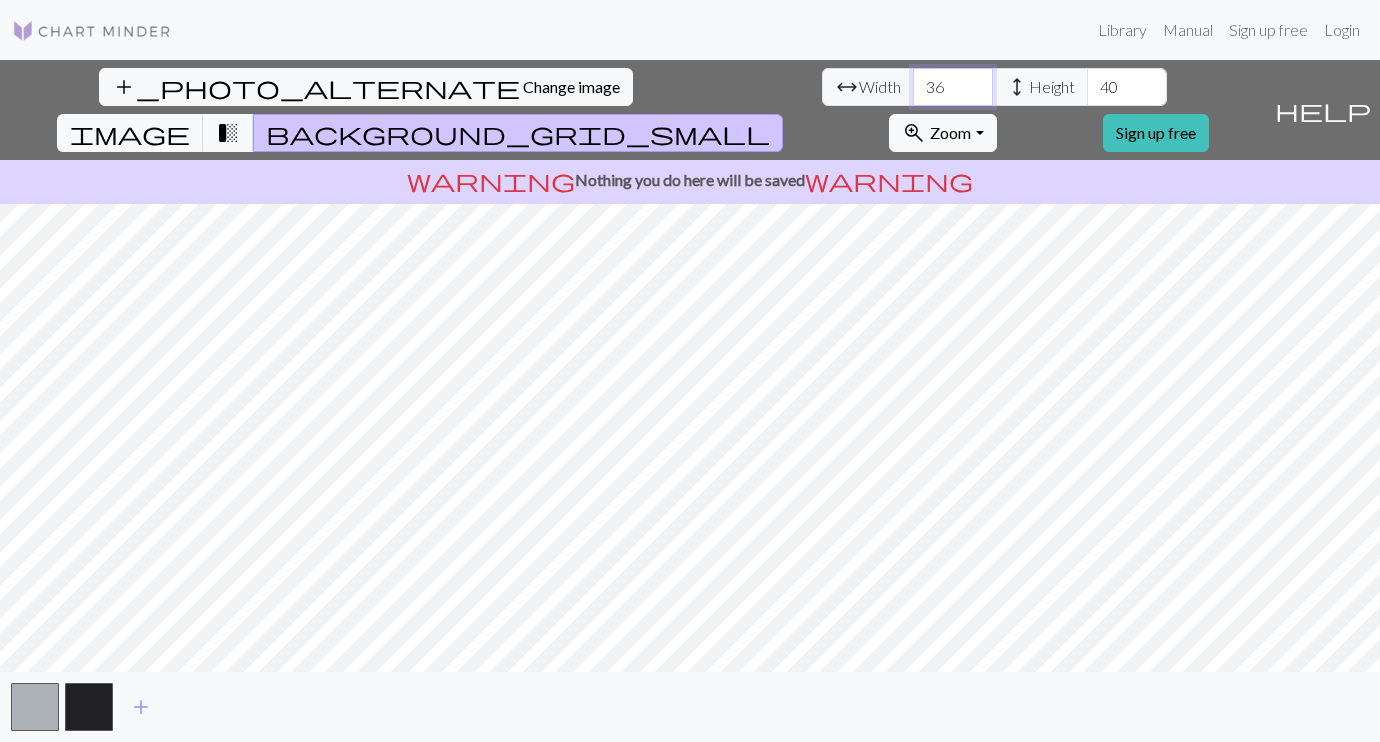 click on "36" at bounding box center [953, 87] 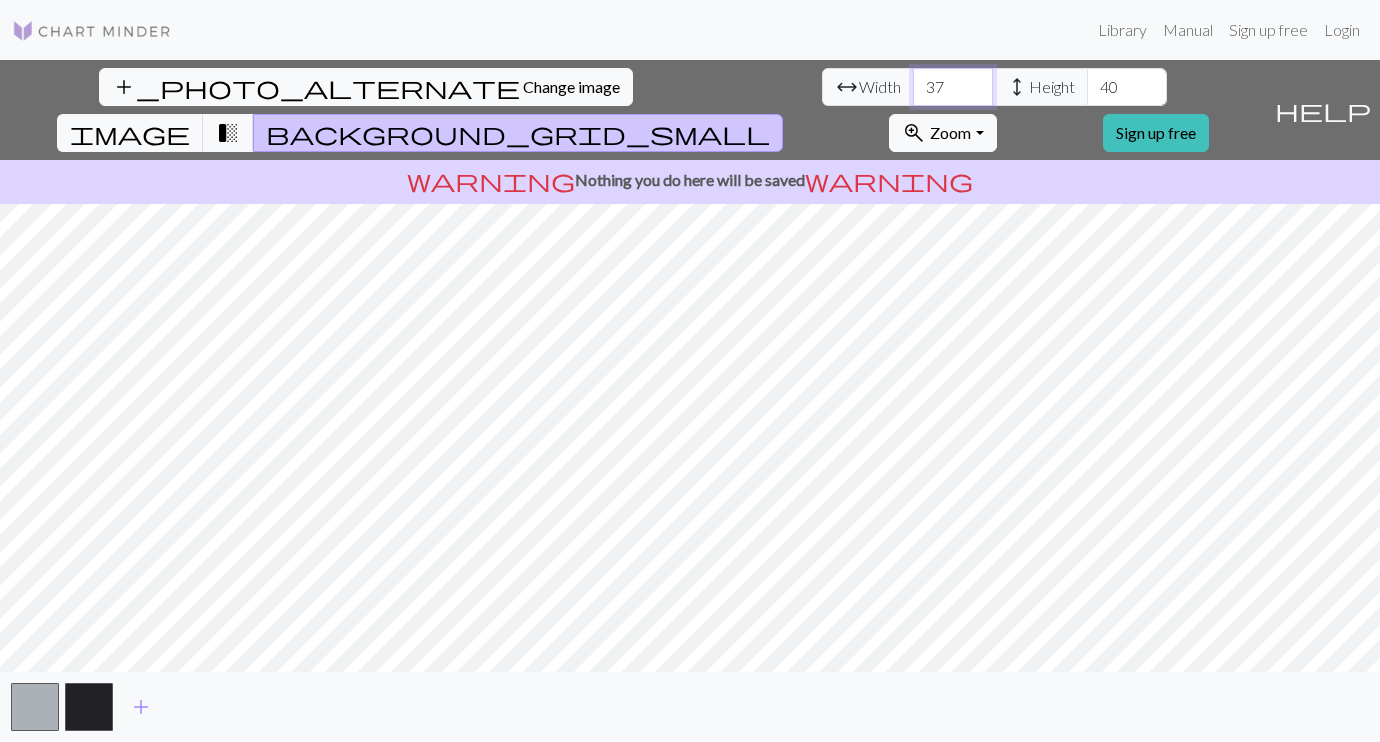 click on "37" at bounding box center (953, 87) 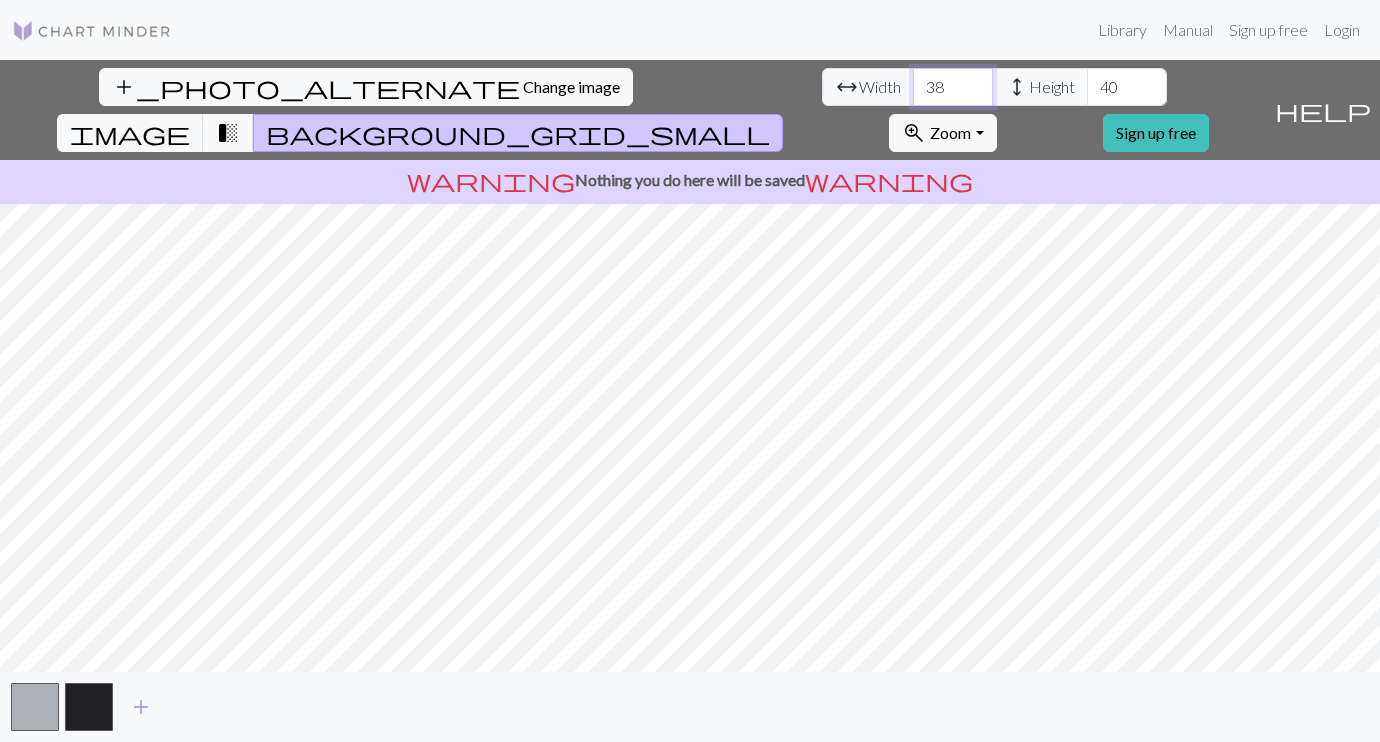click on "38" at bounding box center (953, 87) 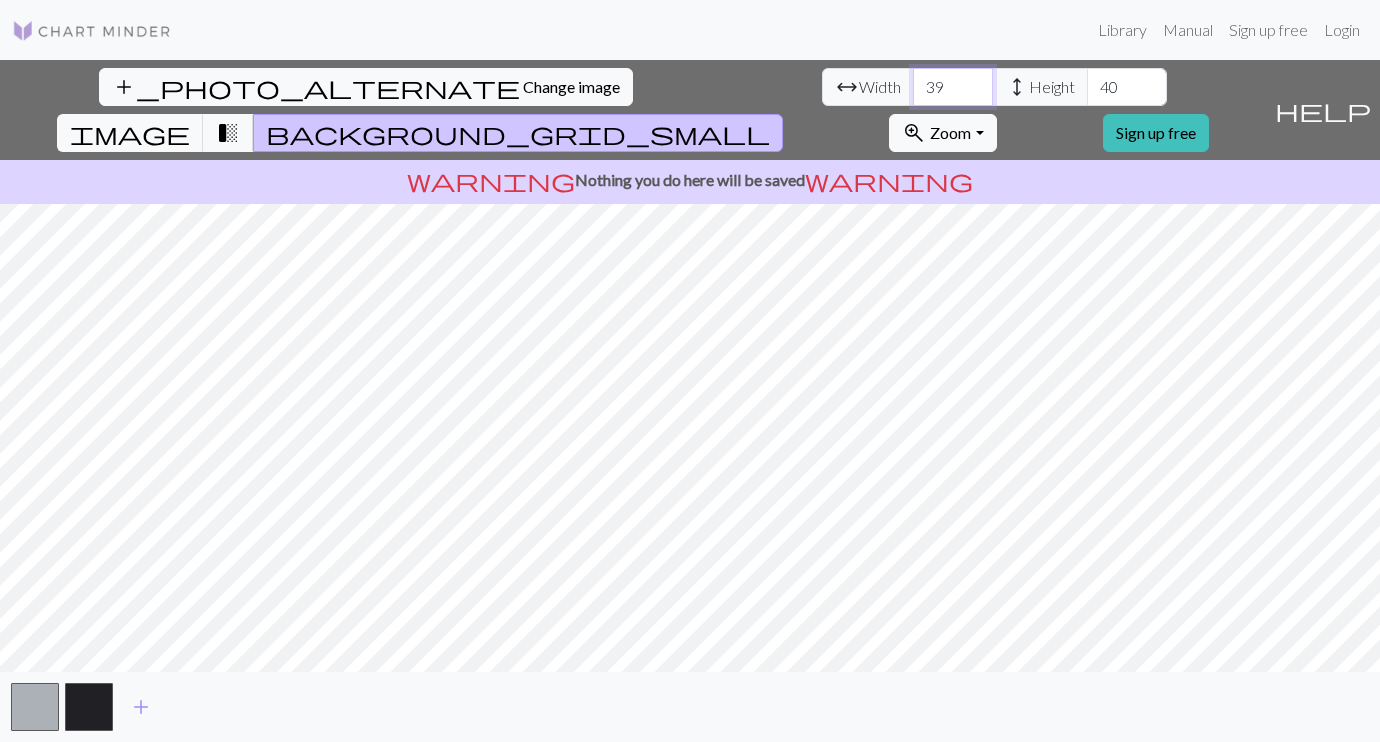 click on "39" at bounding box center [953, 87] 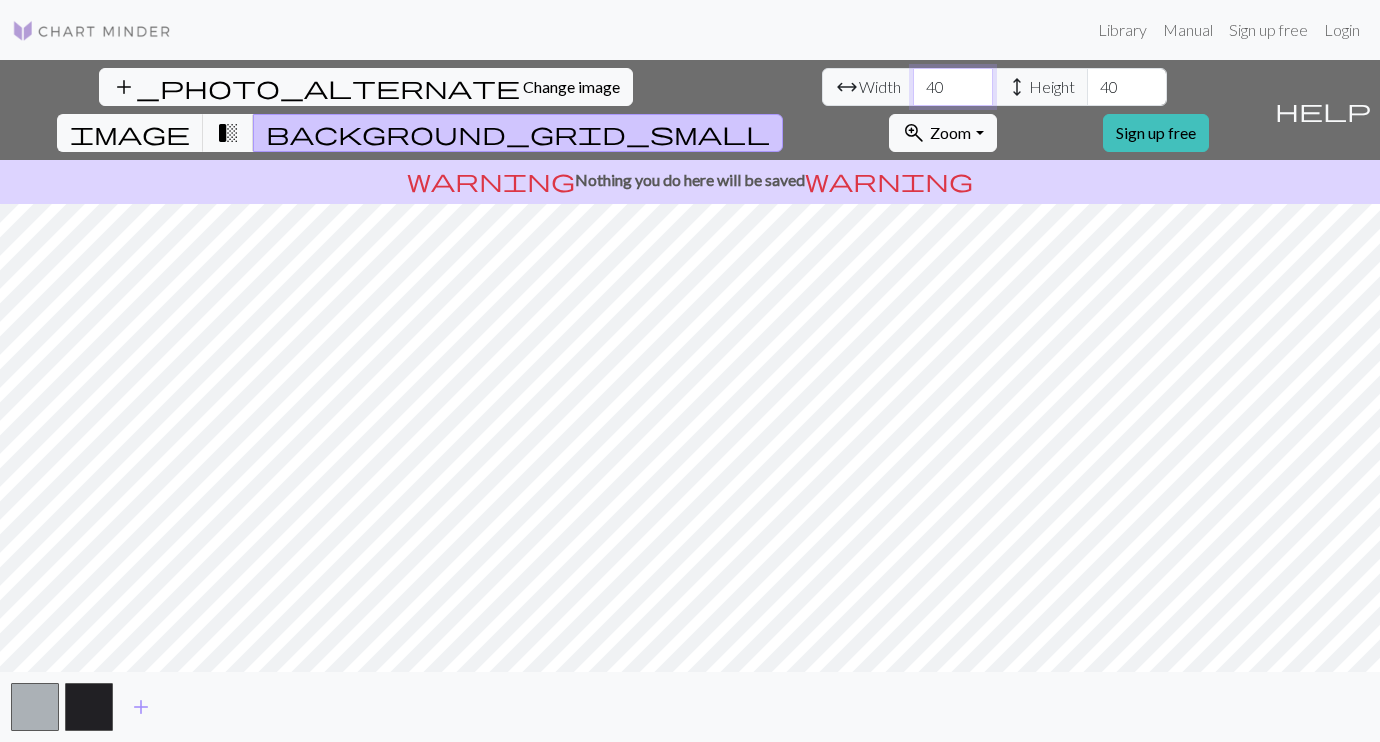 click on "40" at bounding box center [953, 87] 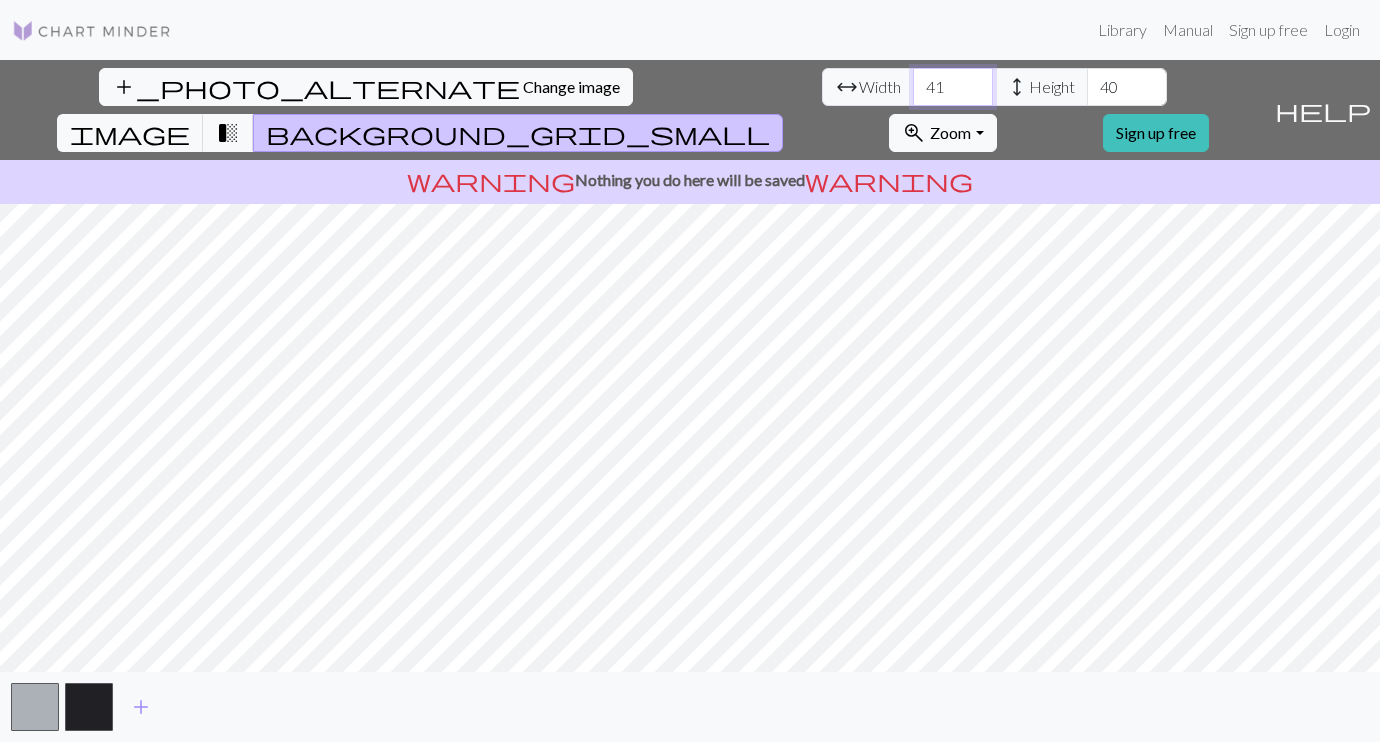 click on "41" at bounding box center (953, 87) 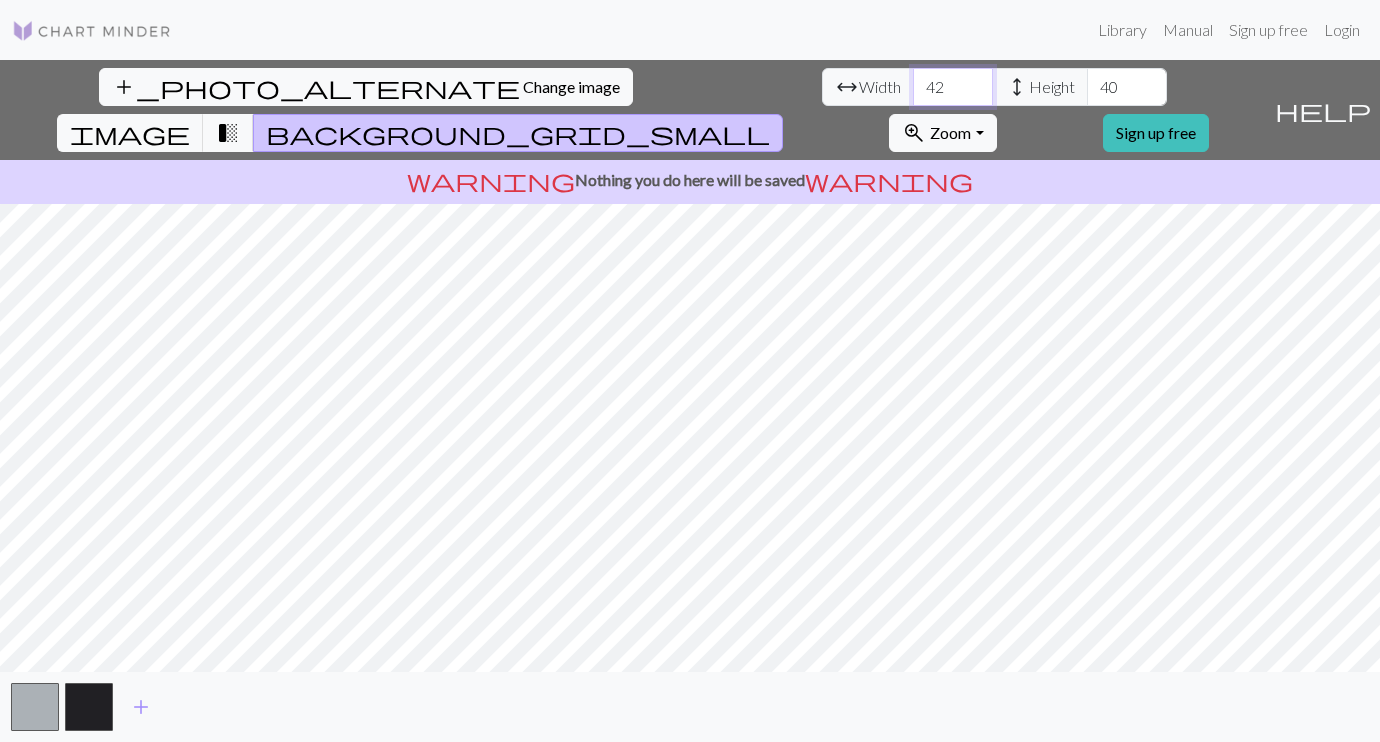 click on "42" at bounding box center (953, 87) 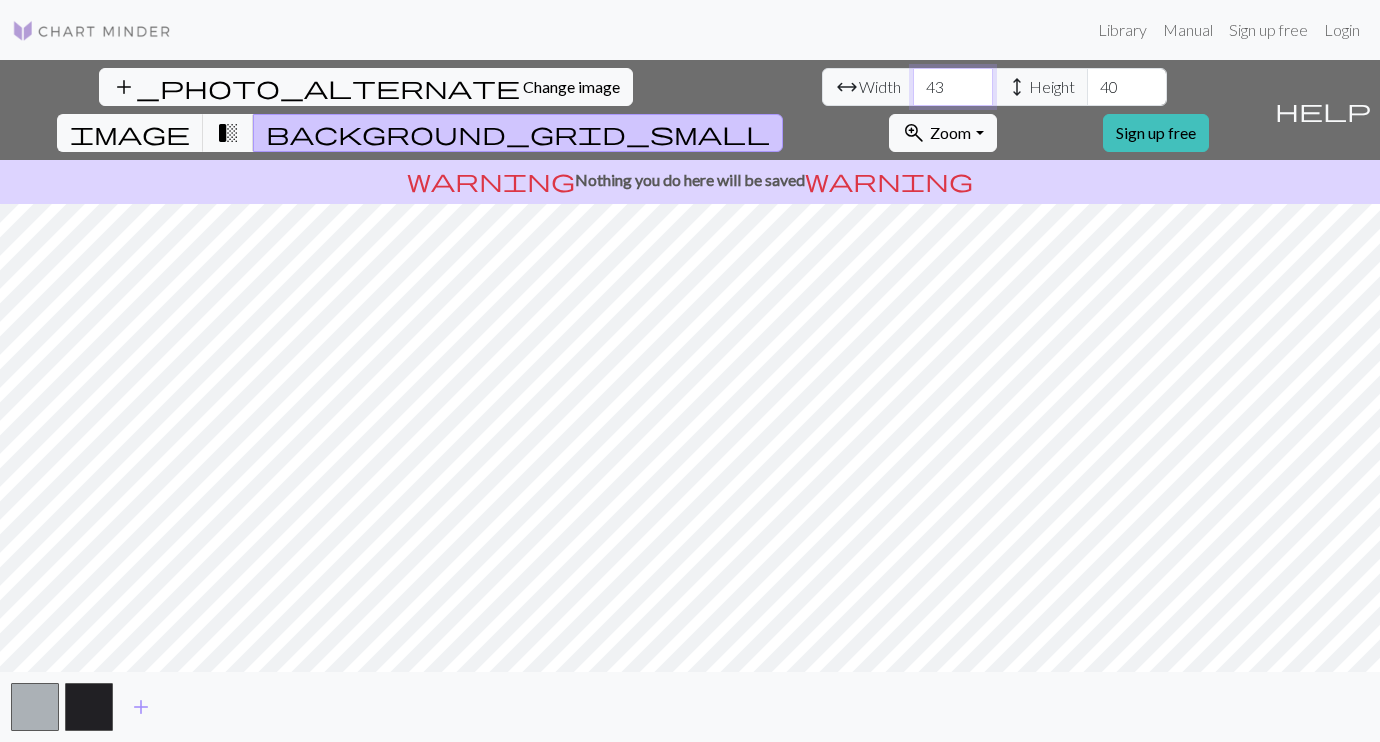 click on "43" at bounding box center (953, 87) 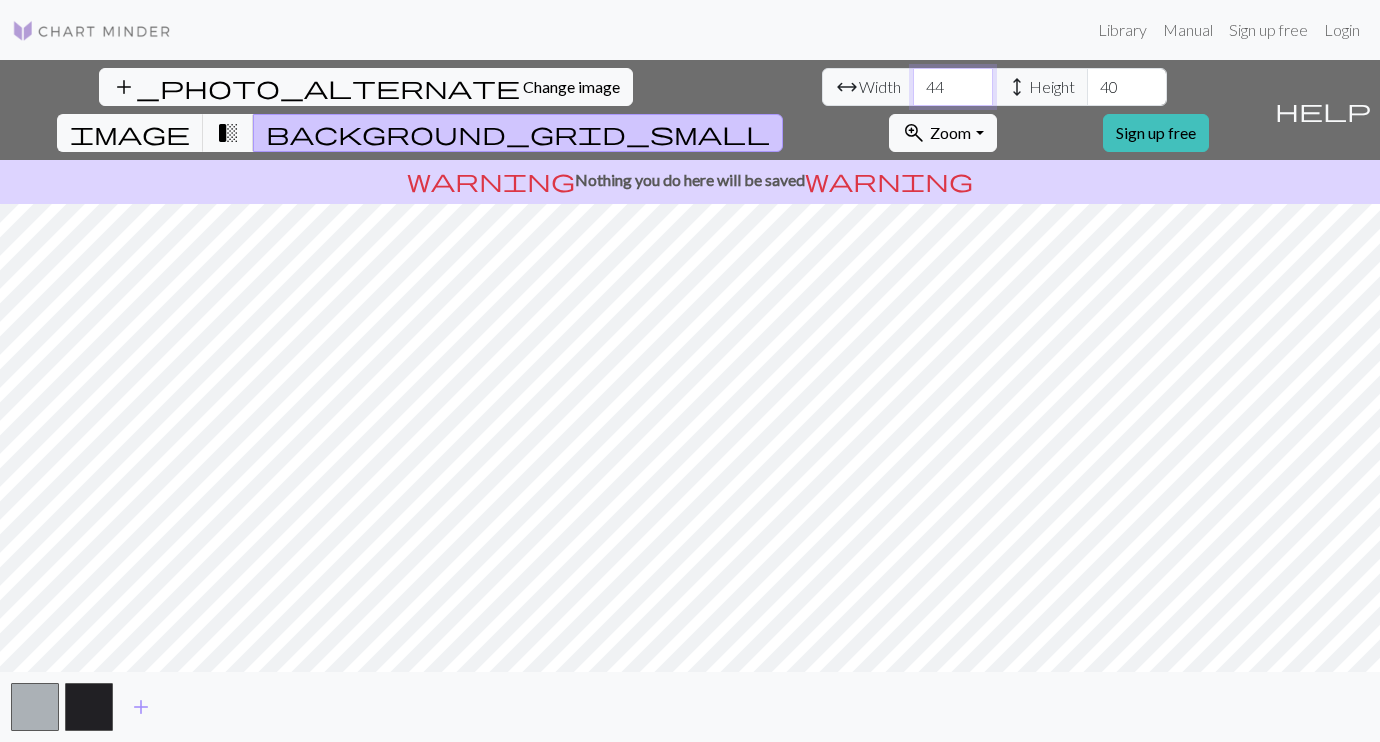 click on "44" at bounding box center [953, 87] 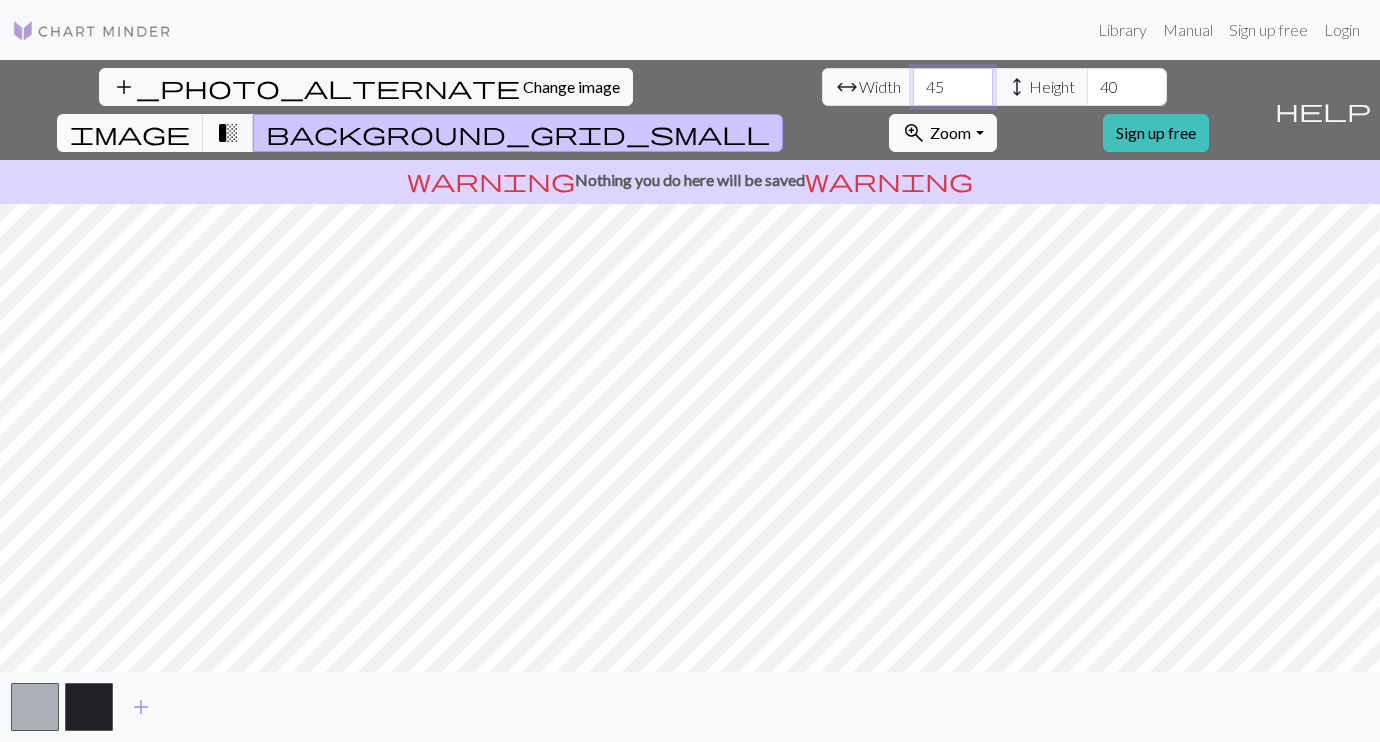 click on "45" at bounding box center (953, 87) 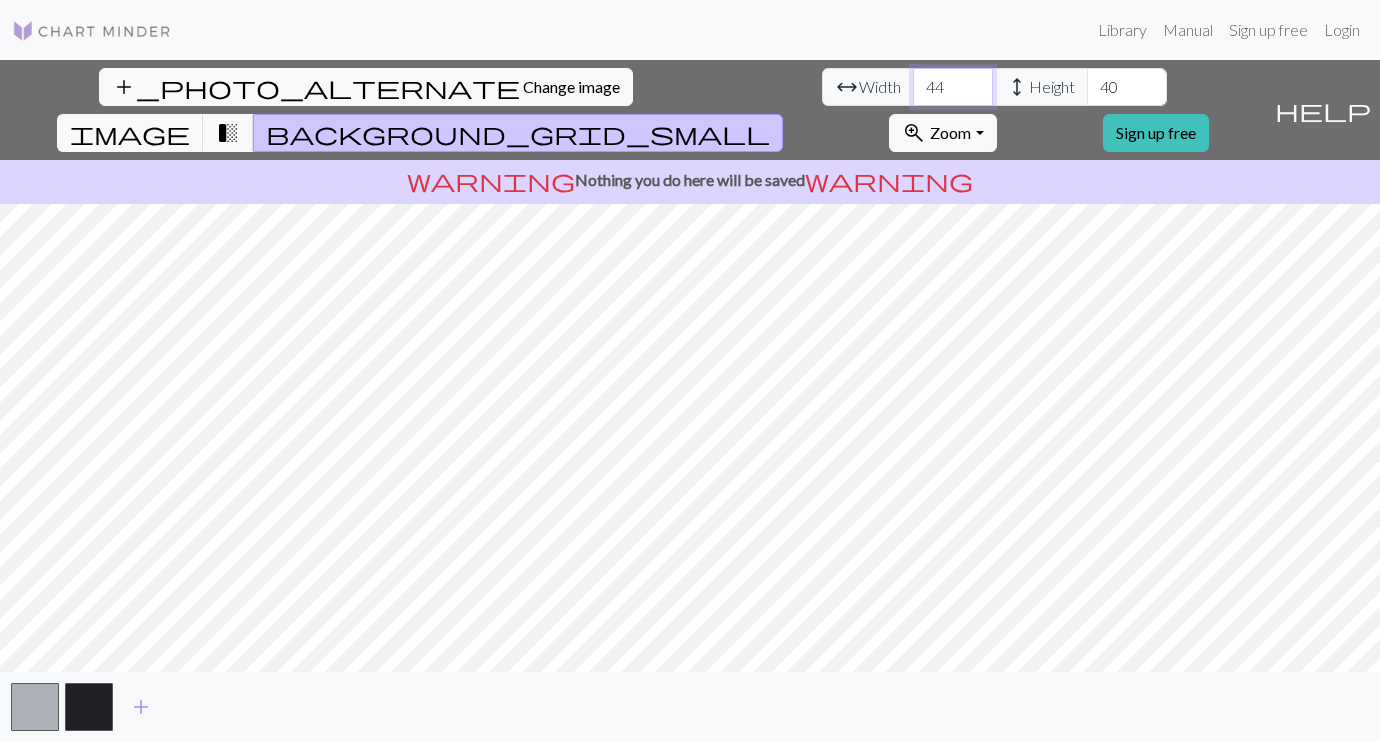 click on "44" at bounding box center (953, 87) 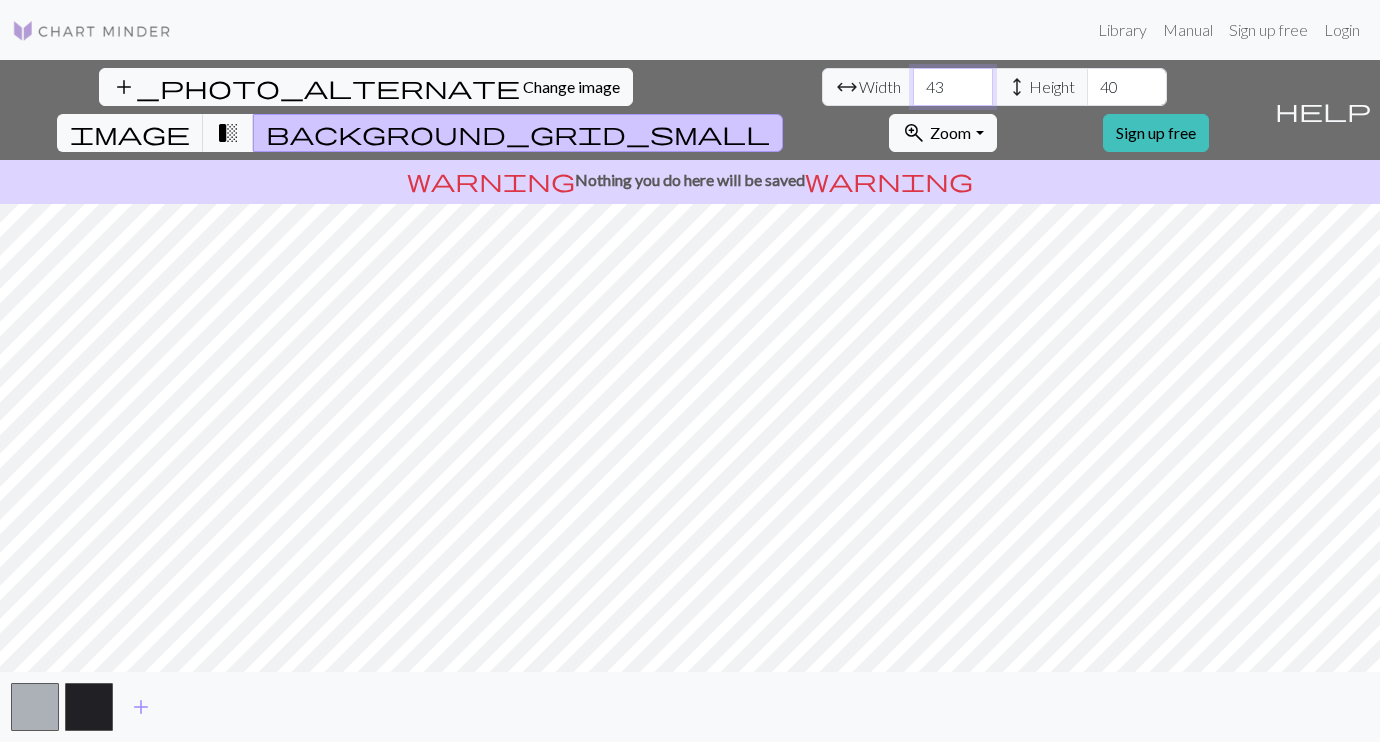click on "43" at bounding box center (953, 87) 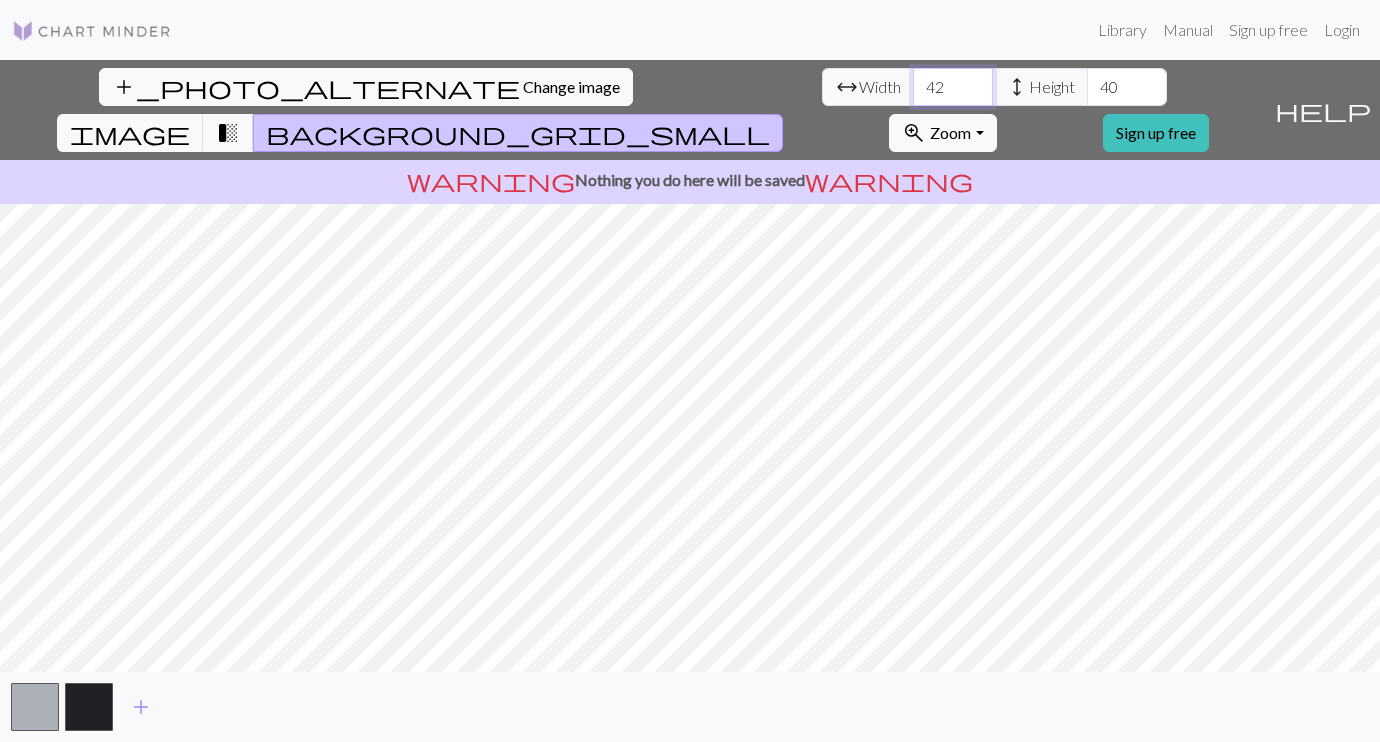 click on "42" at bounding box center [953, 87] 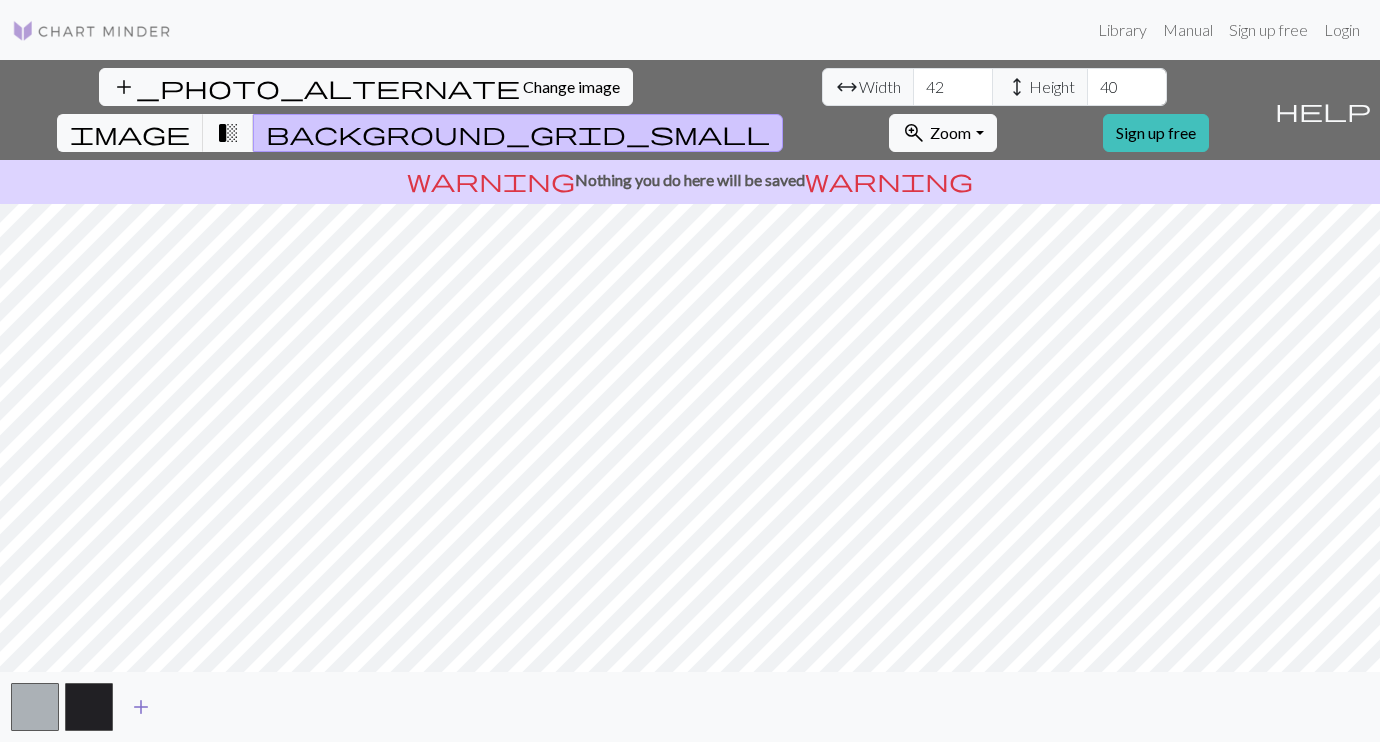 click on "add" at bounding box center (141, 707) 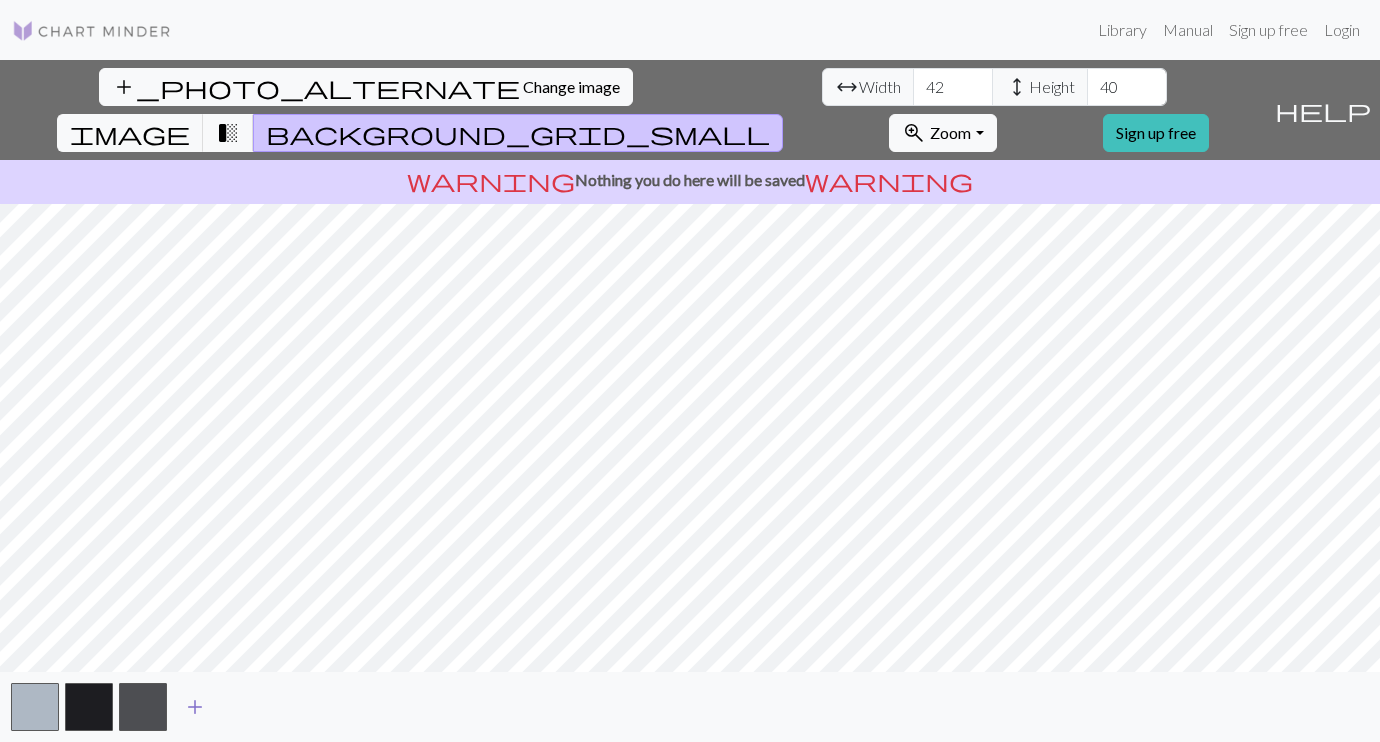 click on "add" at bounding box center (195, 707) 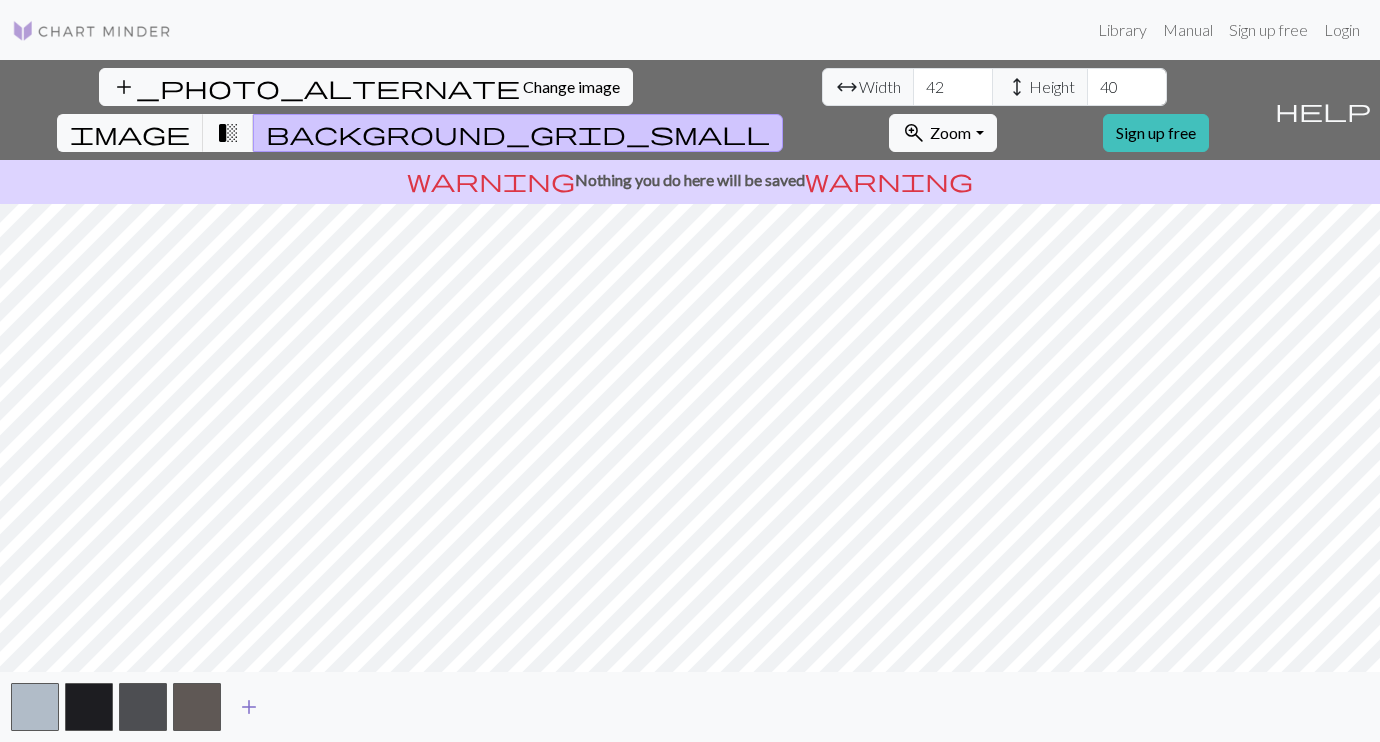 click on "add" at bounding box center [249, 707] 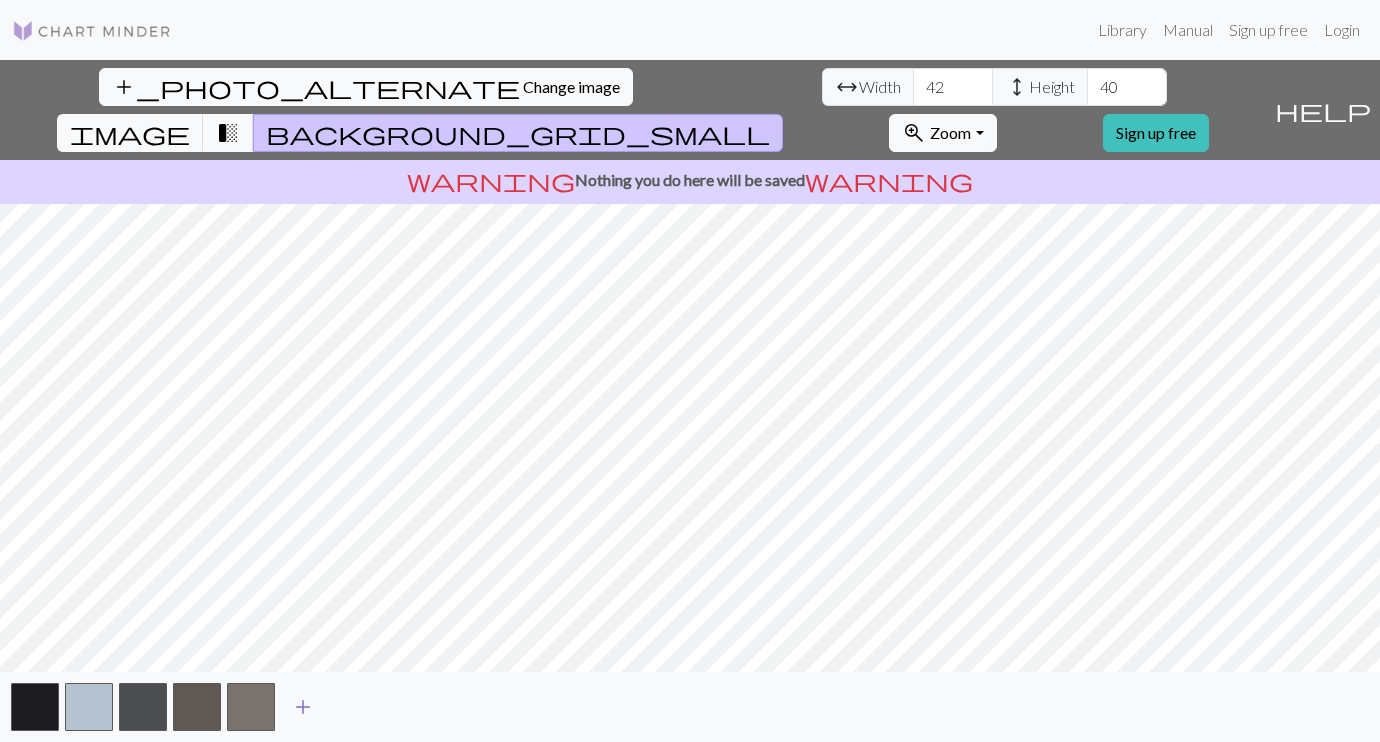 click on "add" at bounding box center [303, 707] 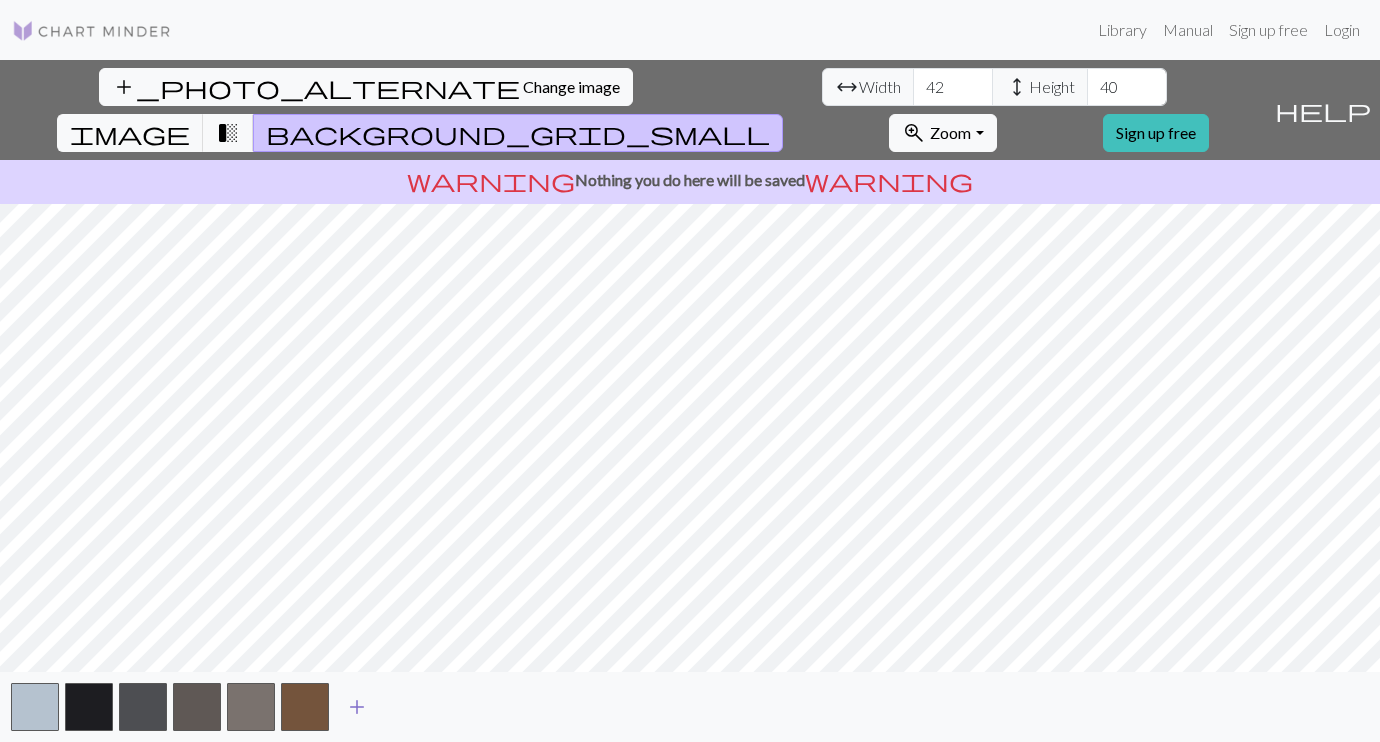click on "add" at bounding box center (357, 707) 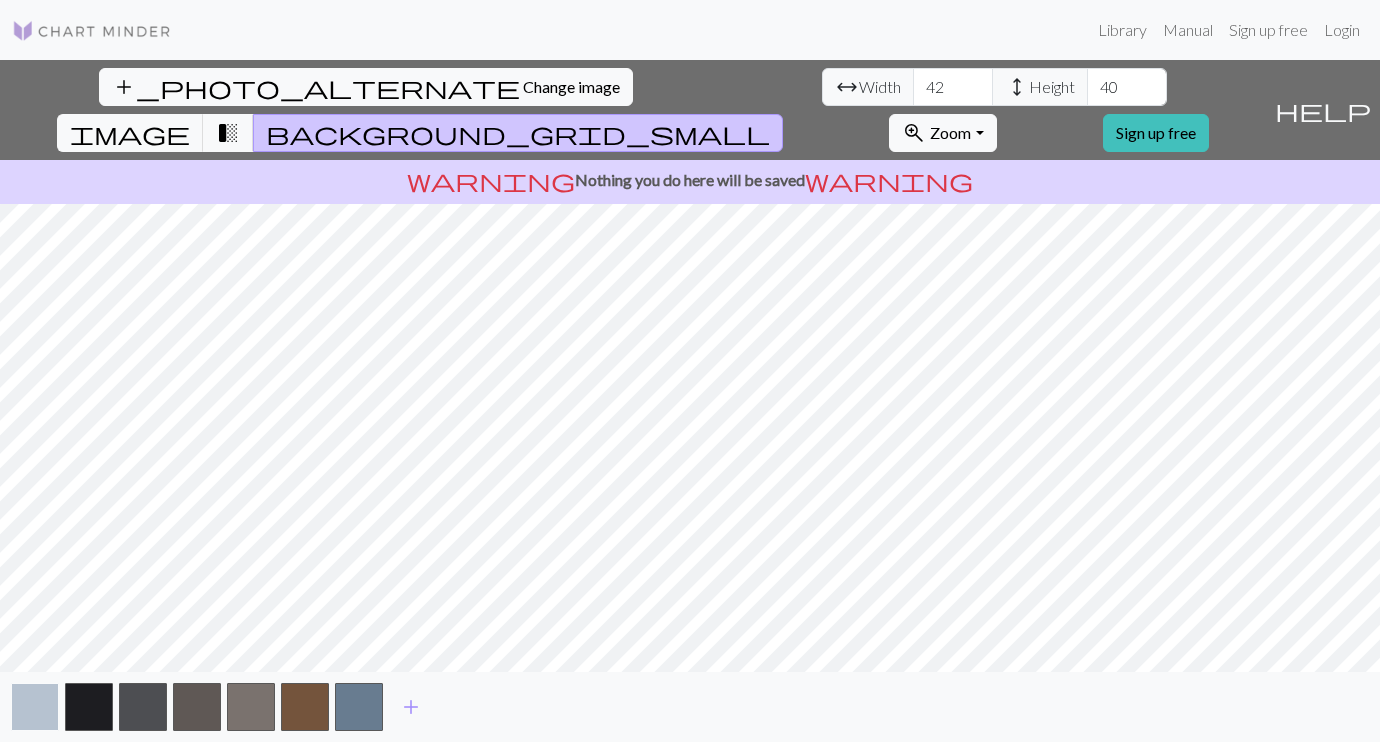 click at bounding box center [35, 707] 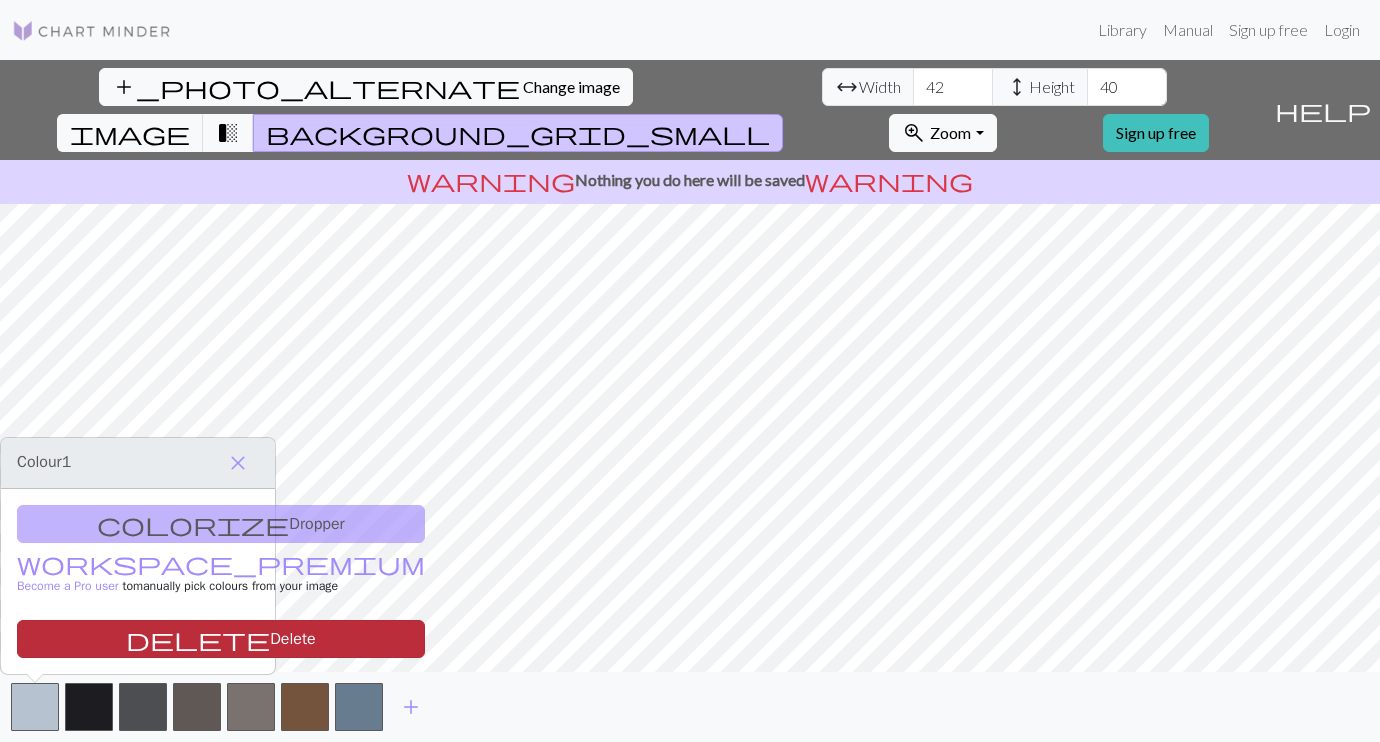 click on "delete" at bounding box center [198, 639] 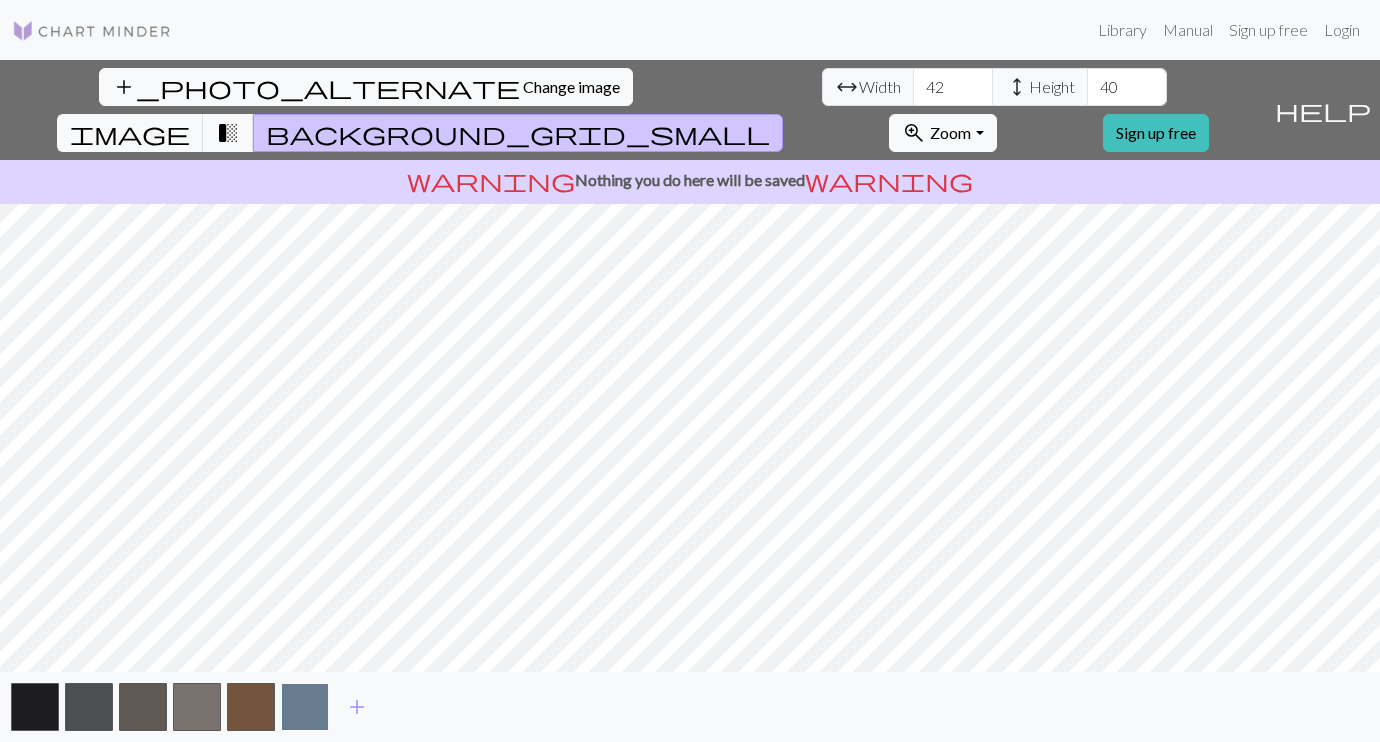 click at bounding box center [305, 707] 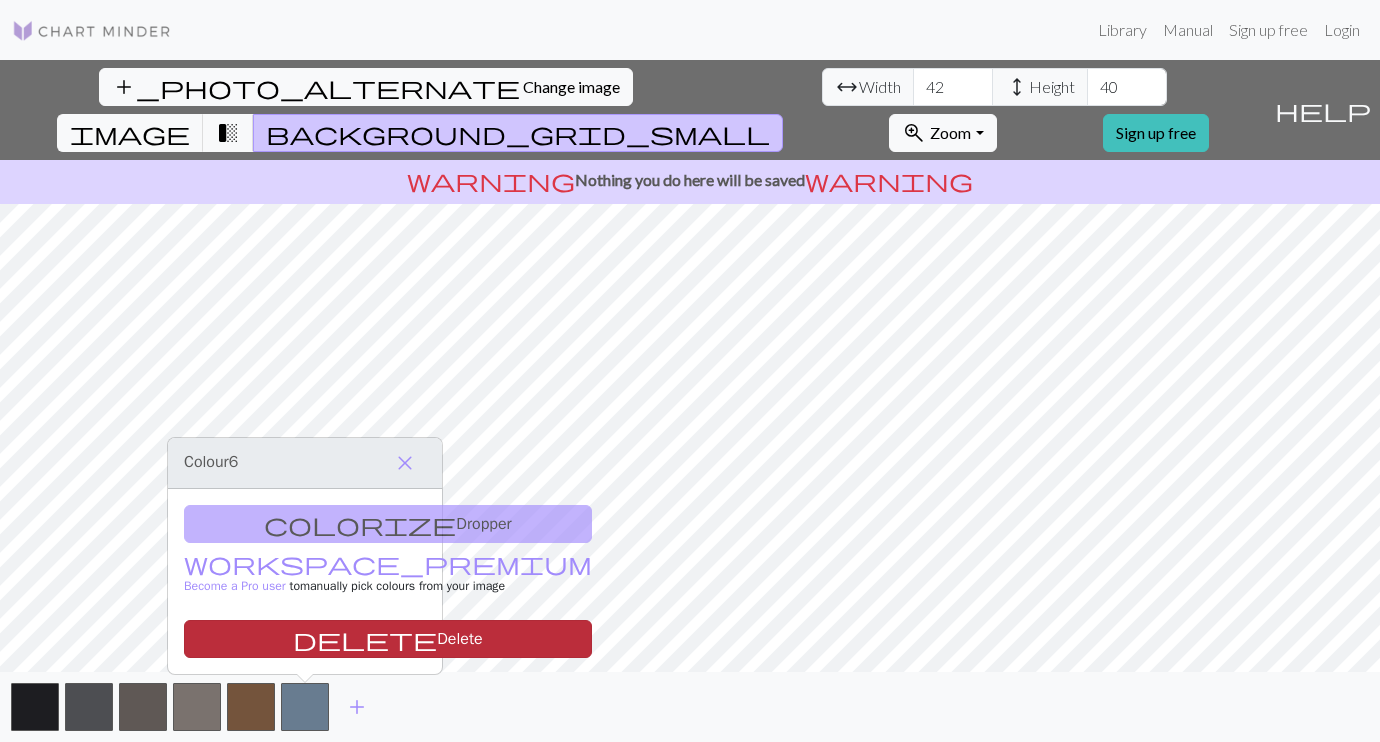 click on "delete" at bounding box center (365, 639) 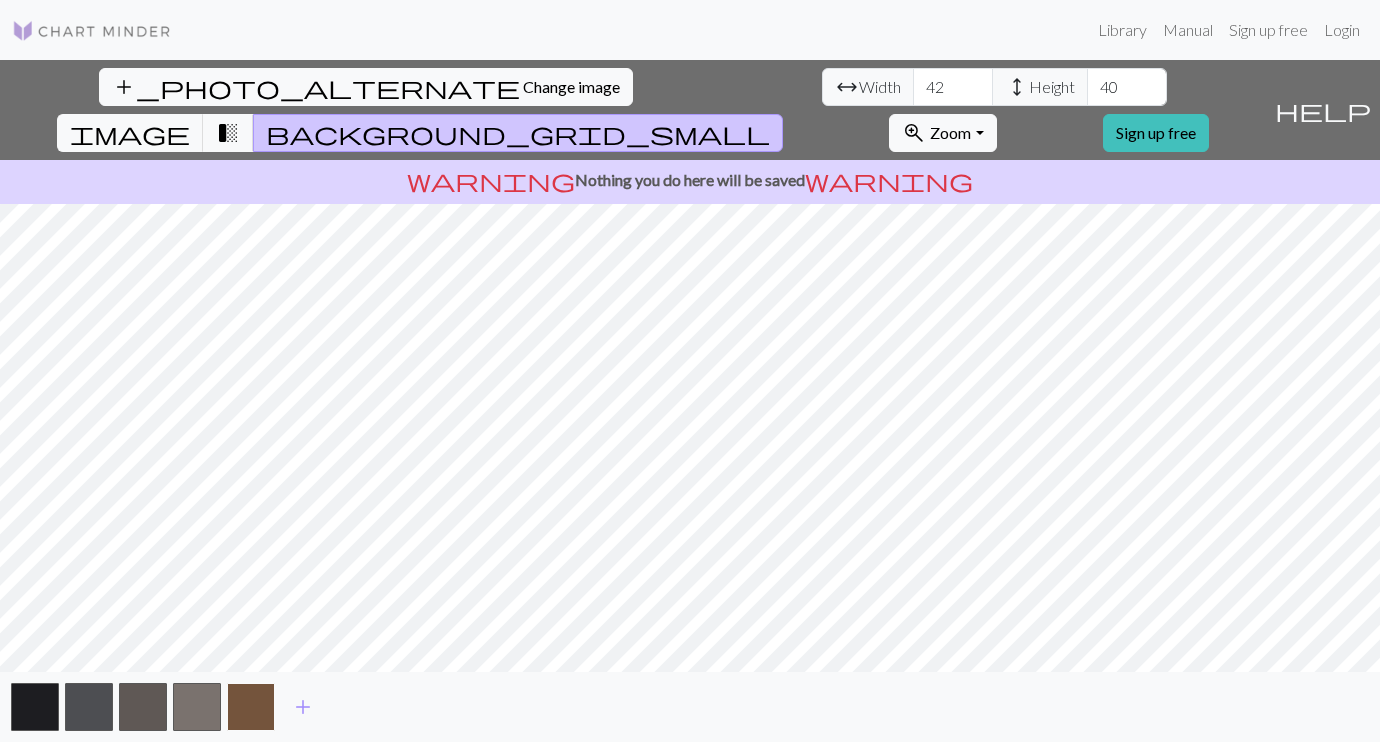 click at bounding box center [251, 707] 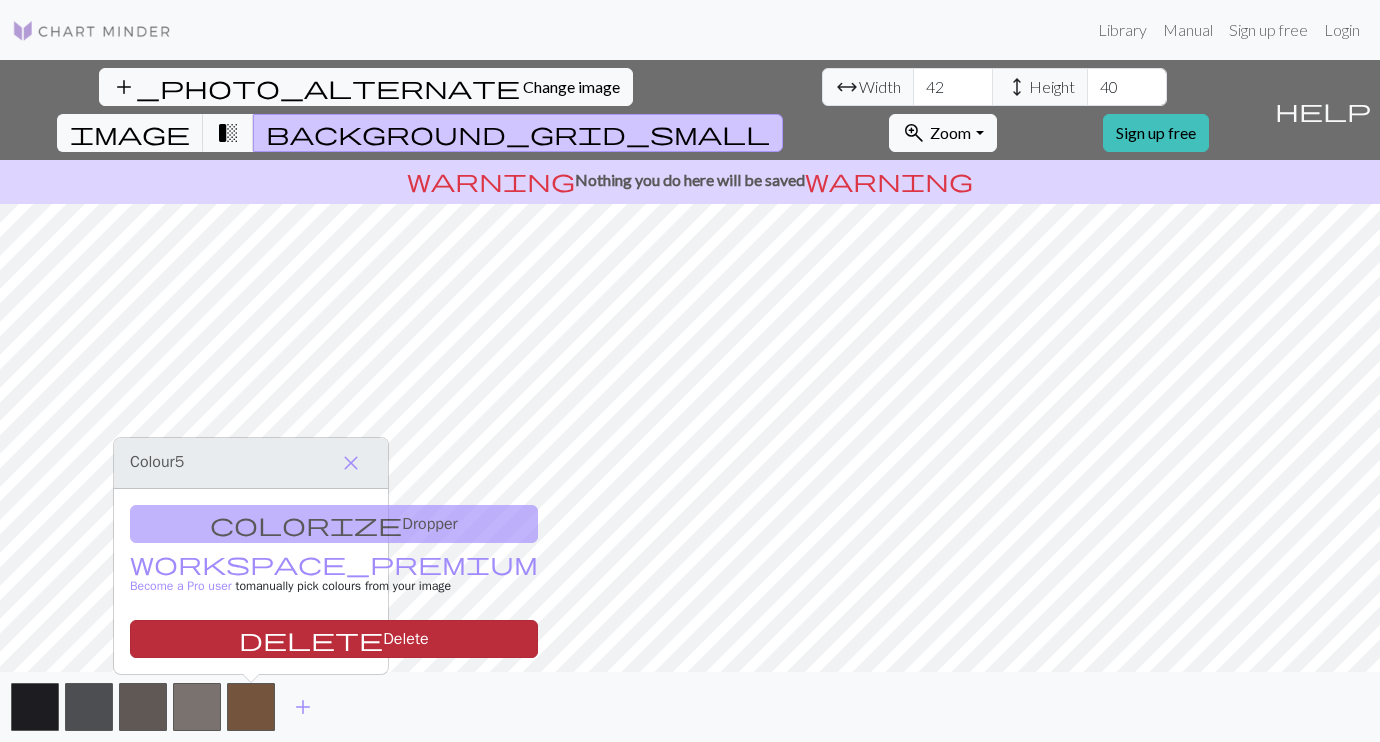 click on "delete Delete" at bounding box center [334, 639] 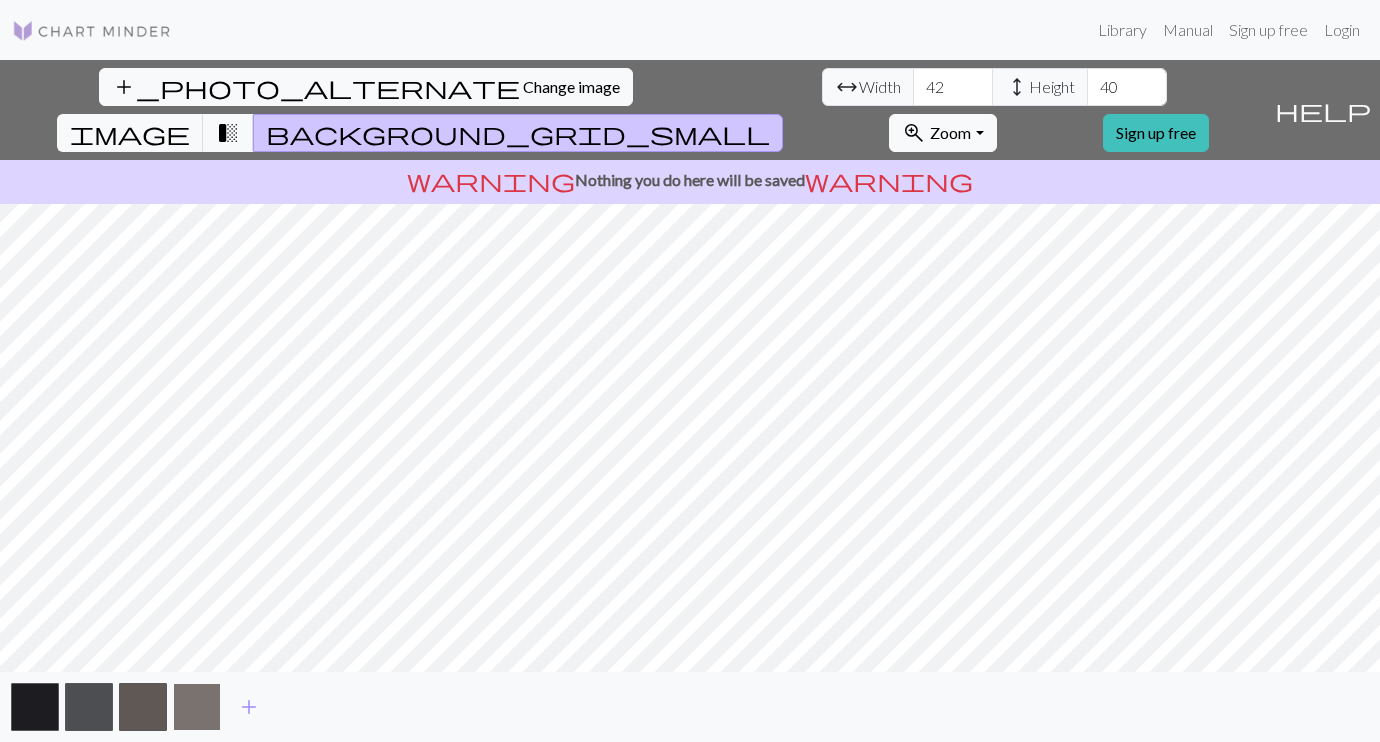 click at bounding box center [197, 707] 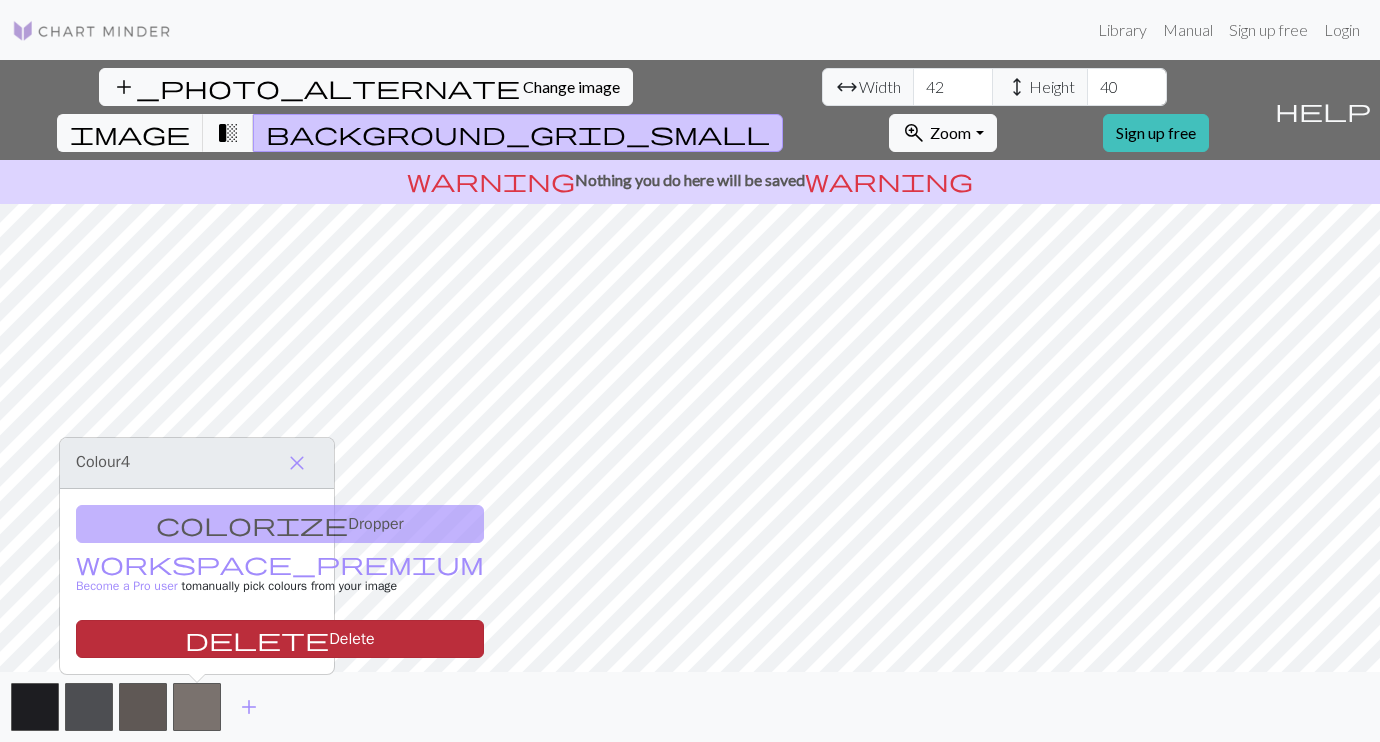click on "delete Delete" at bounding box center (280, 639) 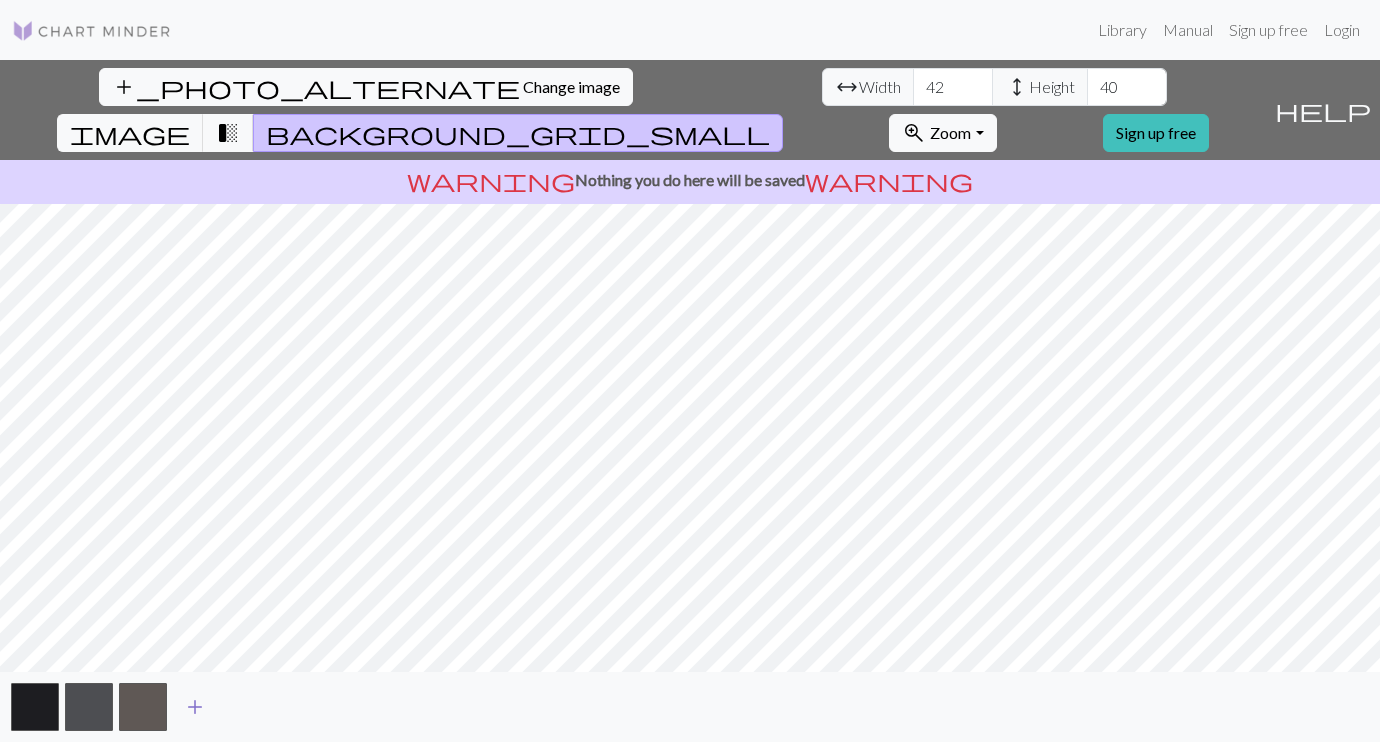 click on "add" at bounding box center [195, 707] 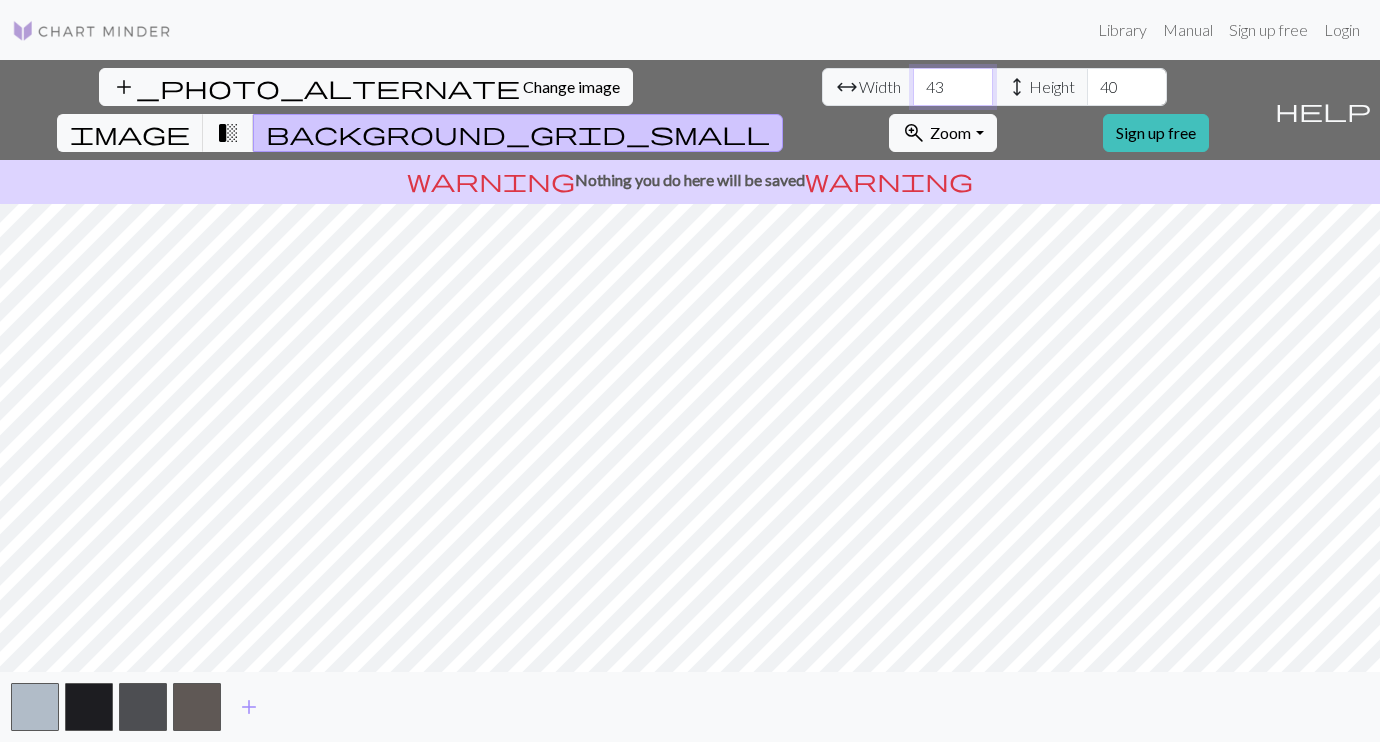 click on "43" at bounding box center [953, 87] 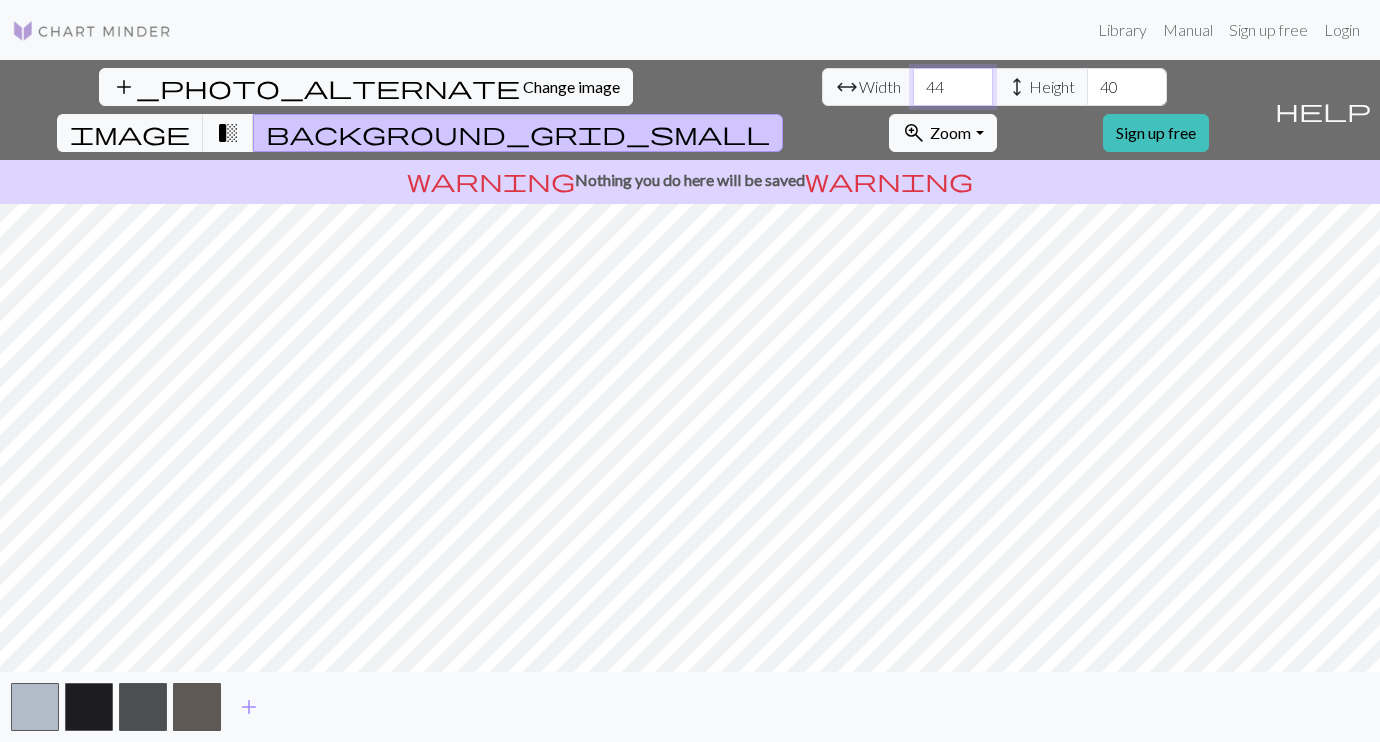 click on "44" at bounding box center [953, 87] 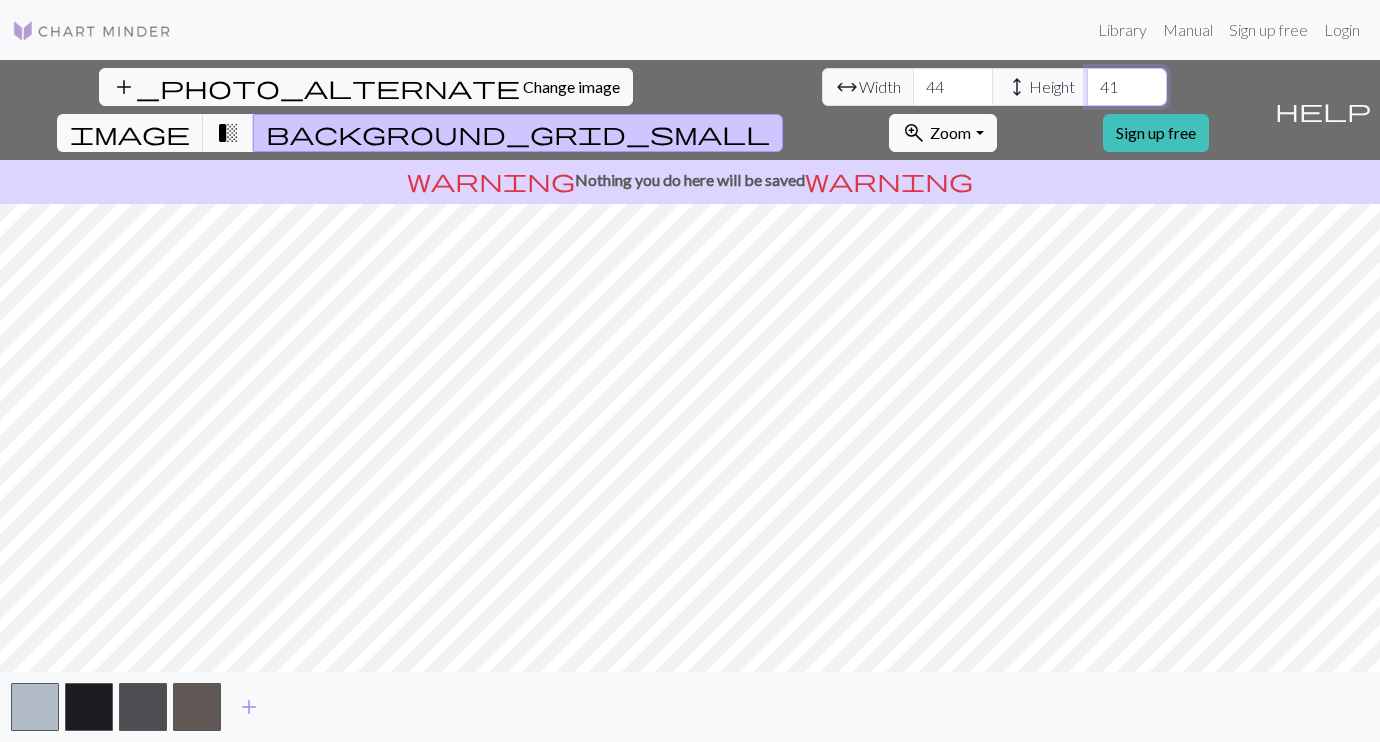 click on "41" at bounding box center (1127, 87) 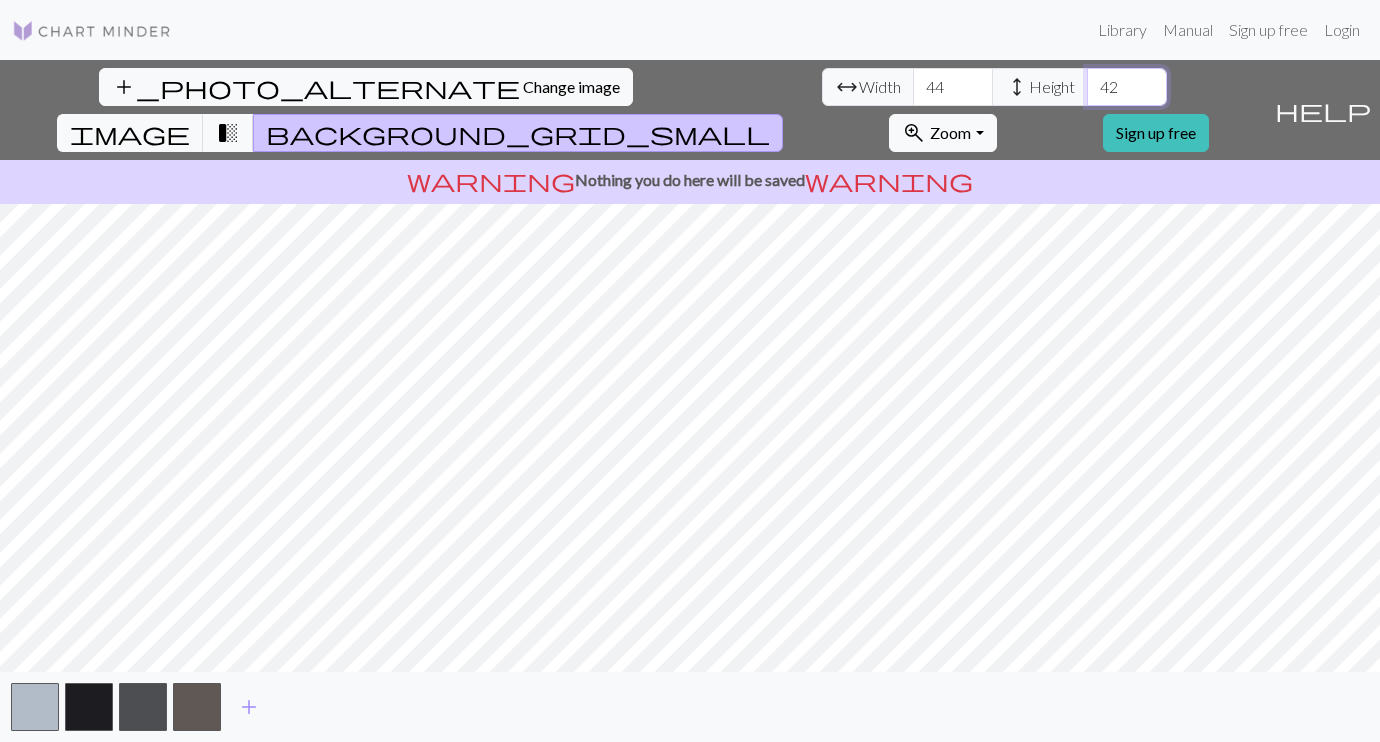 click on "42" at bounding box center [1127, 87] 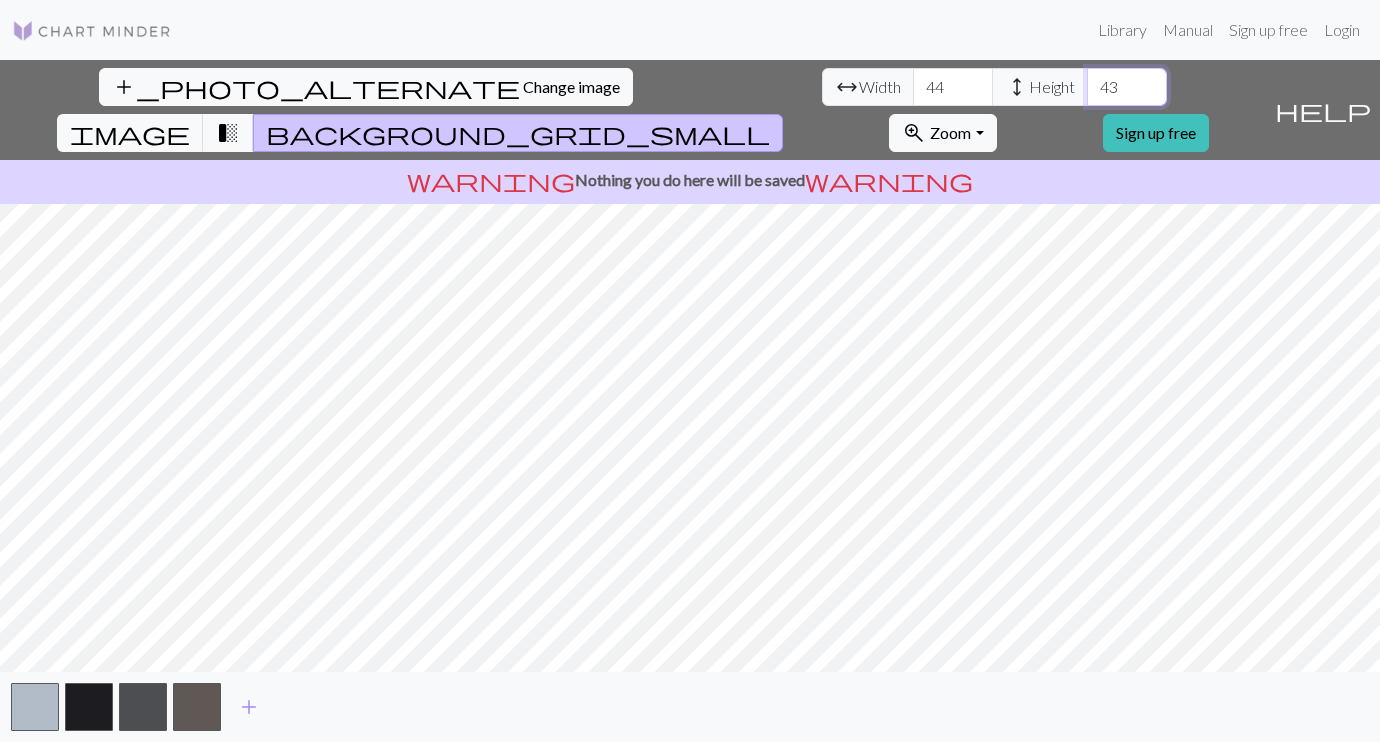 click on "43" at bounding box center [1127, 87] 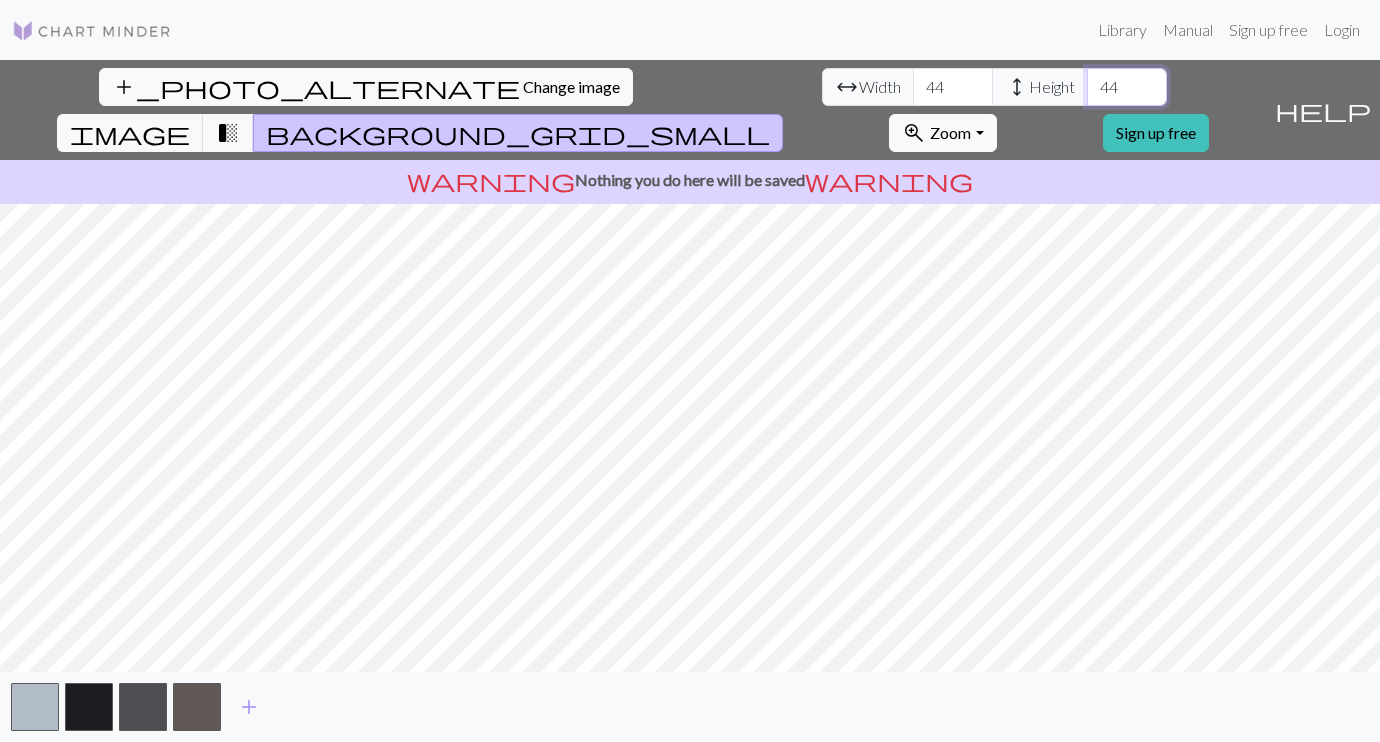 click on "44" at bounding box center [1127, 87] 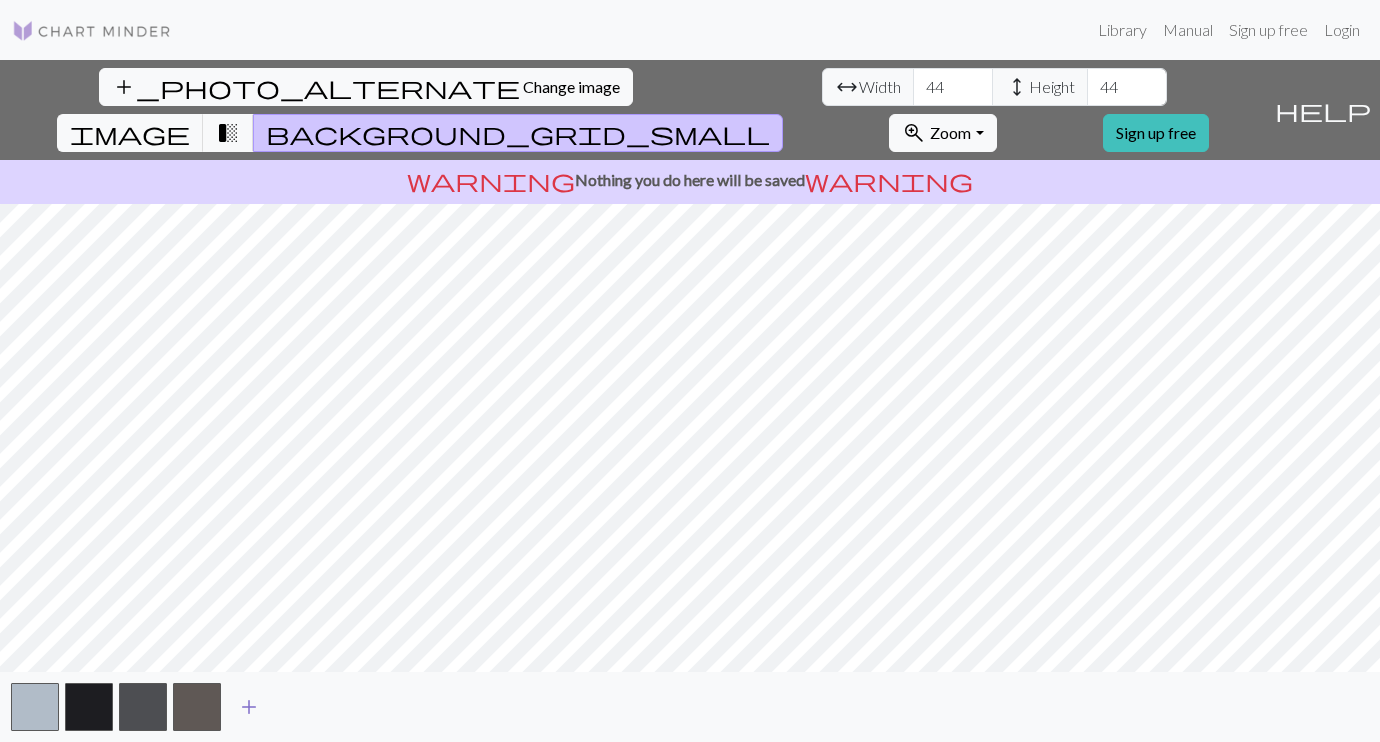 click on "add" at bounding box center (249, 707) 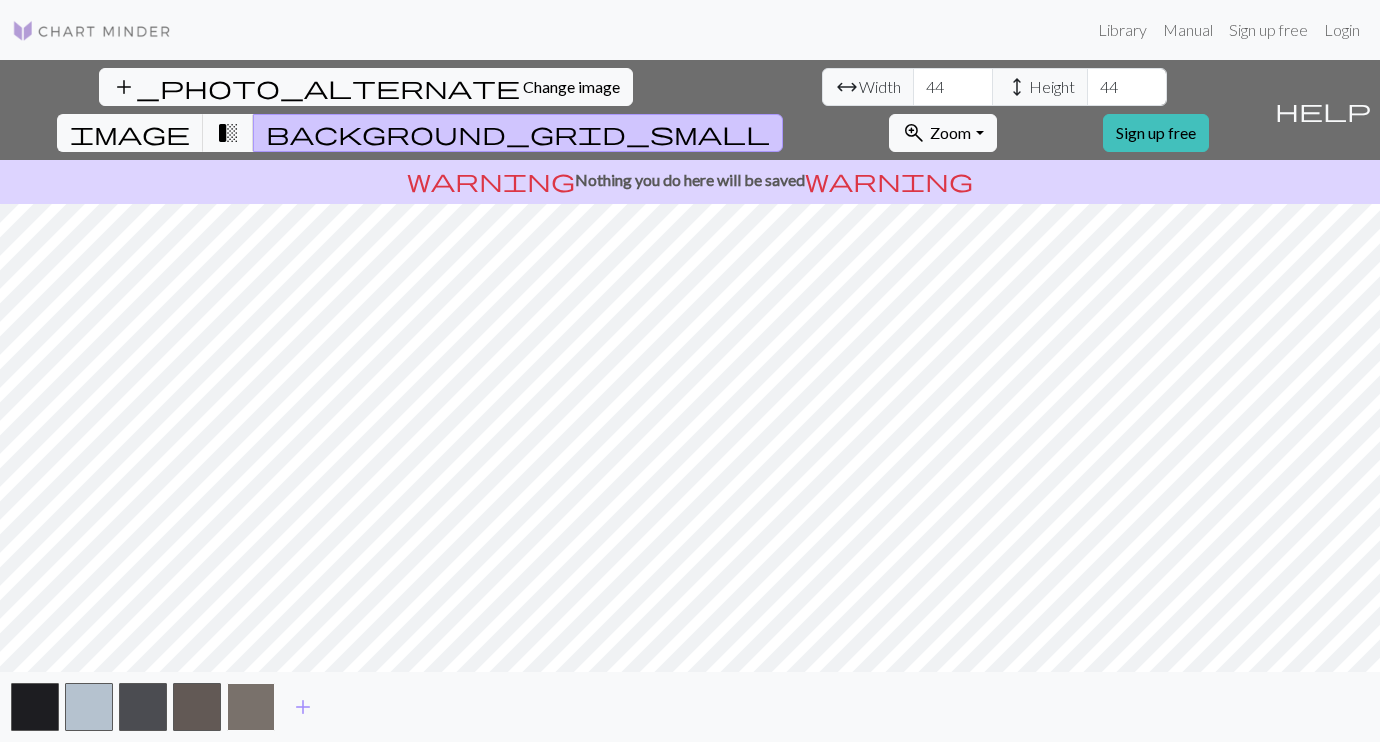 click at bounding box center [251, 707] 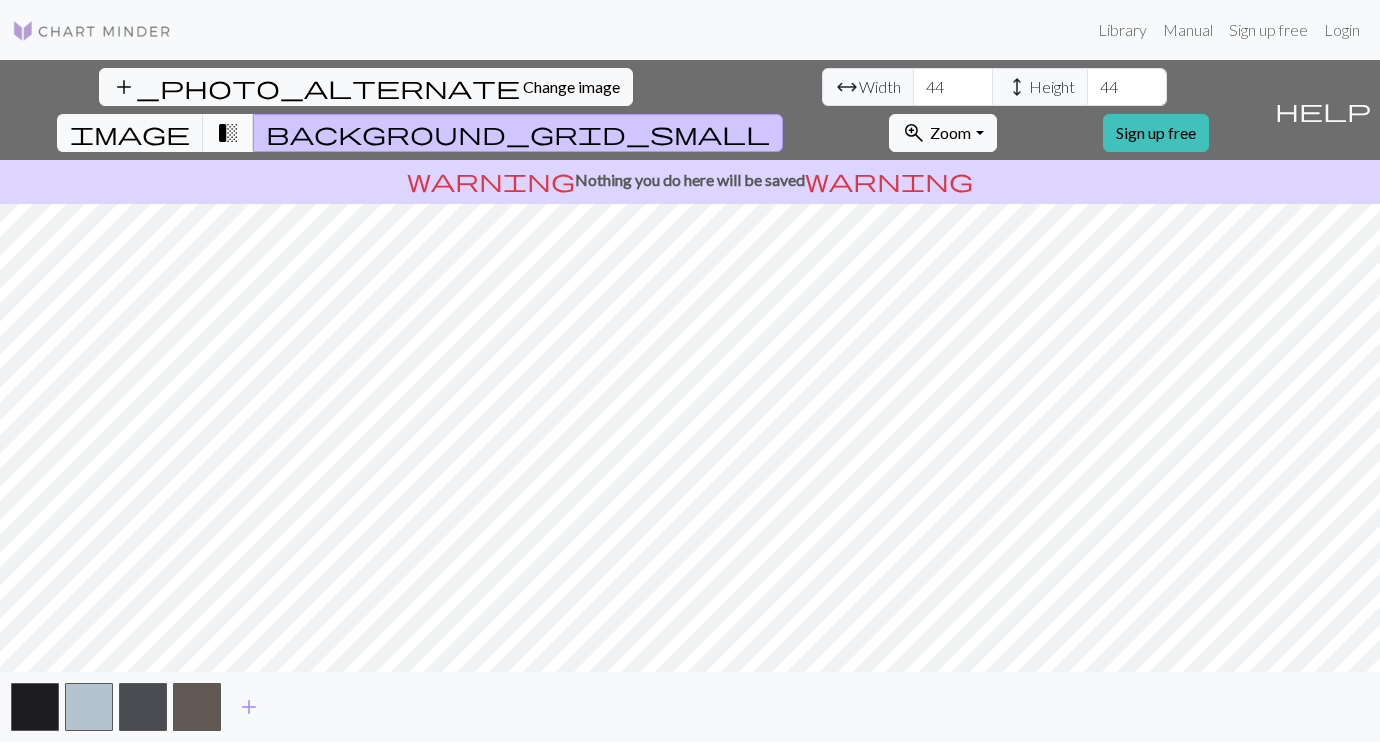 click on "transition_fade" at bounding box center (228, 133) 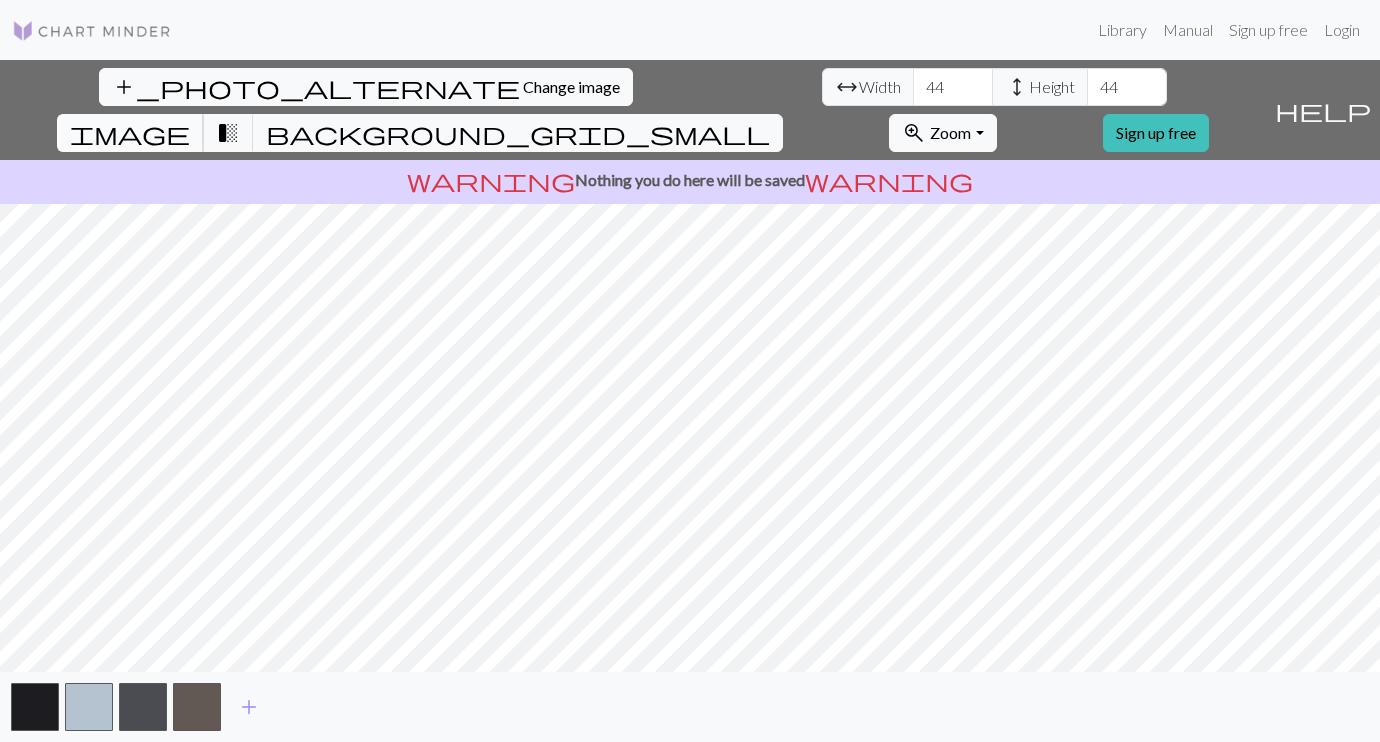 click on "image" at bounding box center (130, 133) 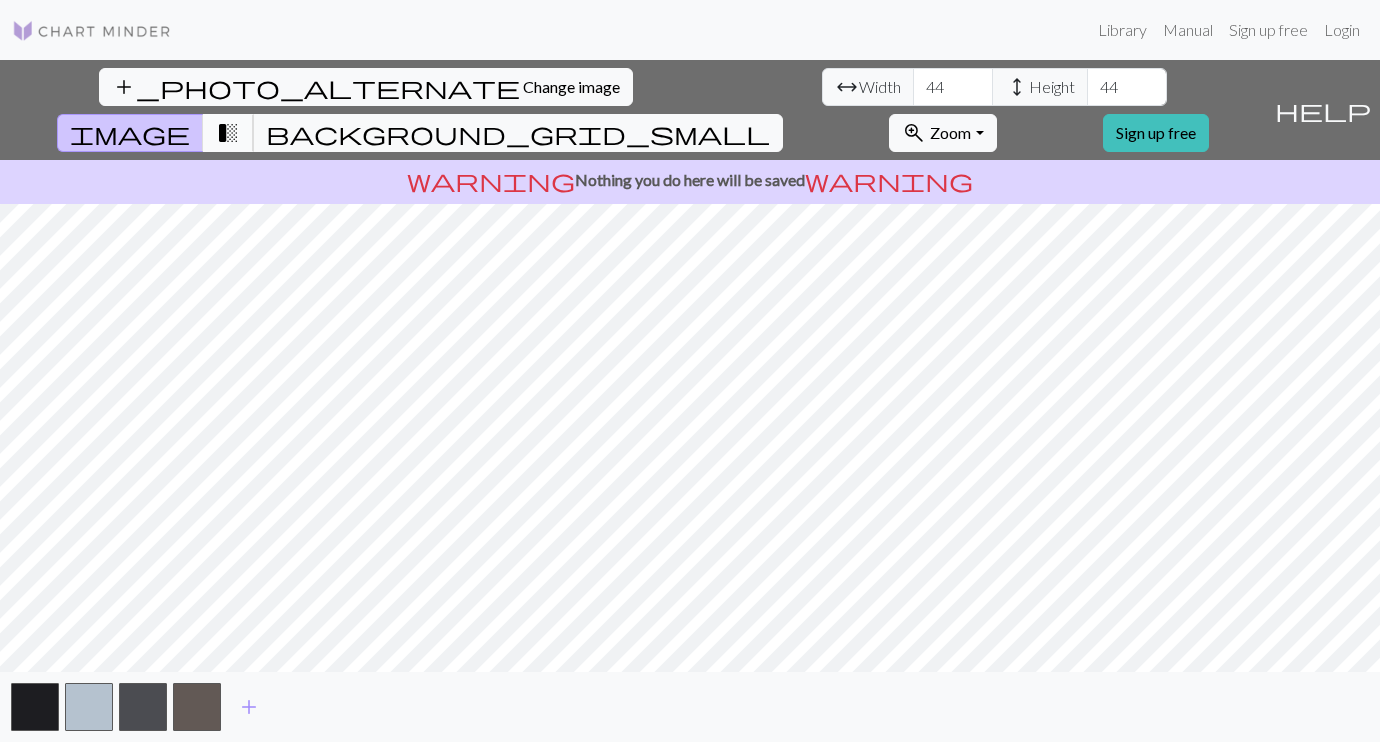 click on "transition_fade" at bounding box center [228, 133] 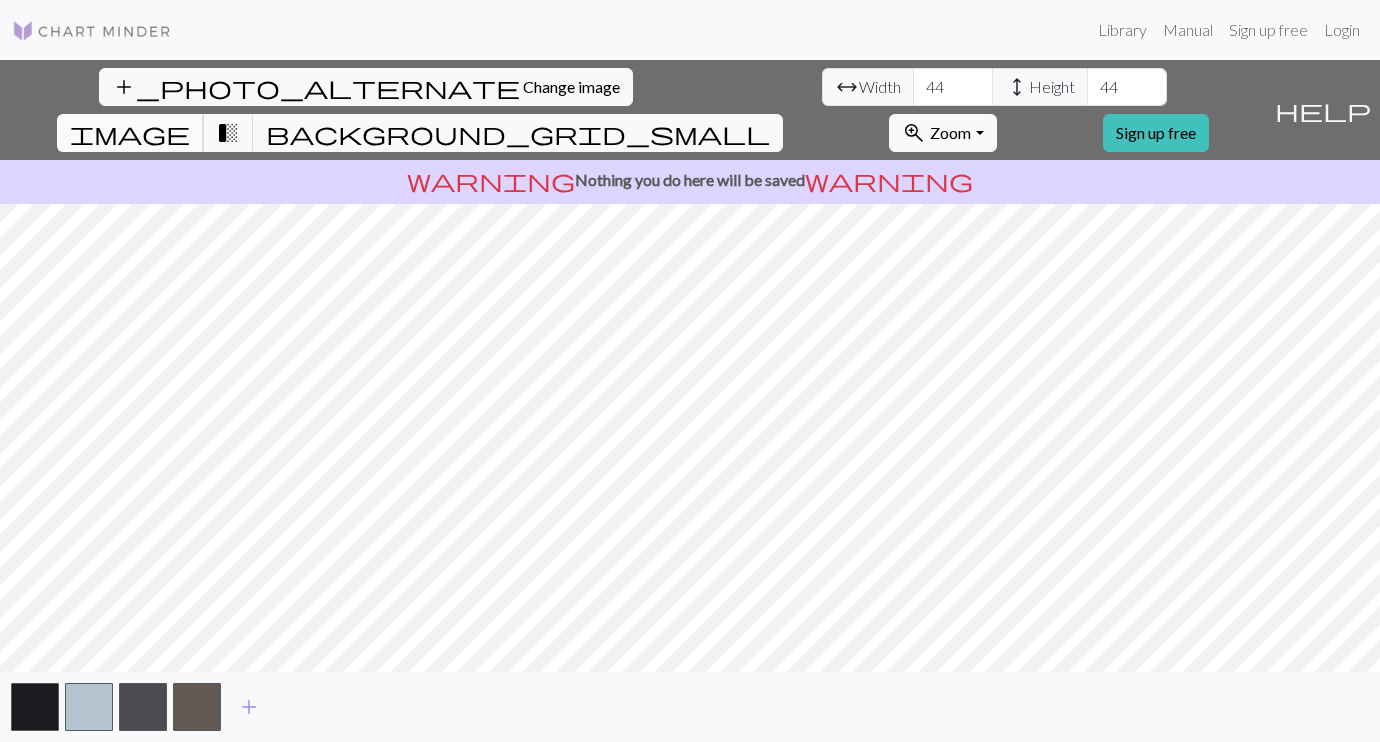 click on "image" at bounding box center (130, 133) 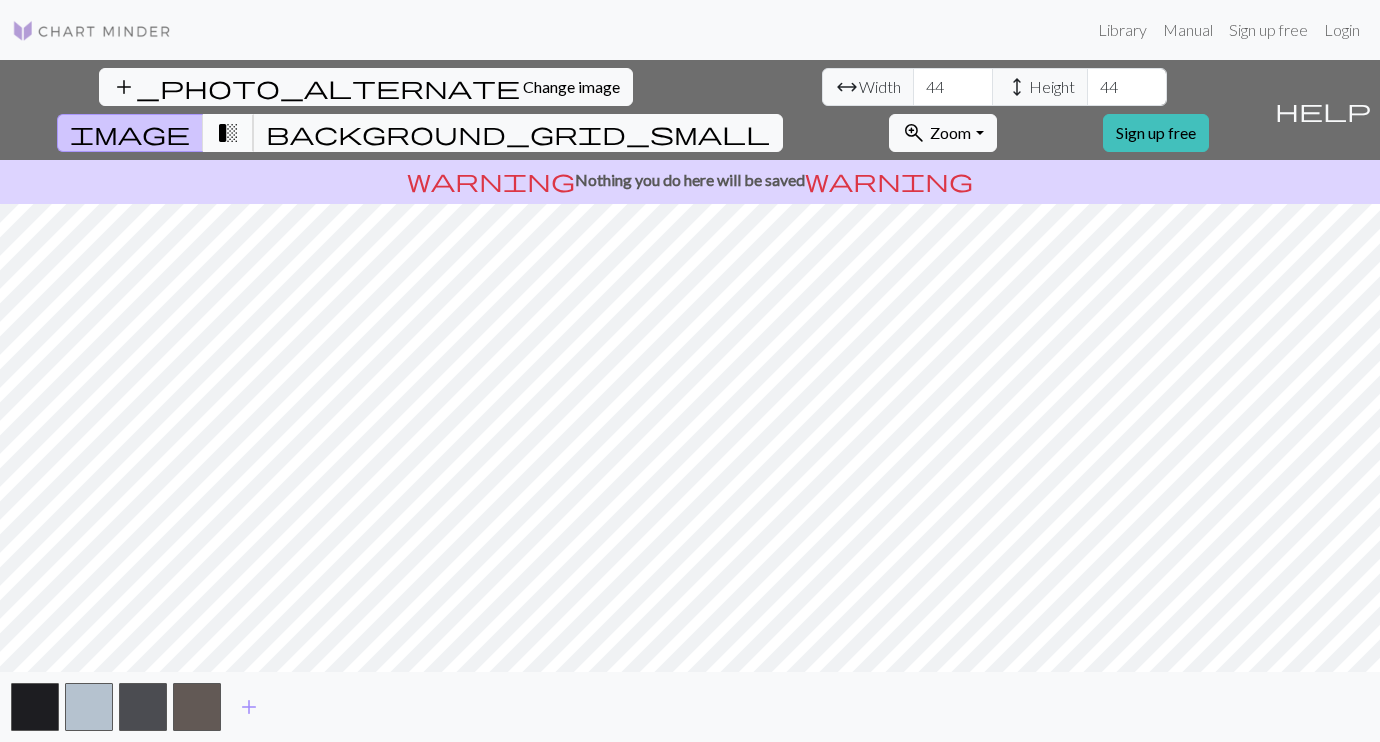 click on "transition_fade" at bounding box center [228, 133] 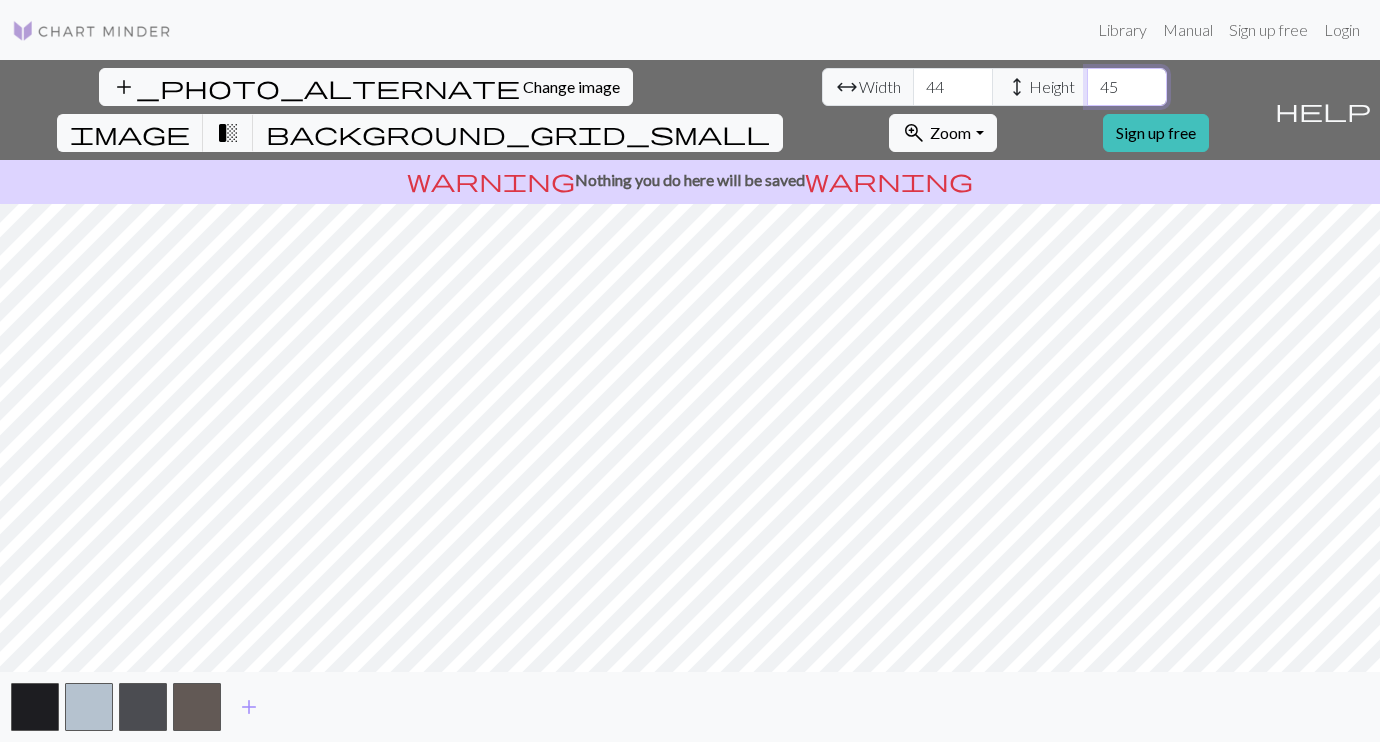 click on "45" at bounding box center [1127, 87] 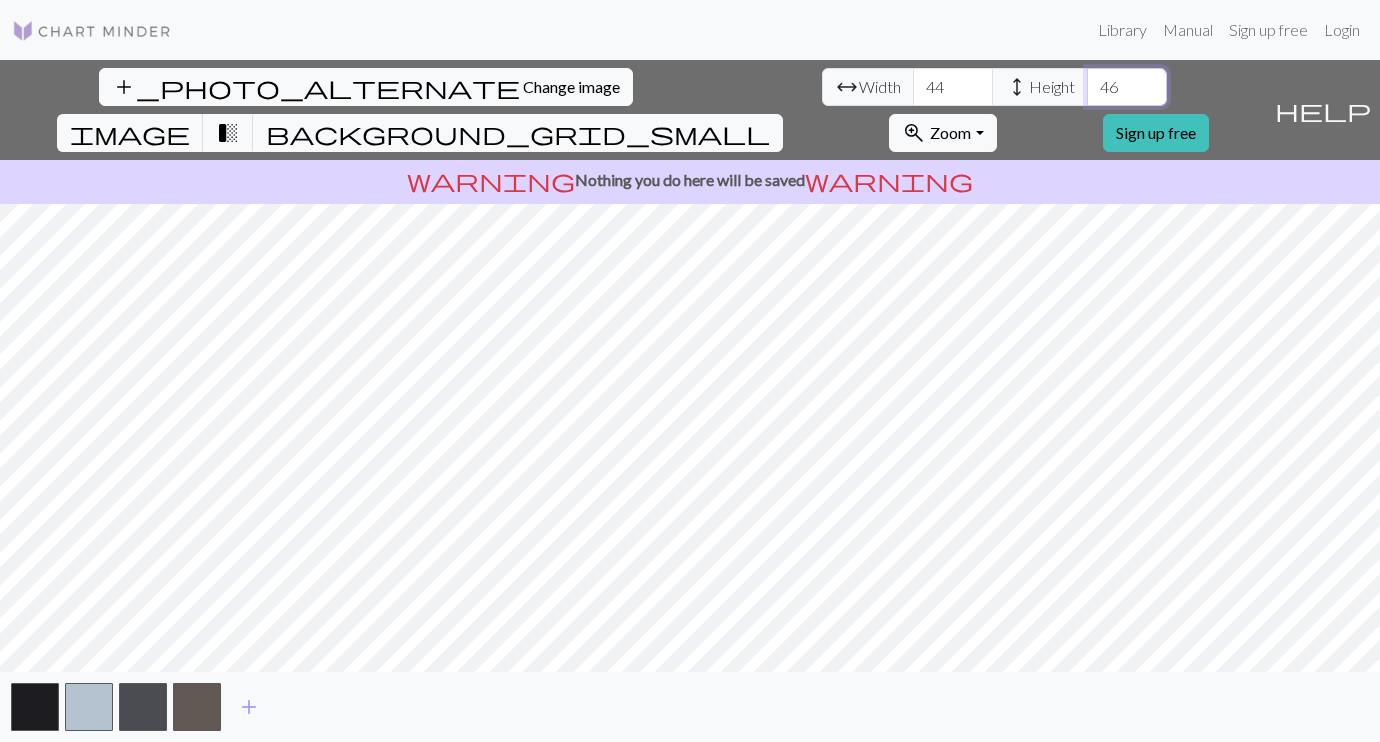 click on "46" at bounding box center [1127, 87] 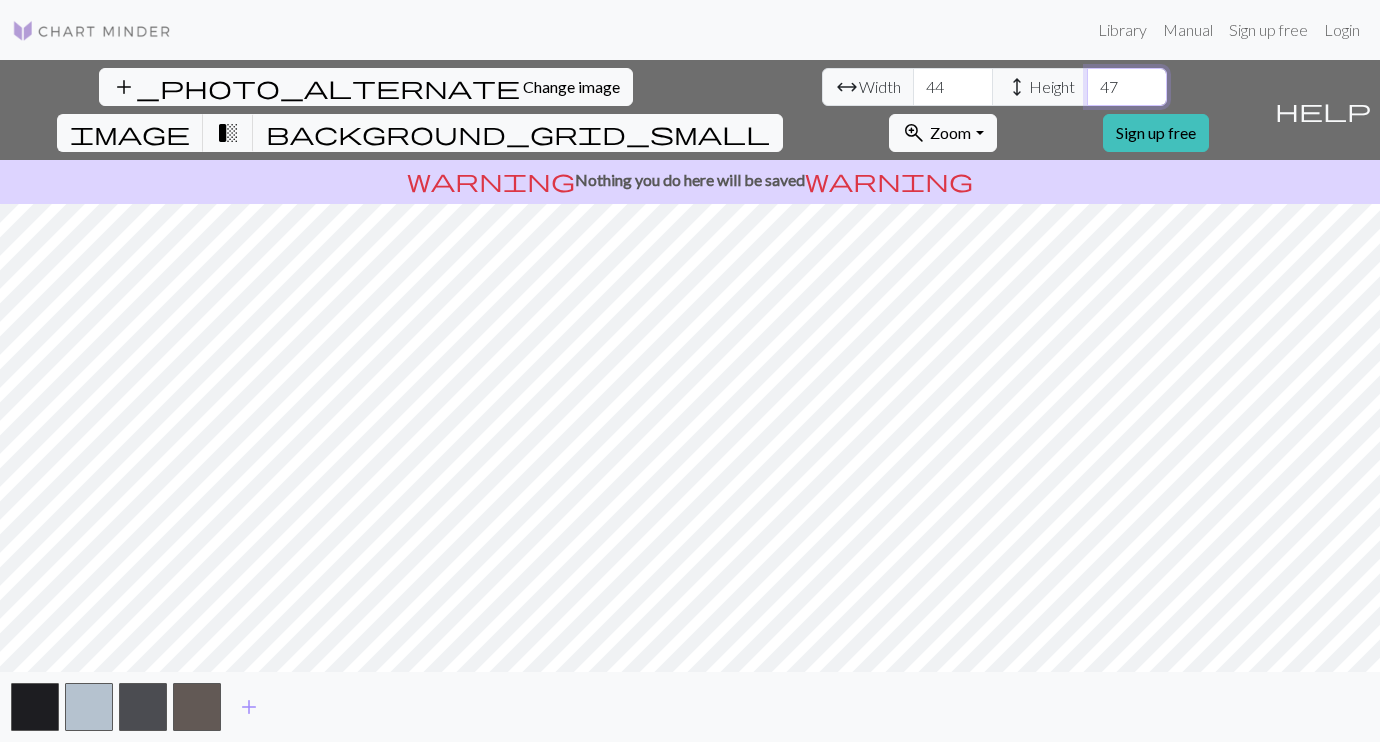 click on "47" at bounding box center (1127, 87) 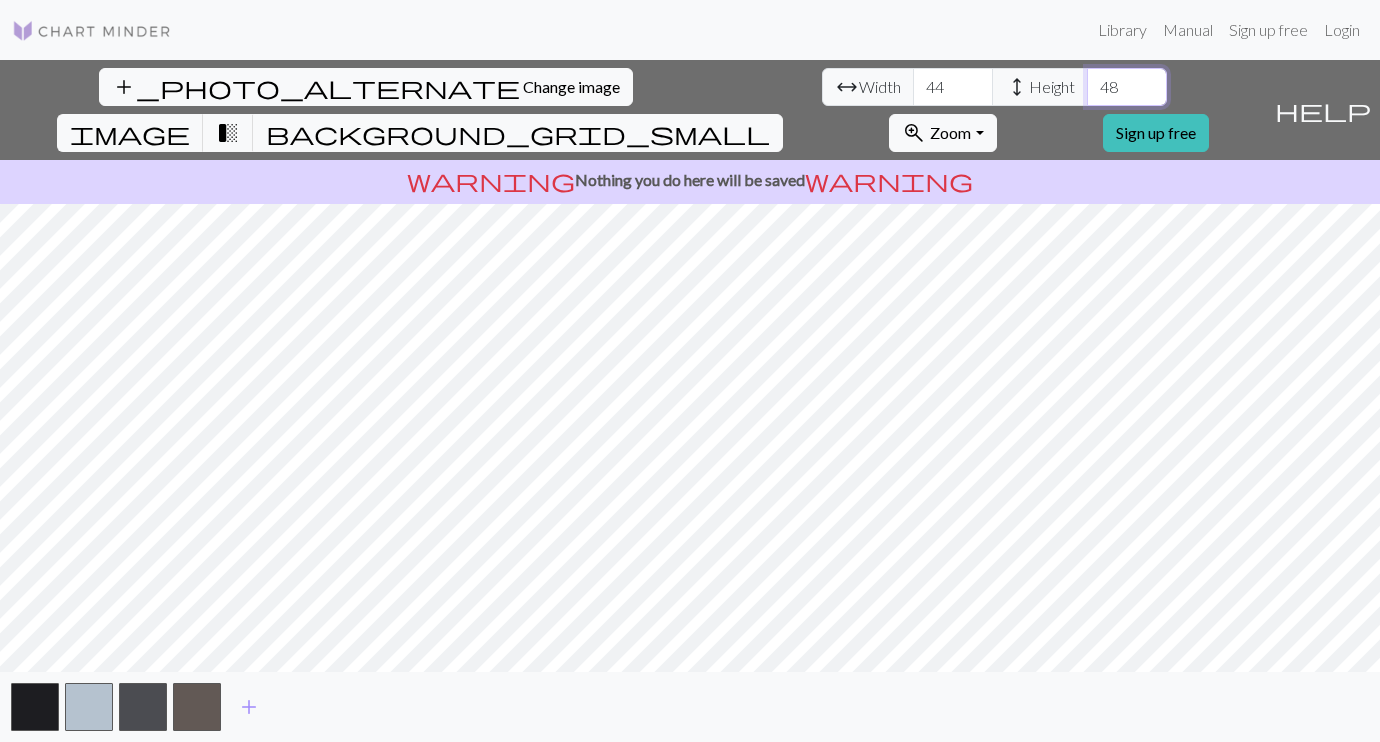 click on "48" at bounding box center (1127, 87) 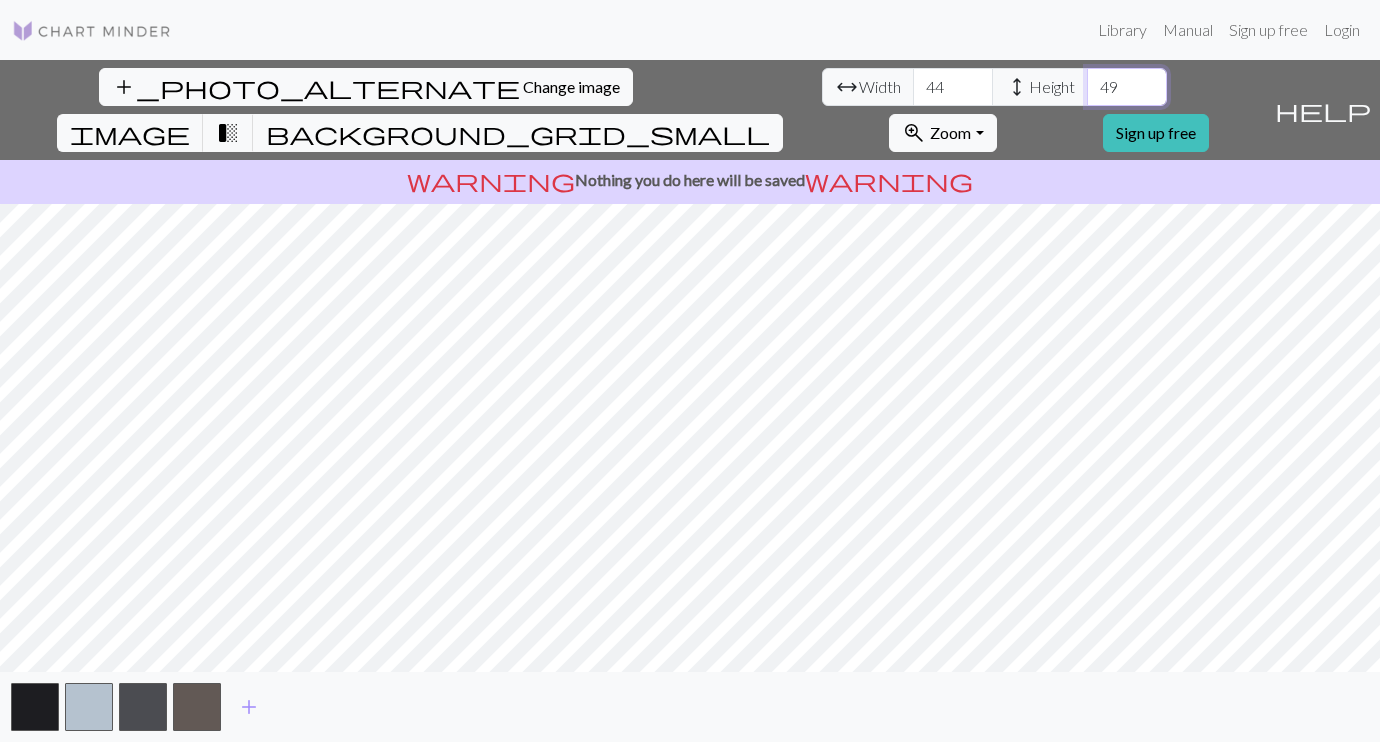 click on "49" at bounding box center (1127, 87) 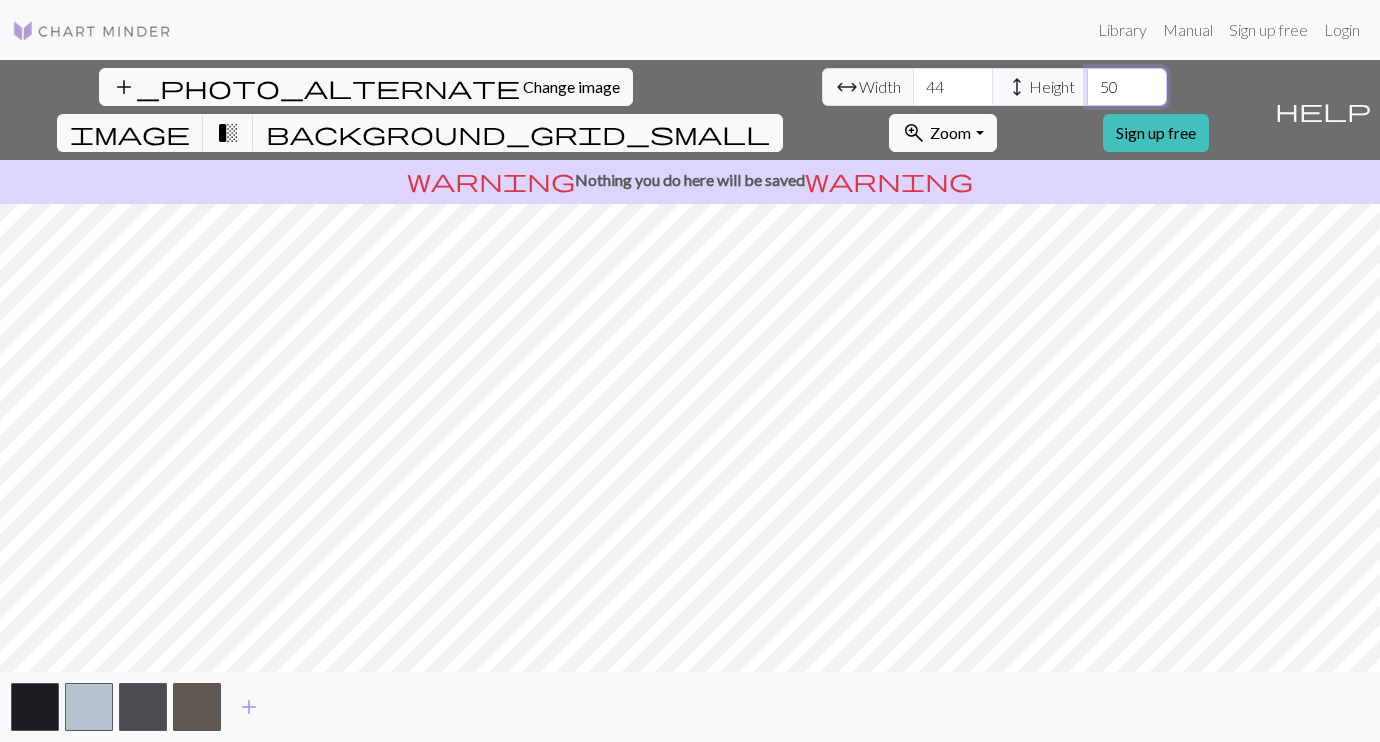 click on "50" at bounding box center (1127, 87) 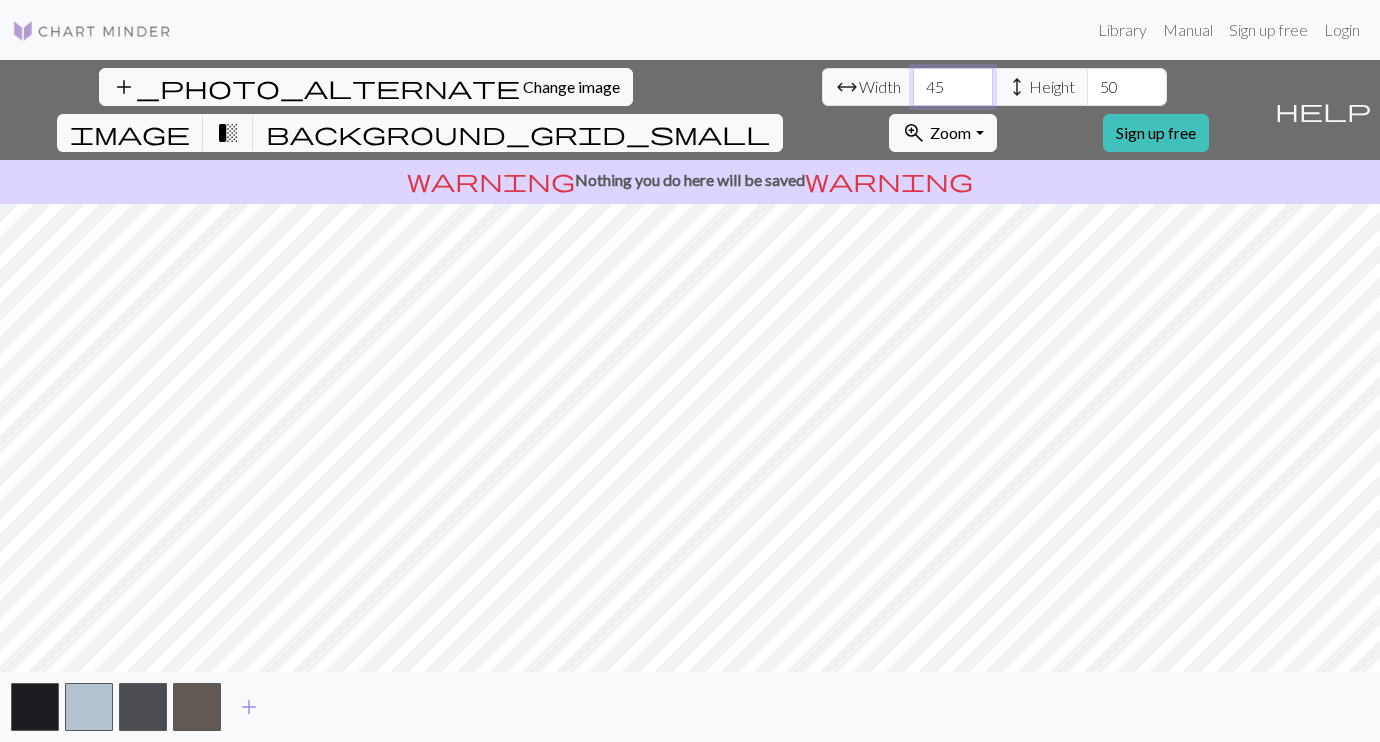 click on "45" at bounding box center (953, 87) 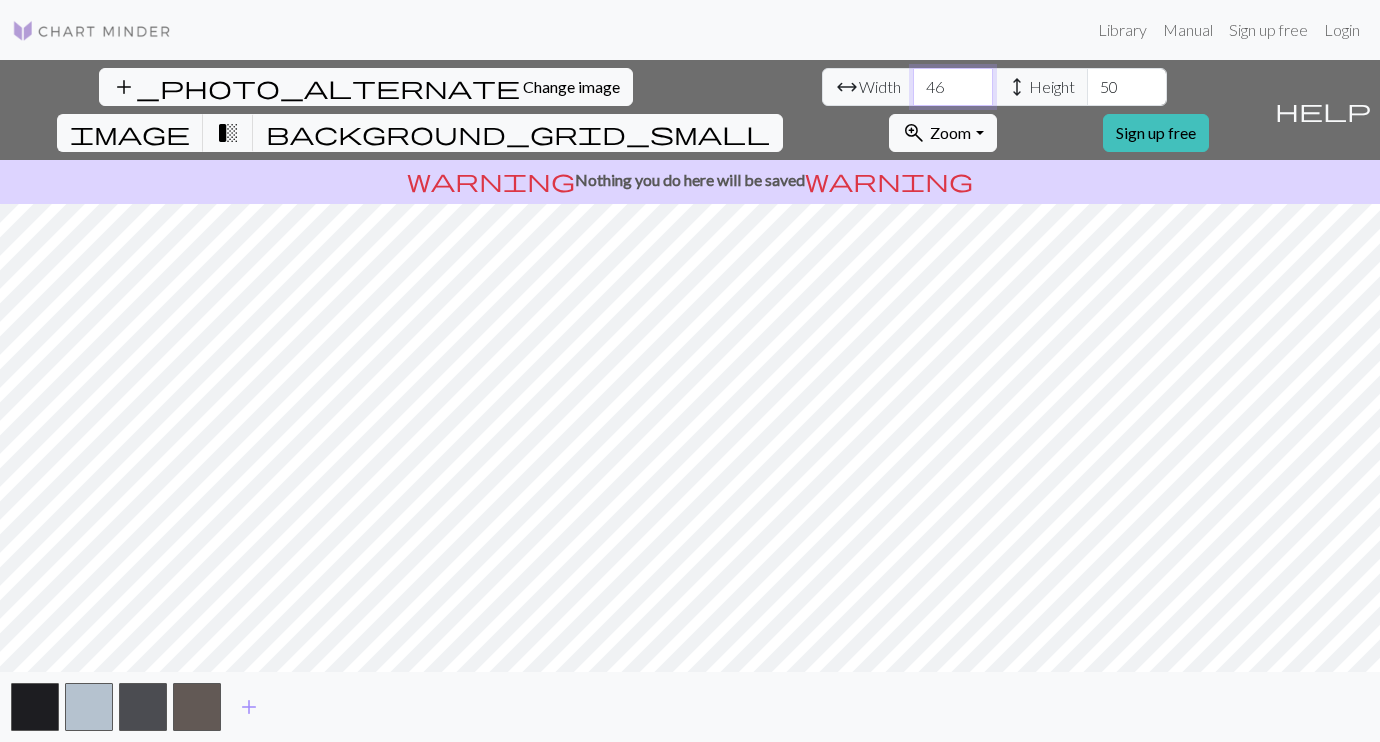 click on "46" at bounding box center (953, 87) 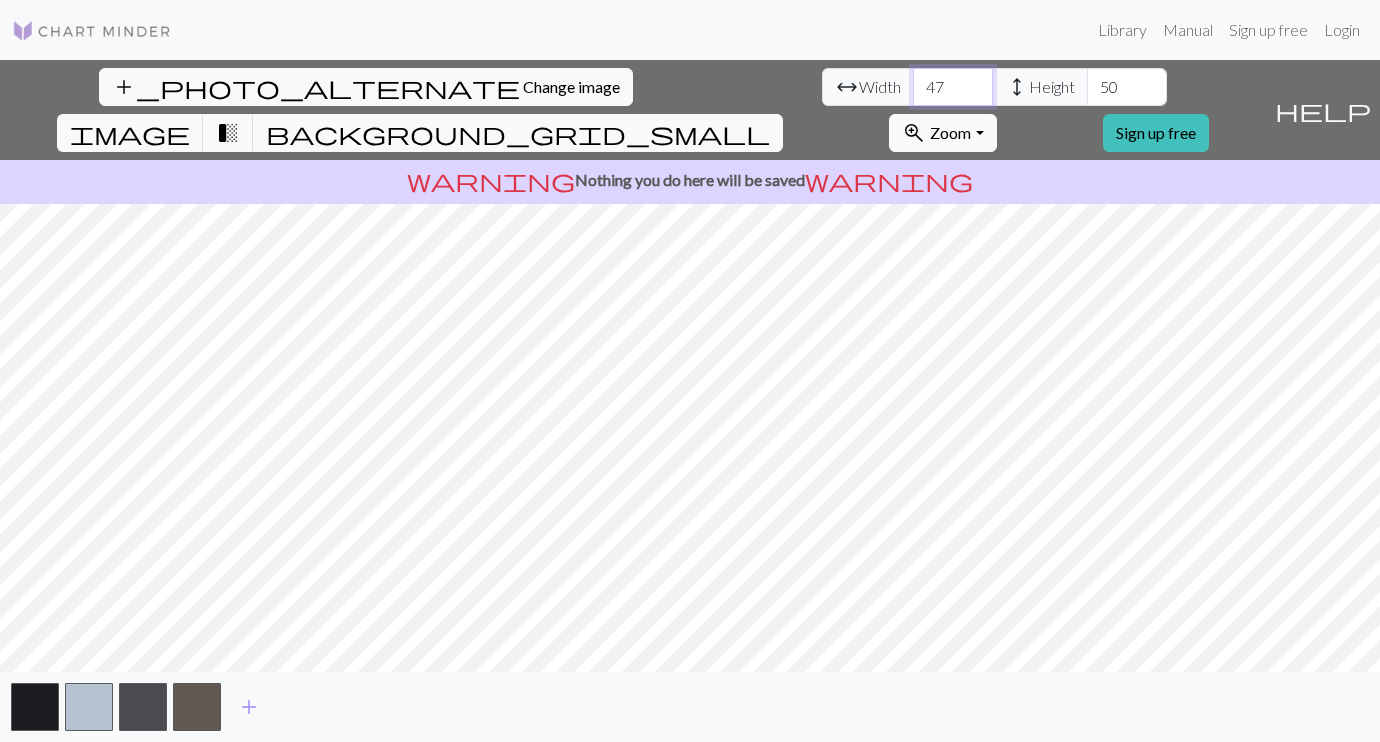 click on "47" at bounding box center (953, 87) 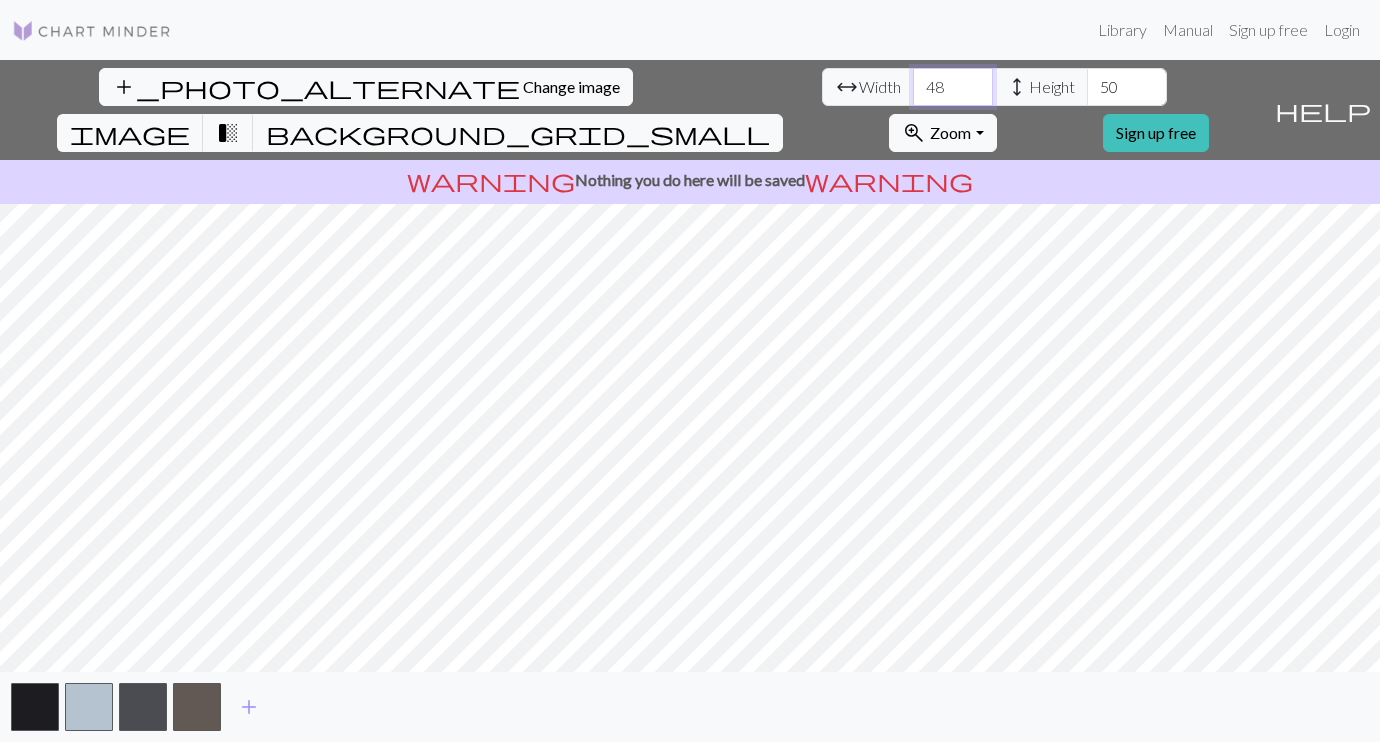 click on "48" at bounding box center (953, 87) 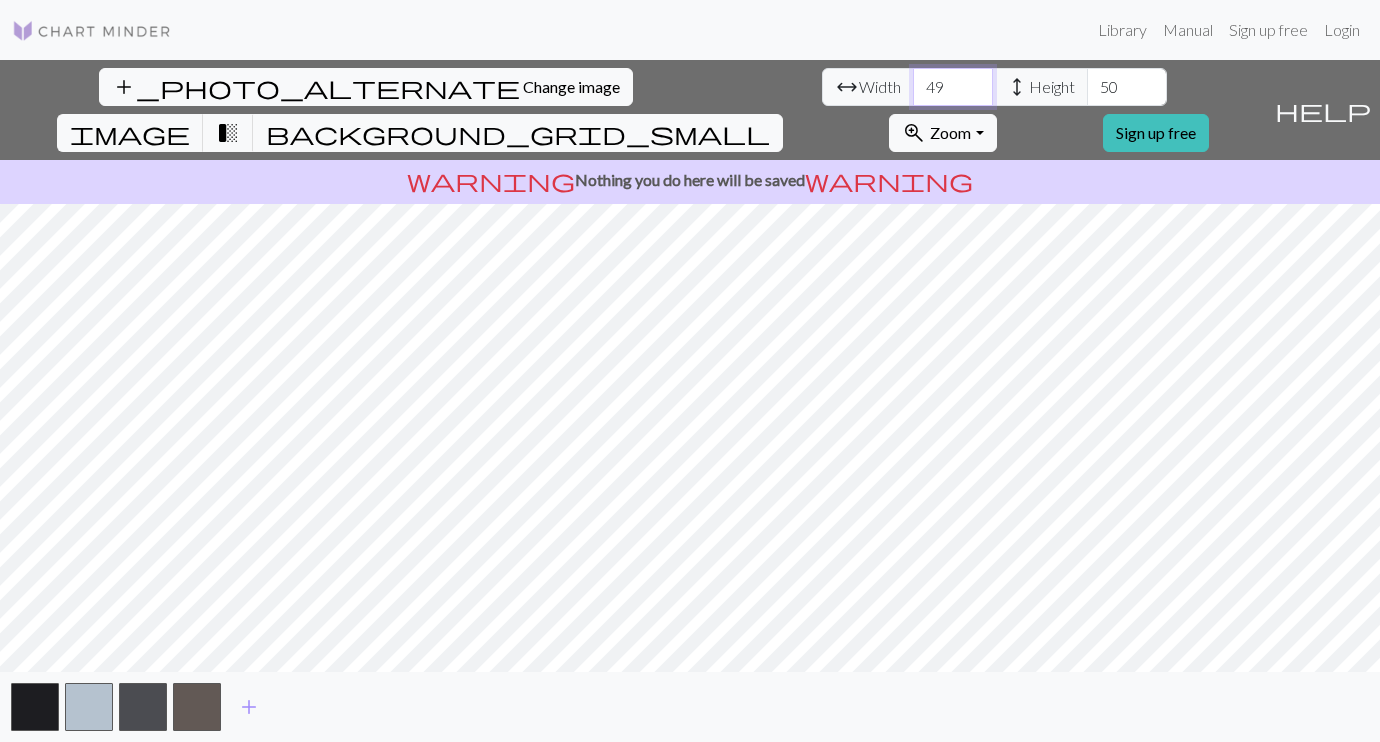 click on "49" at bounding box center (953, 87) 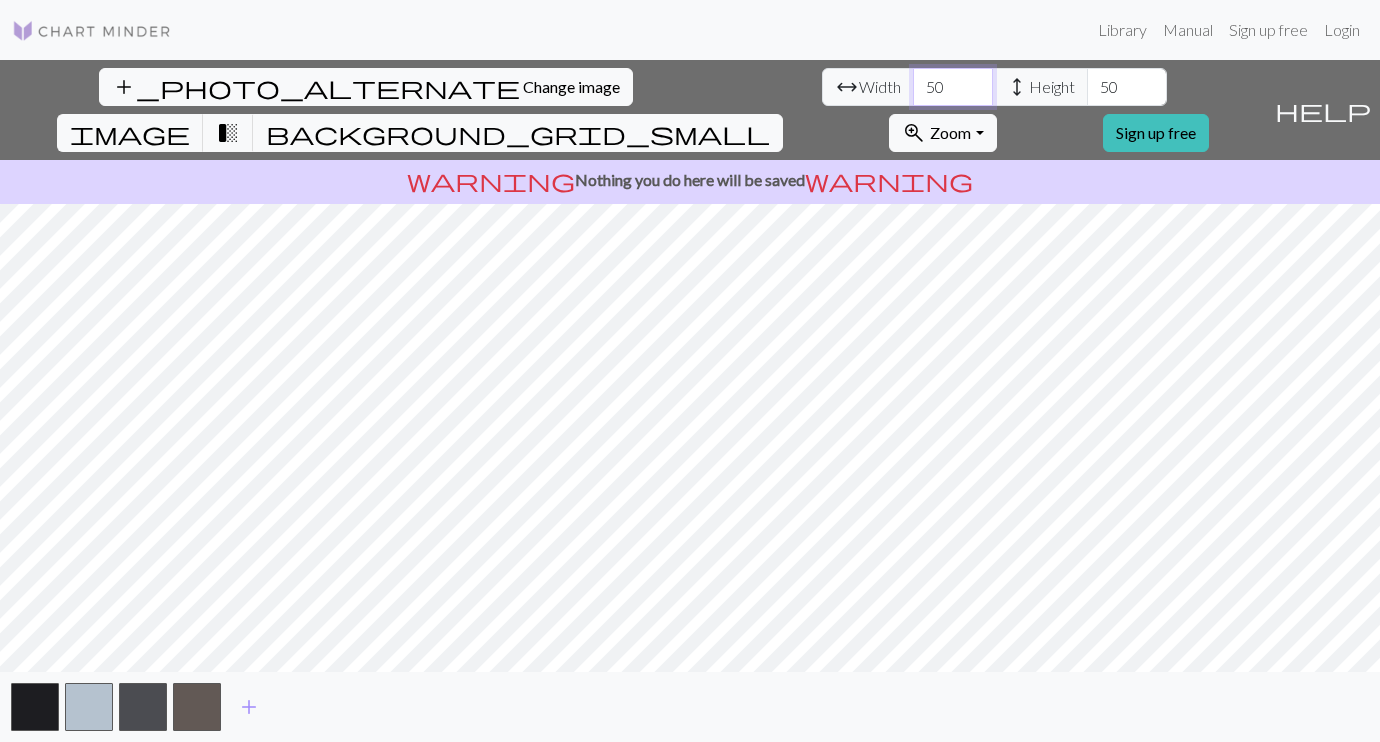click on "50" at bounding box center (953, 87) 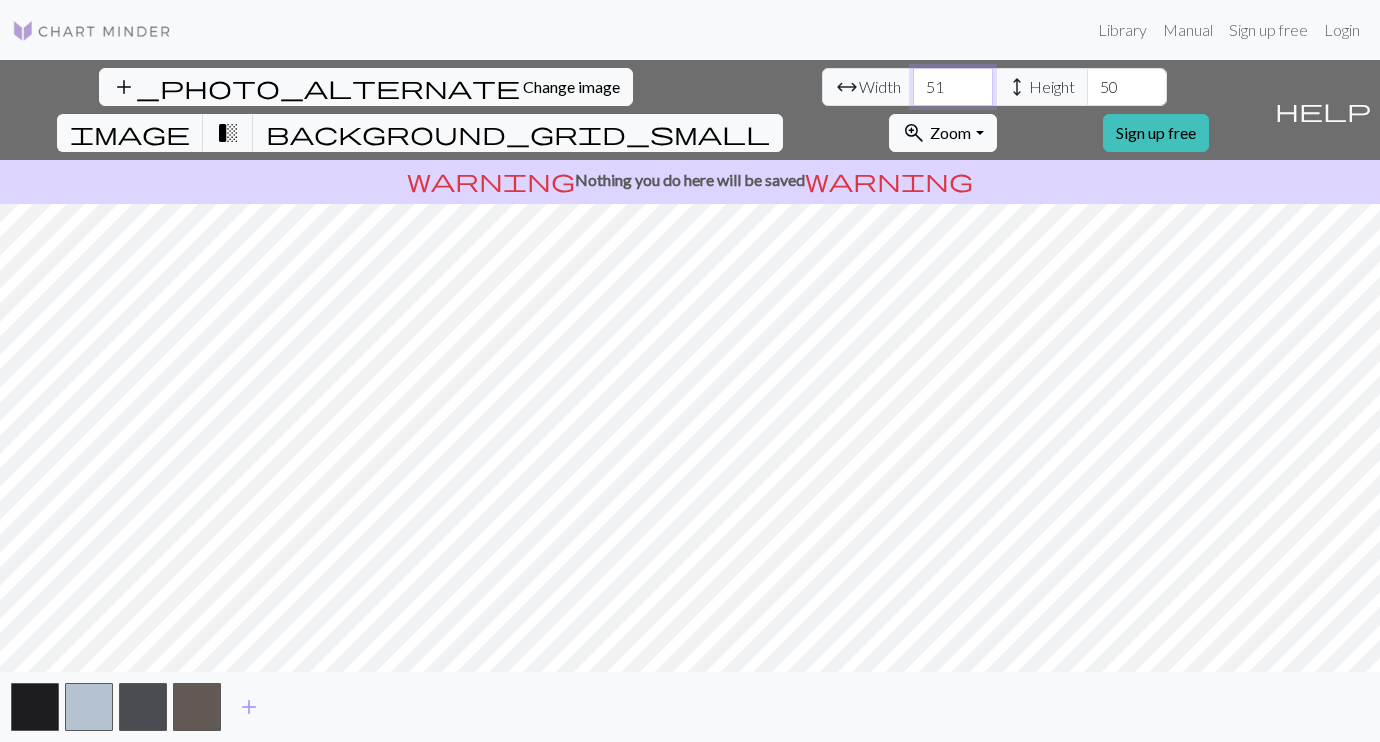 click on "51" at bounding box center (953, 87) 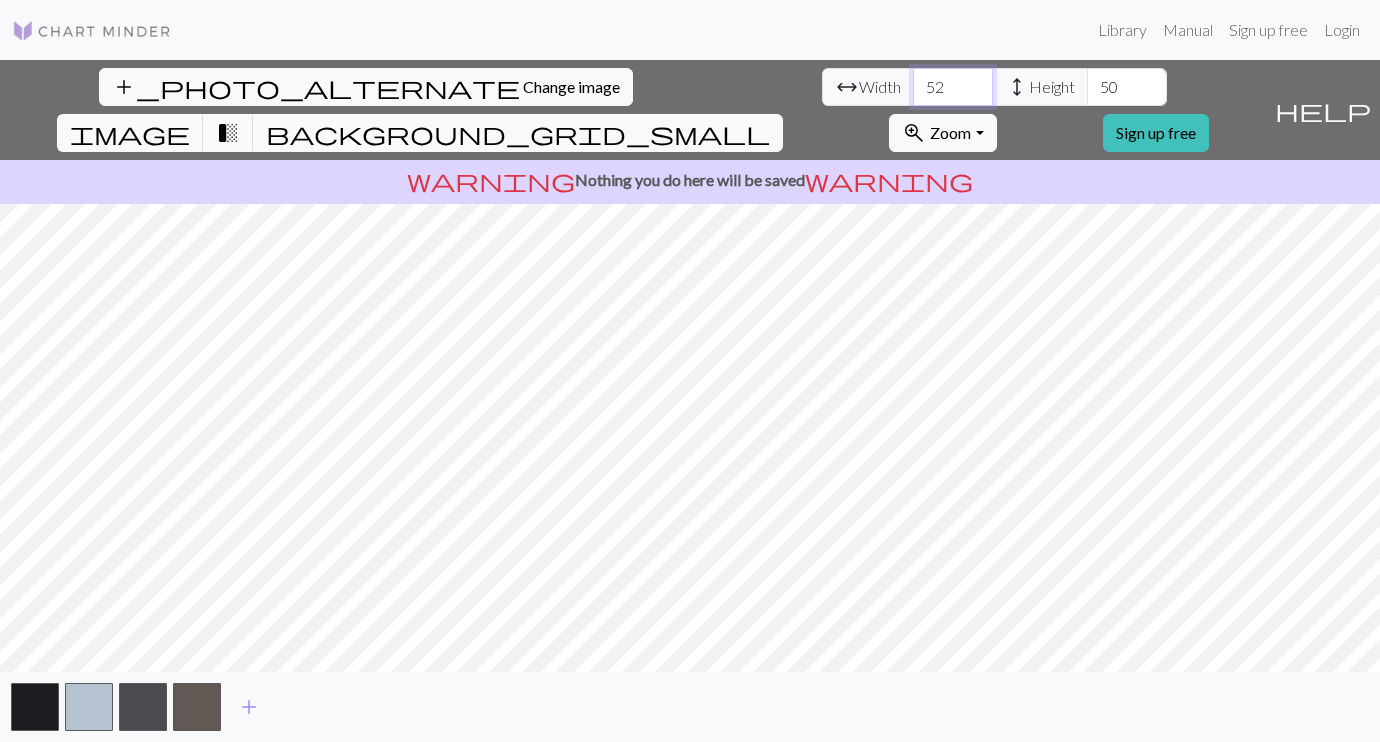 click on "52" at bounding box center [953, 87] 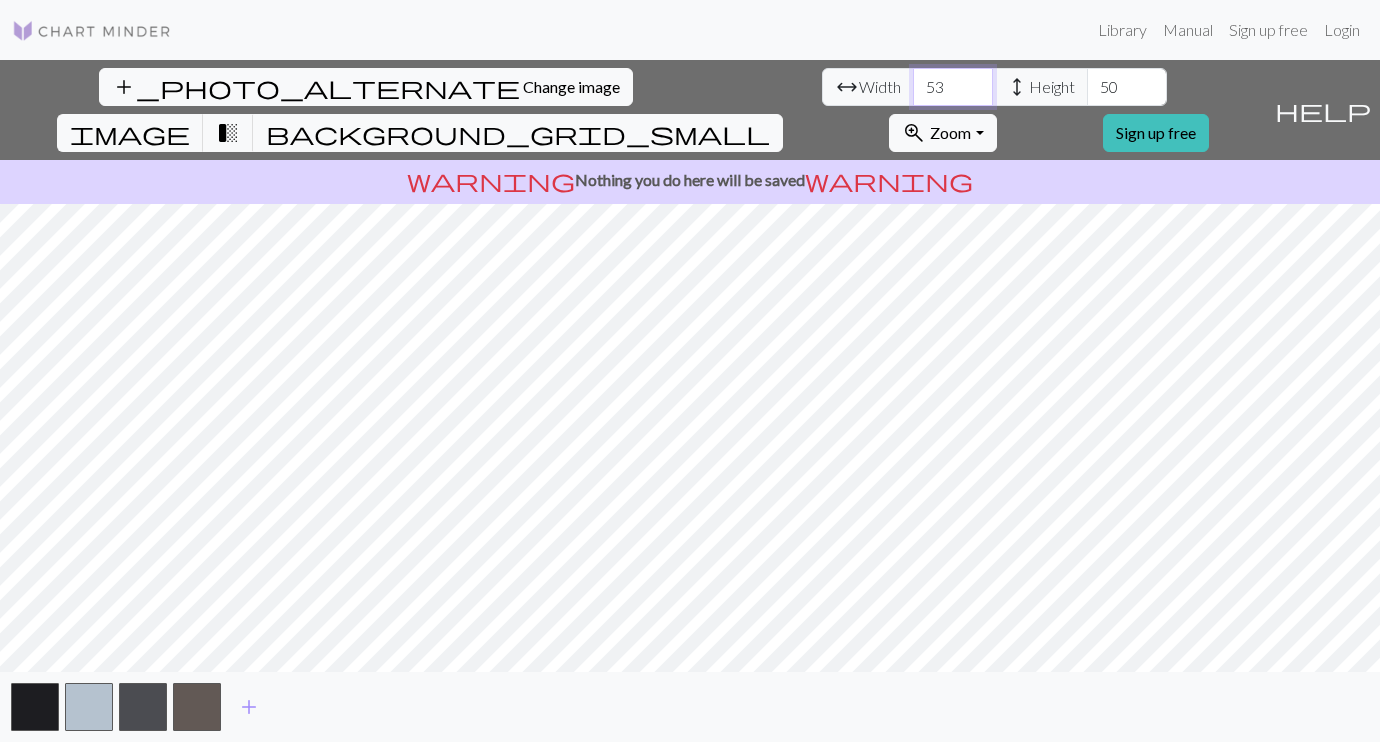 click on "53" at bounding box center [953, 87] 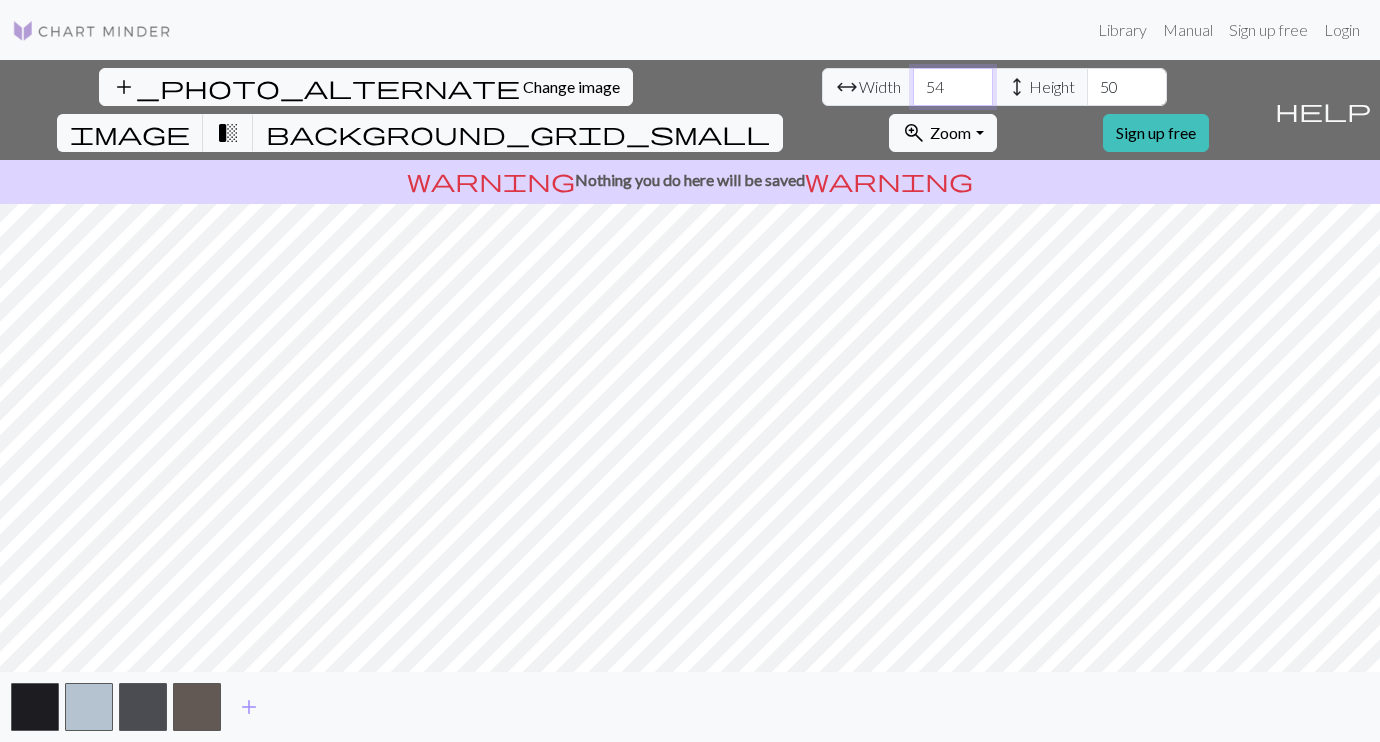 click on "54" at bounding box center [953, 87] 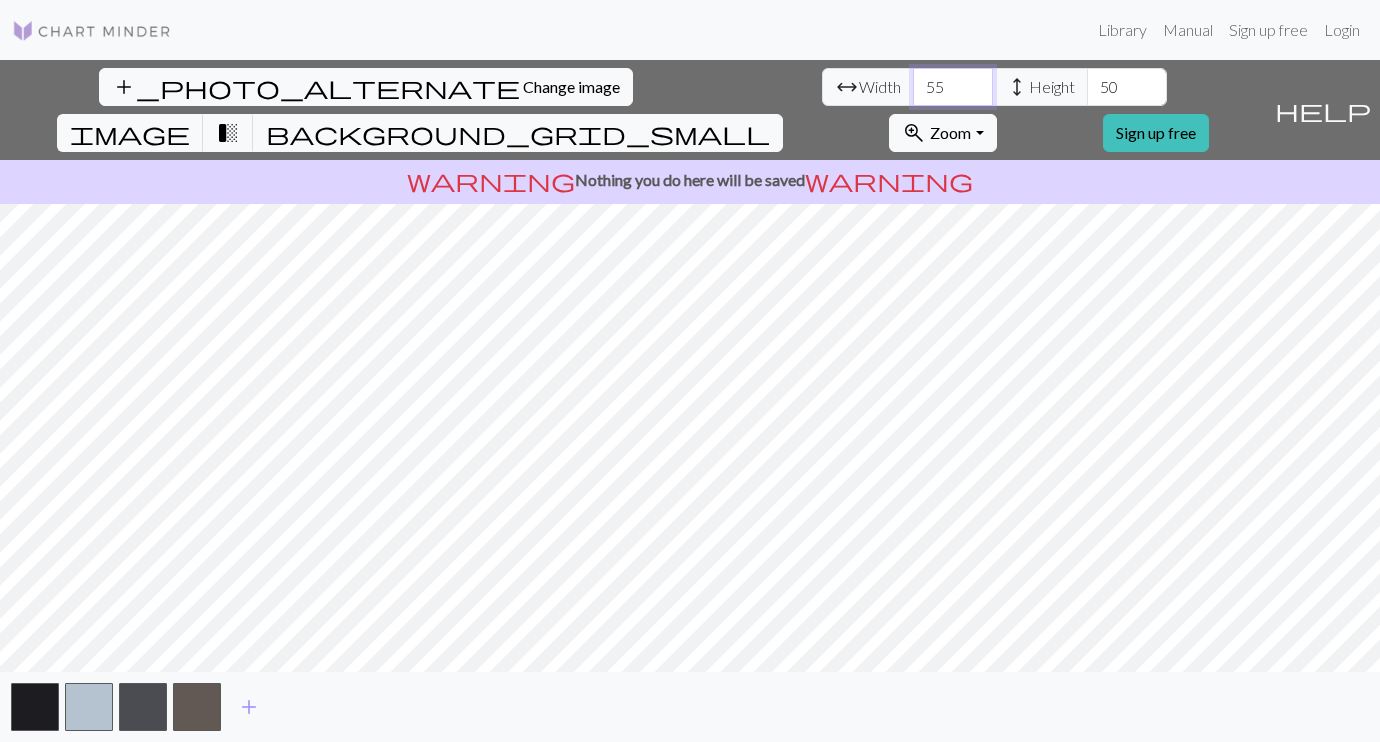 click on "55" at bounding box center [953, 87] 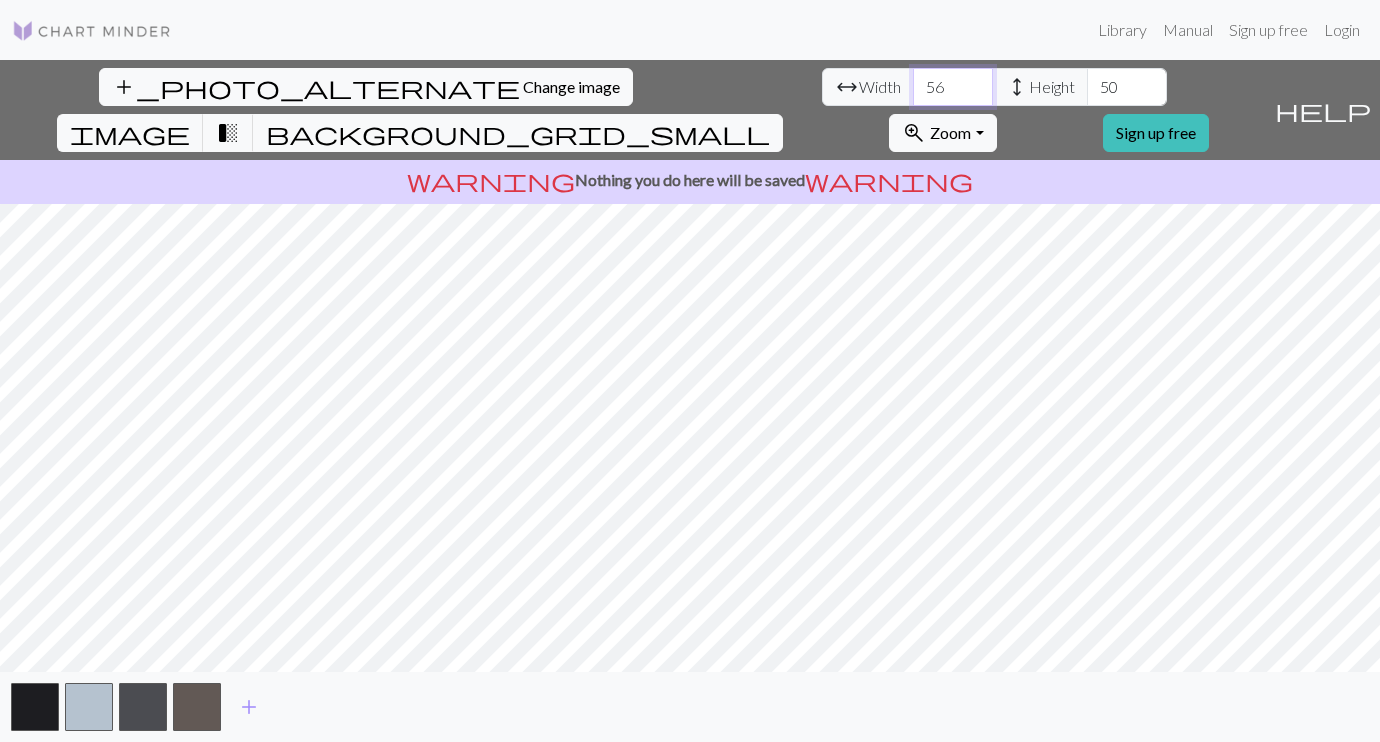 click on "56" at bounding box center (953, 87) 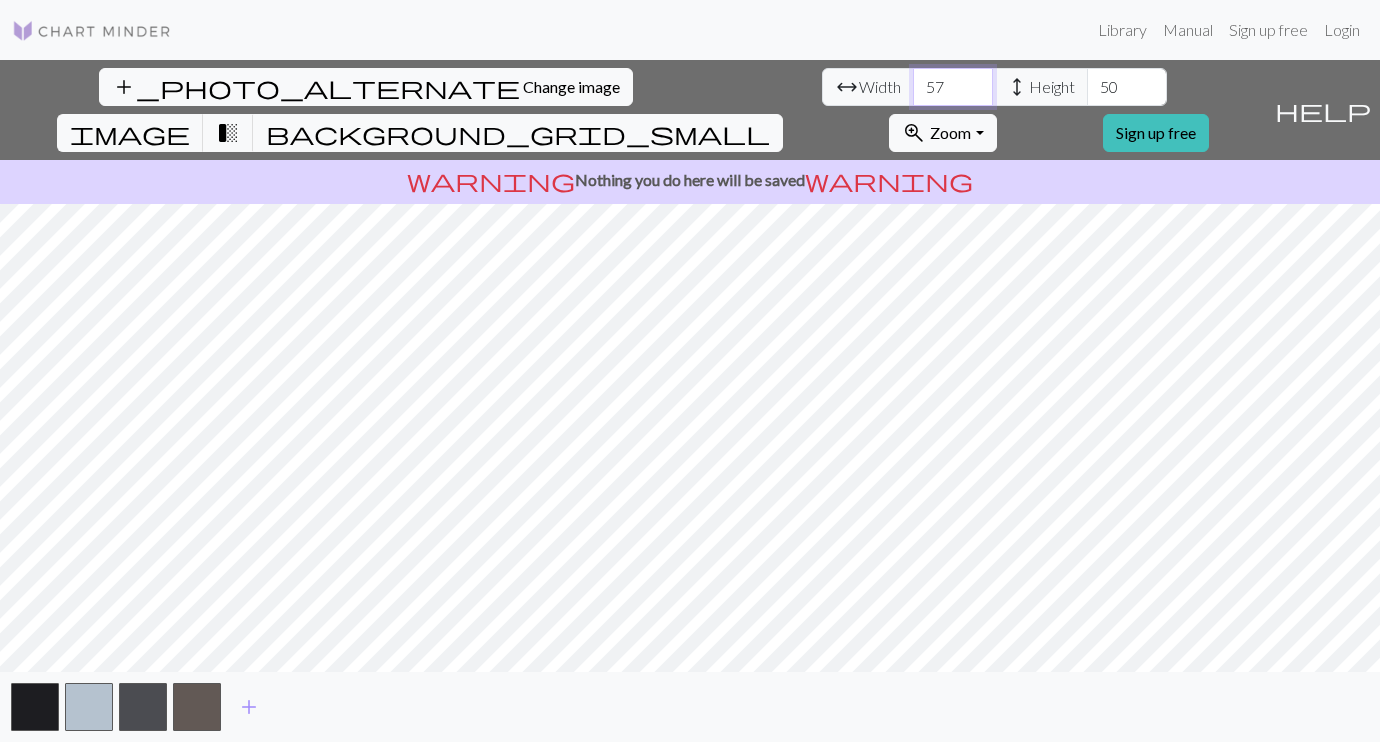 click on "57" at bounding box center (953, 87) 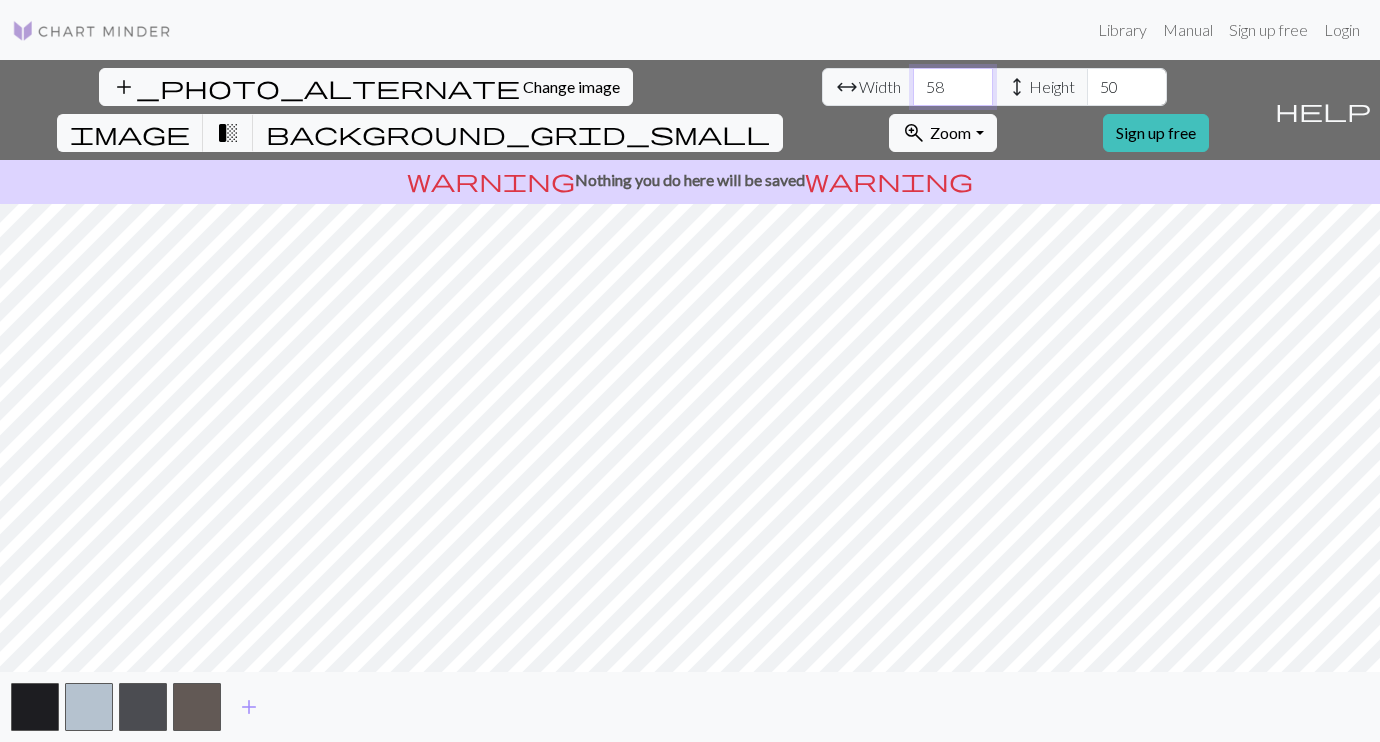 click on "58" at bounding box center [953, 87] 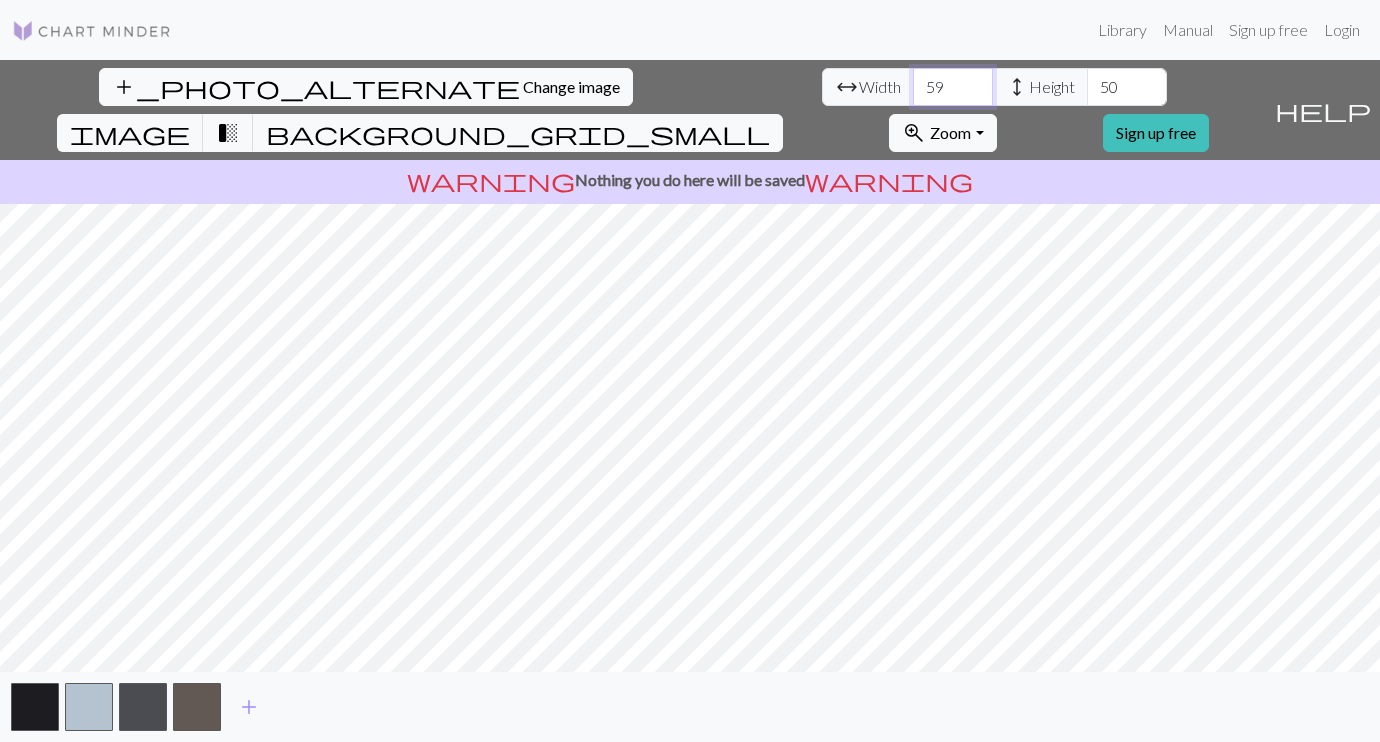 click on "59" at bounding box center [953, 87] 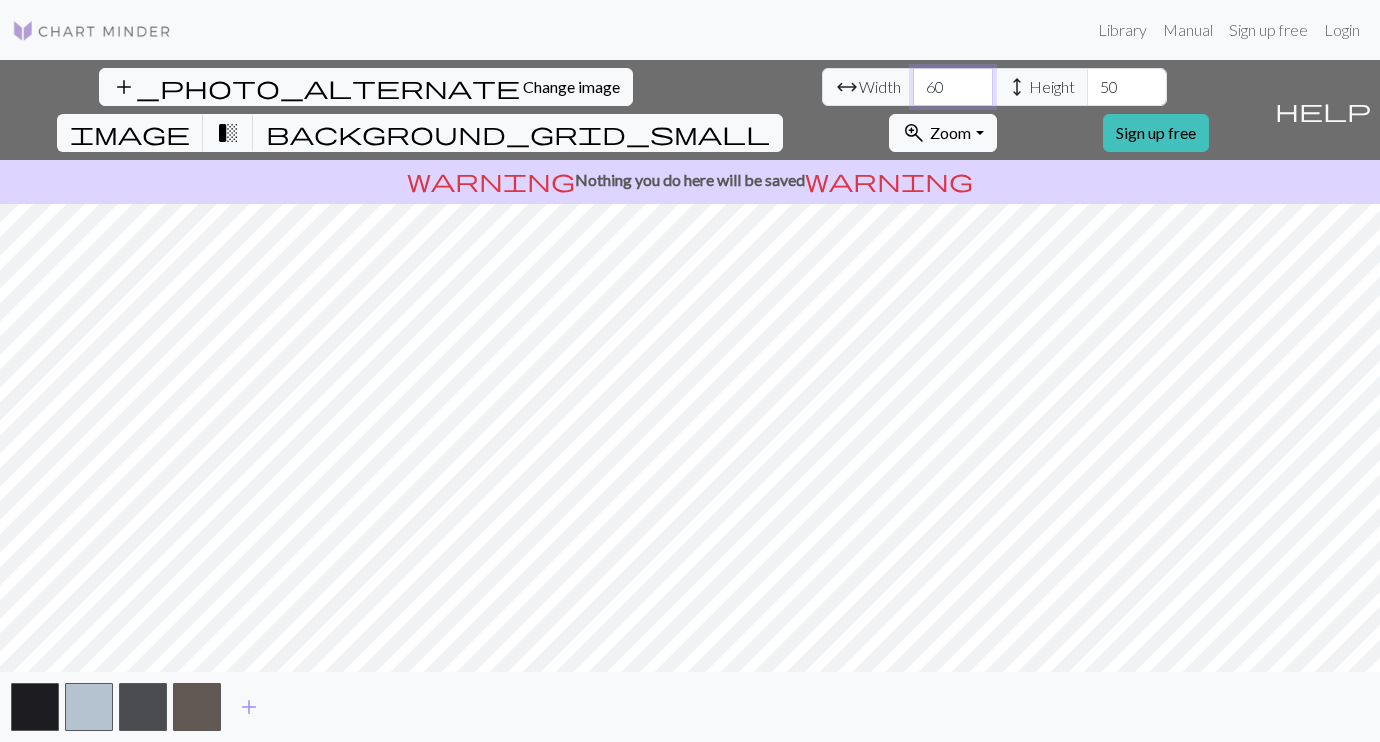 click on "60" at bounding box center [953, 87] 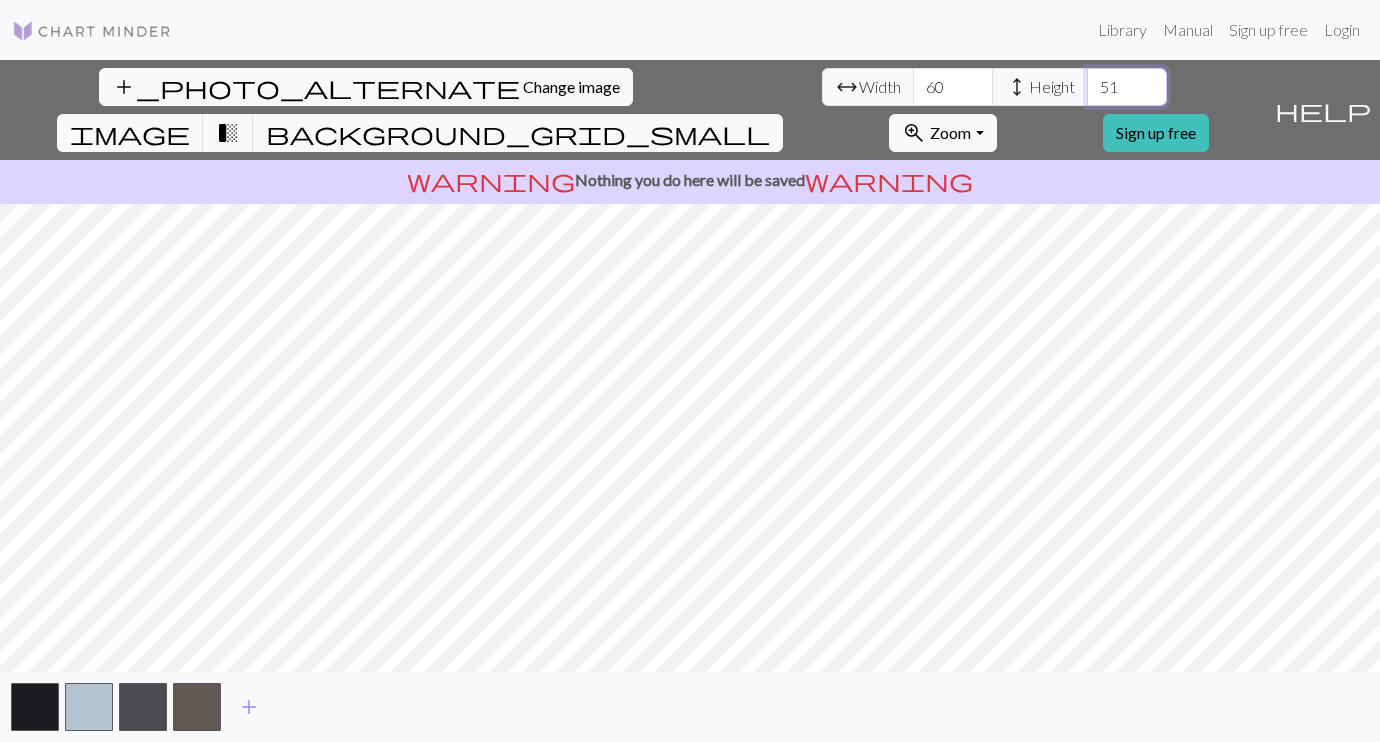 click on "51" at bounding box center [1127, 87] 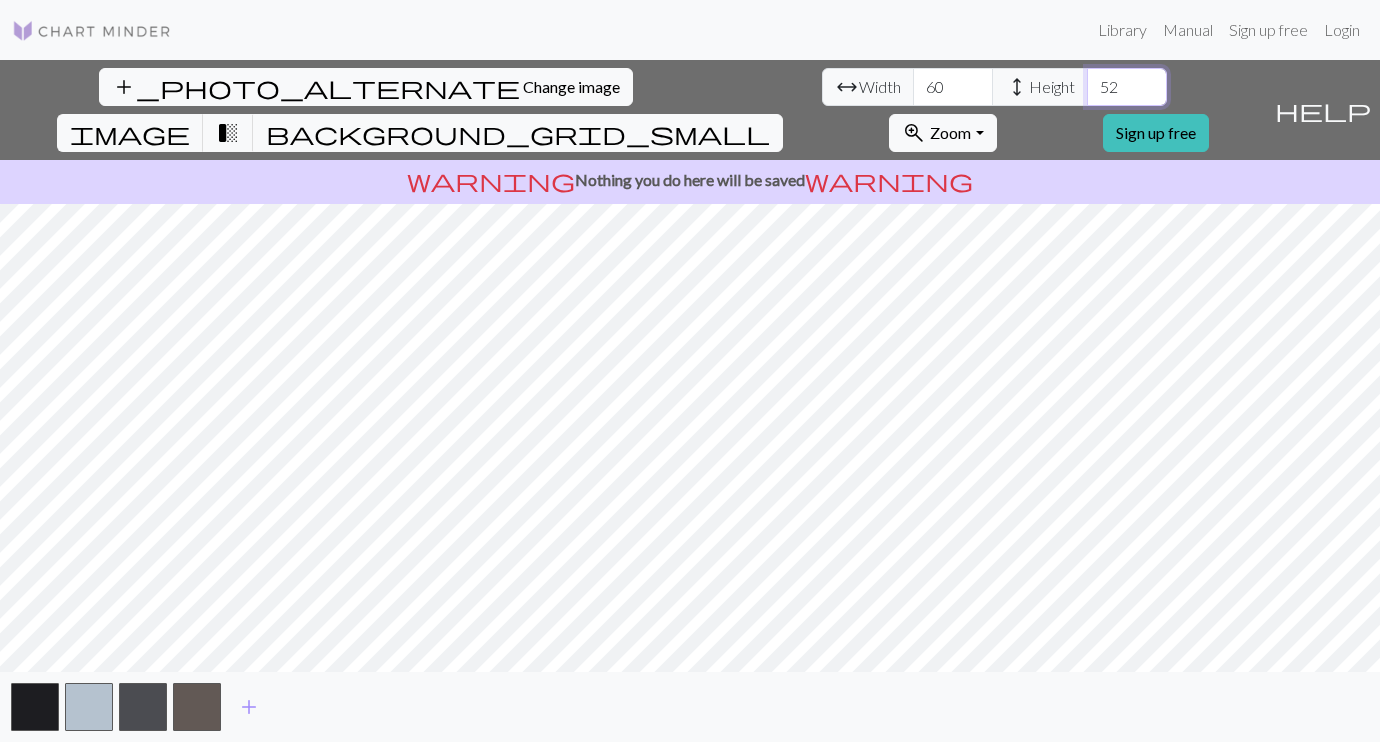 click on "52" at bounding box center [1127, 87] 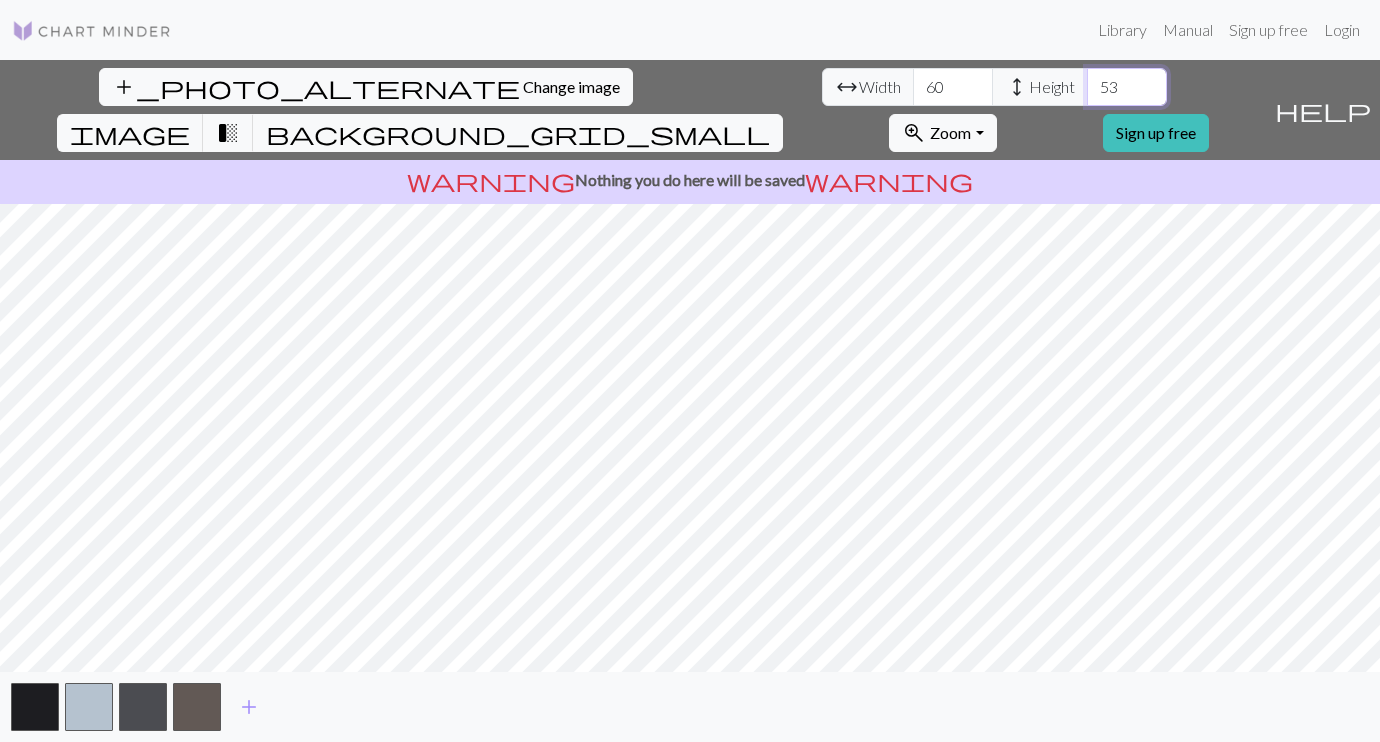 click on "53" at bounding box center (1127, 87) 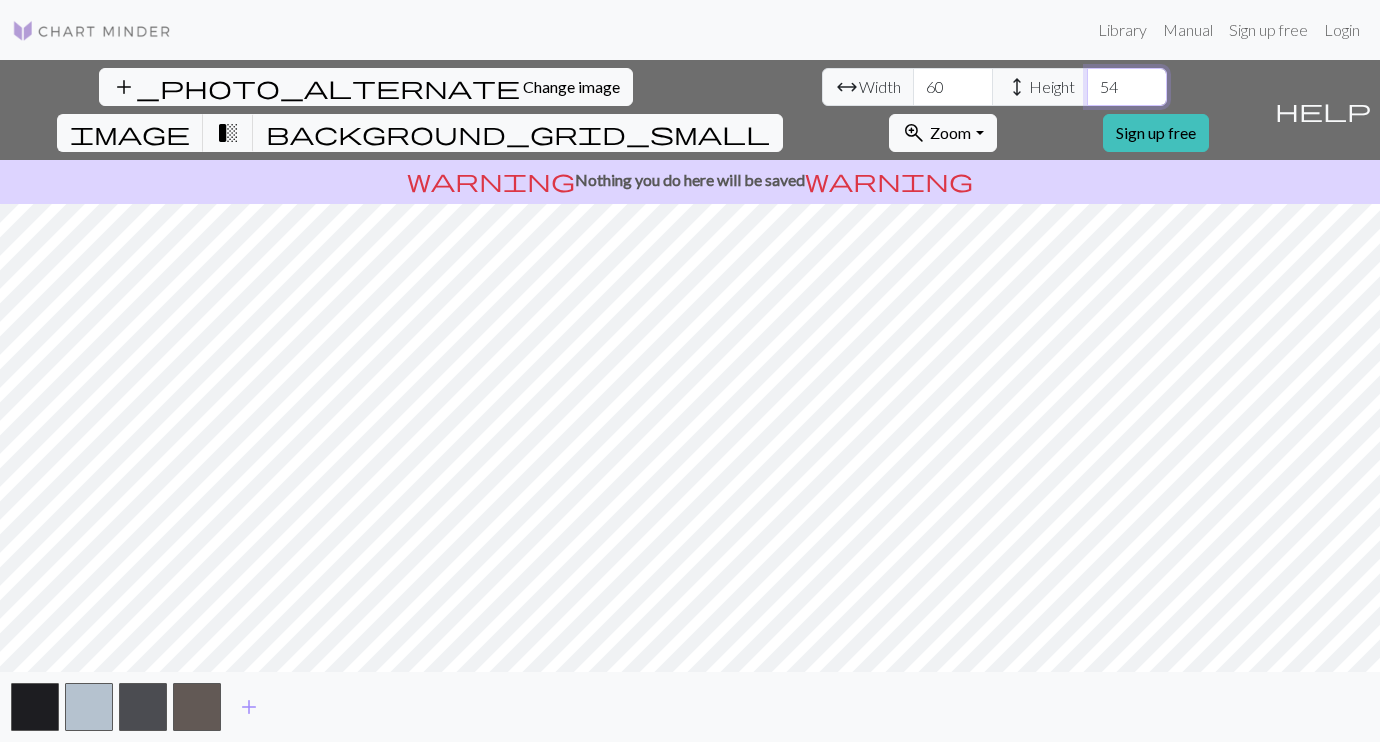 click on "54" at bounding box center [1127, 87] 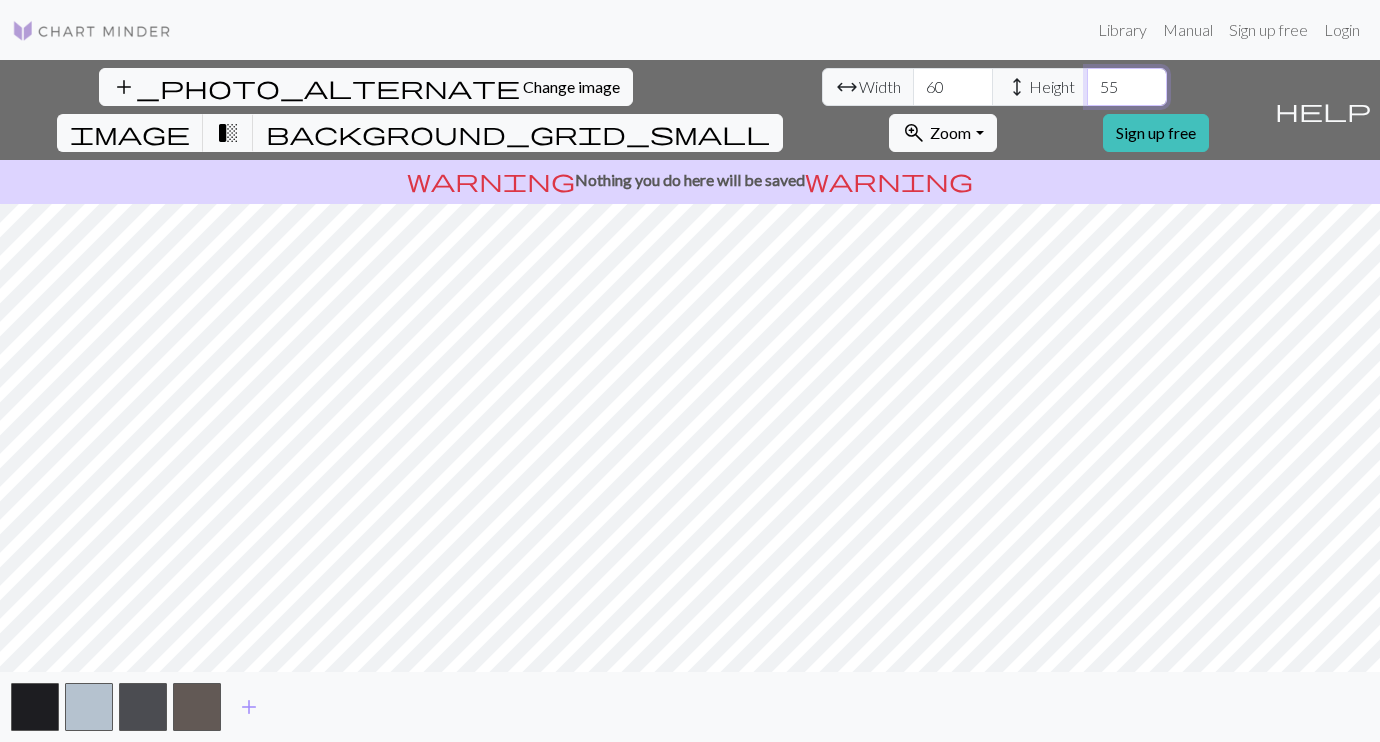 click on "55" at bounding box center [1127, 87] 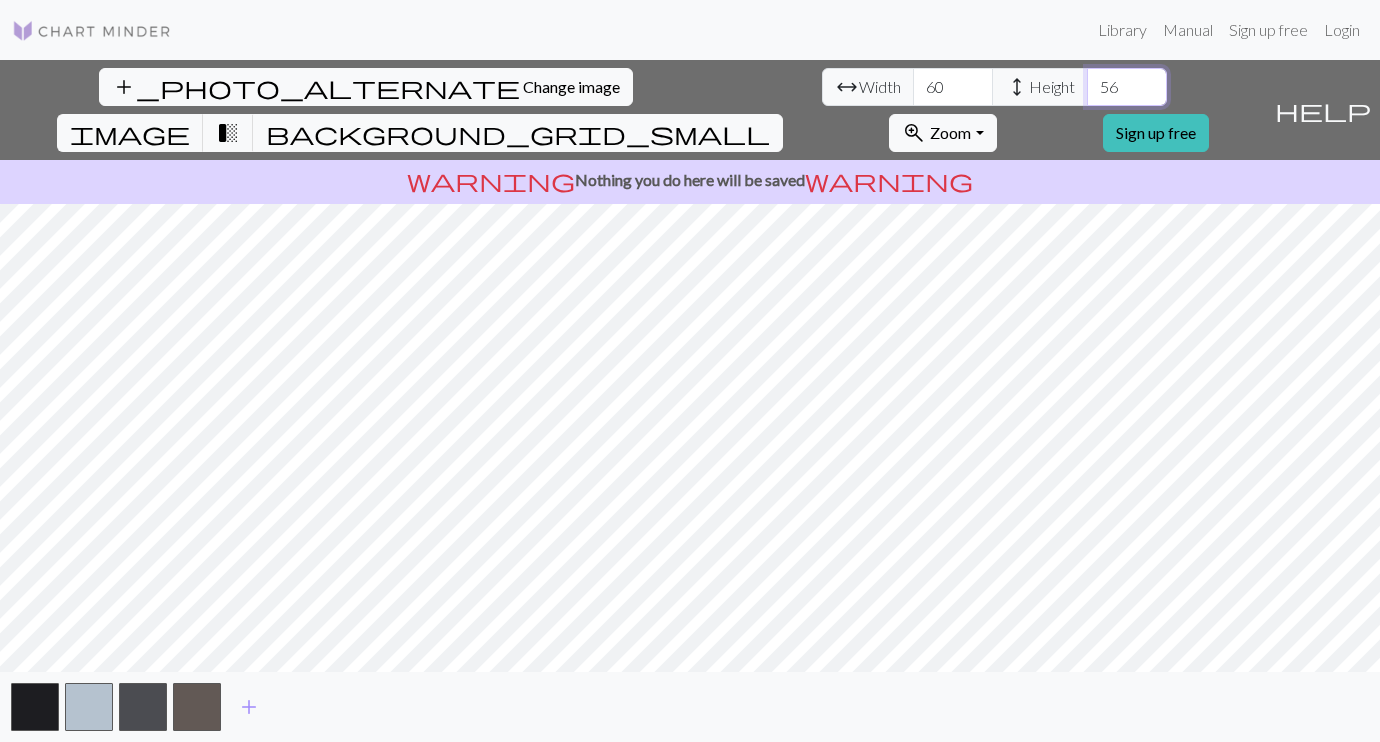 click on "56" at bounding box center (1127, 87) 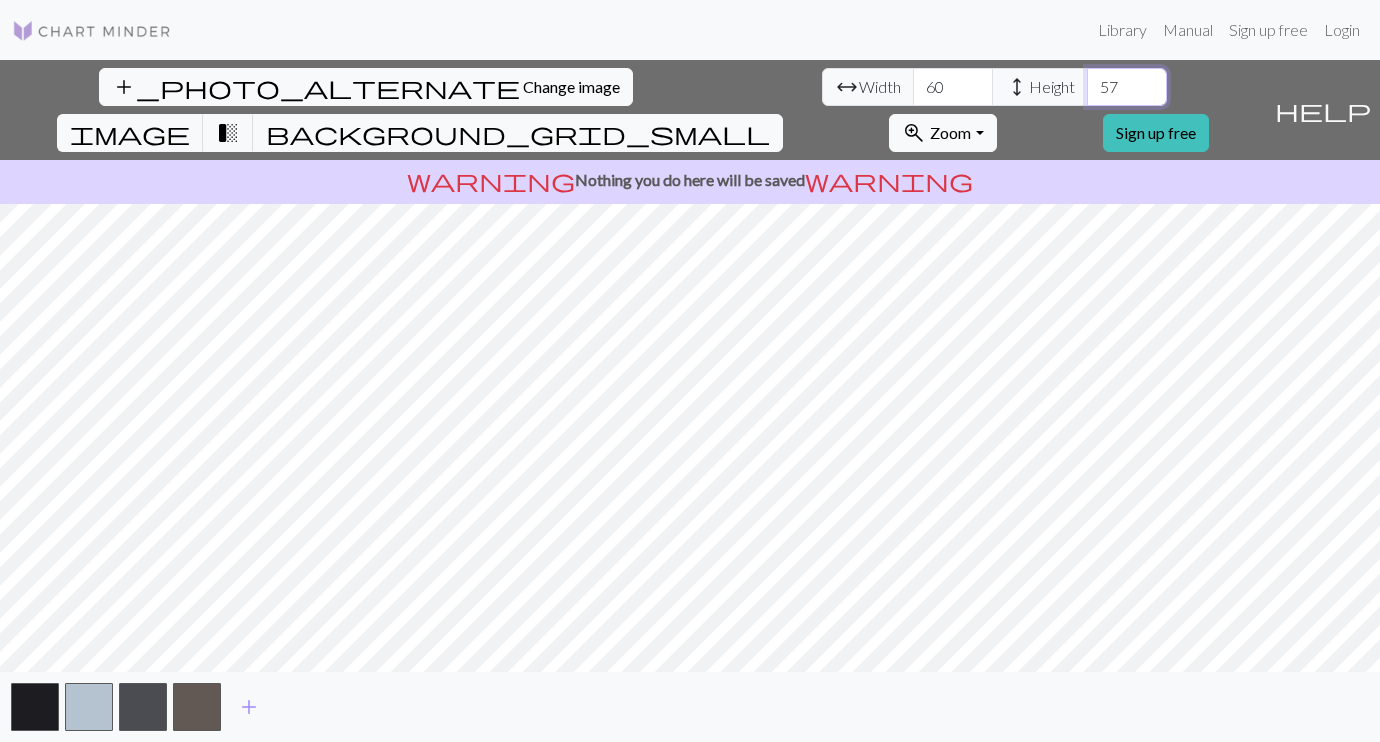 click on "57" at bounding box center (1127, 87) 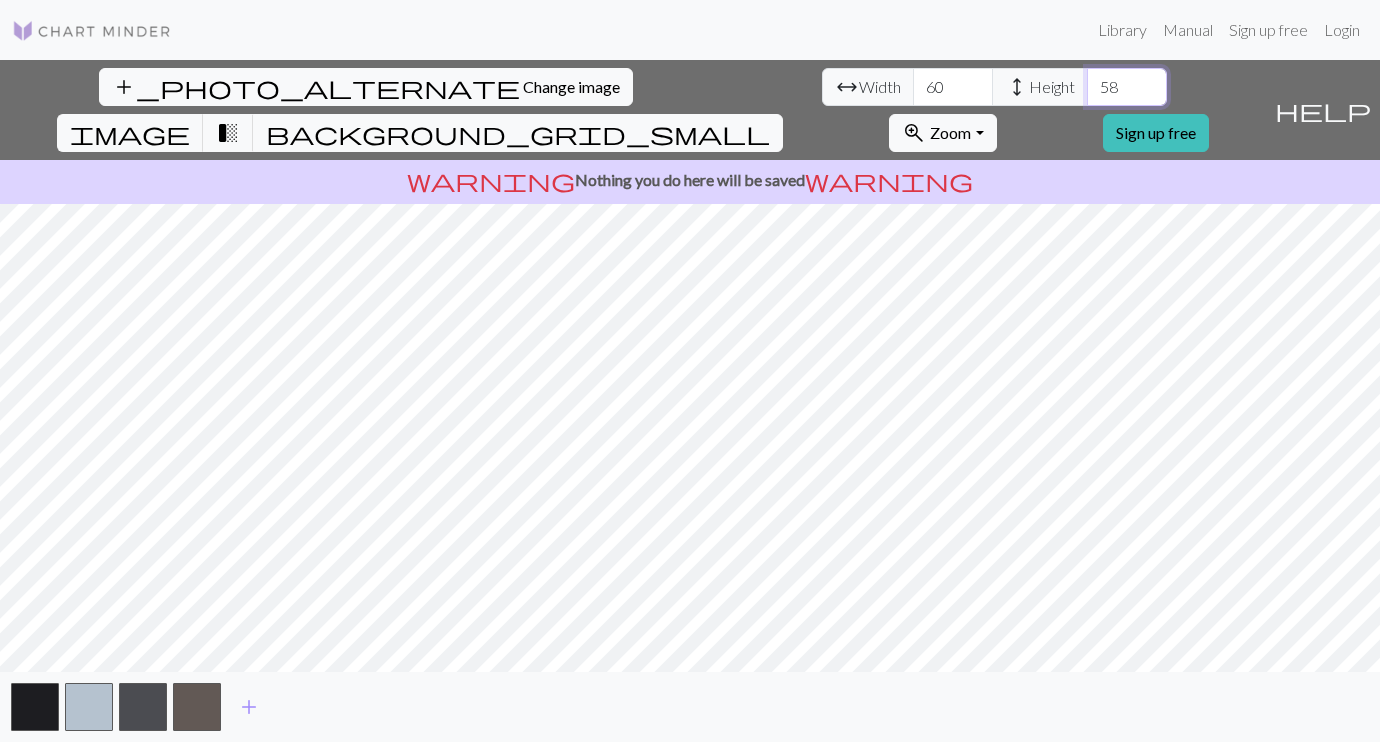 click on "58" at bounding box center (1127, 87) 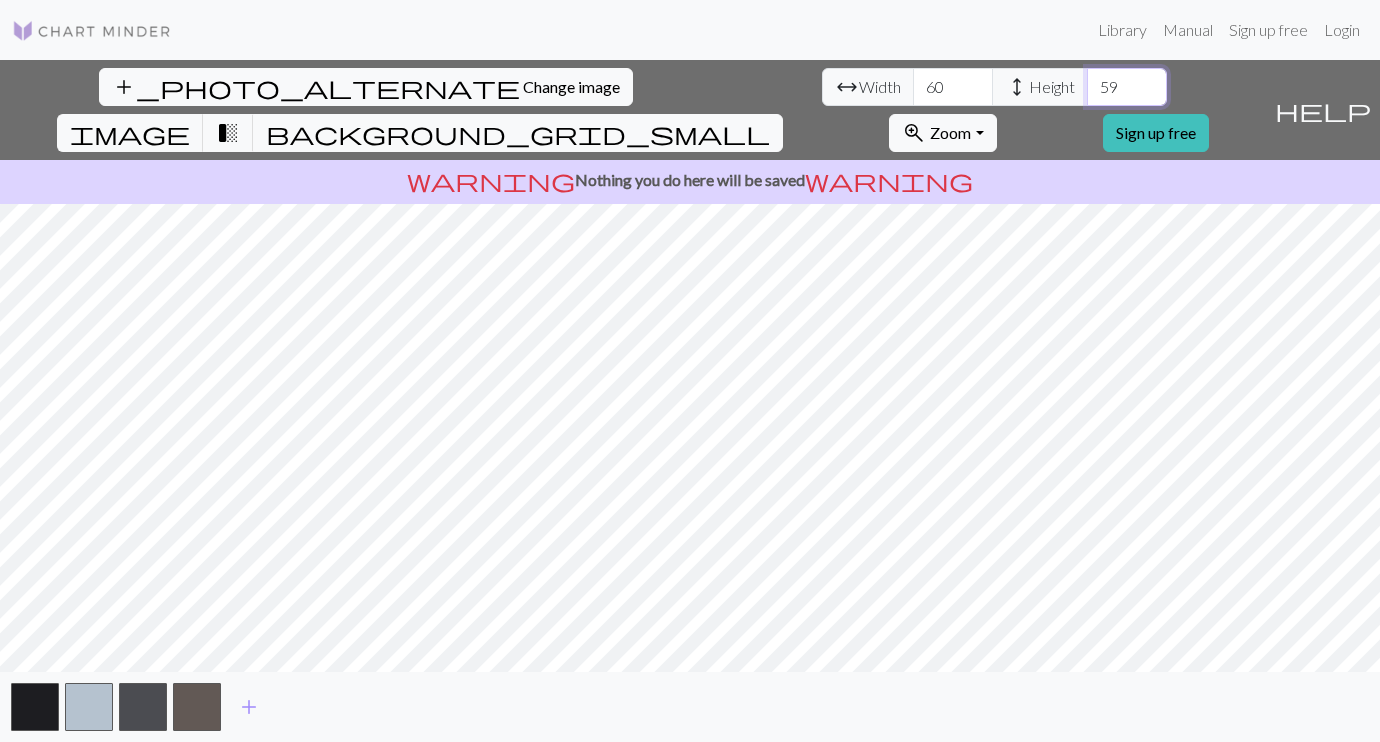 click on "59" at bounding box center (1127, 87) 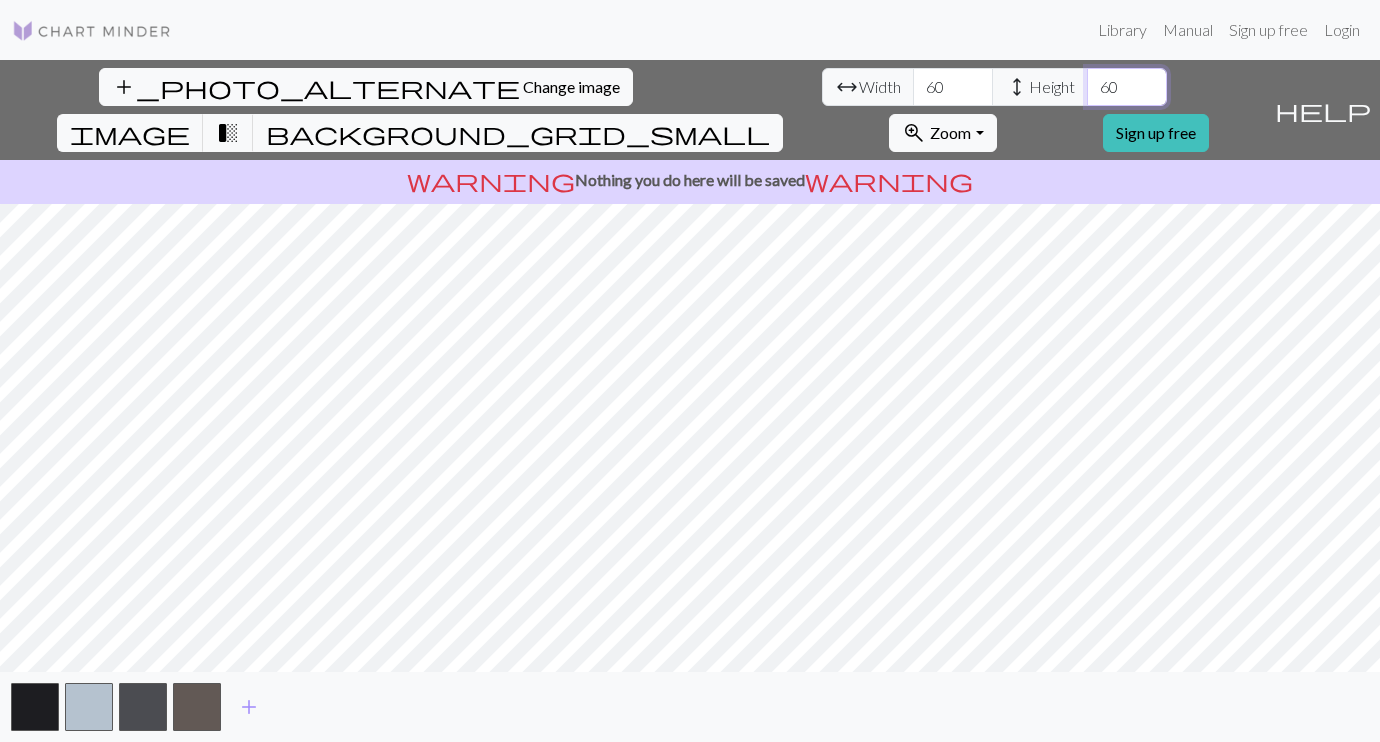 click on "60" at bounding box center [1127, 87] 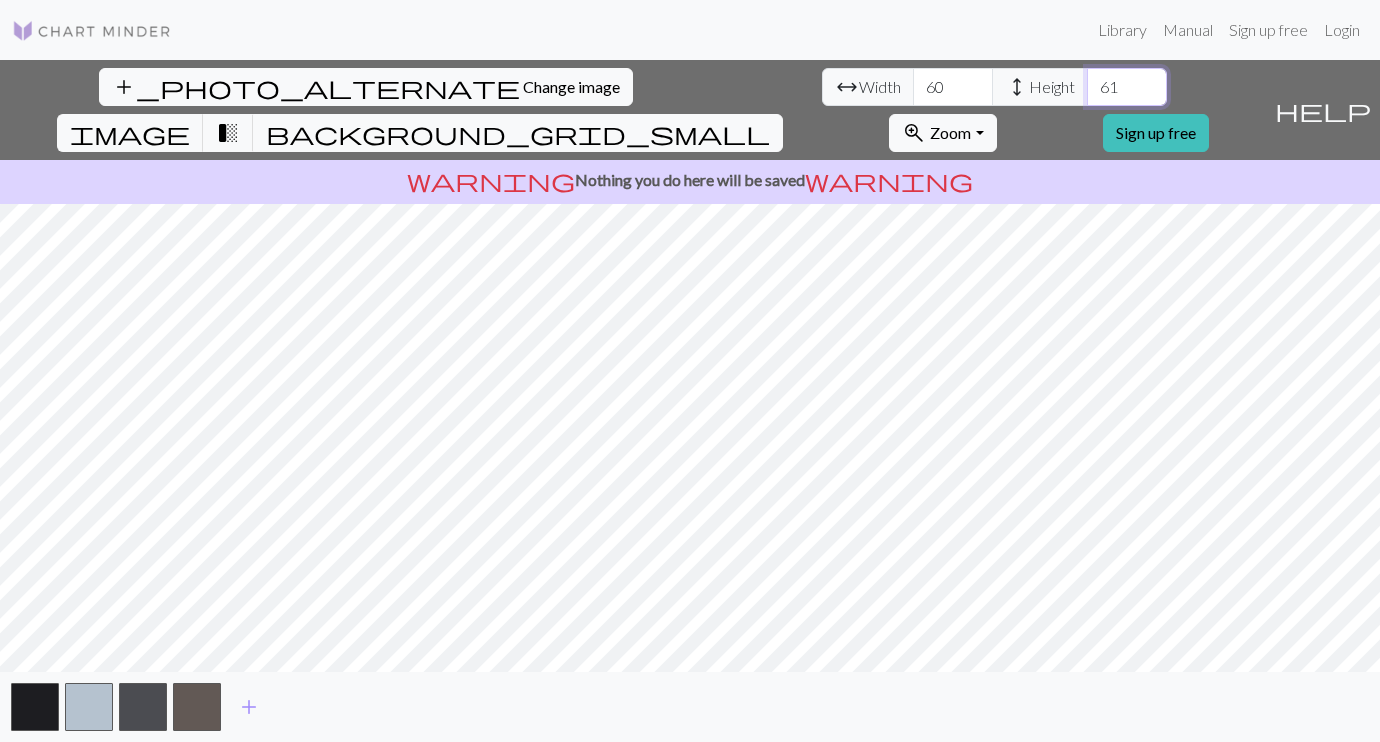 click on "61" at bounding box center (1127, 87) 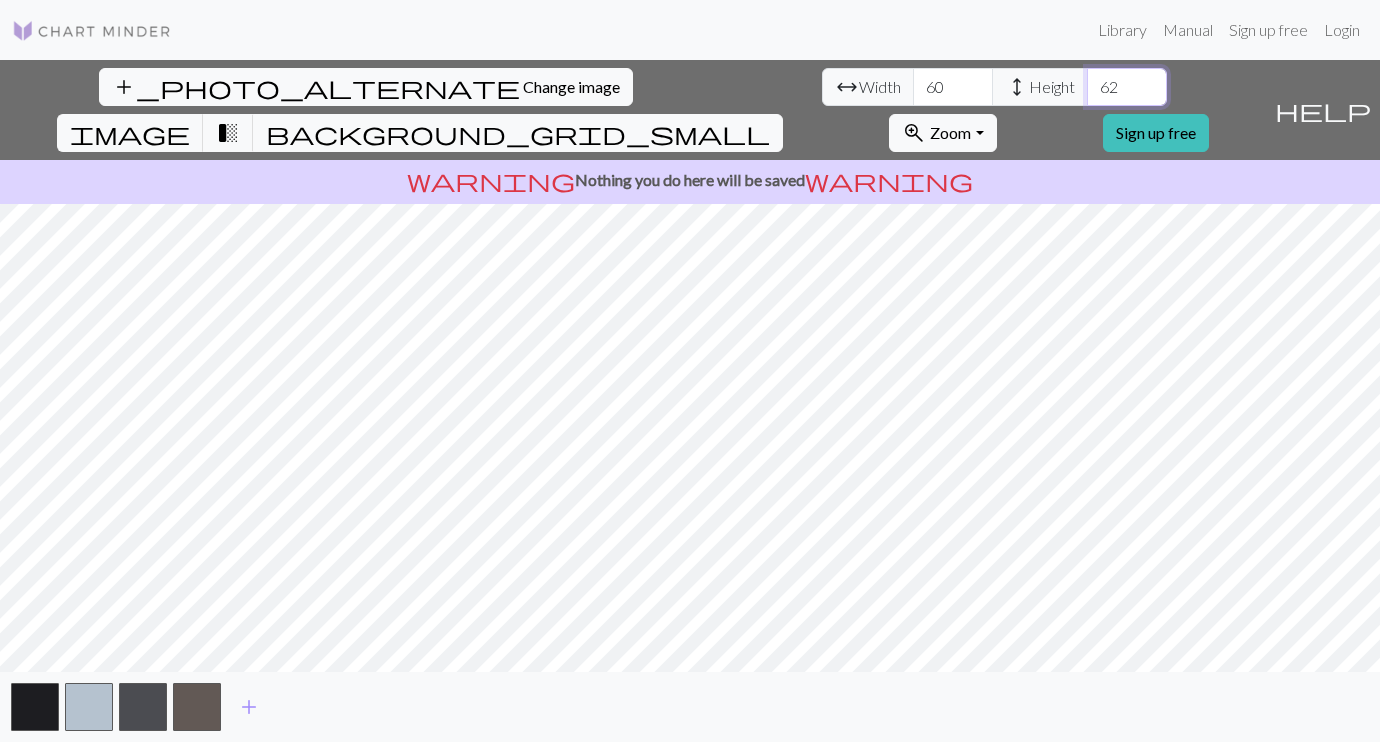 click on "62" at bounding box center (1127, 87) 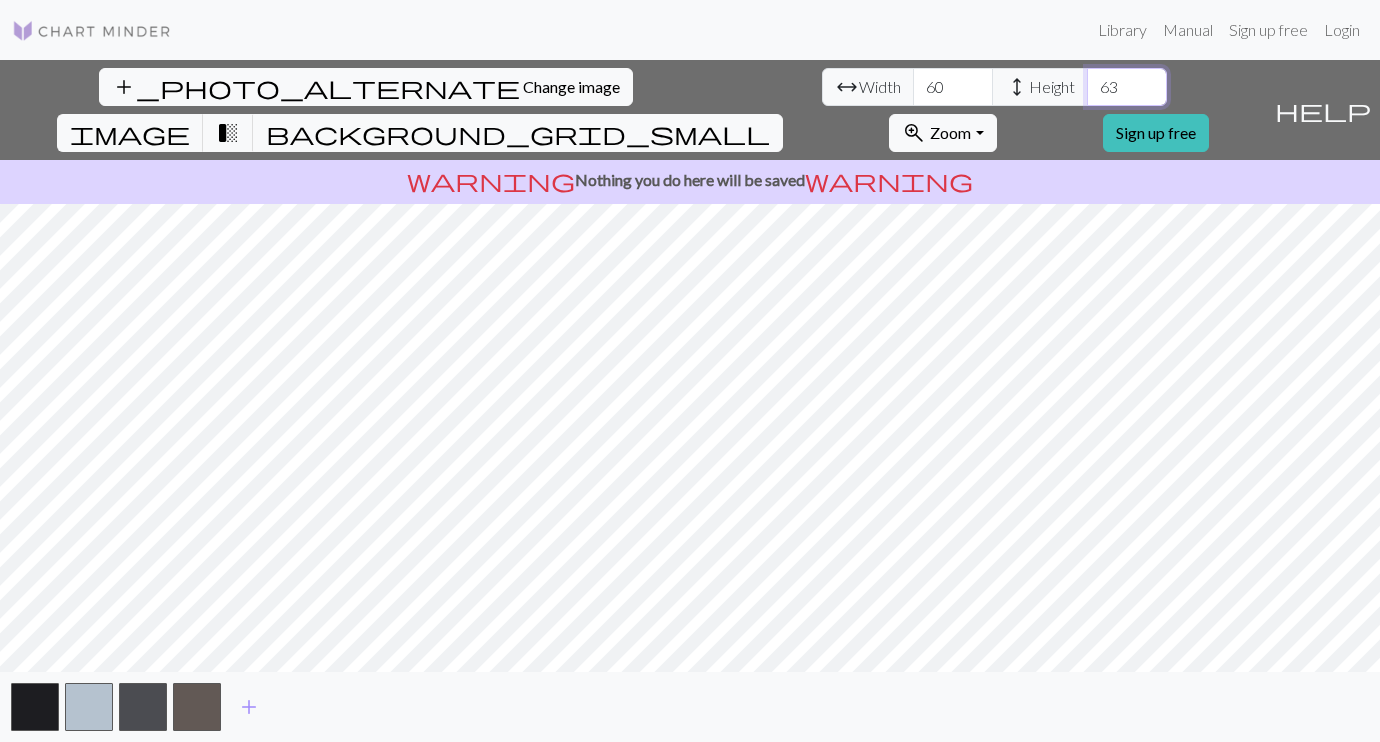 click on "63" at bounding box center [1127, 87] 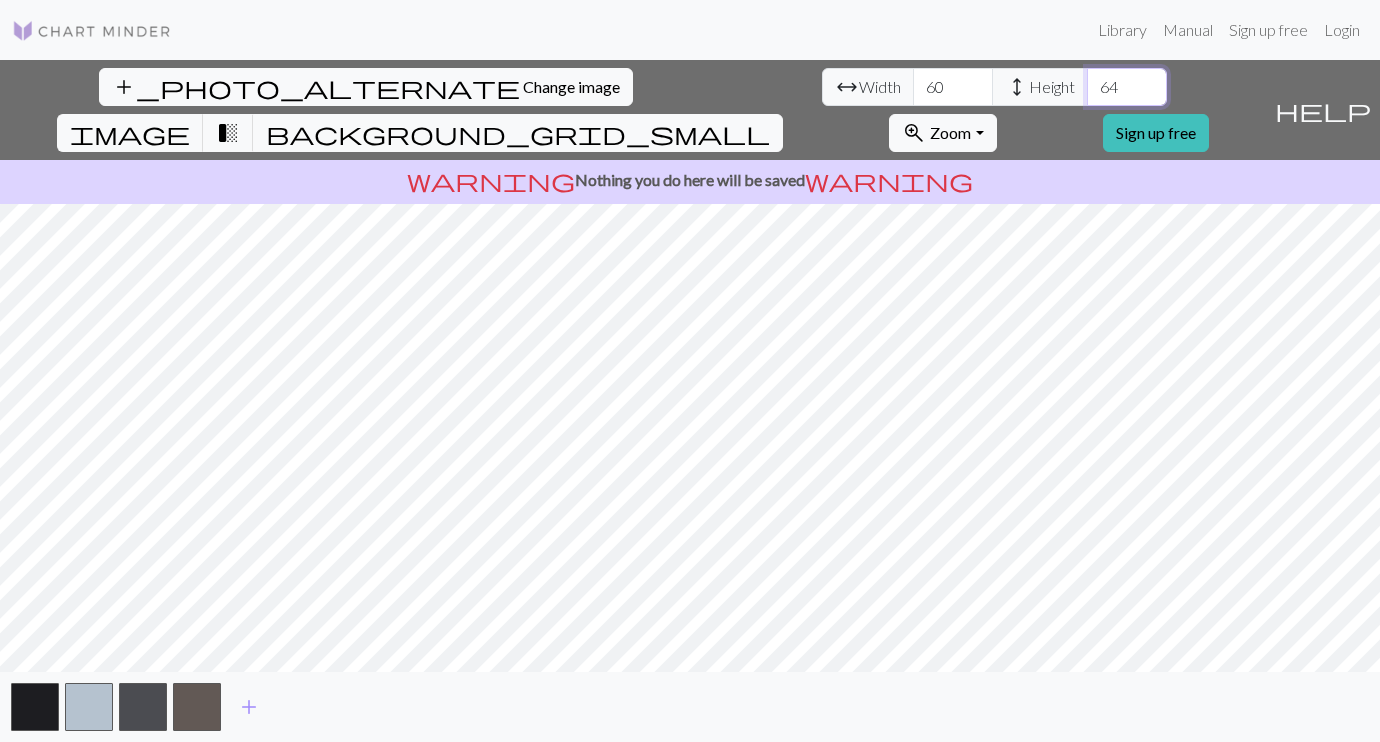 click on "64" at bounding box center (1127, 87) 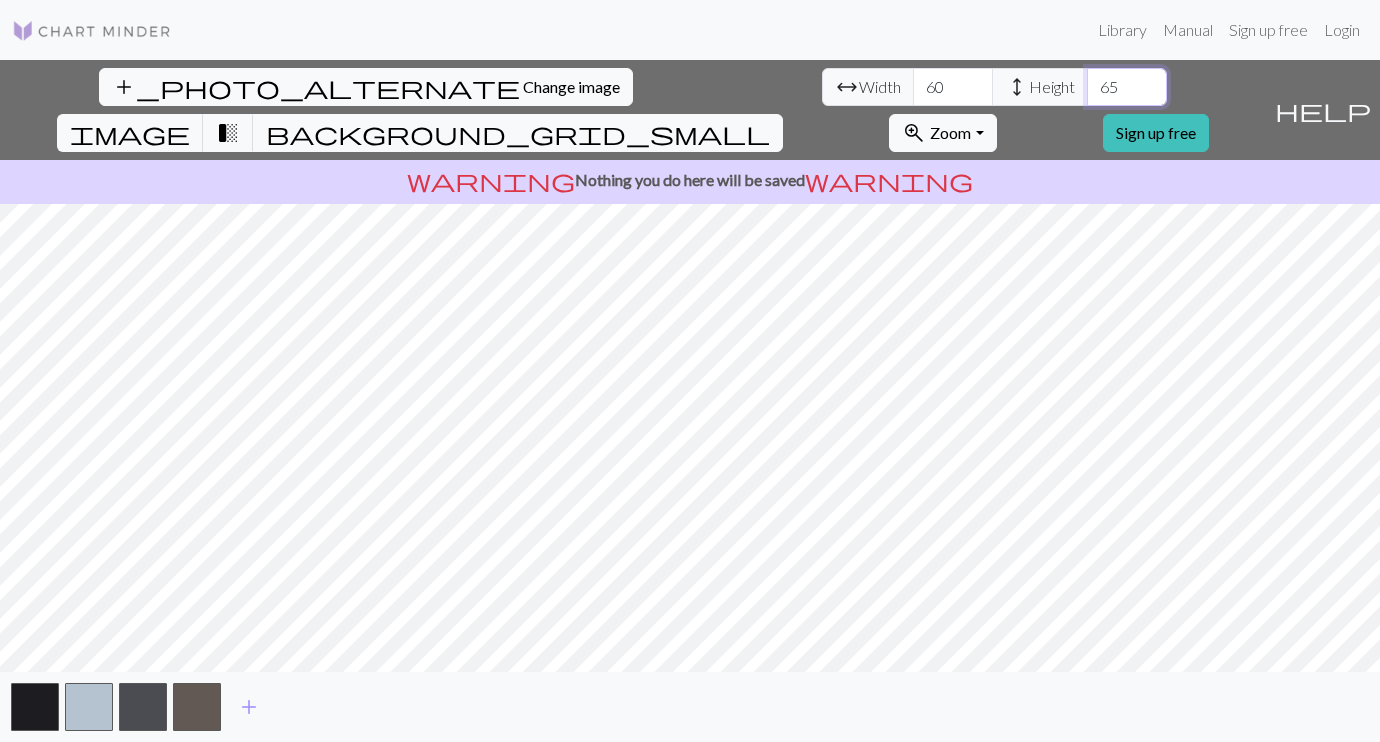 click on "65" at bounding box center [1127, 87] 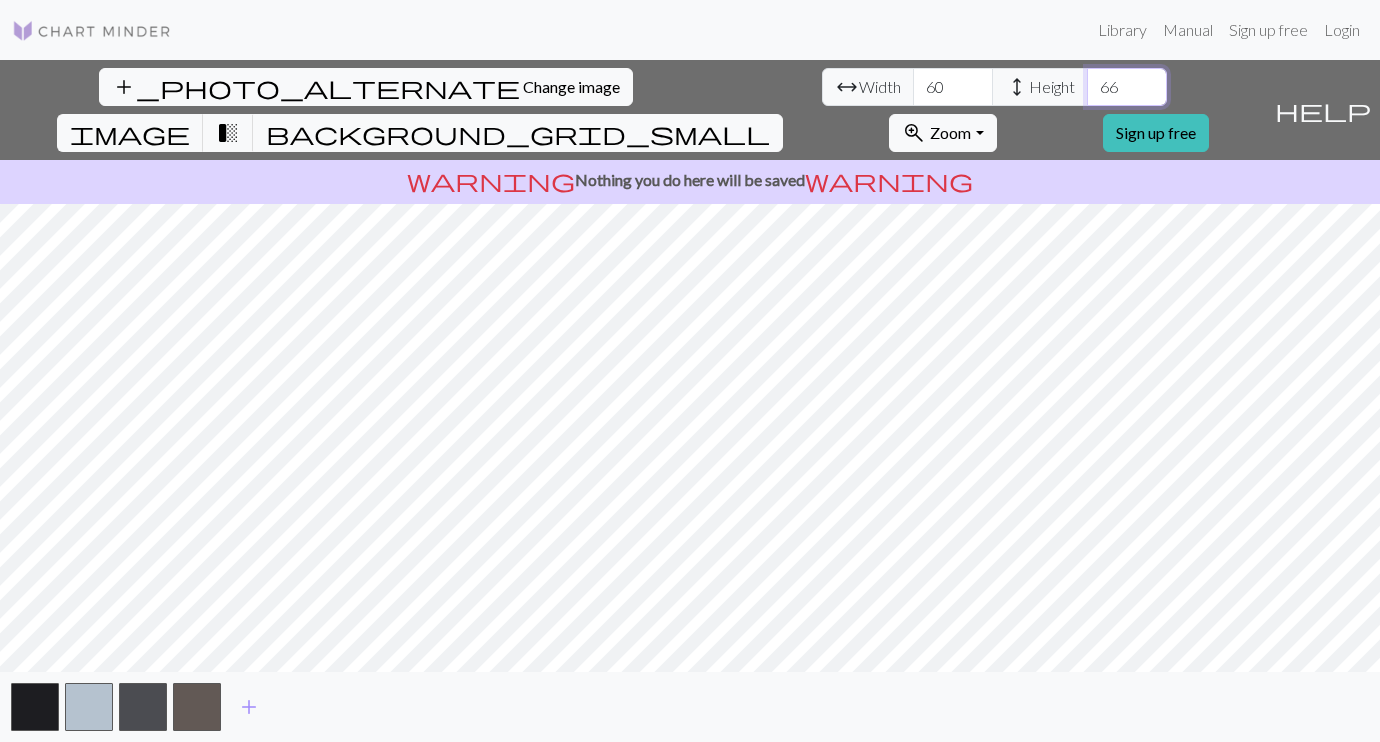 click on "66" at bounding box center (1127, 87) 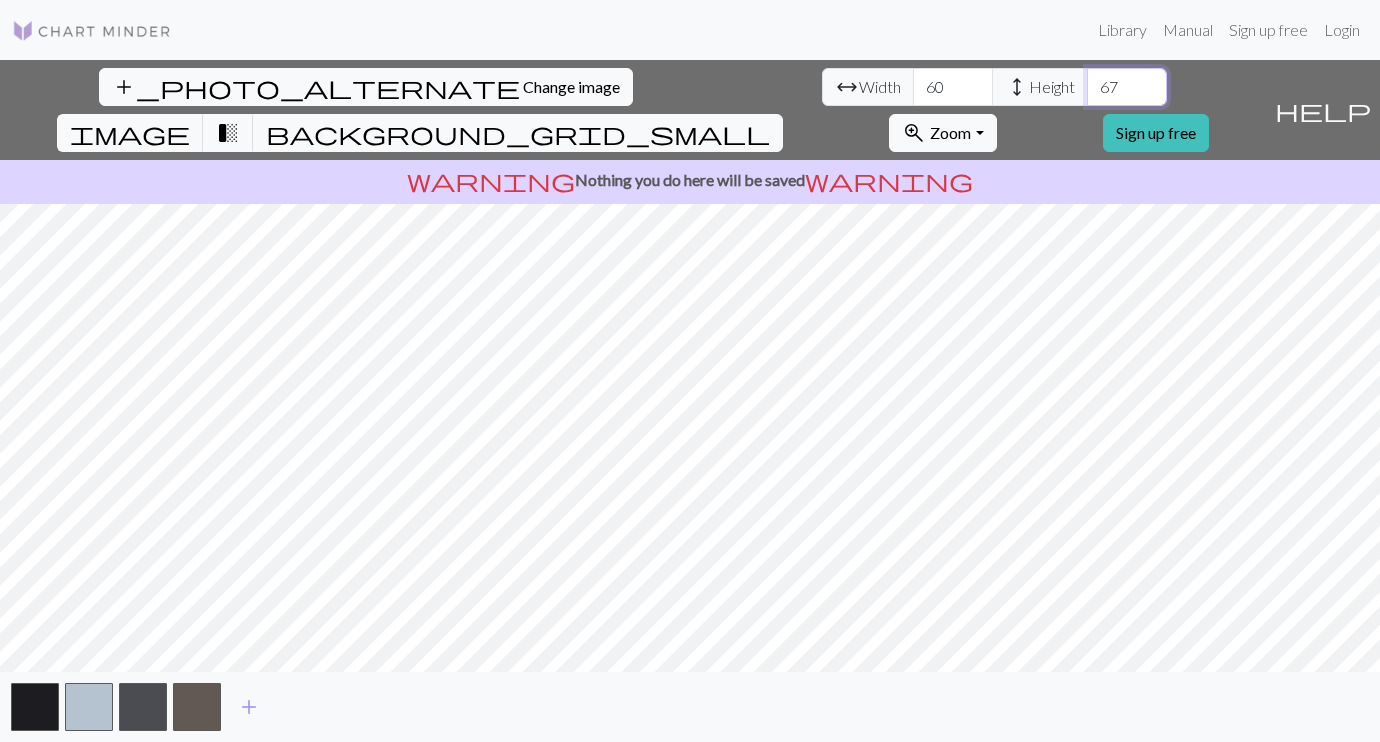 click on "67" at bounding box center [1127, 87] 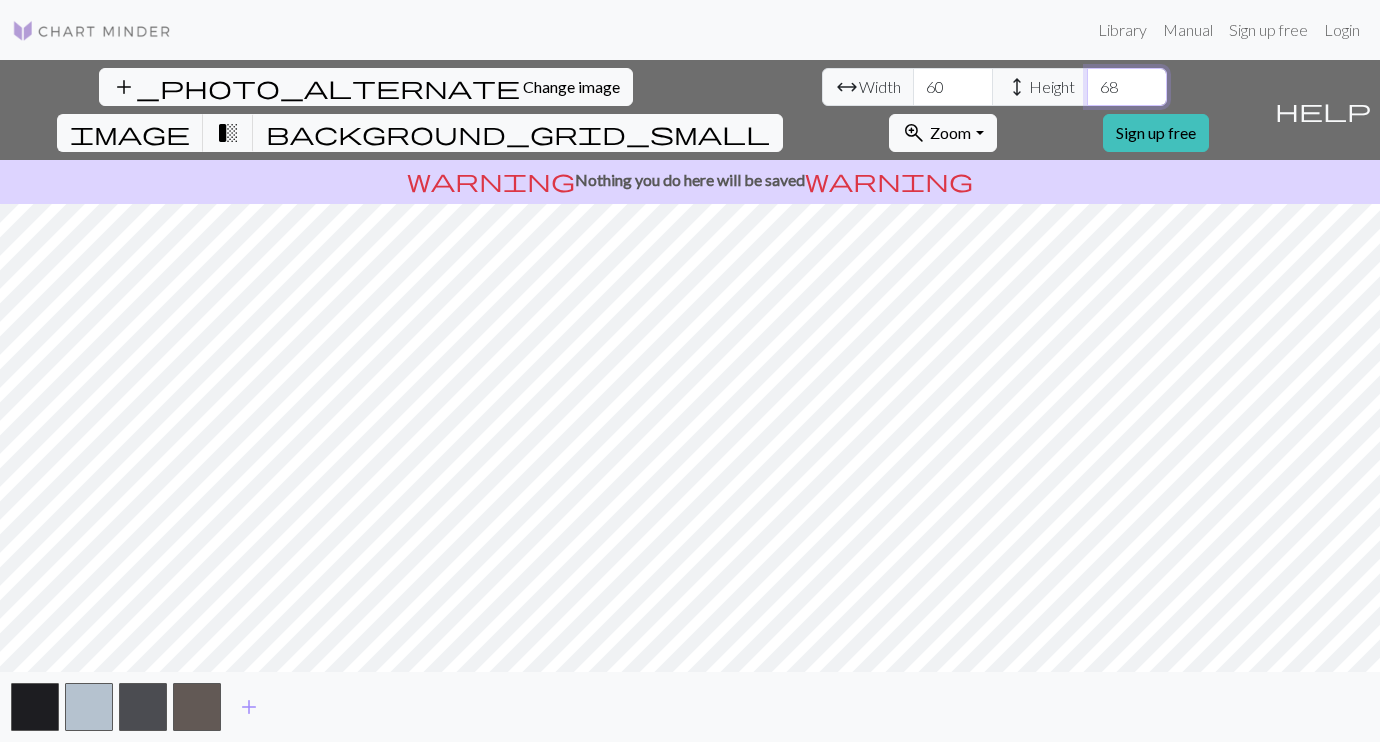 click on "68" at bounding box center (1127, 87) 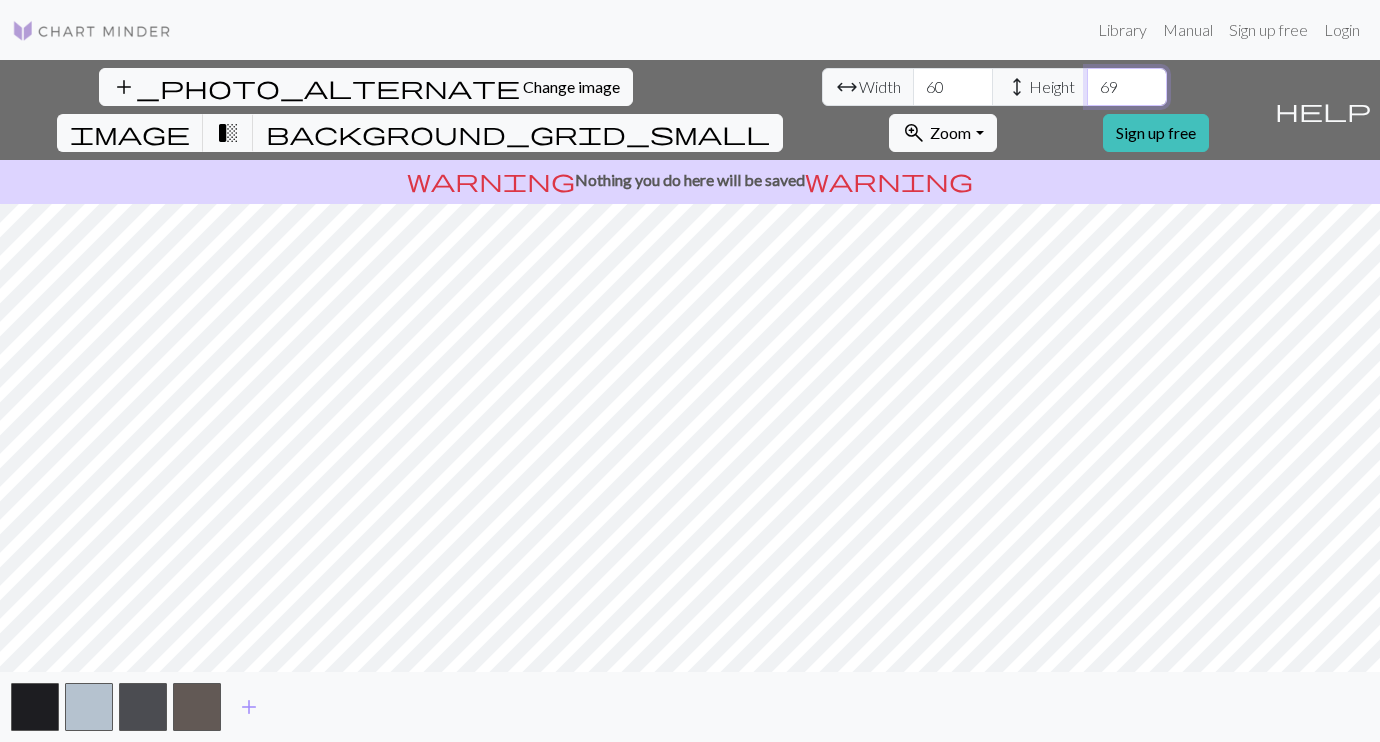 click on "69" at bounding box center (1127, 87) 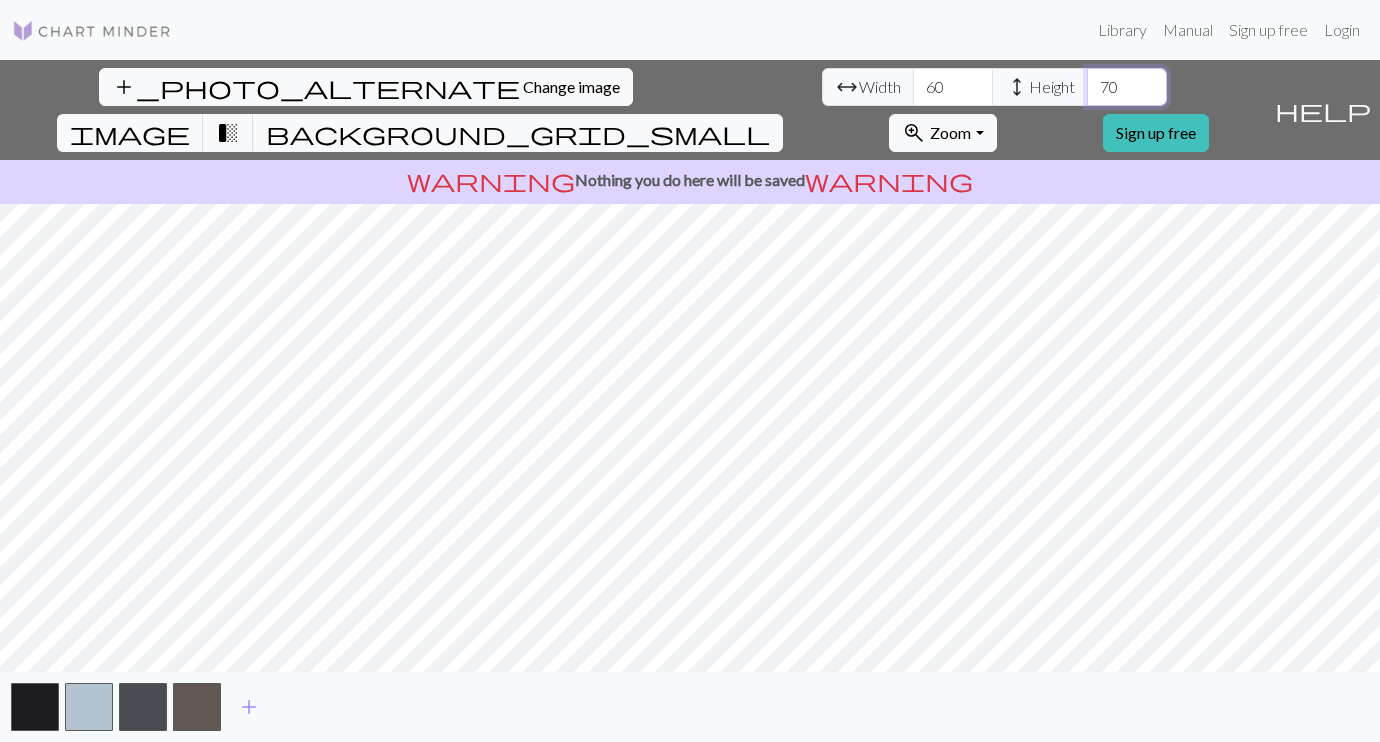 click on "70" at bounding box center [1127, 87] 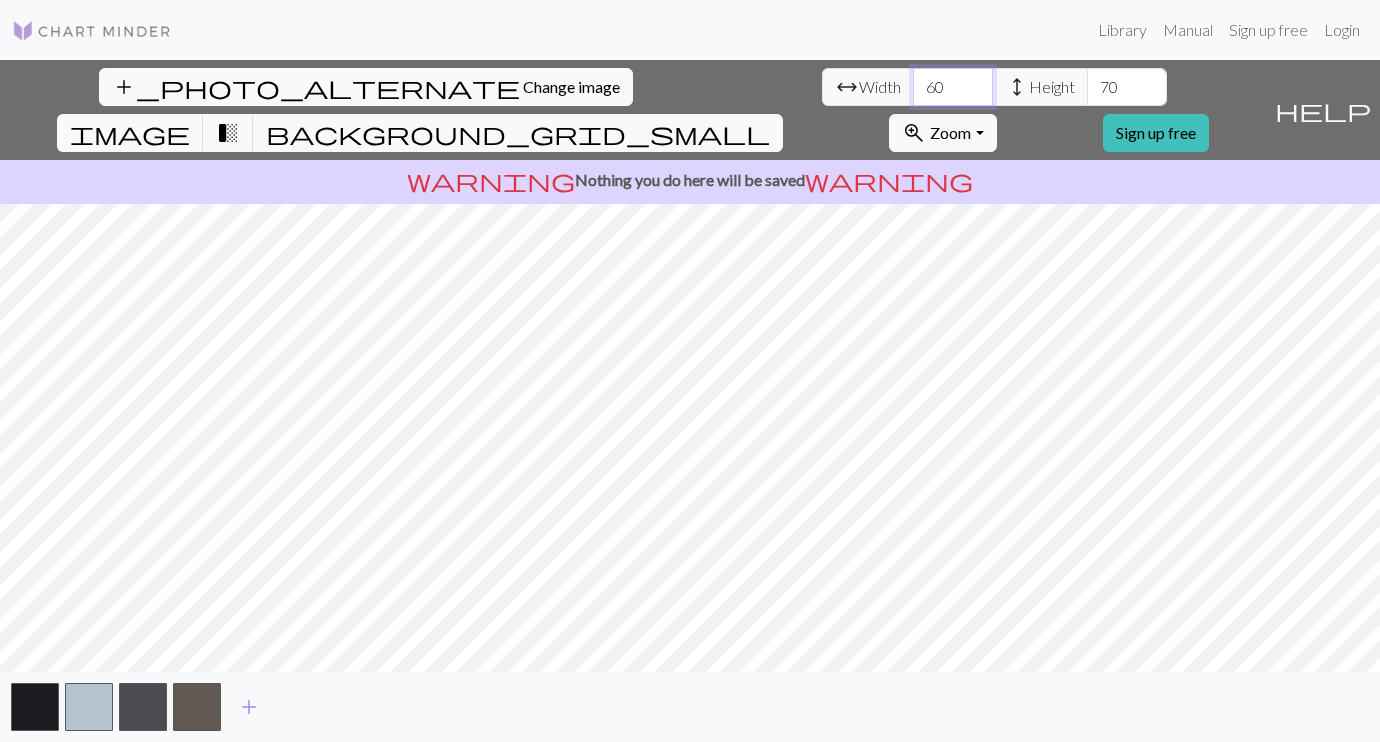 click on "60" at bounding box center (953, 87) 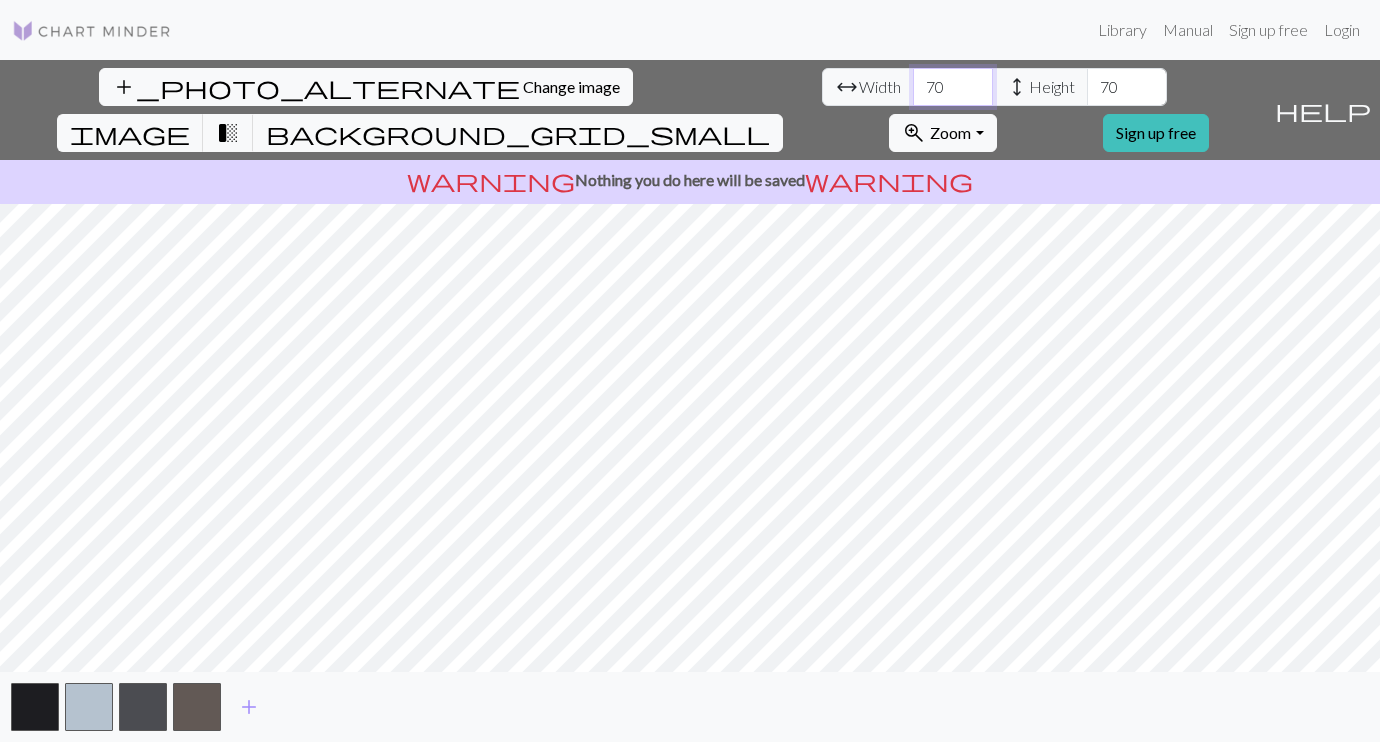 type on "70" 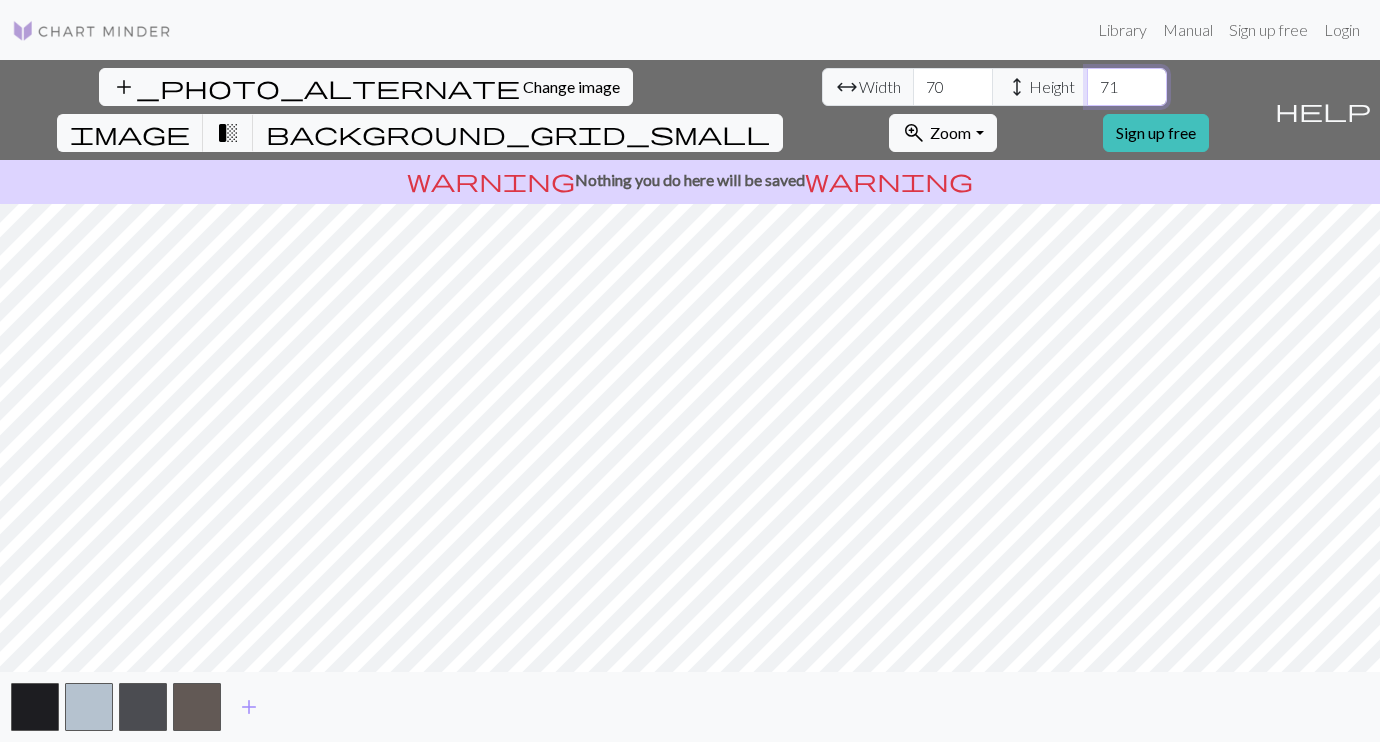 click on "71" at bounding box center (1127, 87) 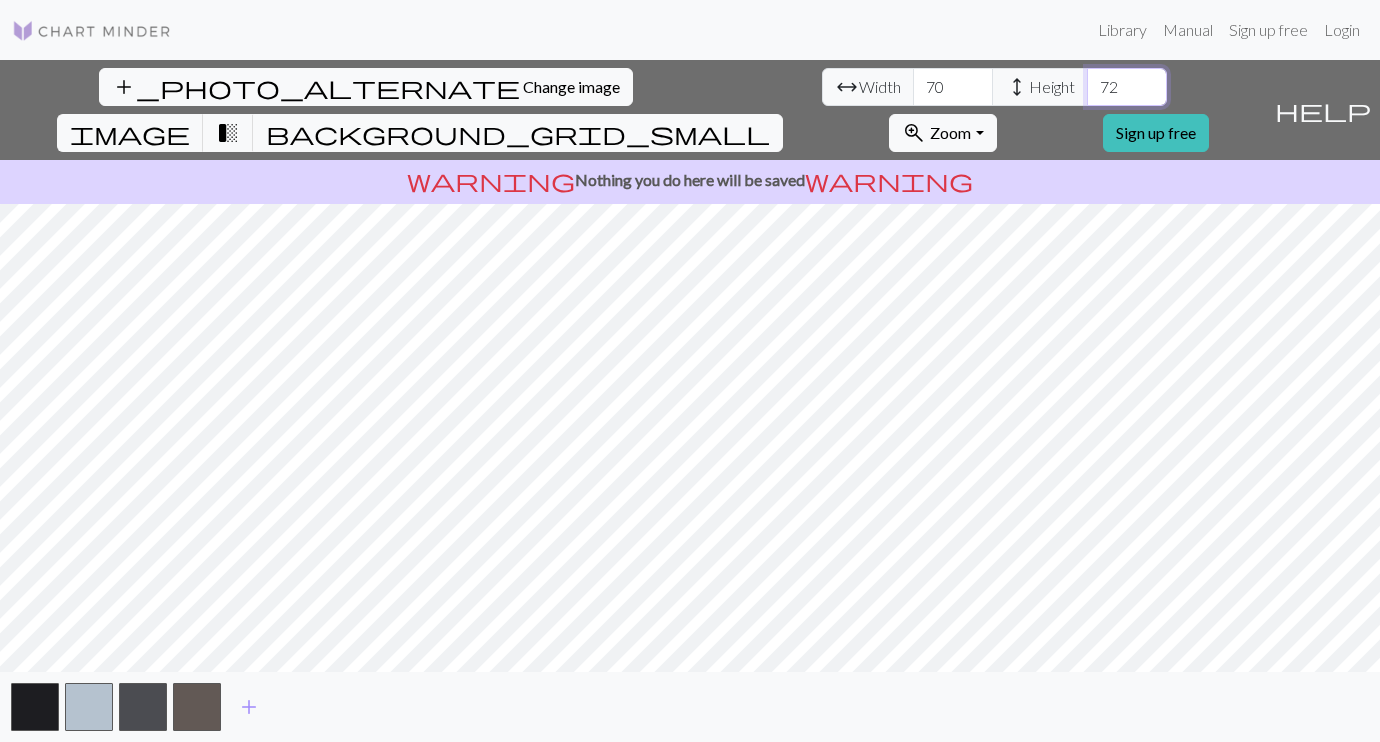 click on "72" at bounding box center (1127, 87) 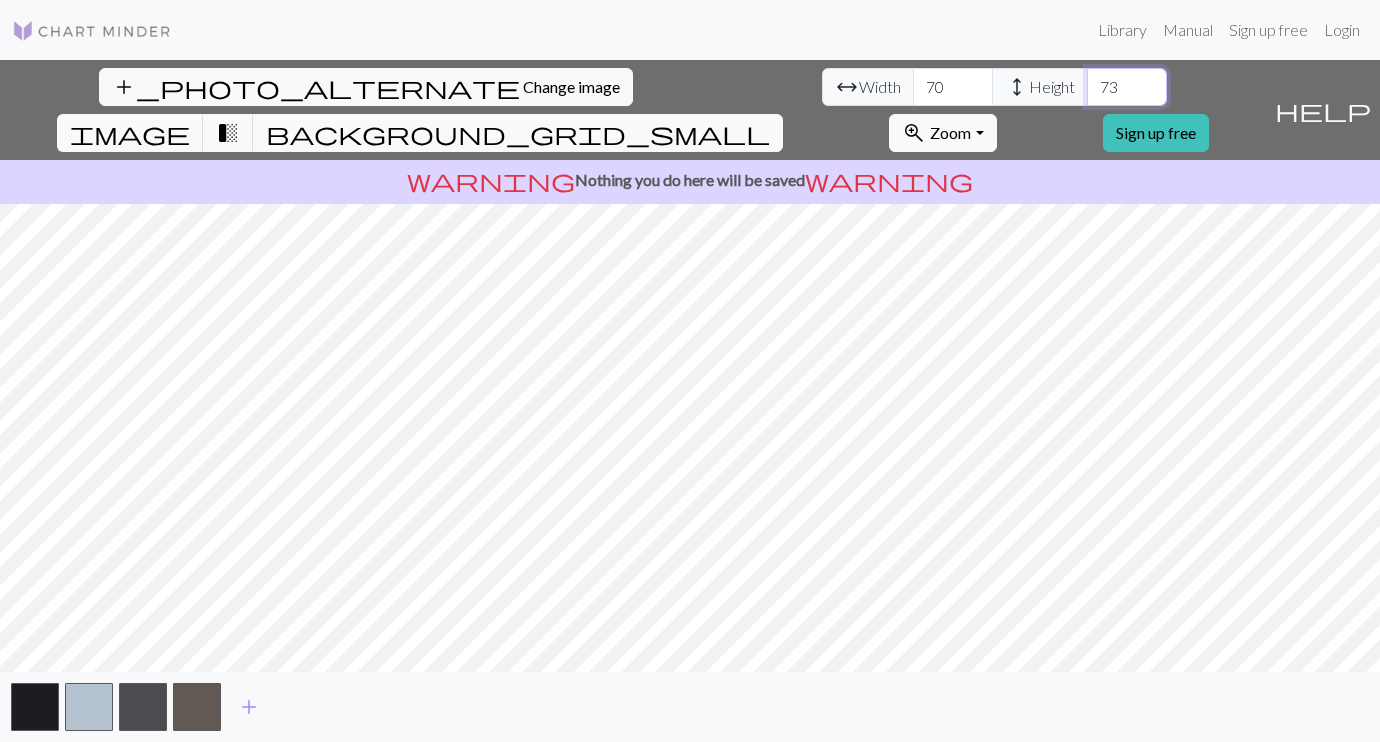 click on "73" at bounding box center (1127, 87) 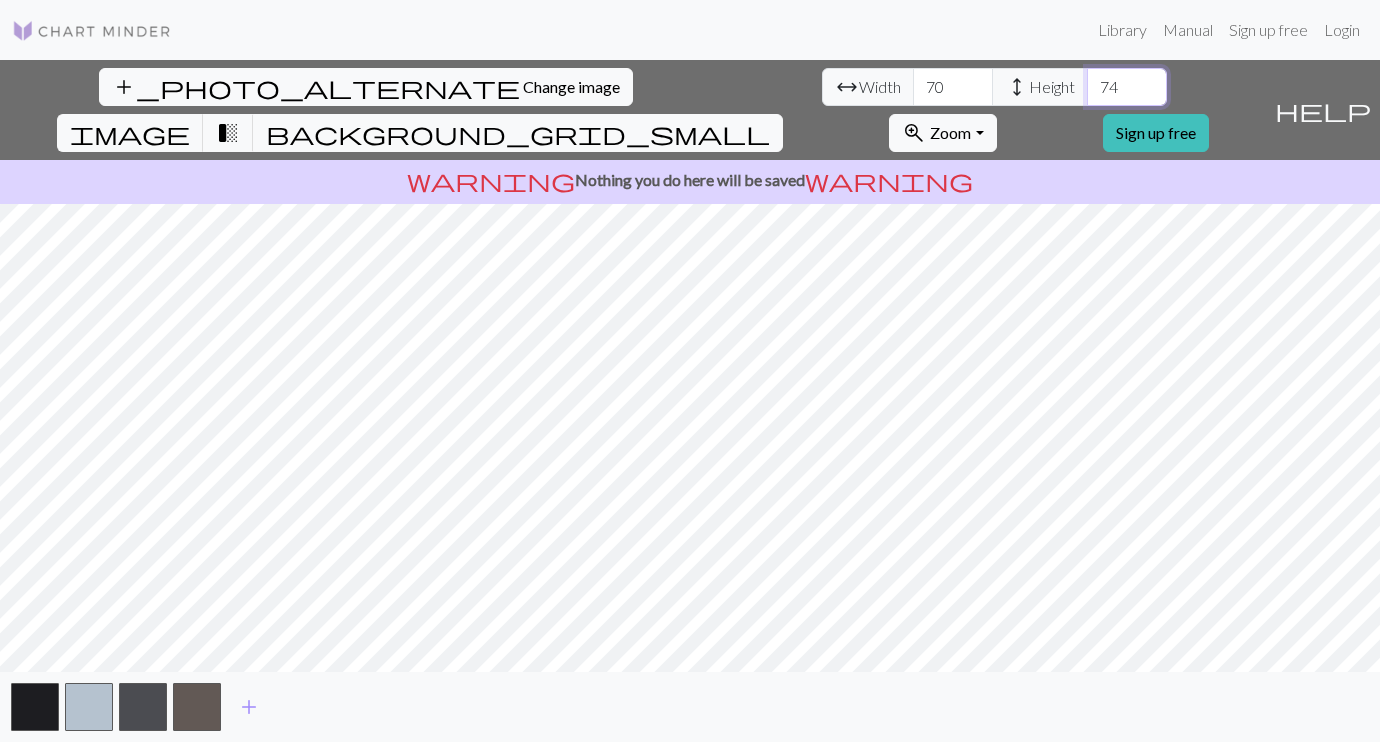 click on "74" at bounding box center [1127, 87] 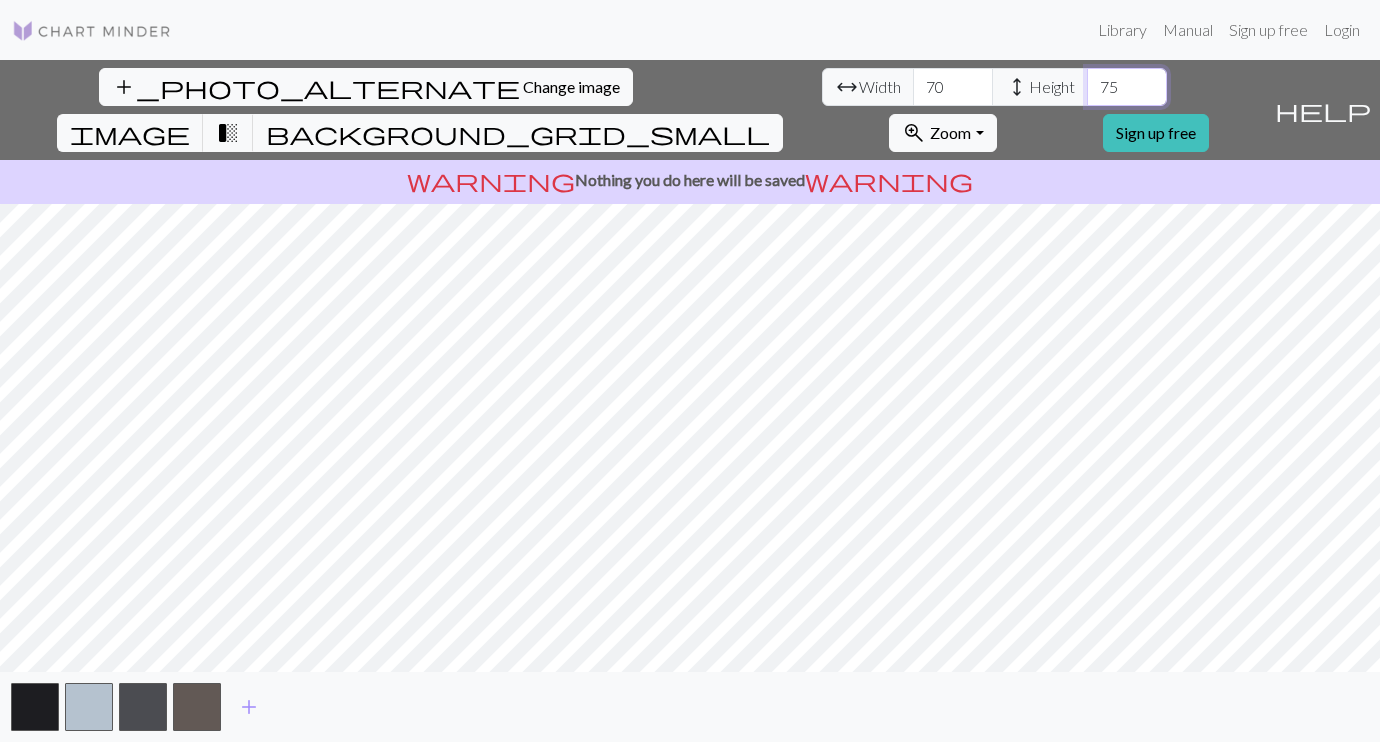 click on "75" at bounding box center [1127, 87] 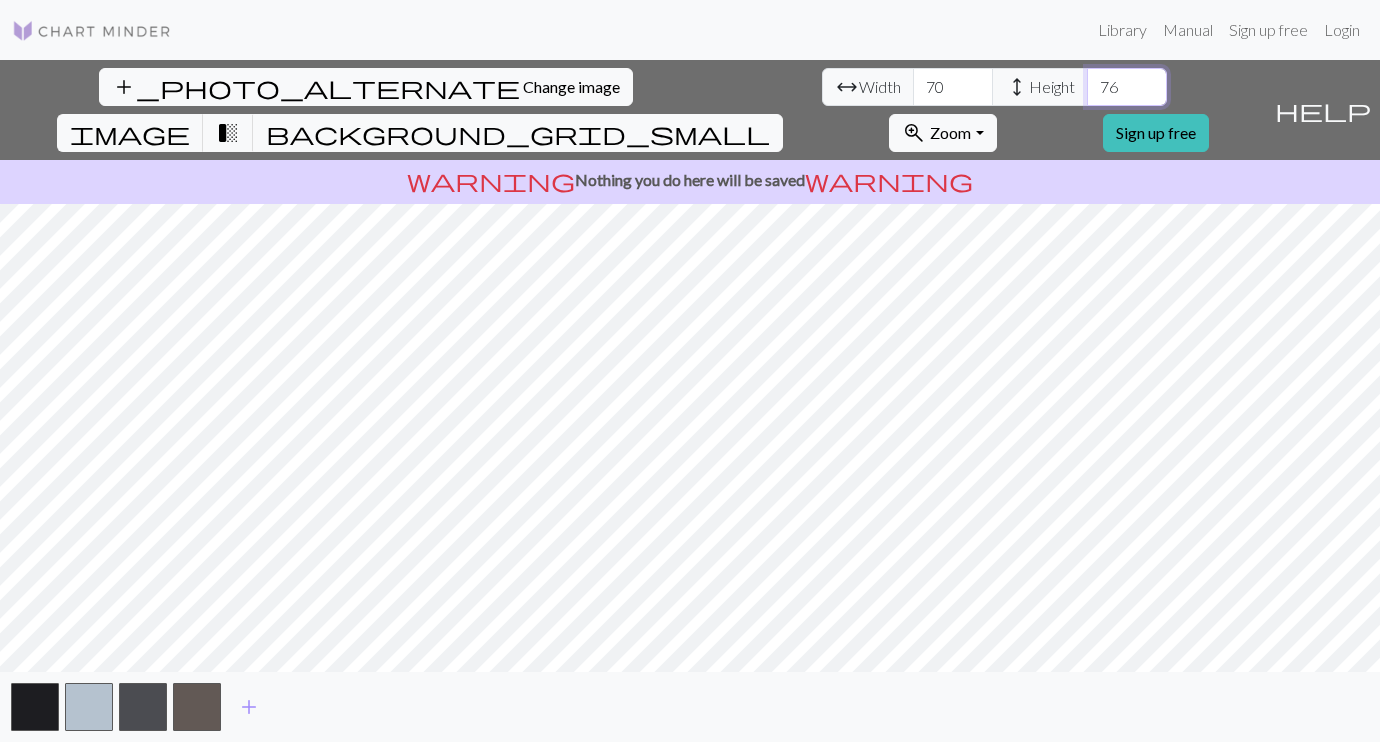 click on "76" at bounding box center [1127, 87] 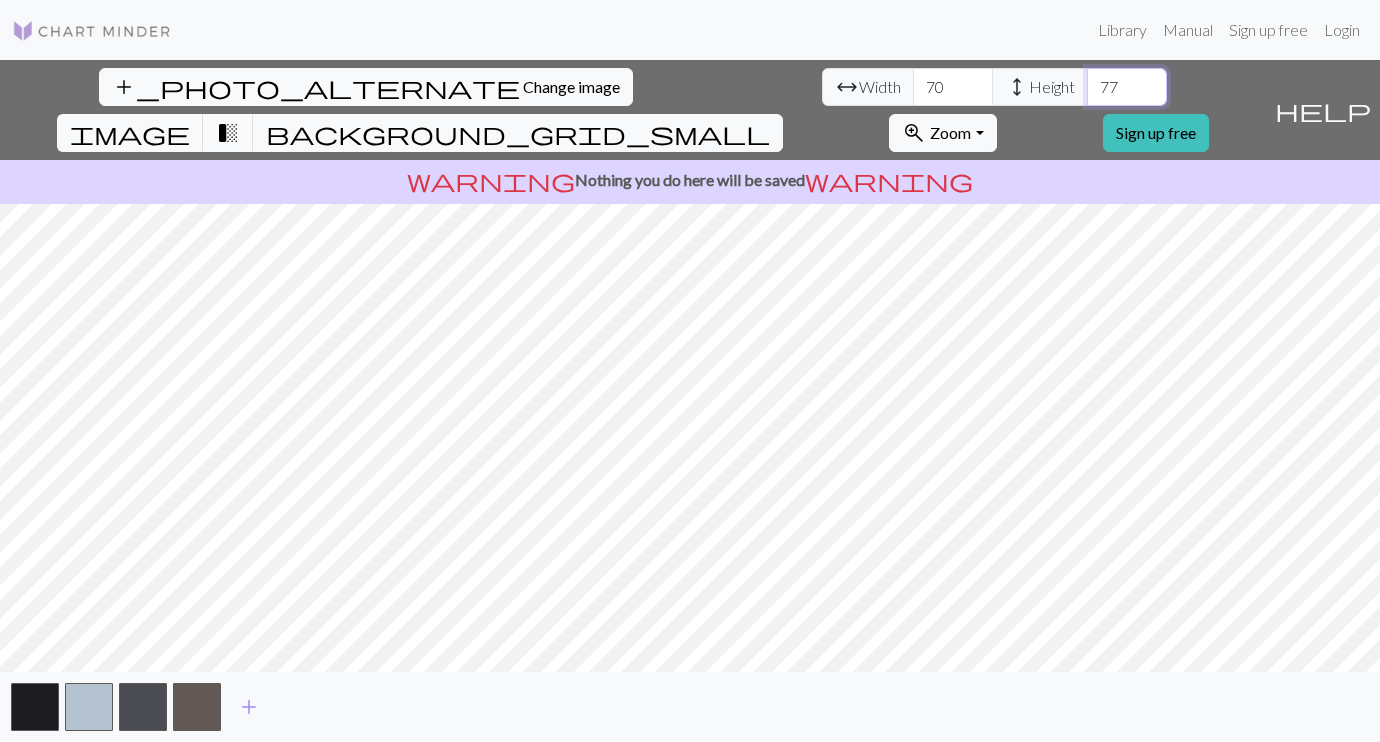 click on "77" at bounding box center (1127, 87) 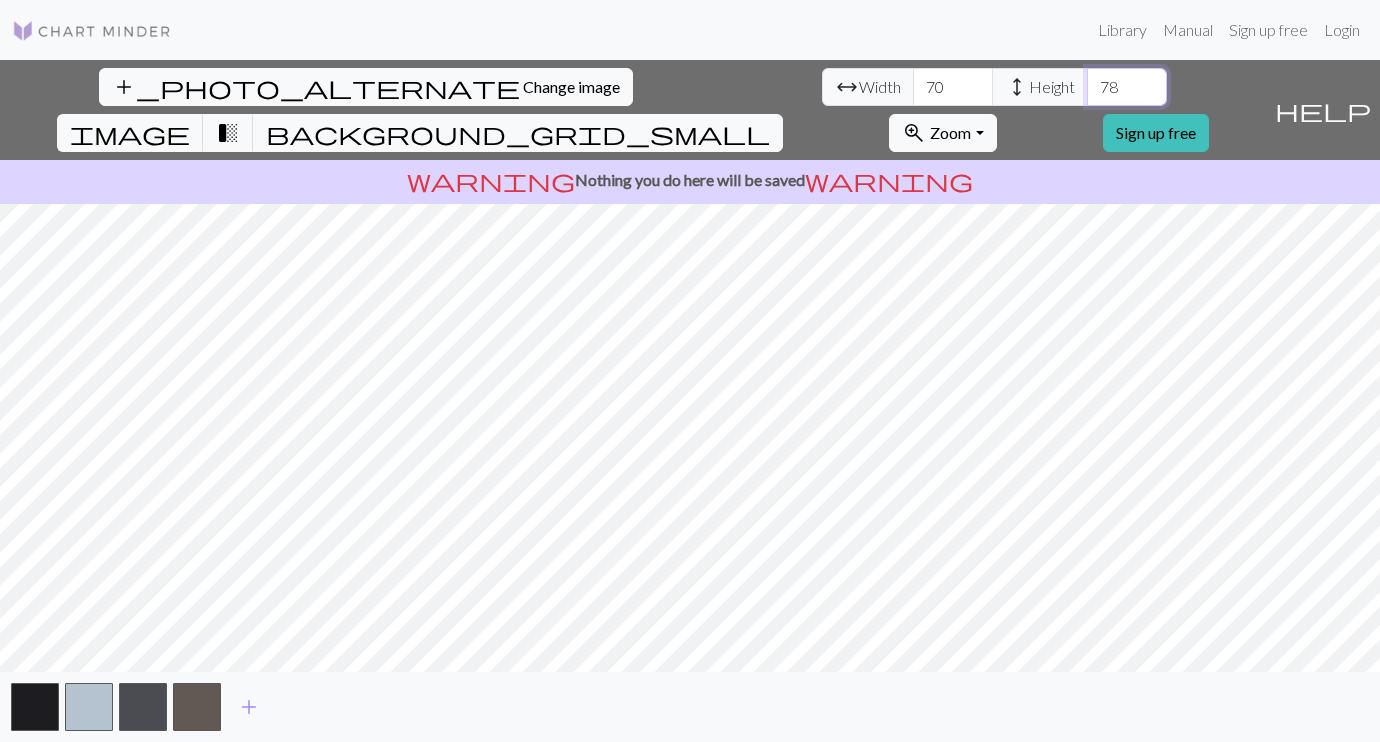 click on "78" at bounding box center [1127, 87] 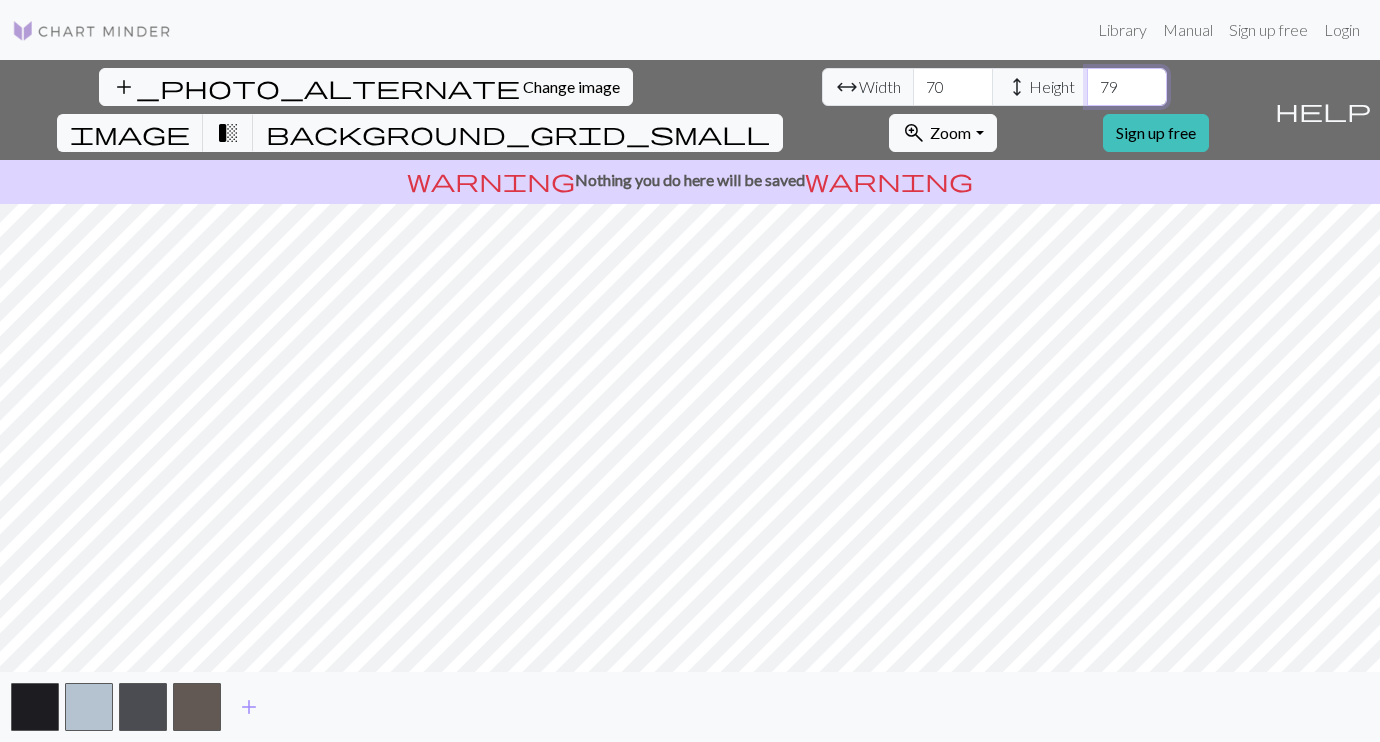 click on "79" at bounding box center (1127, 87) 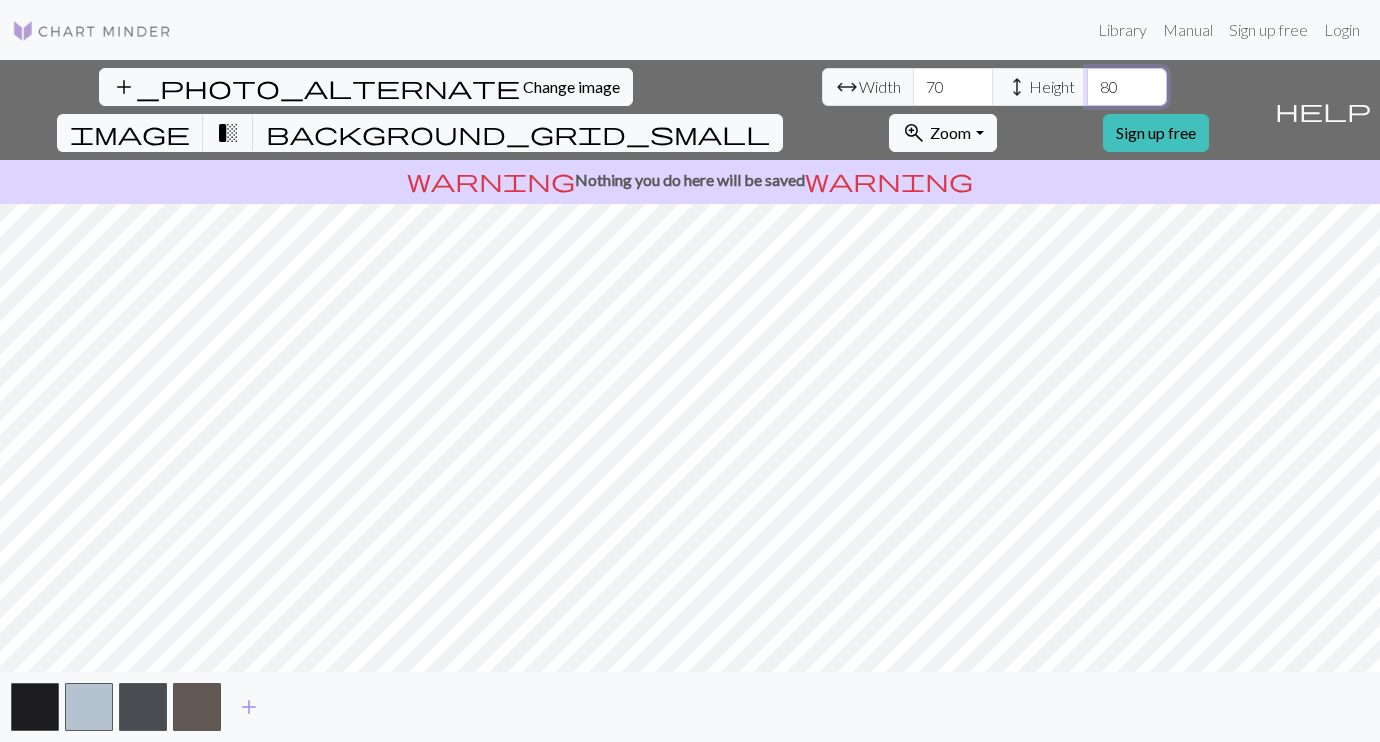 click on "80" at bounding box center (1127, 87) 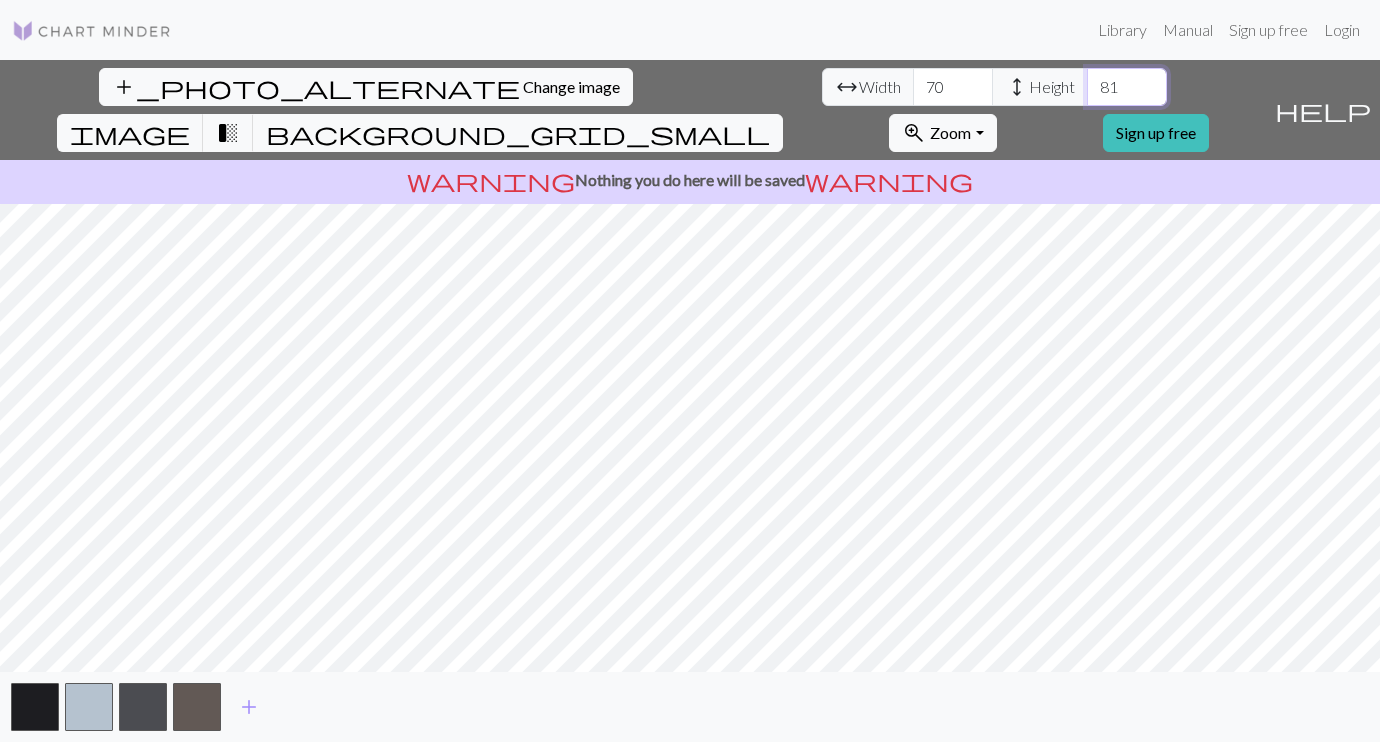 click on "81" at bounding box center (1127, 87) 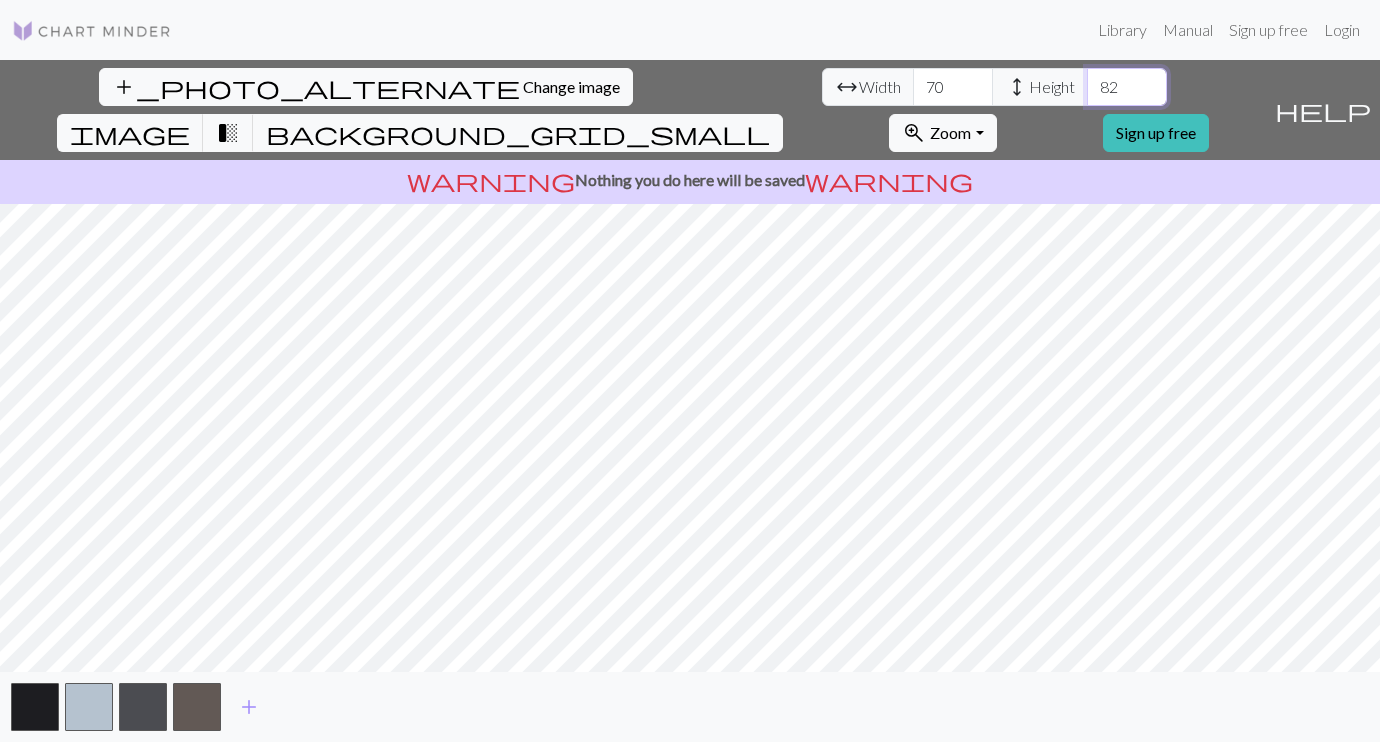 click on "82" at bounding box center [1127, 87] 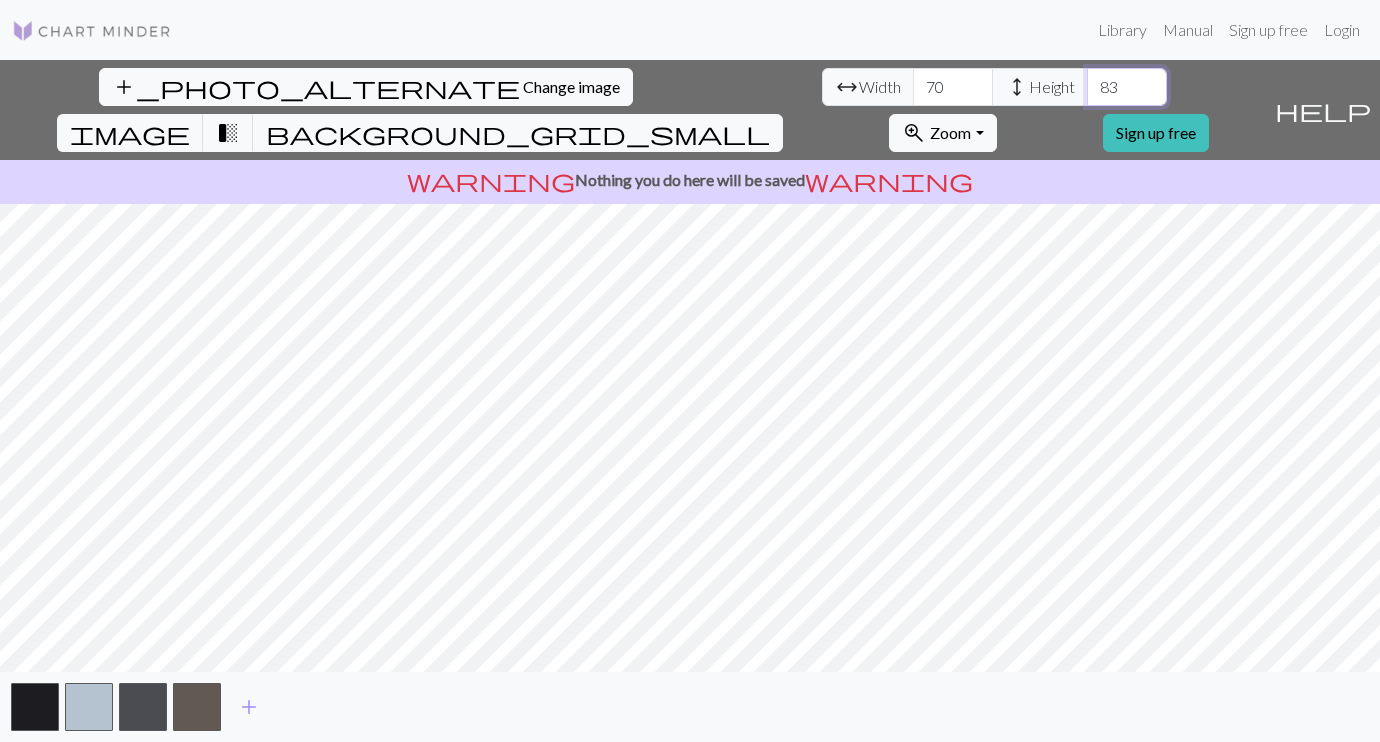 click on "83" at bounding box center (1127, 87) 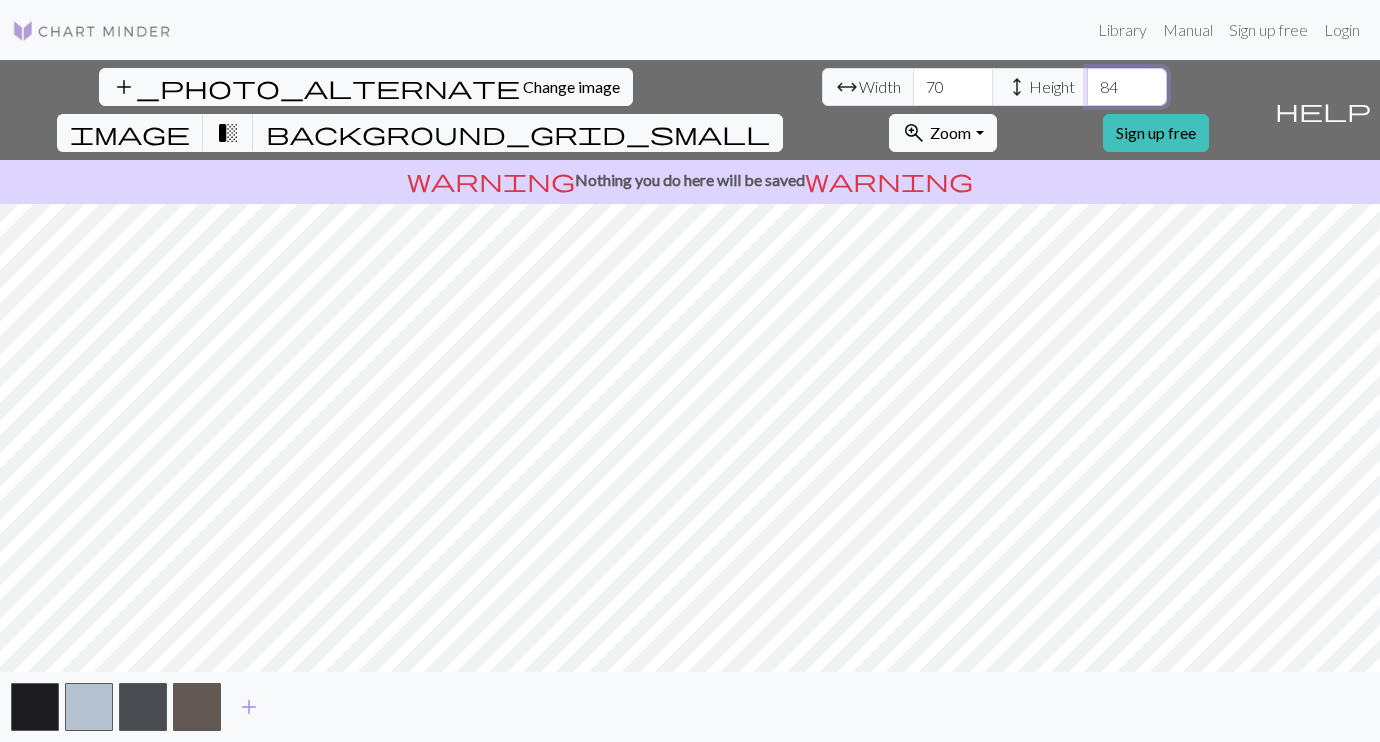 click on "84" at bounding box center [1127, 87] 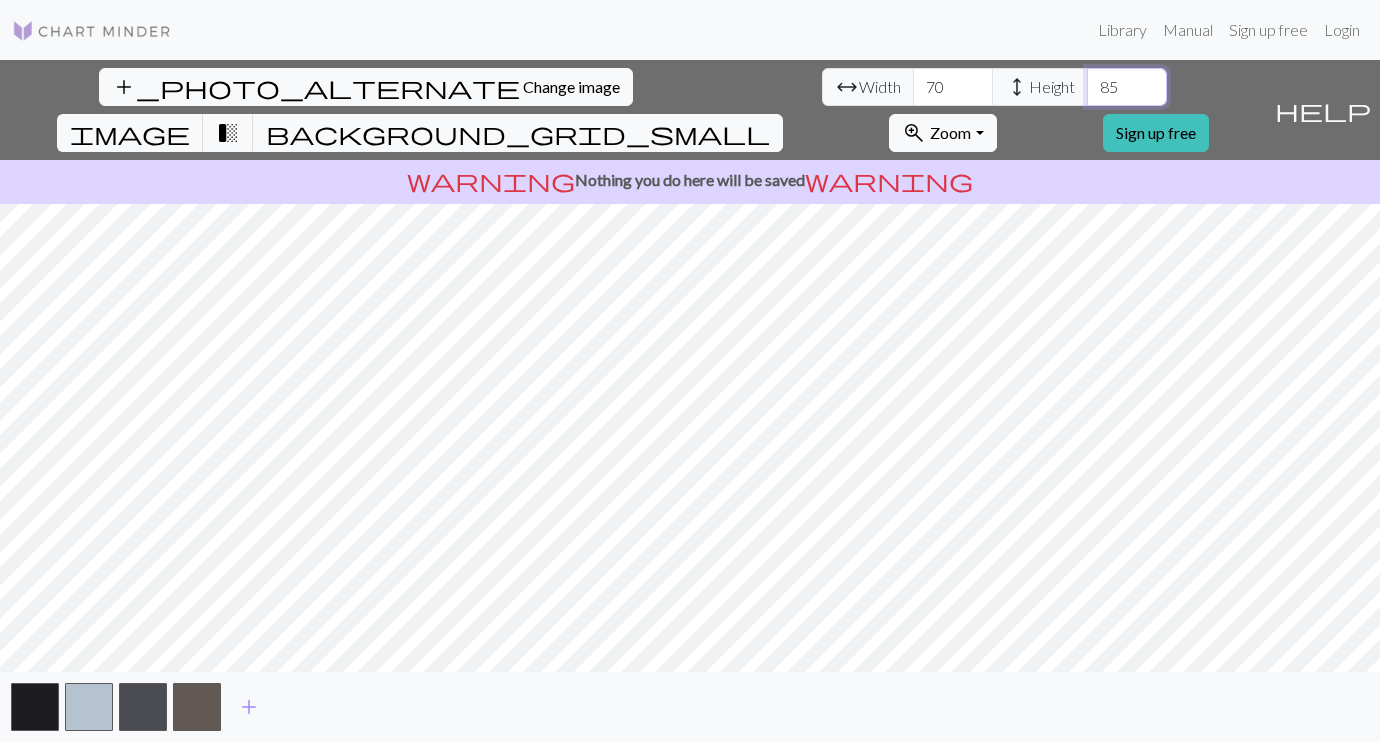click on "85" at bounding box center (1127, 87) 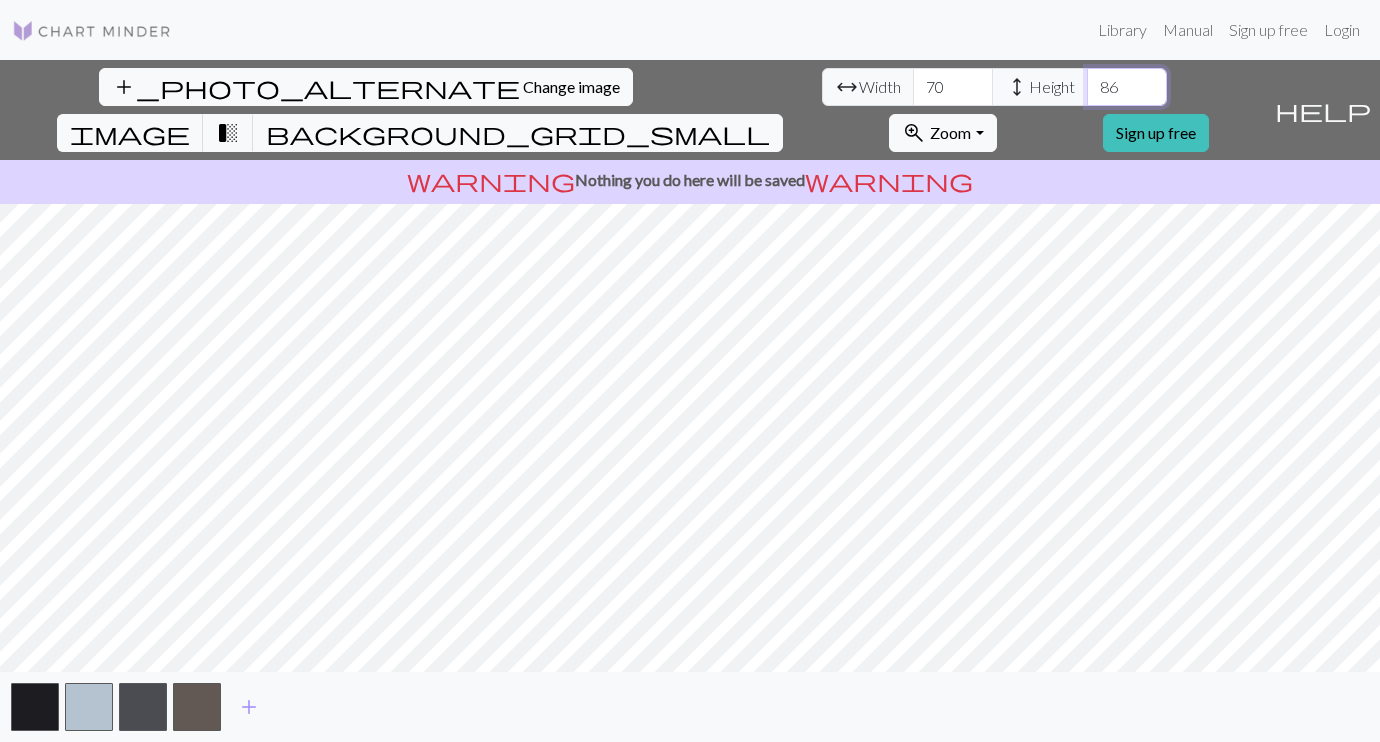 click on "86" at bounding box center [1127, 87] 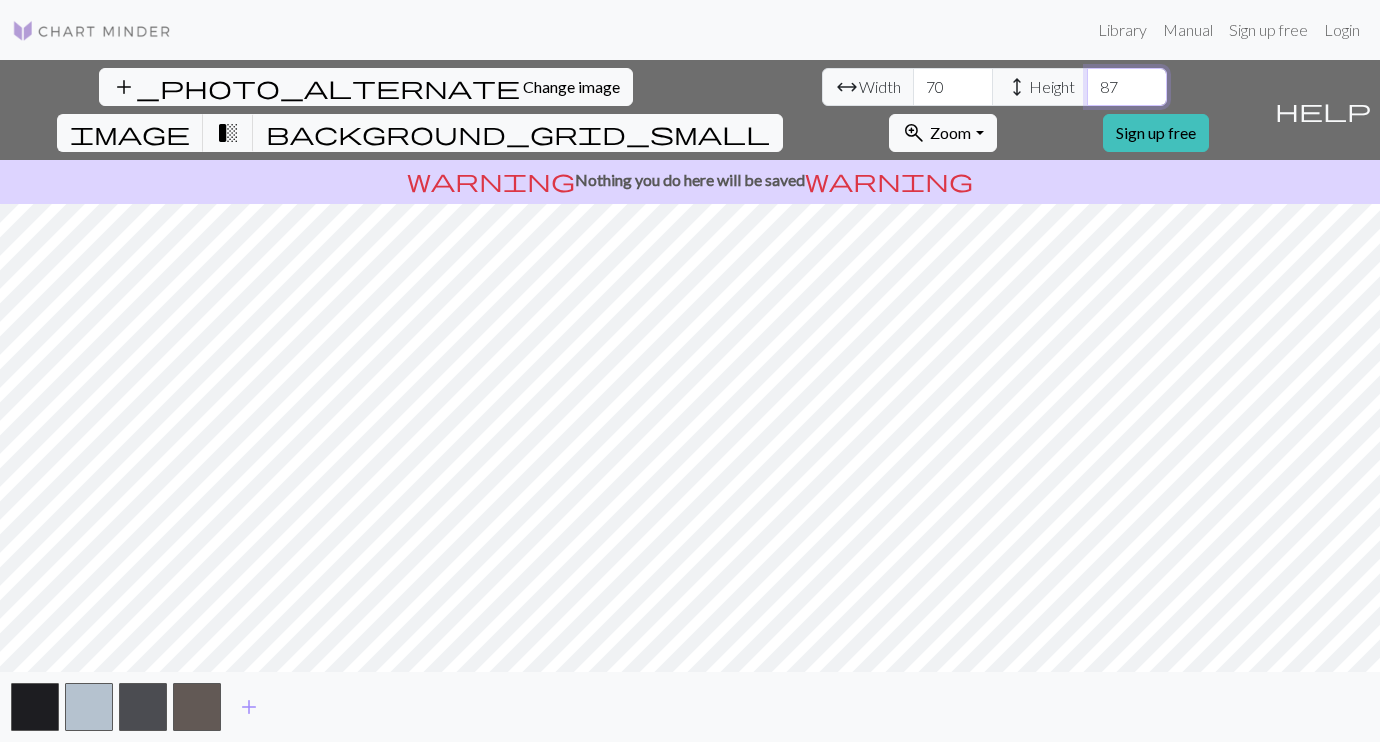 click on "87" at bounding box center (1127, 87) 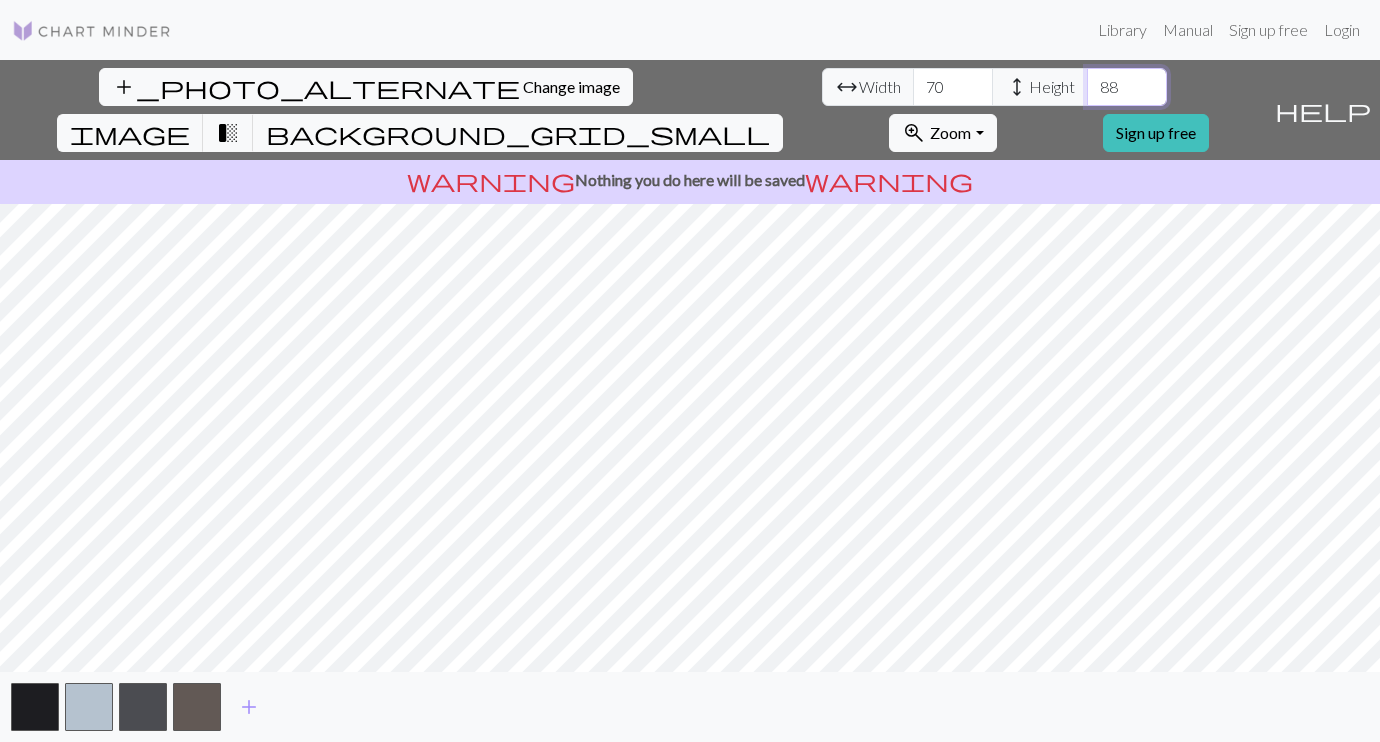 click on "88" at bounding box center [1127, 87] 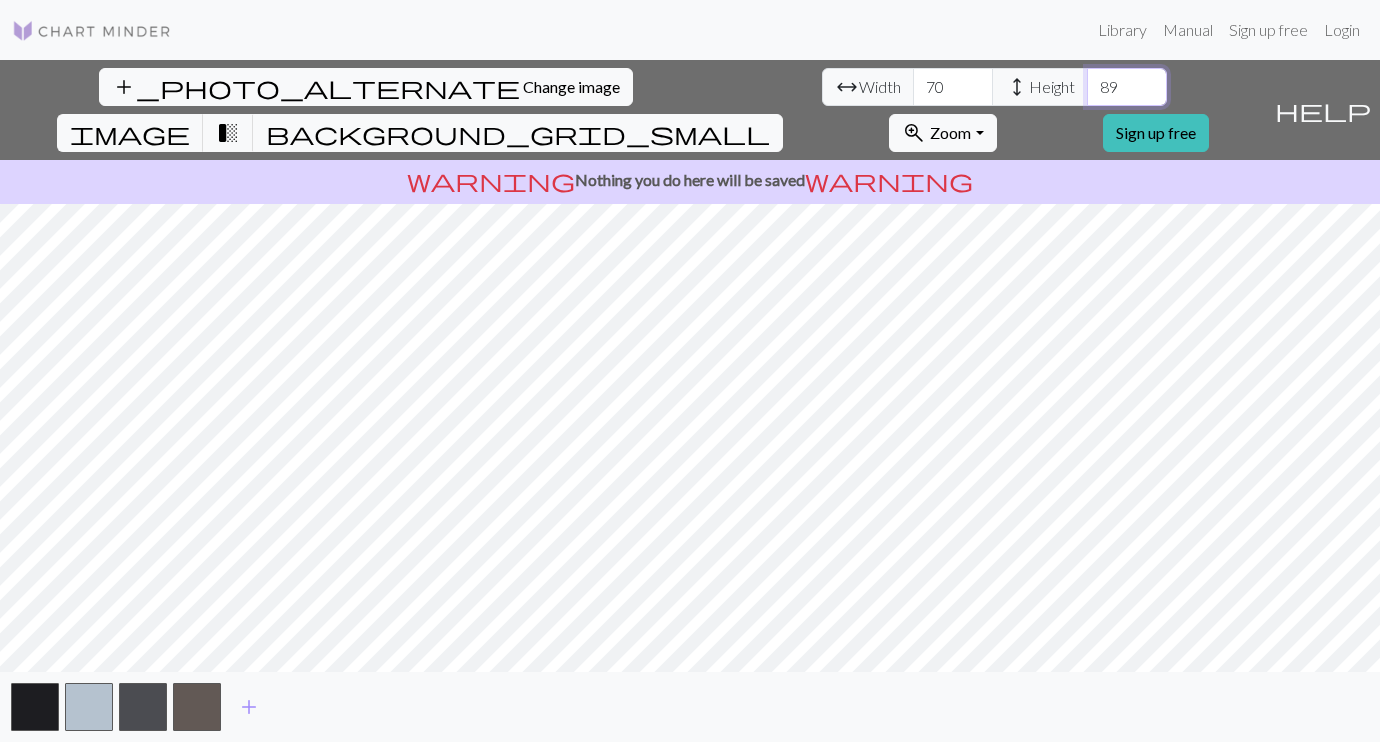 click on "89" at bounding box center (1127, 87) 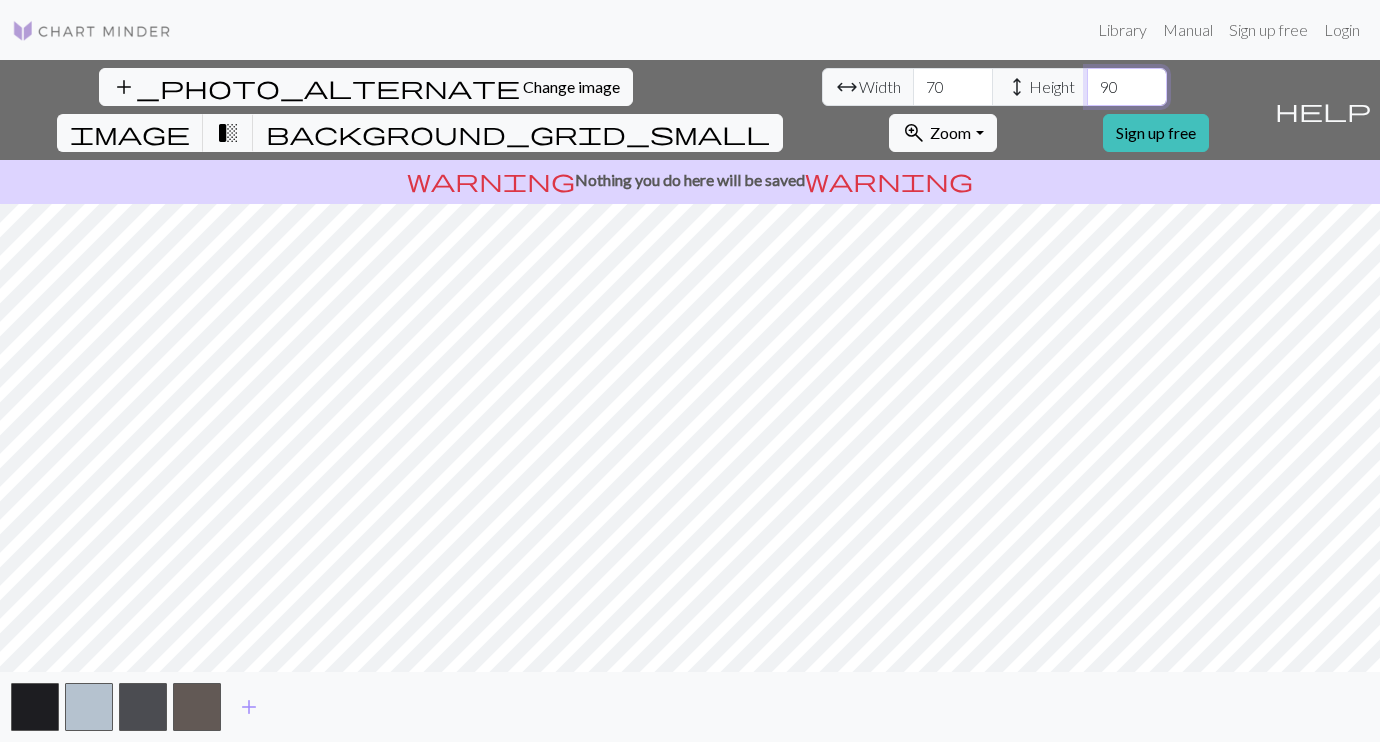 click on "90" at bounding box center [1127, 87] 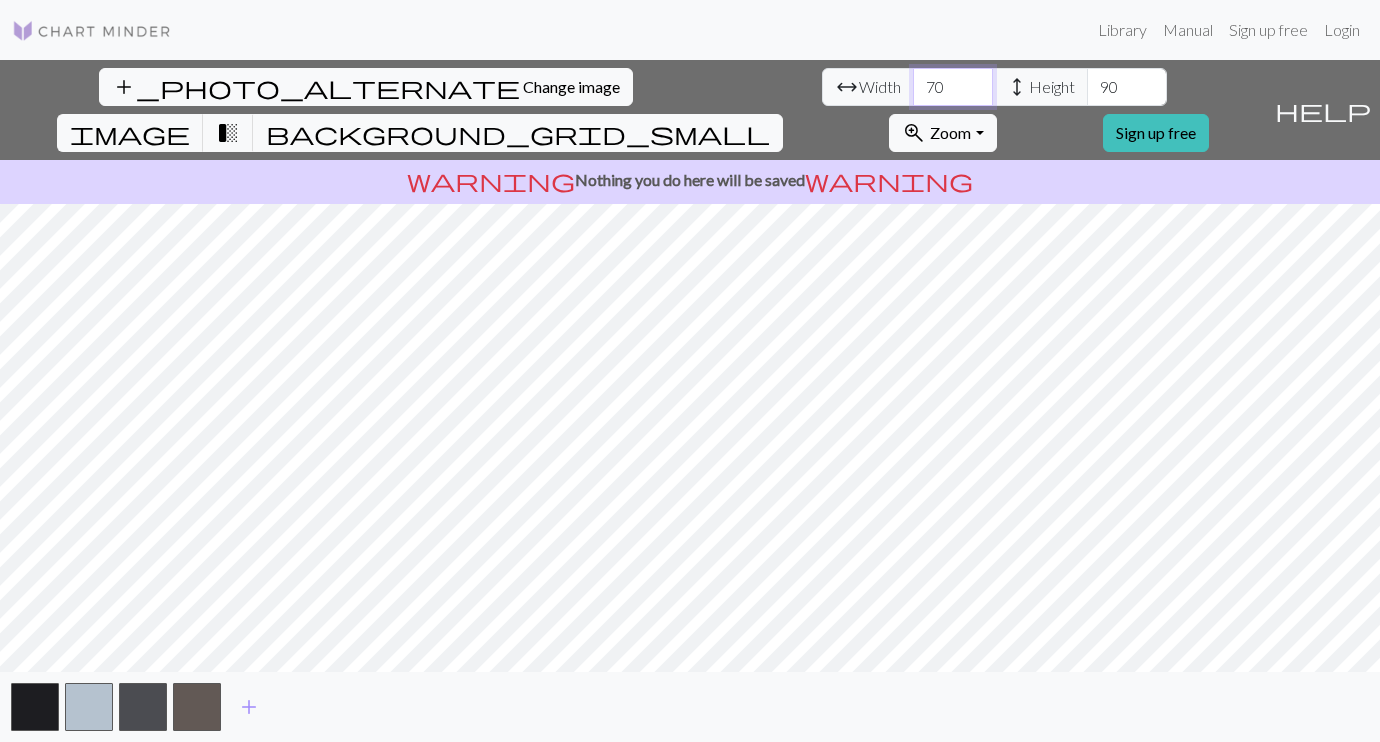 click on "70" at bounding box center (953, 87) 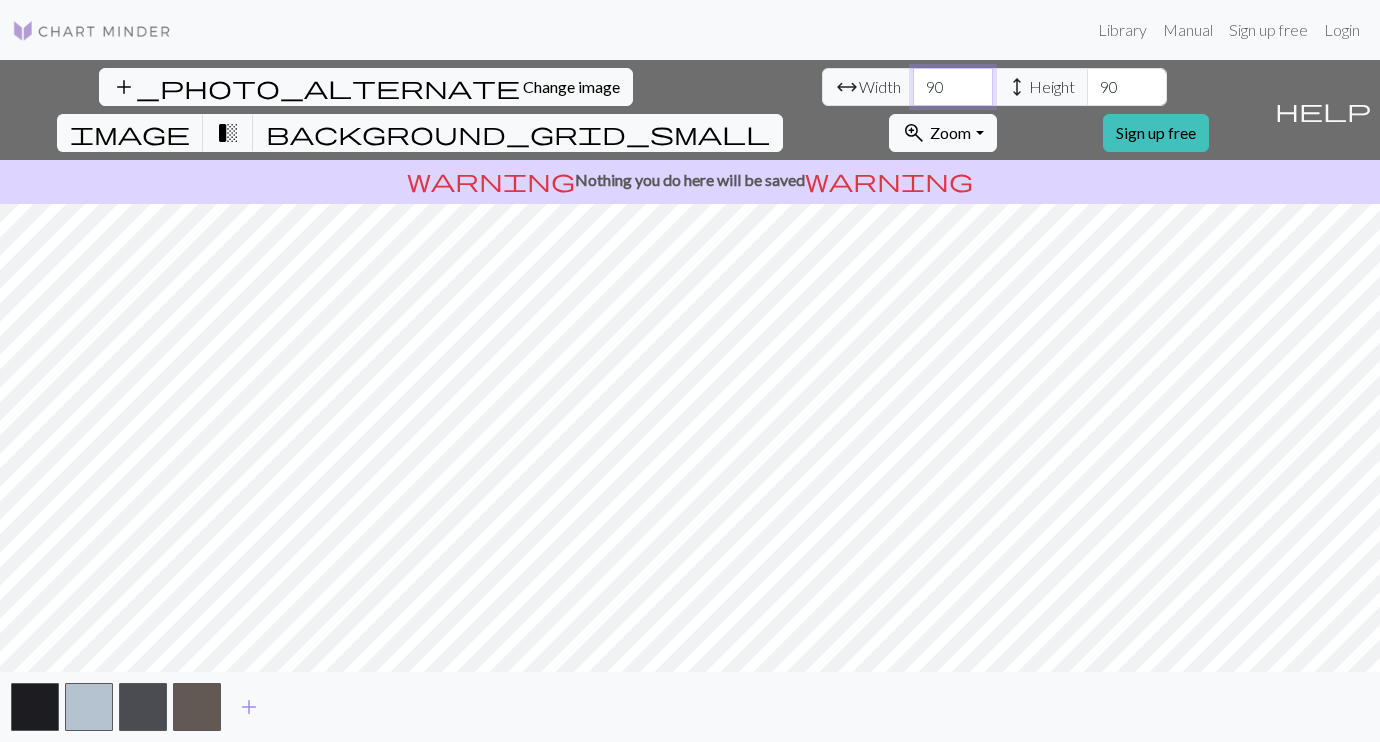 click on "90" at bounding box center (953, 87) 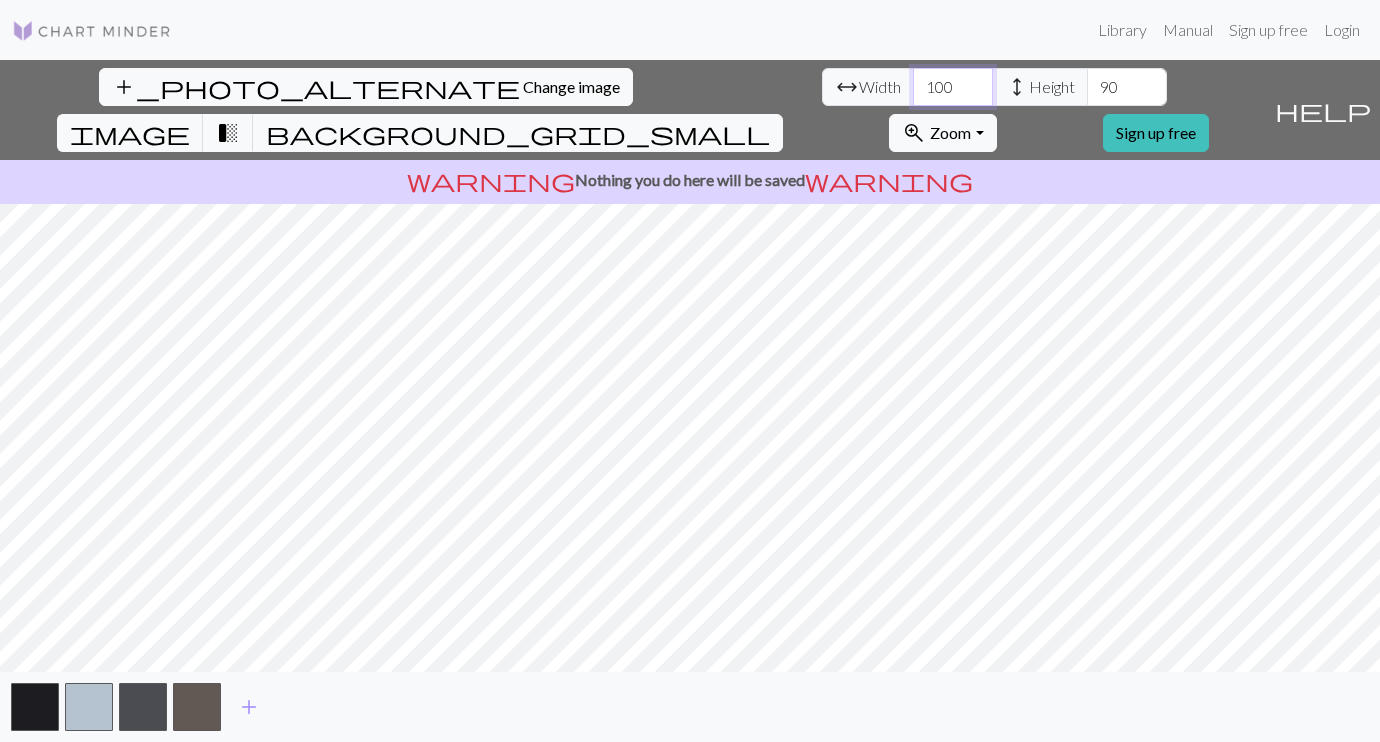 type on "100" 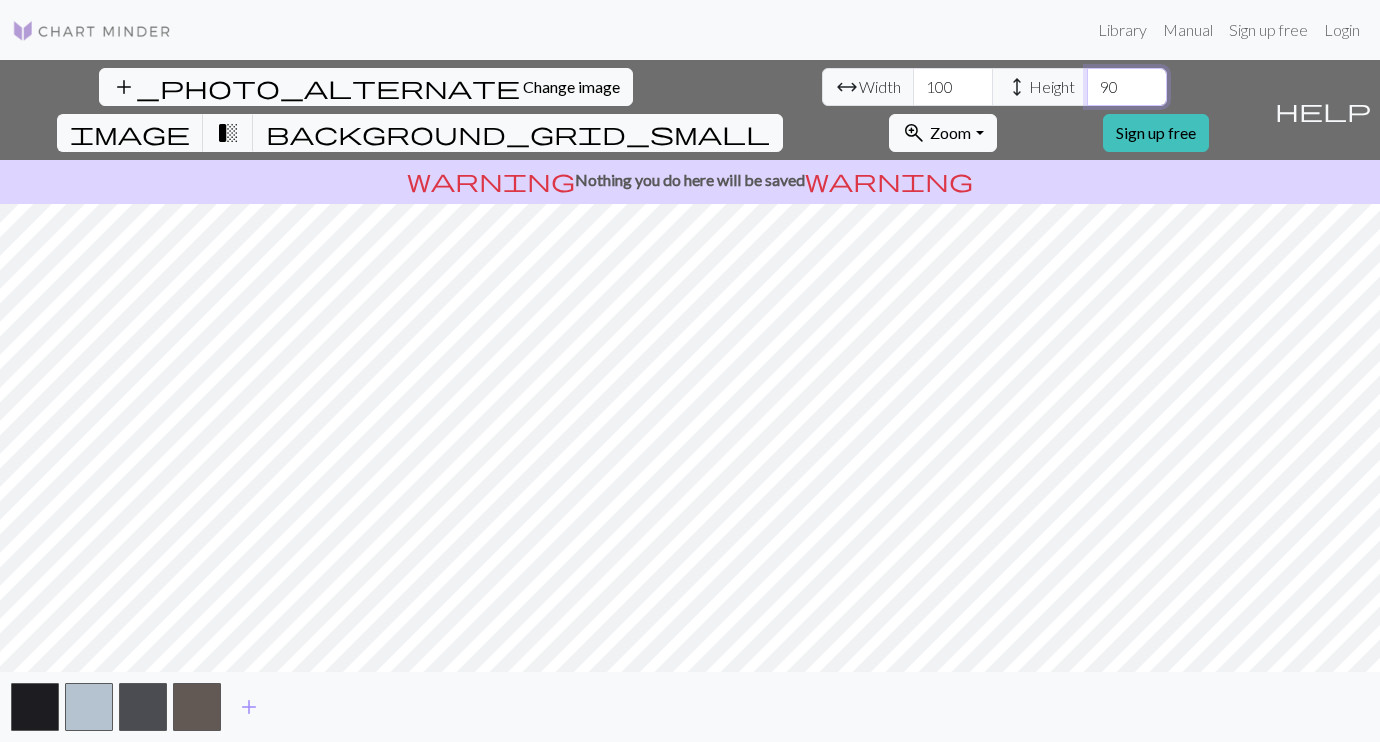 click on "90" at bounding box center [1127, 87] 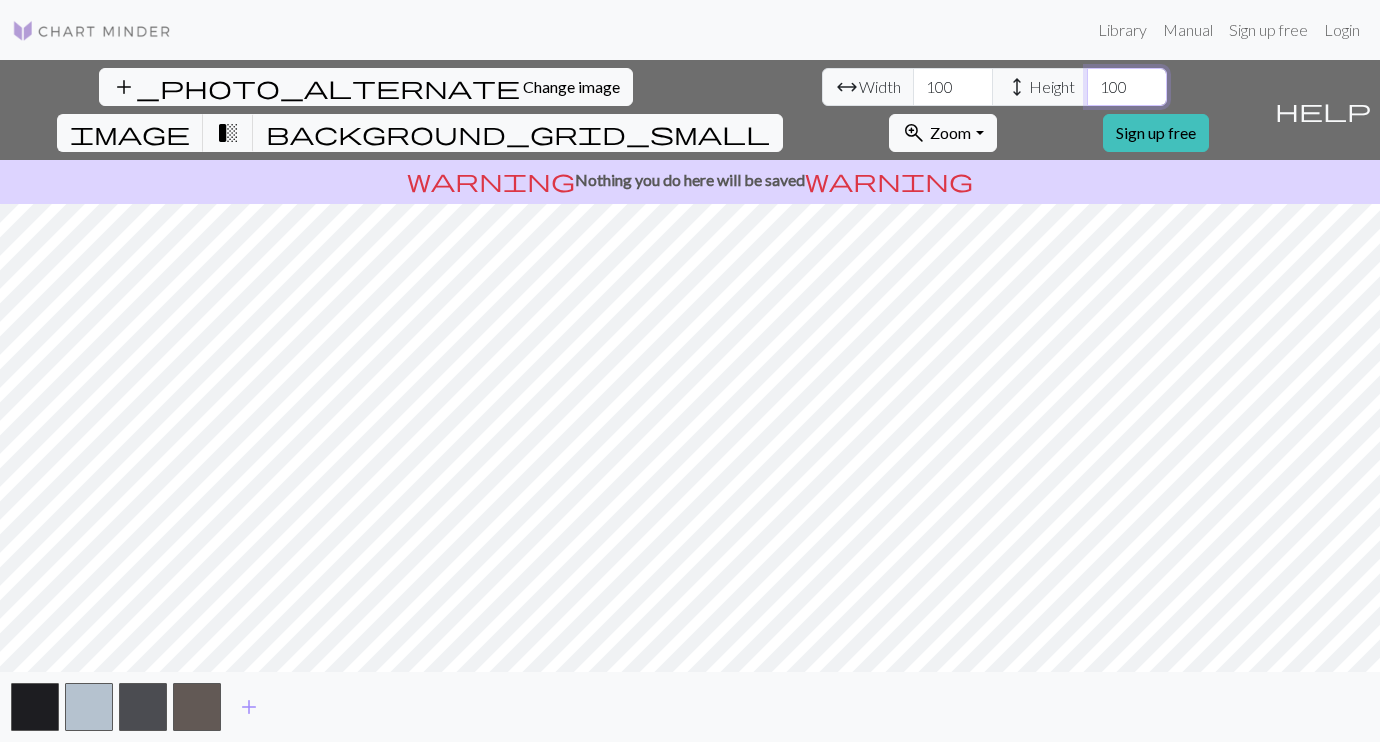 type on "100" 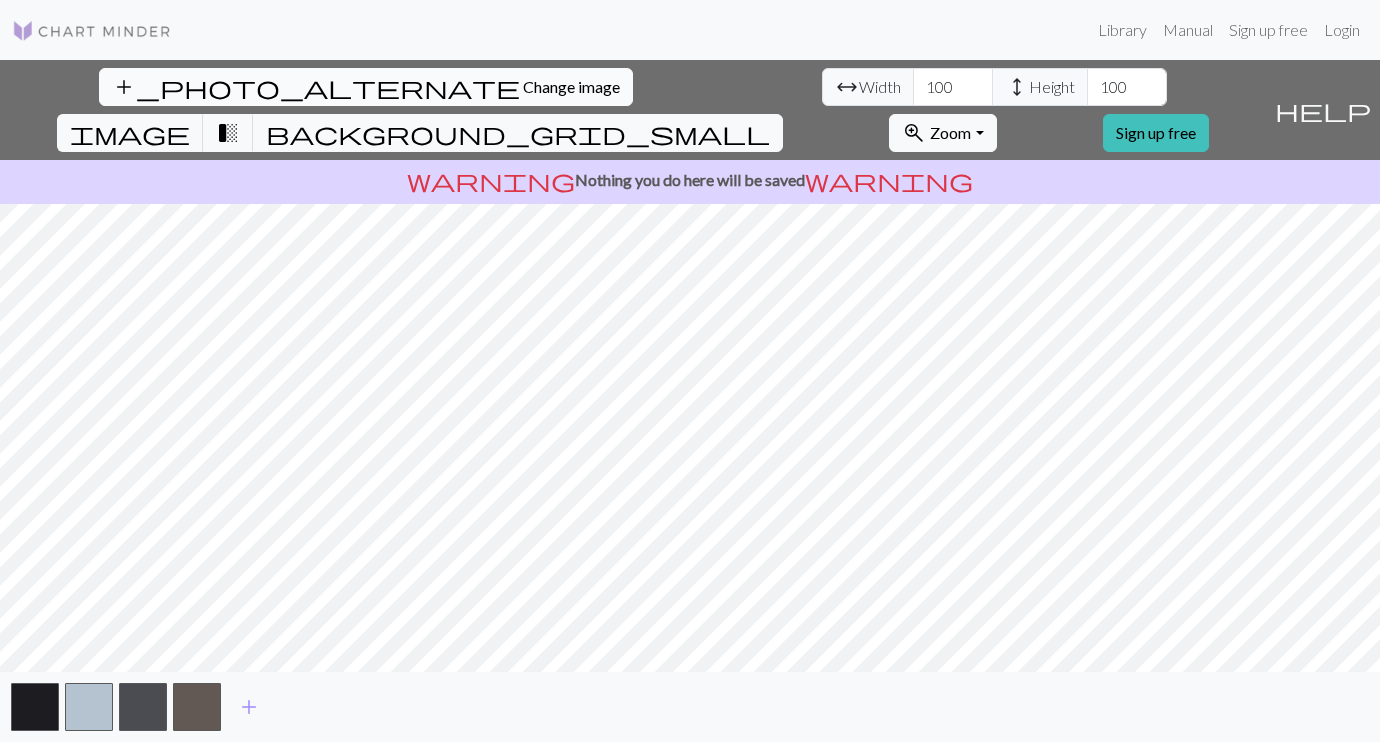 click on "Change image" at bounding box center [571, 86] 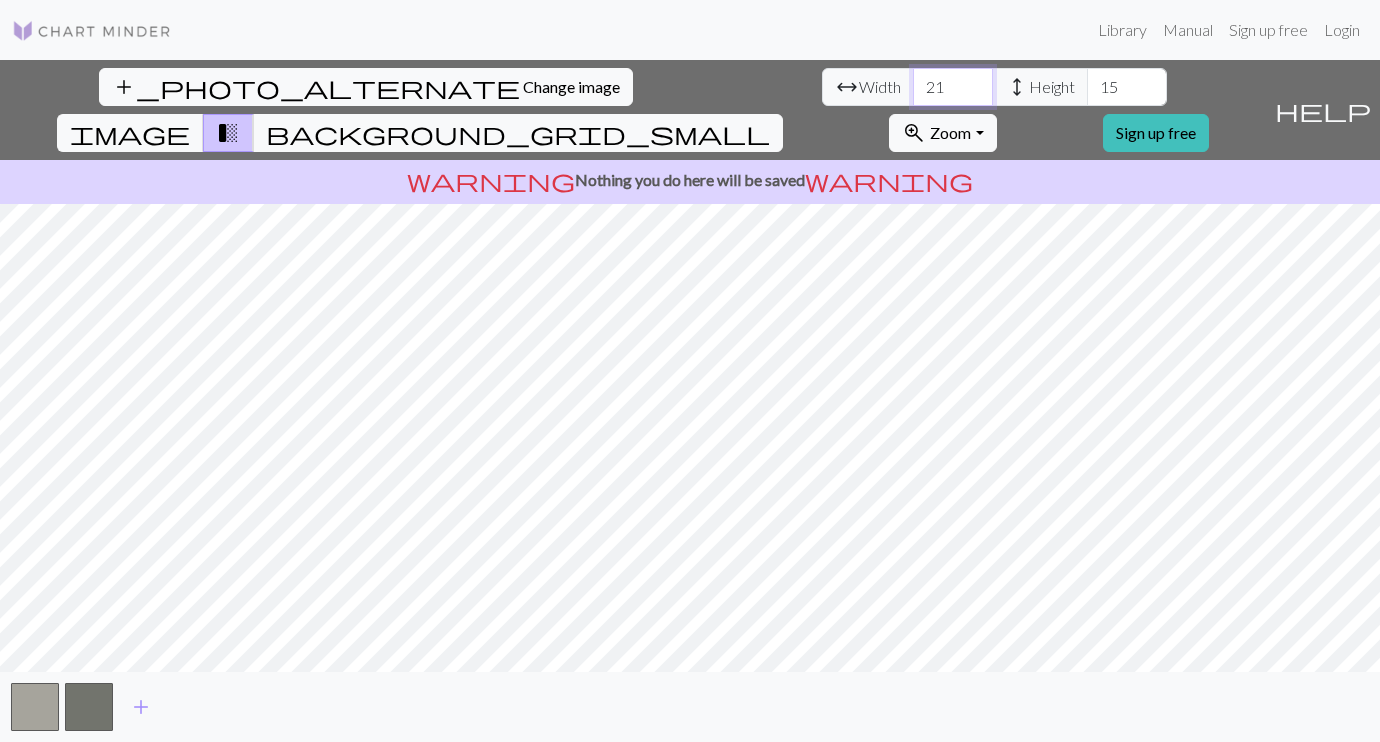 click on "21" at bounding box center (953, 87) 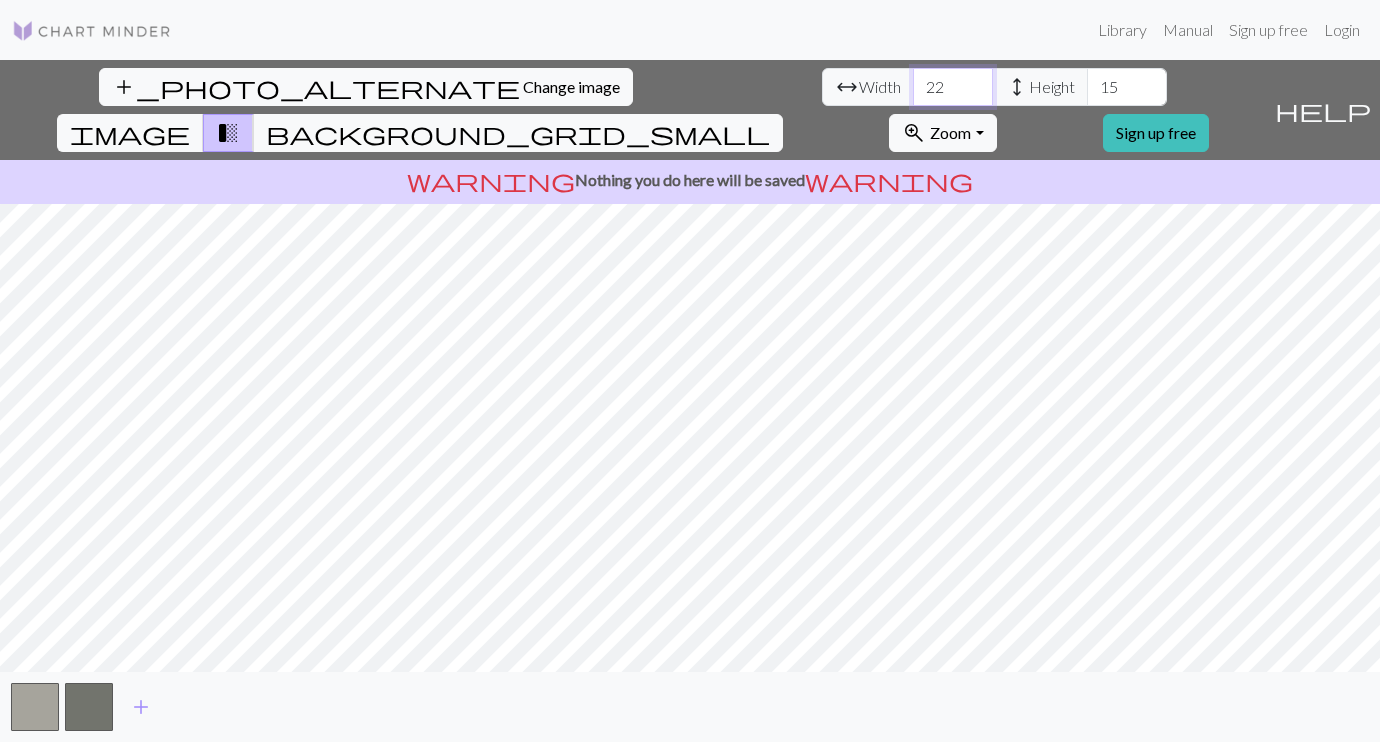click on "22" at bounding box center (953, 87) 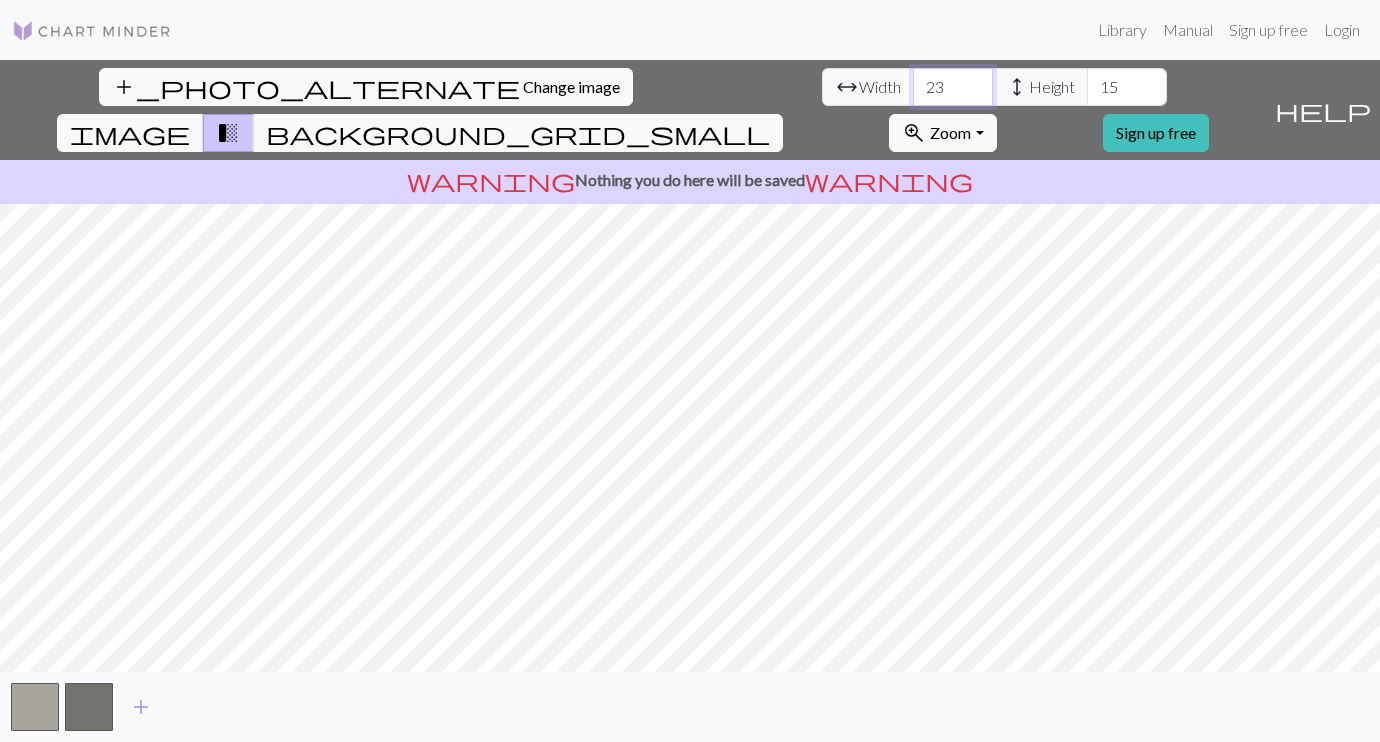 click on "23" at bounding box center (953, 87) 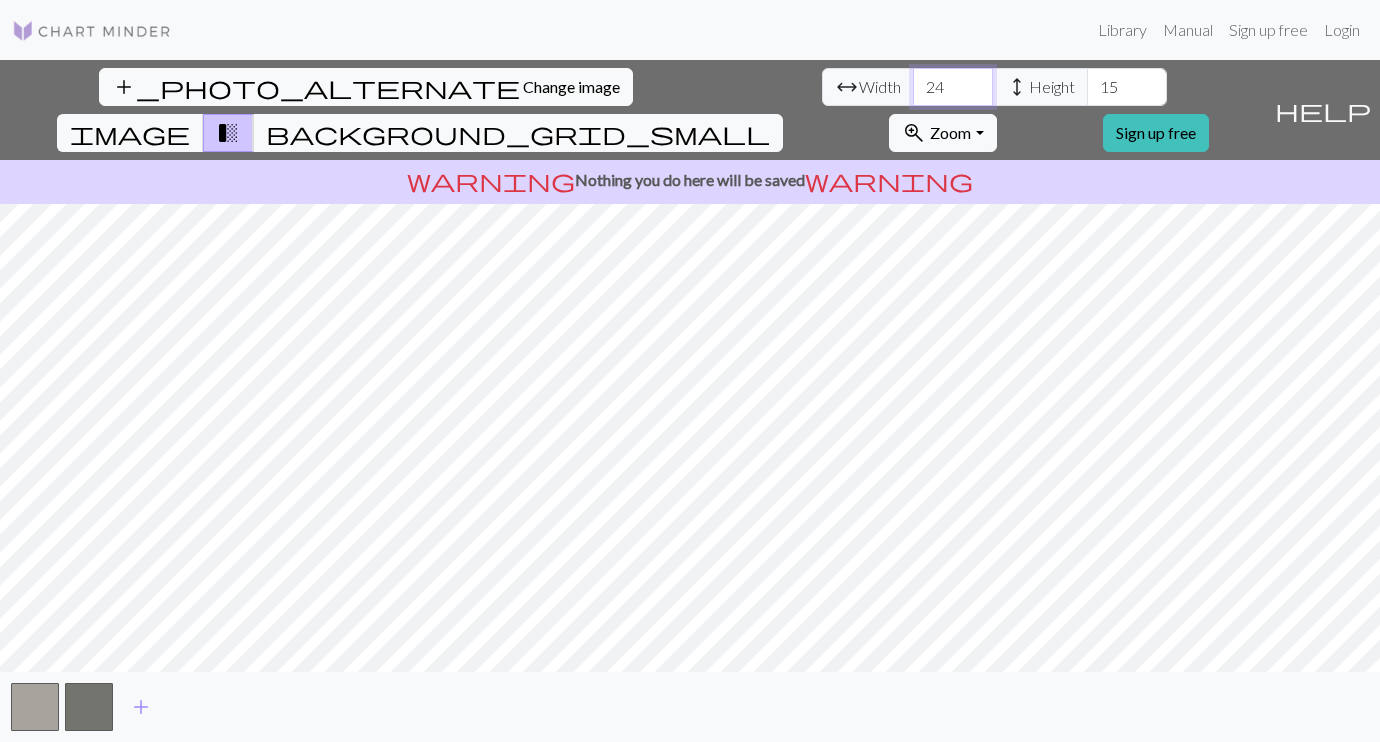 click on "24" at bounding box center (953, 87) 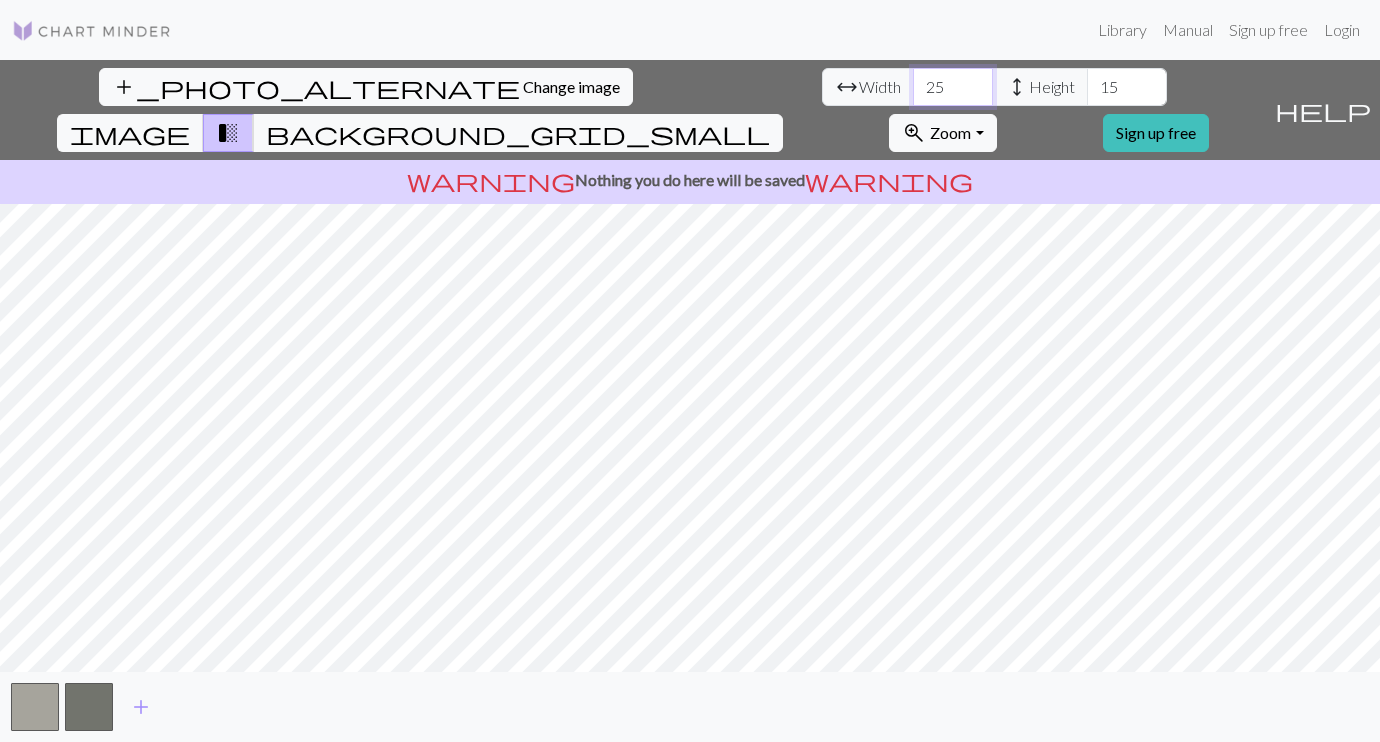 click on "25" at bounding box center (953, 87) 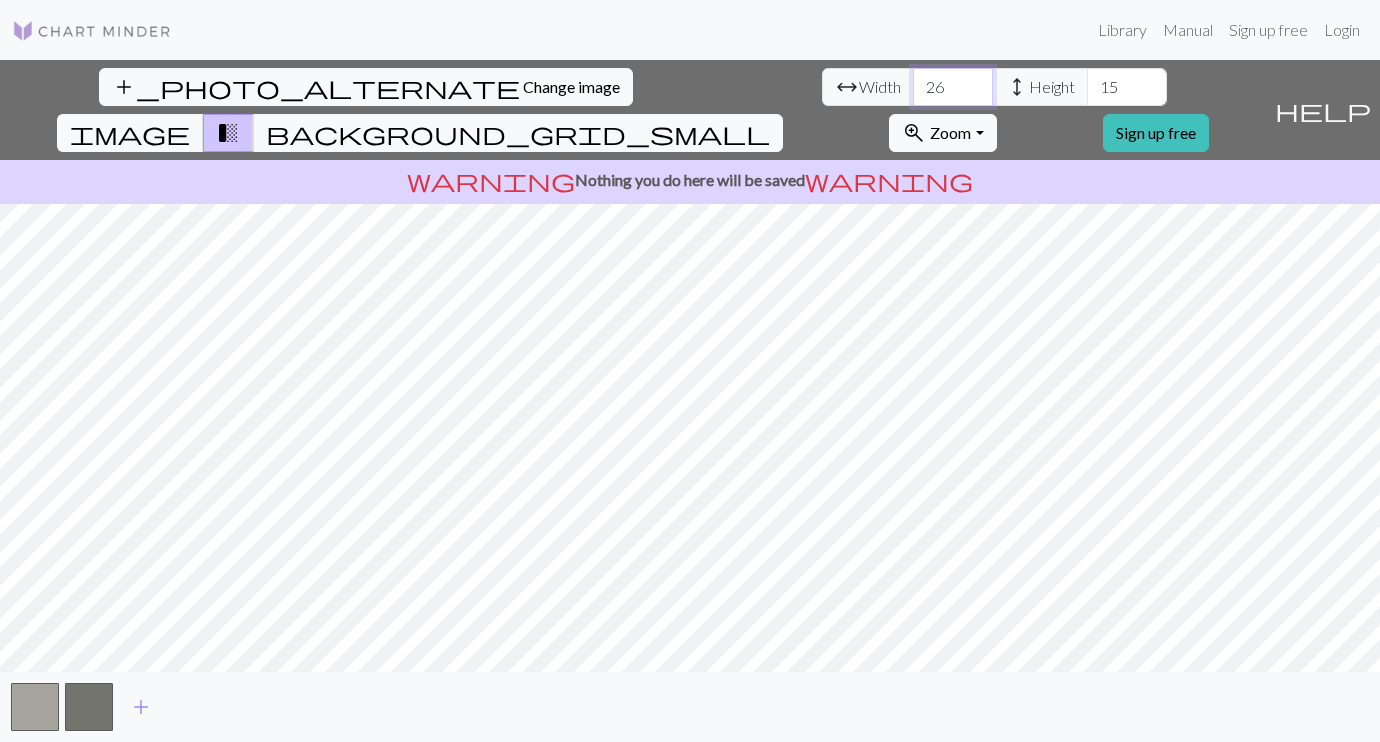 click on "26" at bounding box center [953, 87] 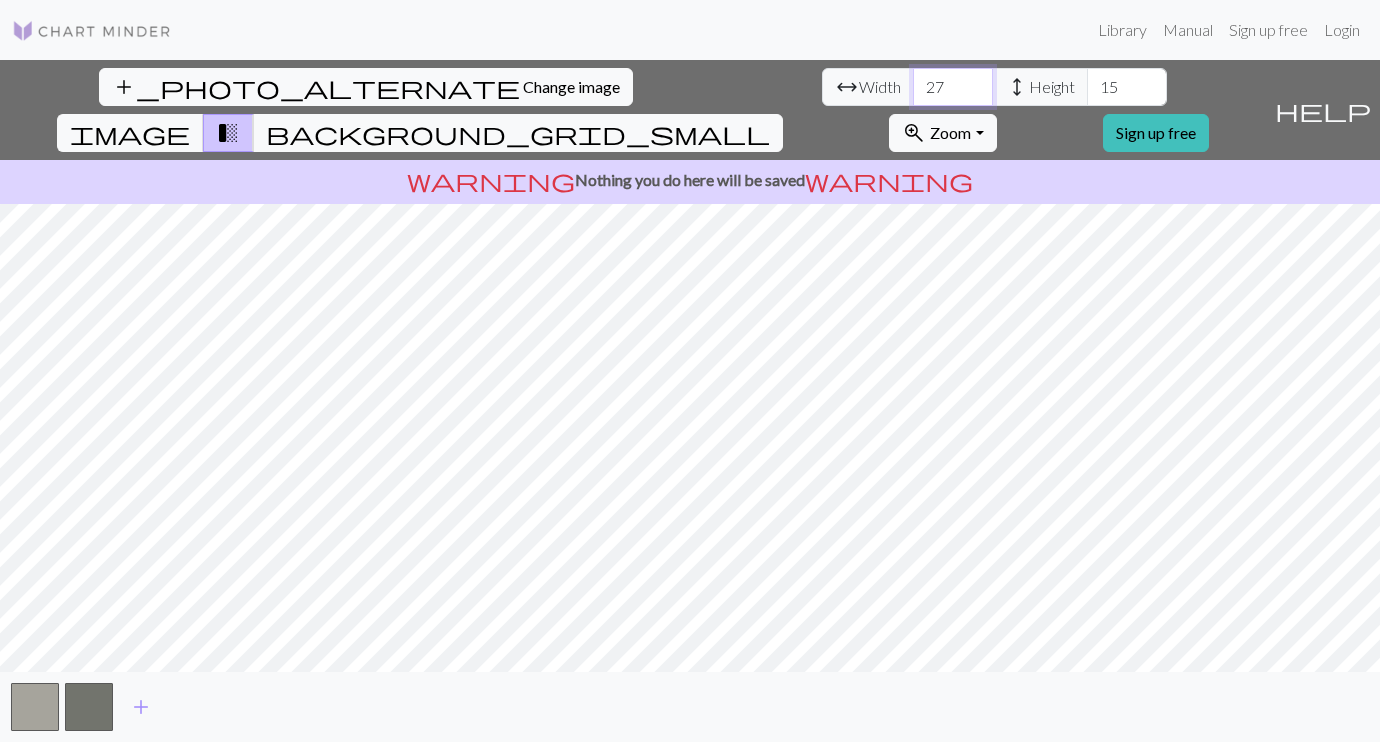 click on "27" at bounding box center (953, 87) 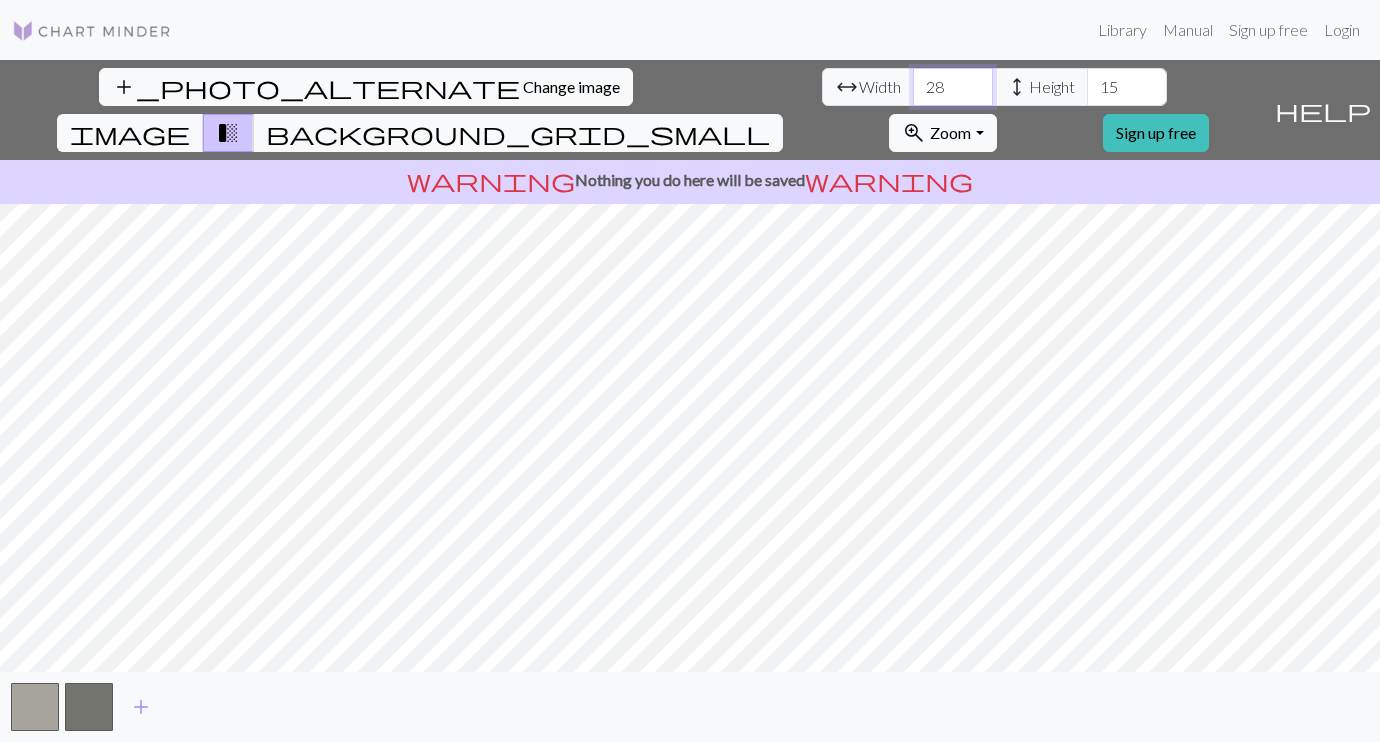 click on "28" at bounding box center (953, 87) 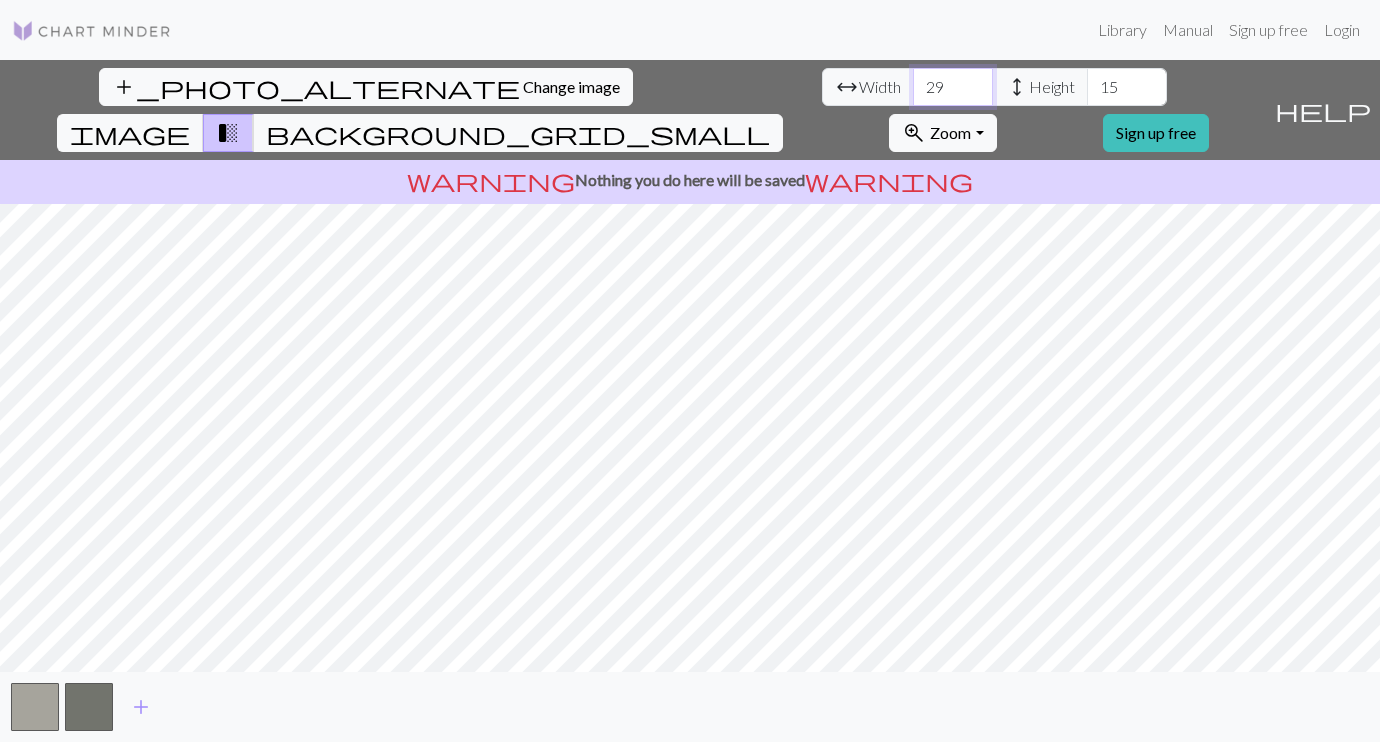 click on "29" at bounding box center [953, 87] 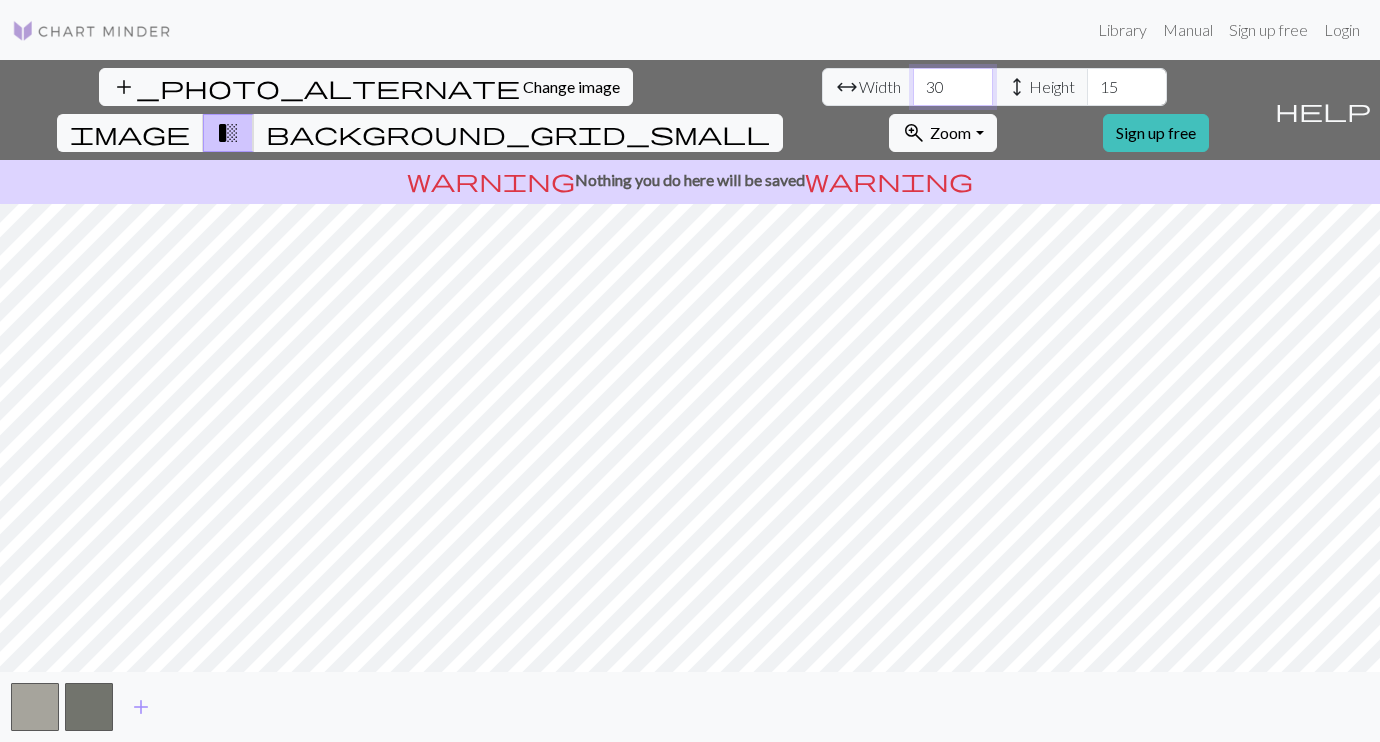 click on "30" at bounding box center (953, 87) 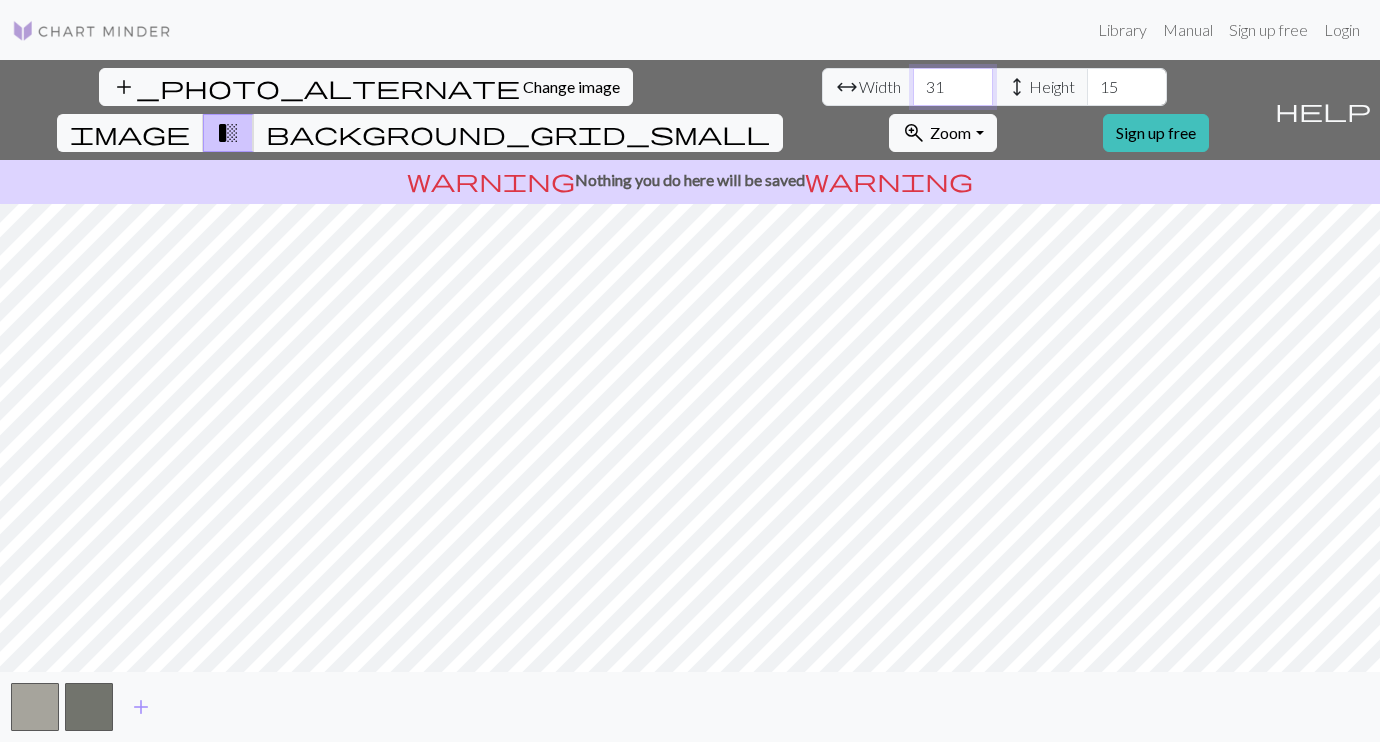 click on "31" at bounding box center (953, 87) 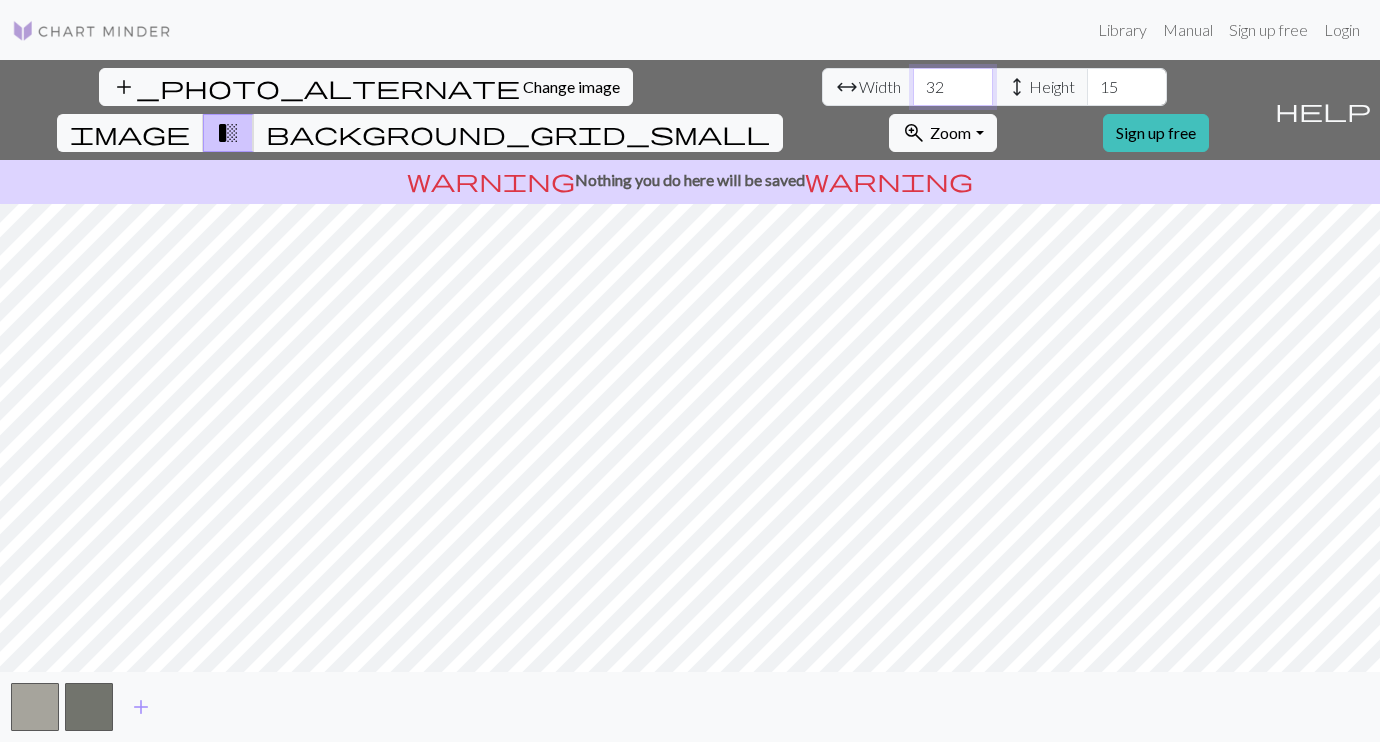 click on "32" at bounding box center (953, 87) 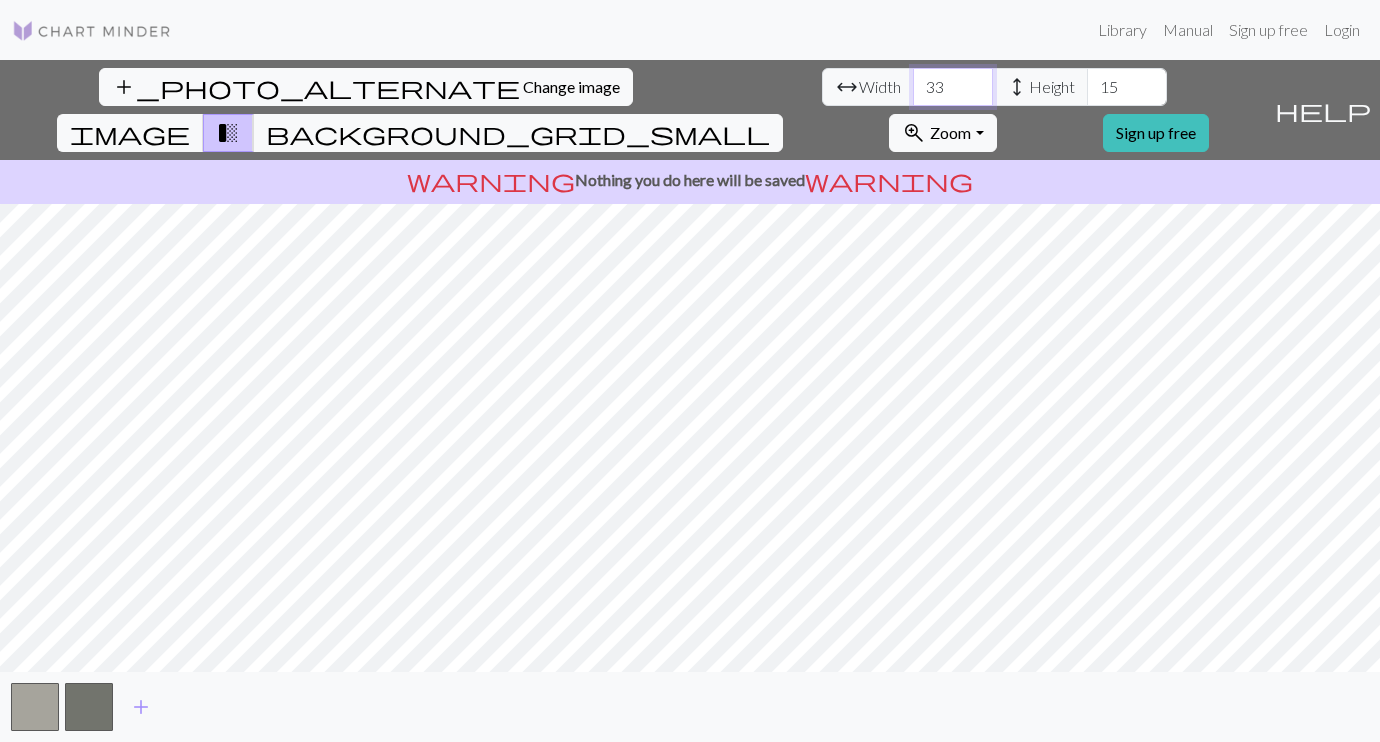 click on "33" at bounding box center [953, 87] 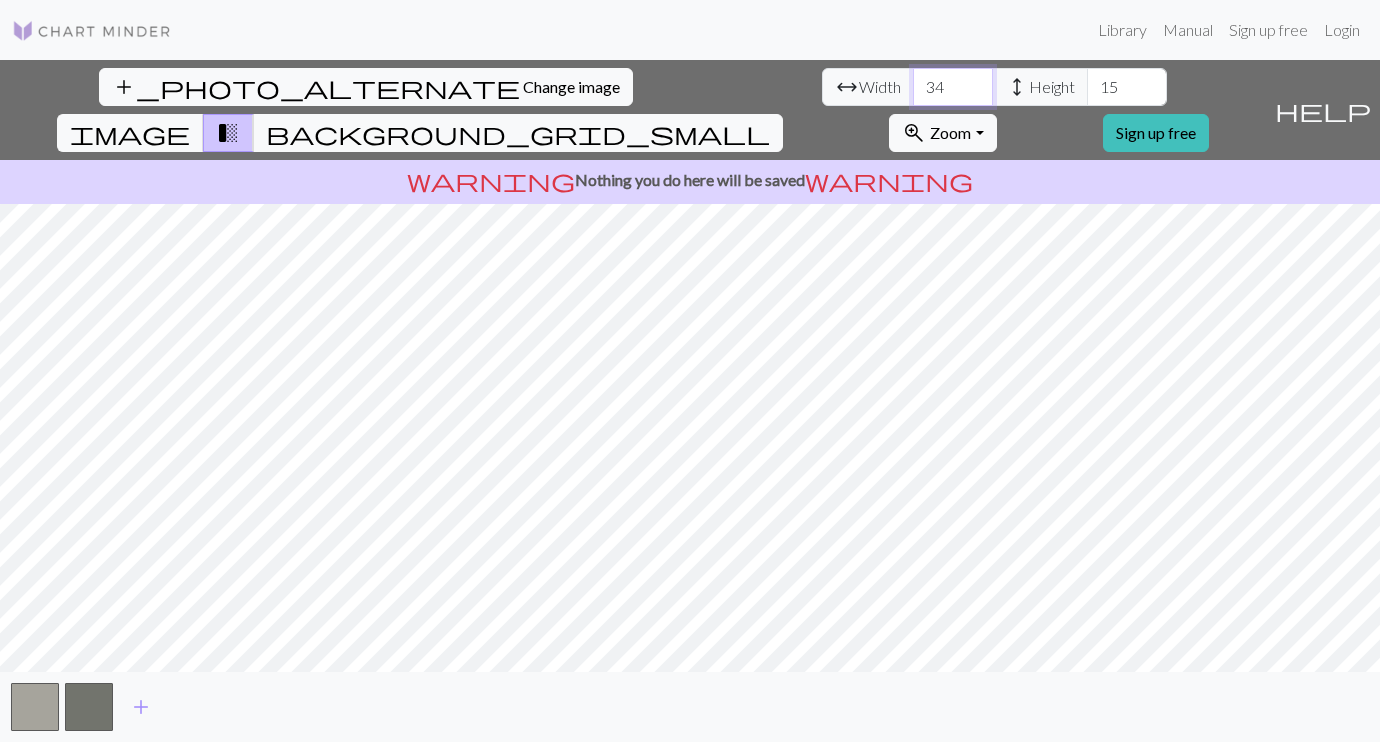 click on "34" at bounding box center (953, 87) 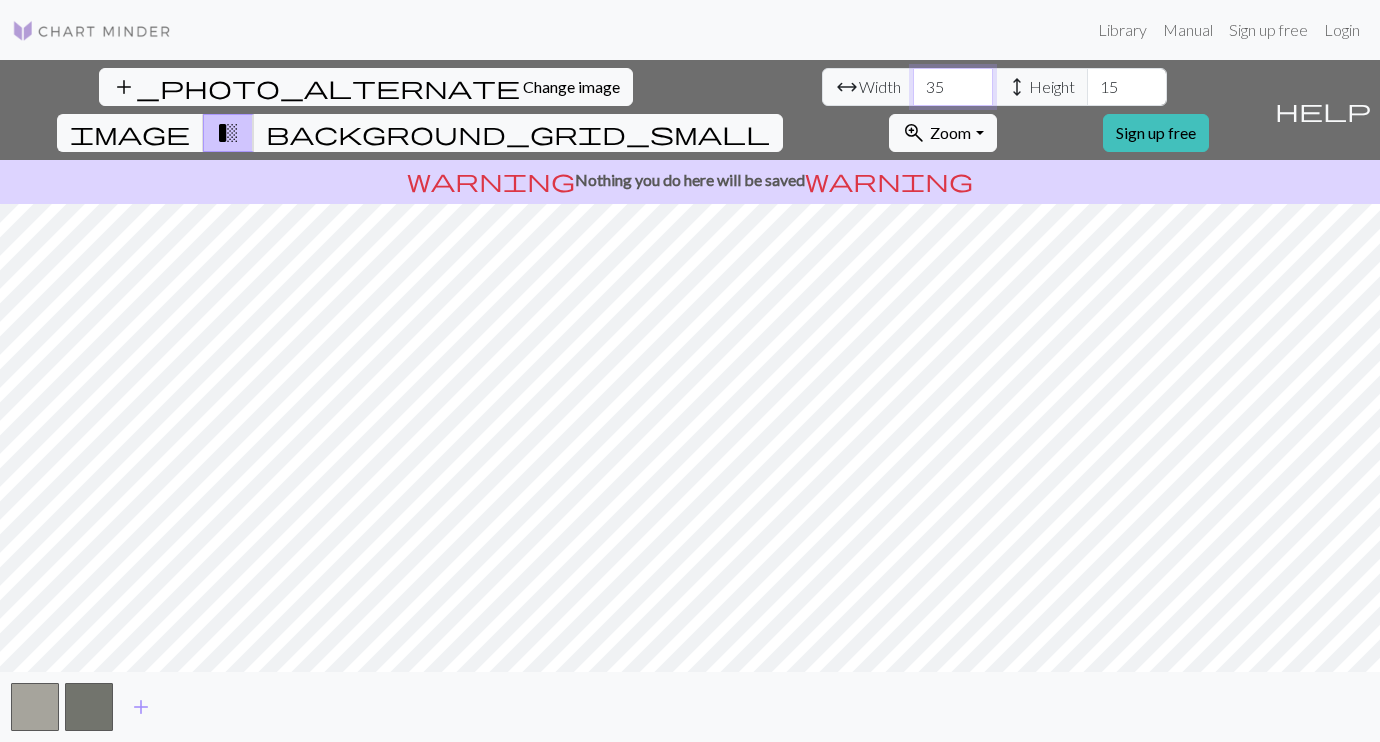 click on "35" at bounding box center [953, 87] 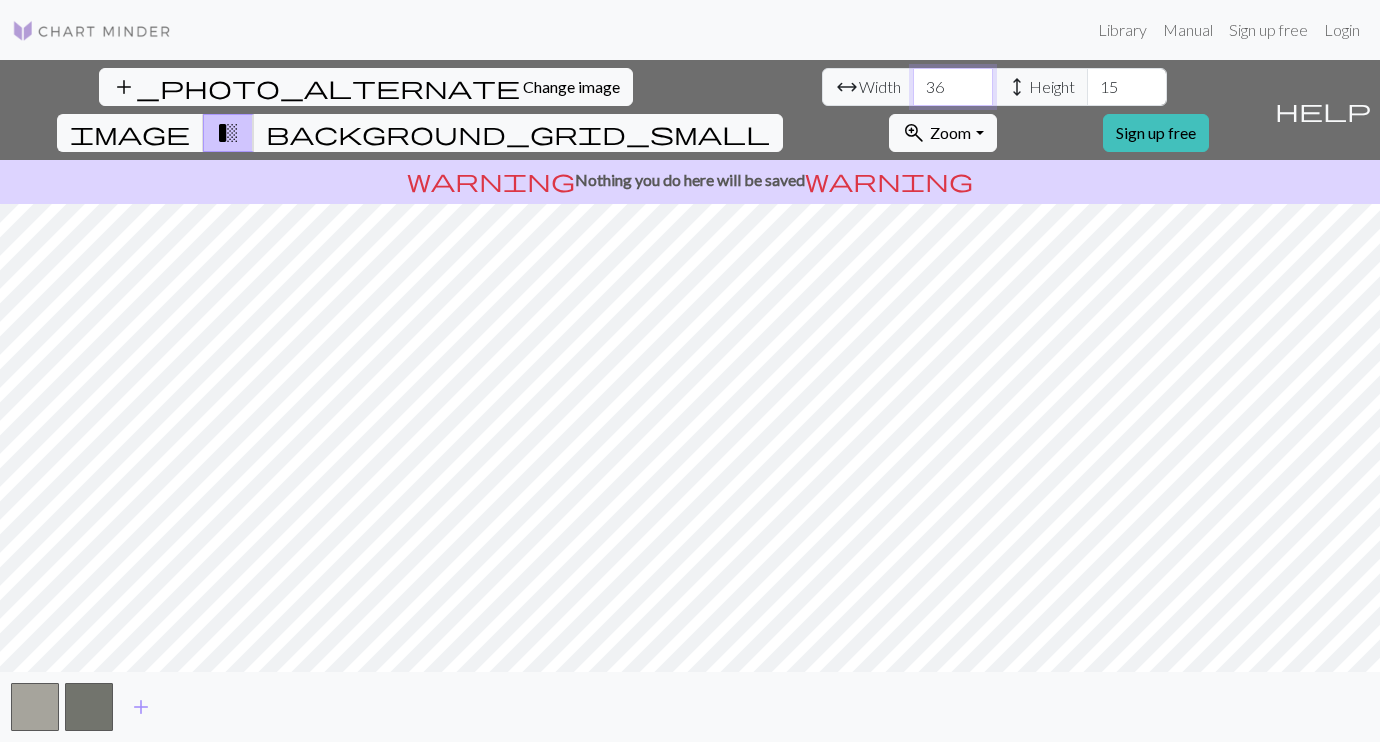 click on "36" at bounding box center [953, 87] 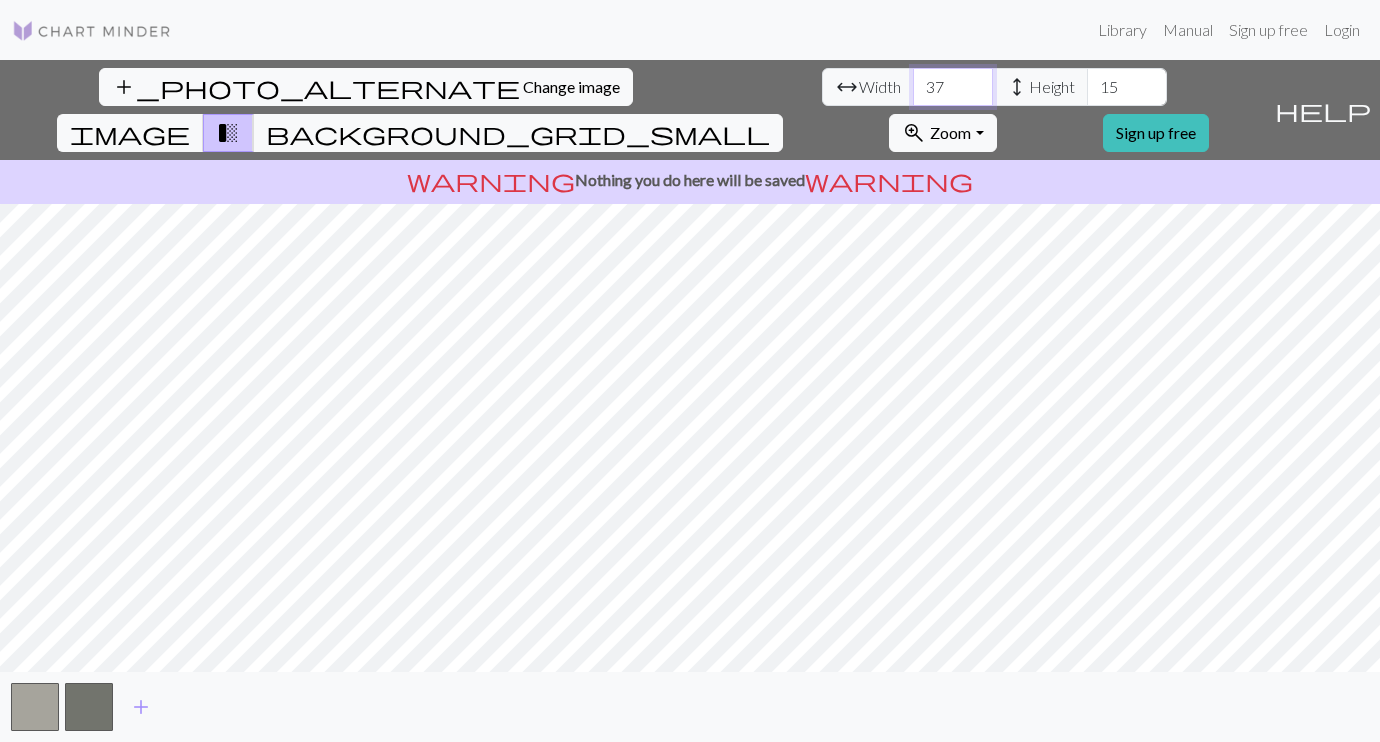 click on "37" at bounding box center [953, 87] 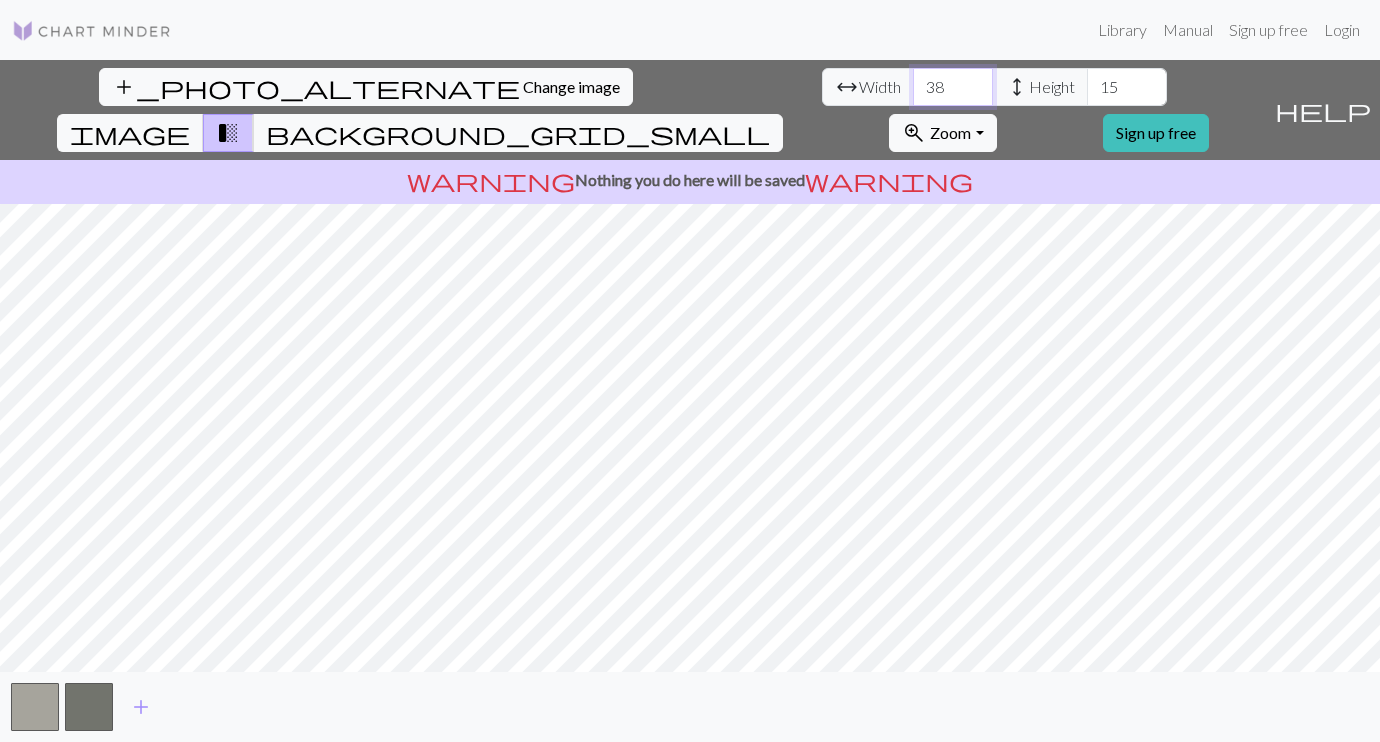 click on "38" at bounding box center (953, 87) 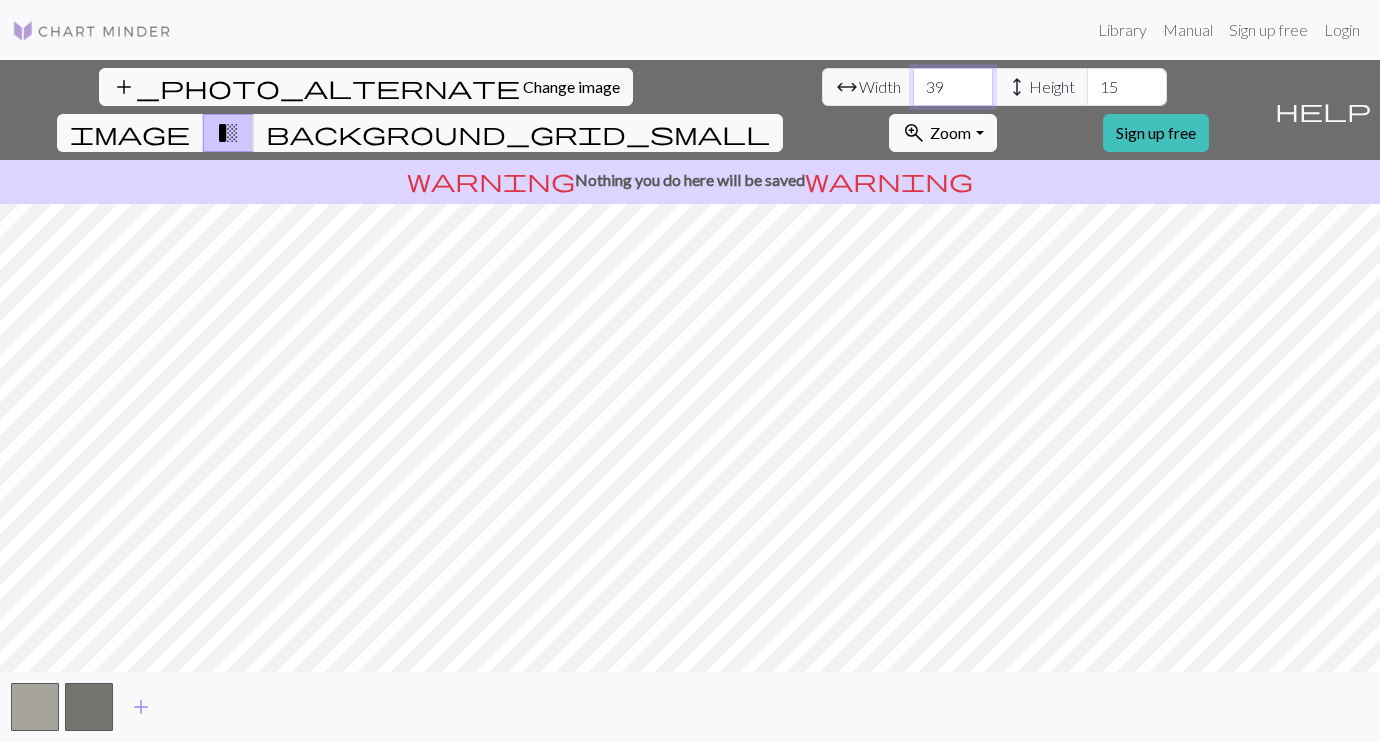 click on "39" at bounding box center (953, 87) 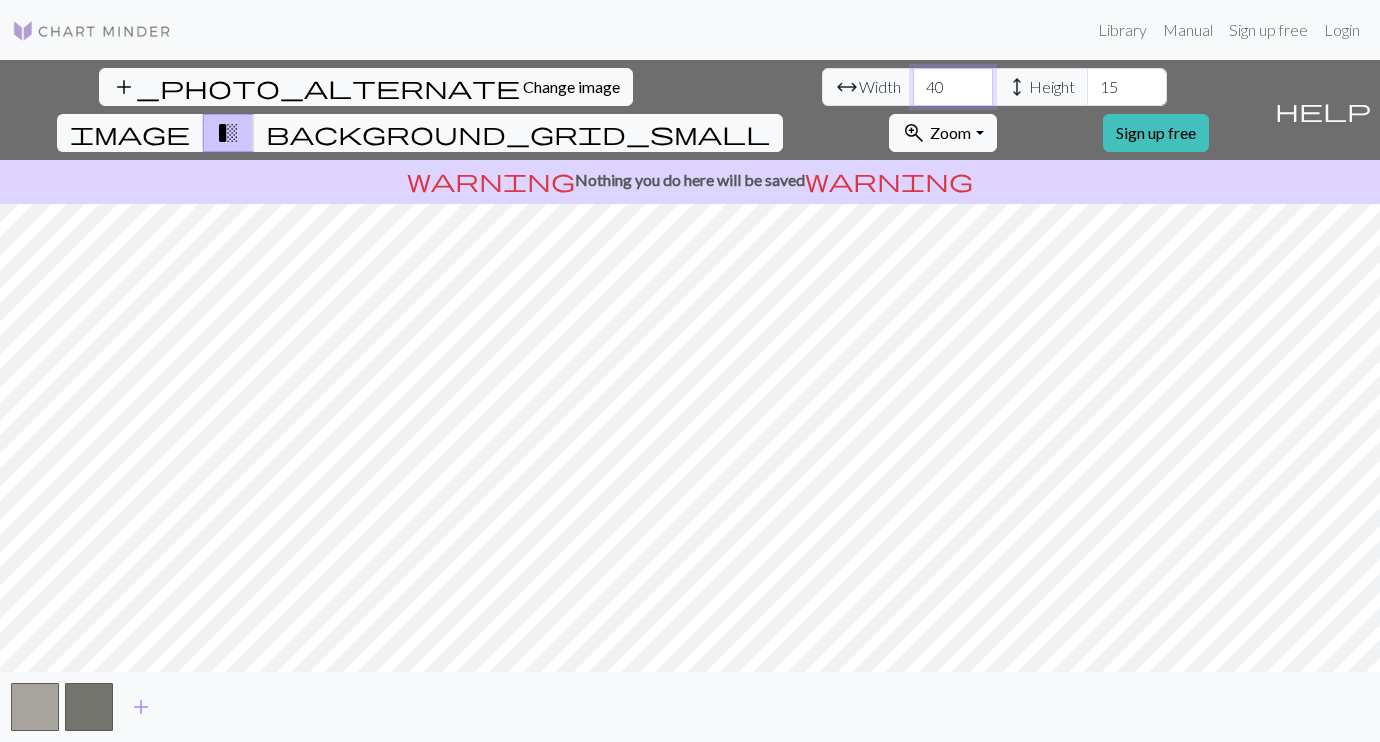 click on "40" at bounding box center [953, 87] 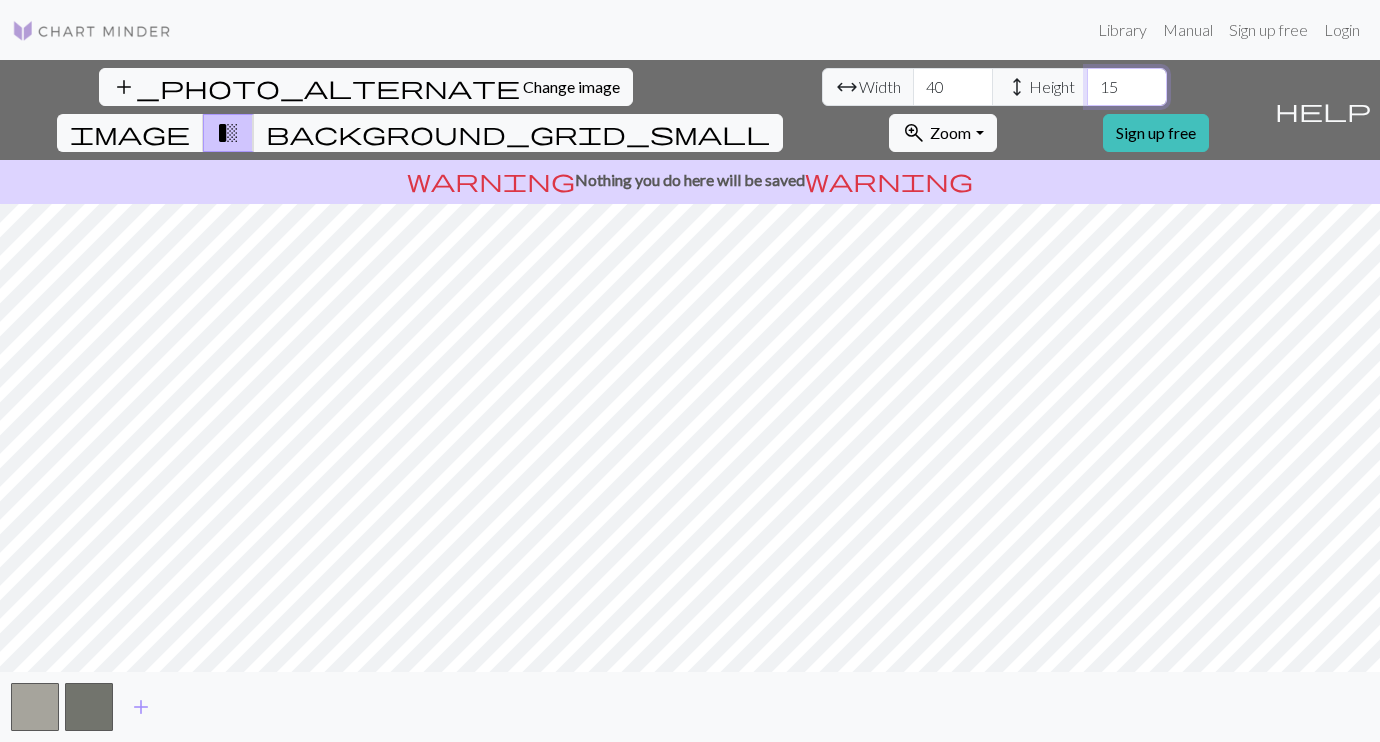 click on "15" at bounding box center (1127, 87) 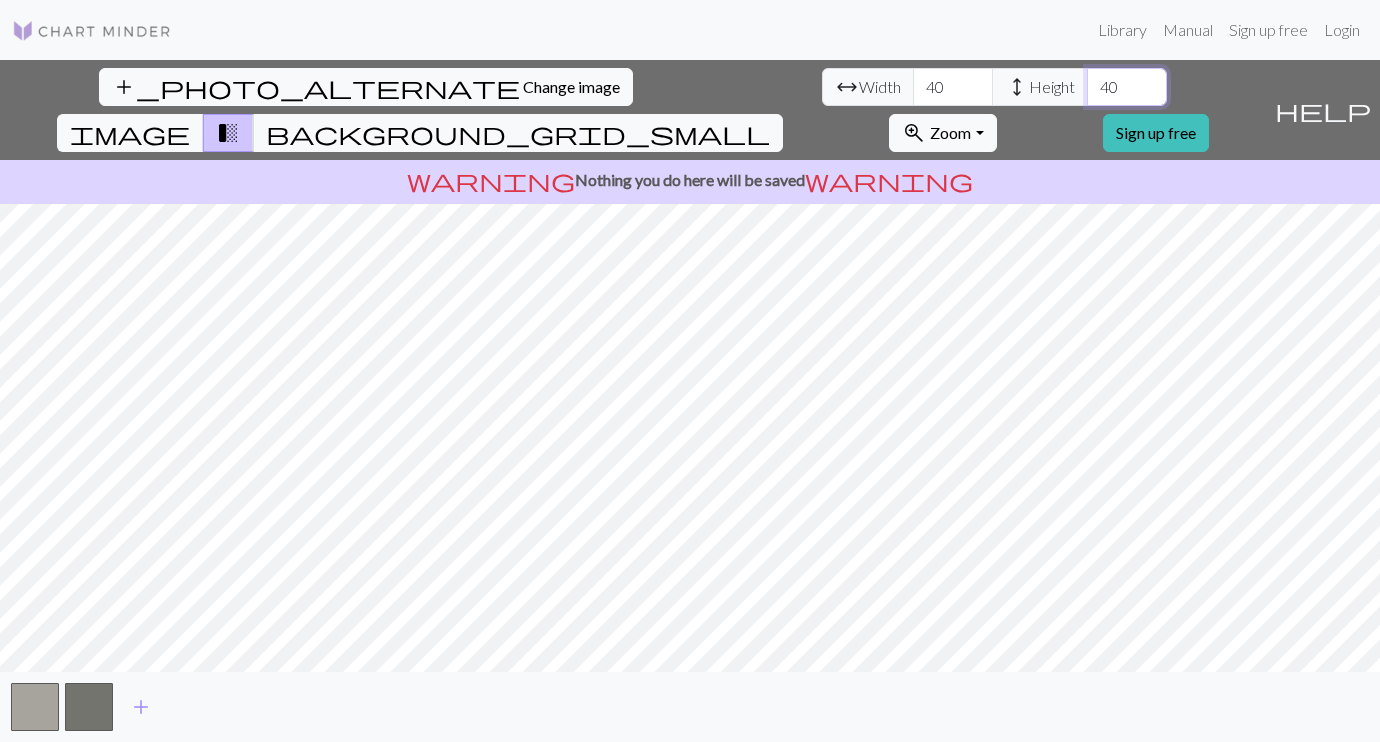 click on "40" at bounding box center [1127, 87] 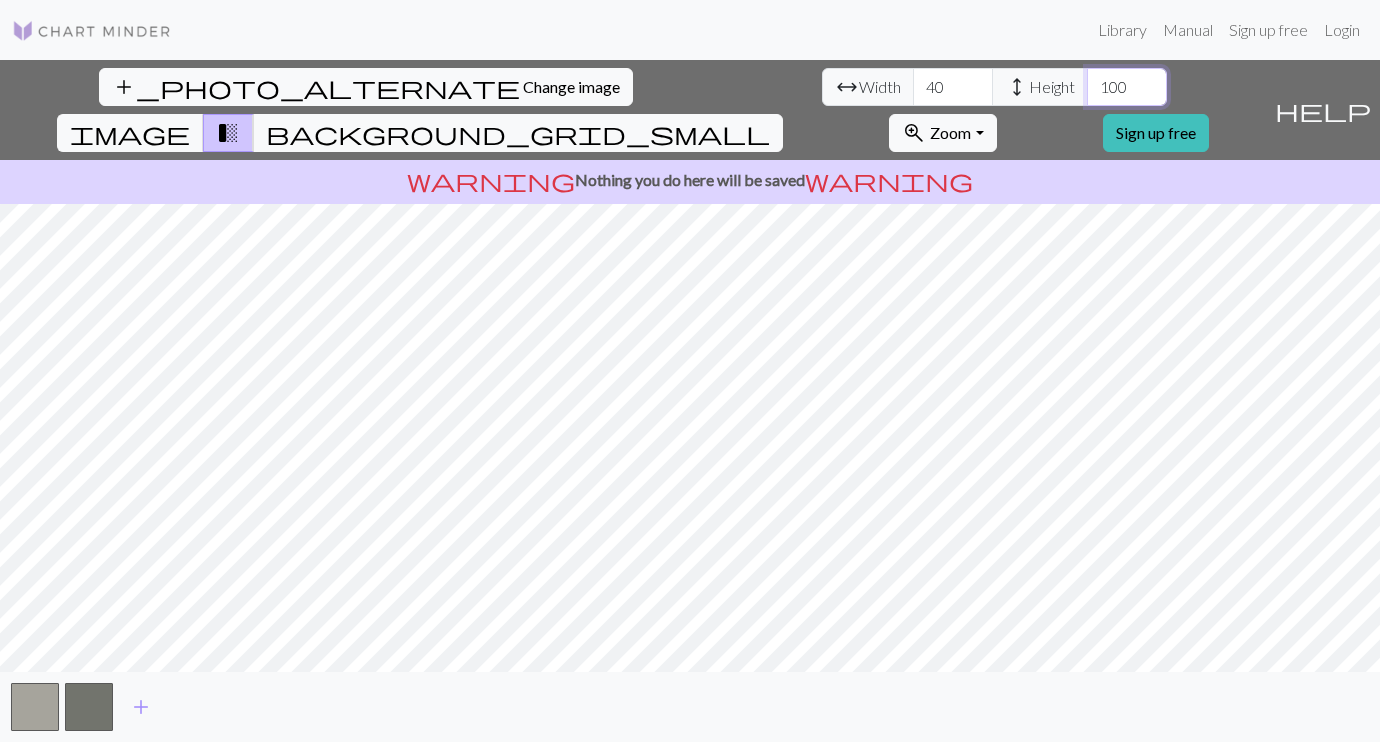 type on "100" 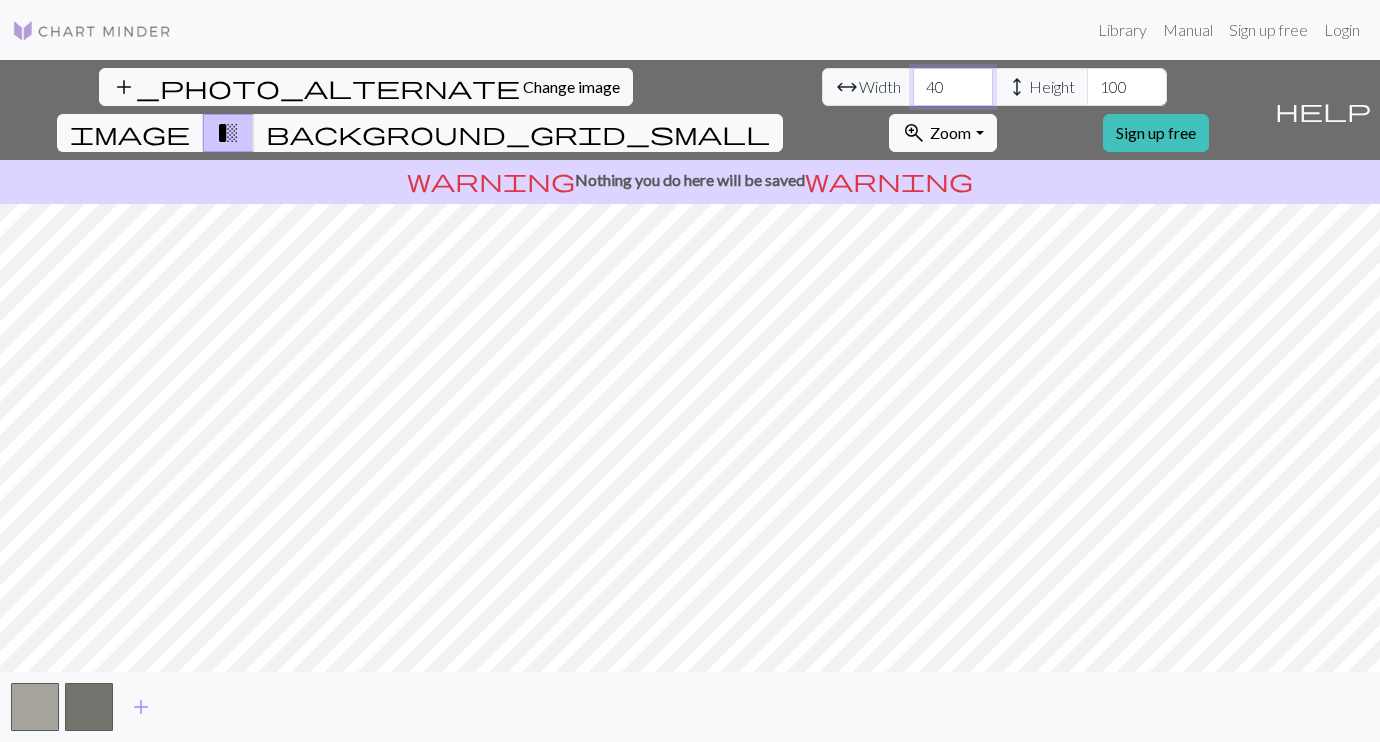 click on "40" at bounding box center [953, 87] 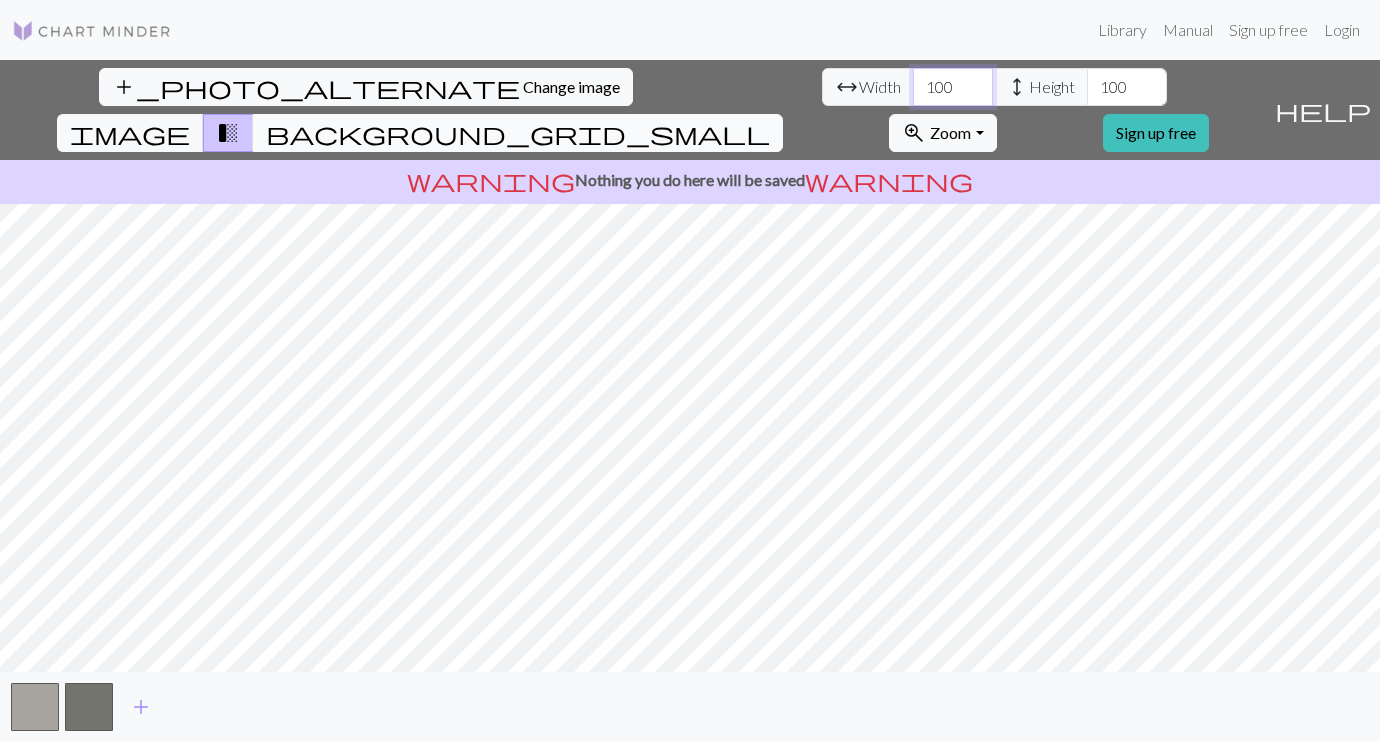 type on "100" 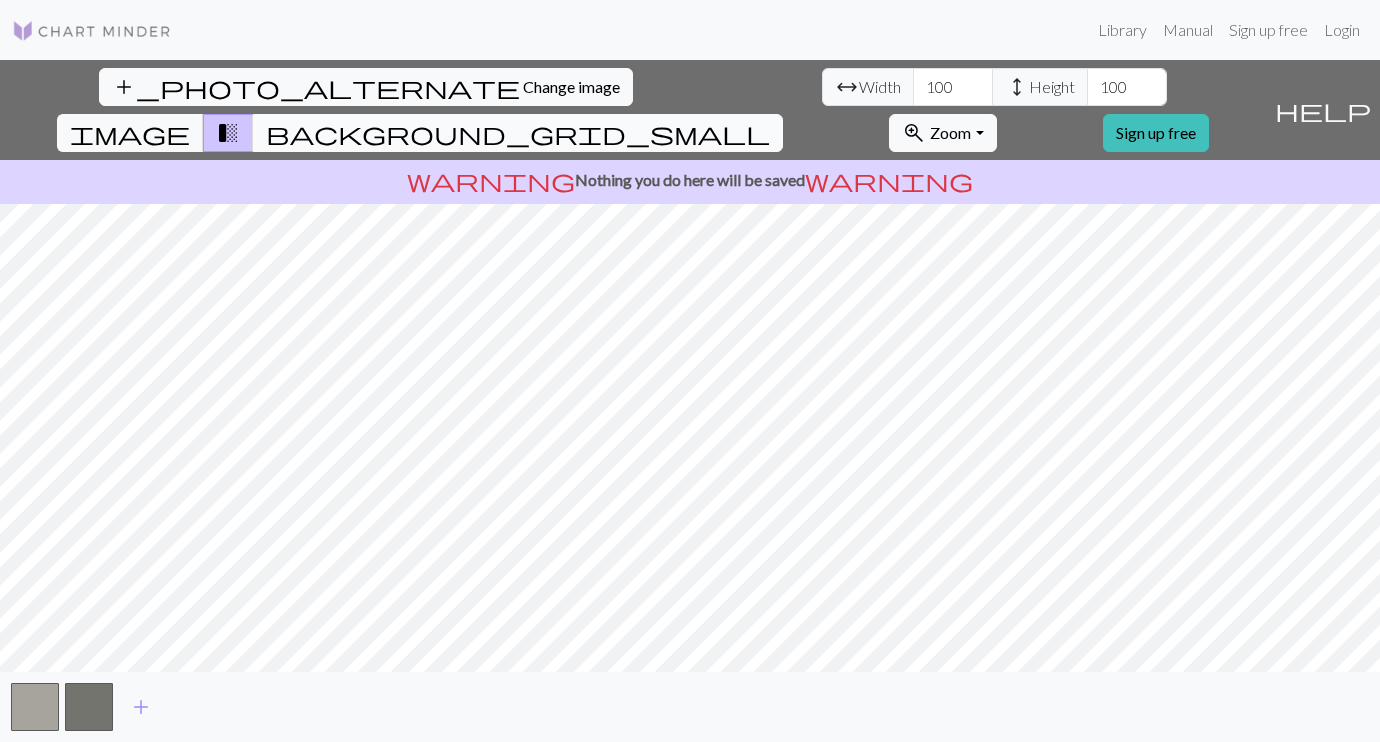click on "background_grid_small" at bounding box center (518, 133) 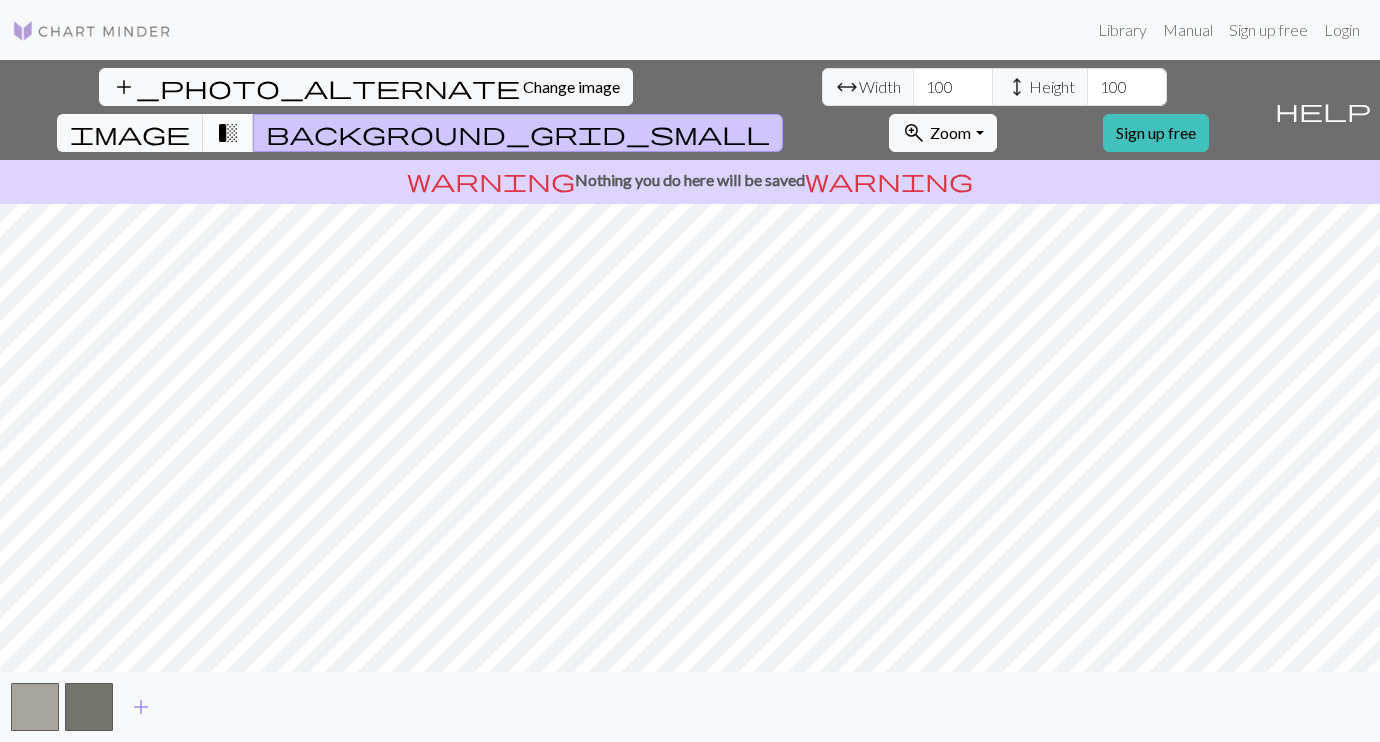 click on "transition_fade" at bounding box center (228, 133) 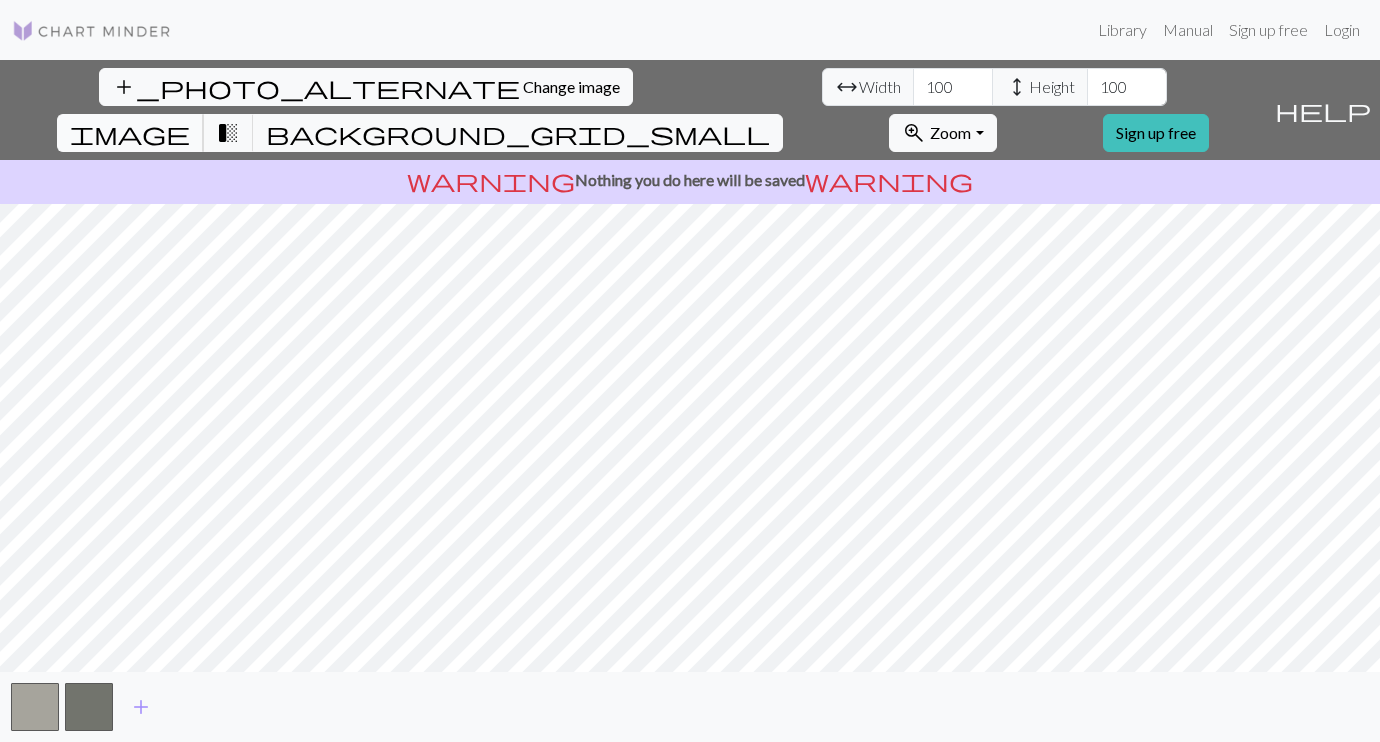 click on "image" at bounding box center [130, 133] 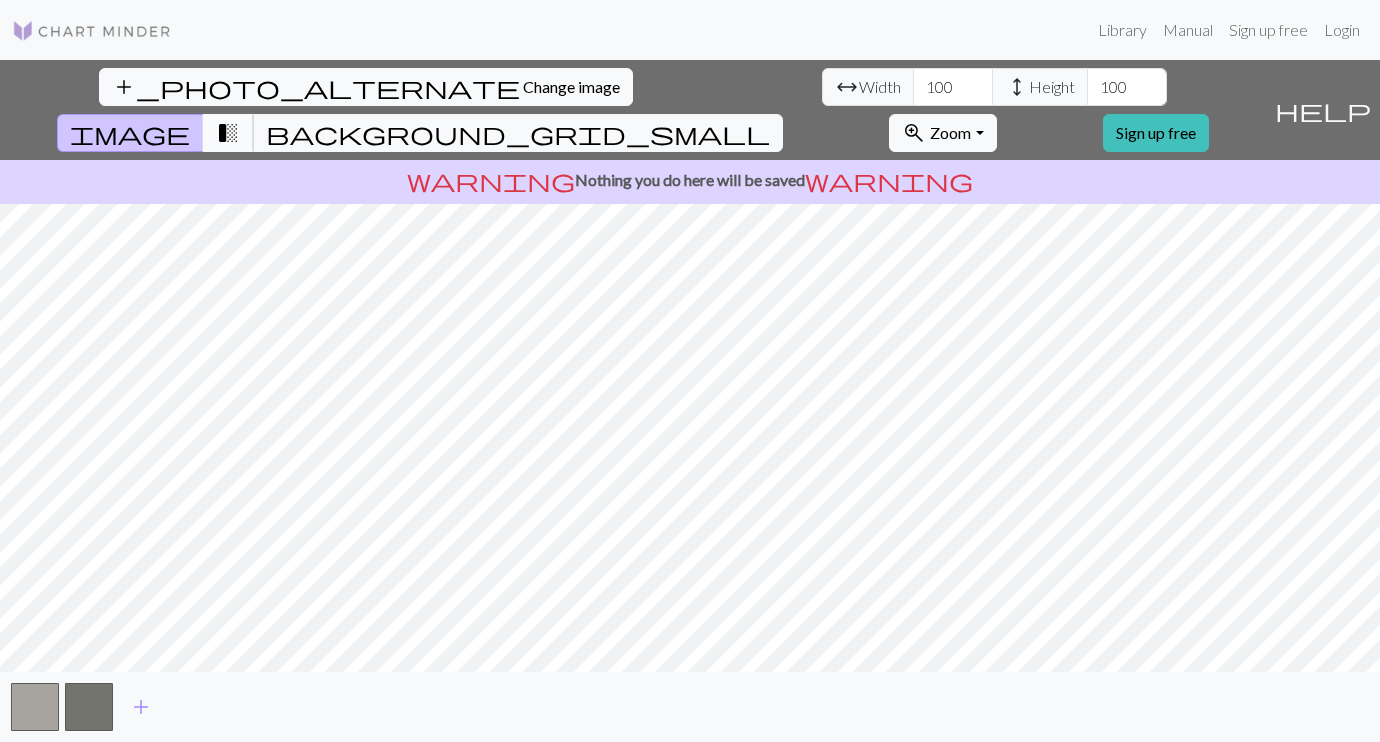 click on "transition_fade" at bounding box center (228, 133) 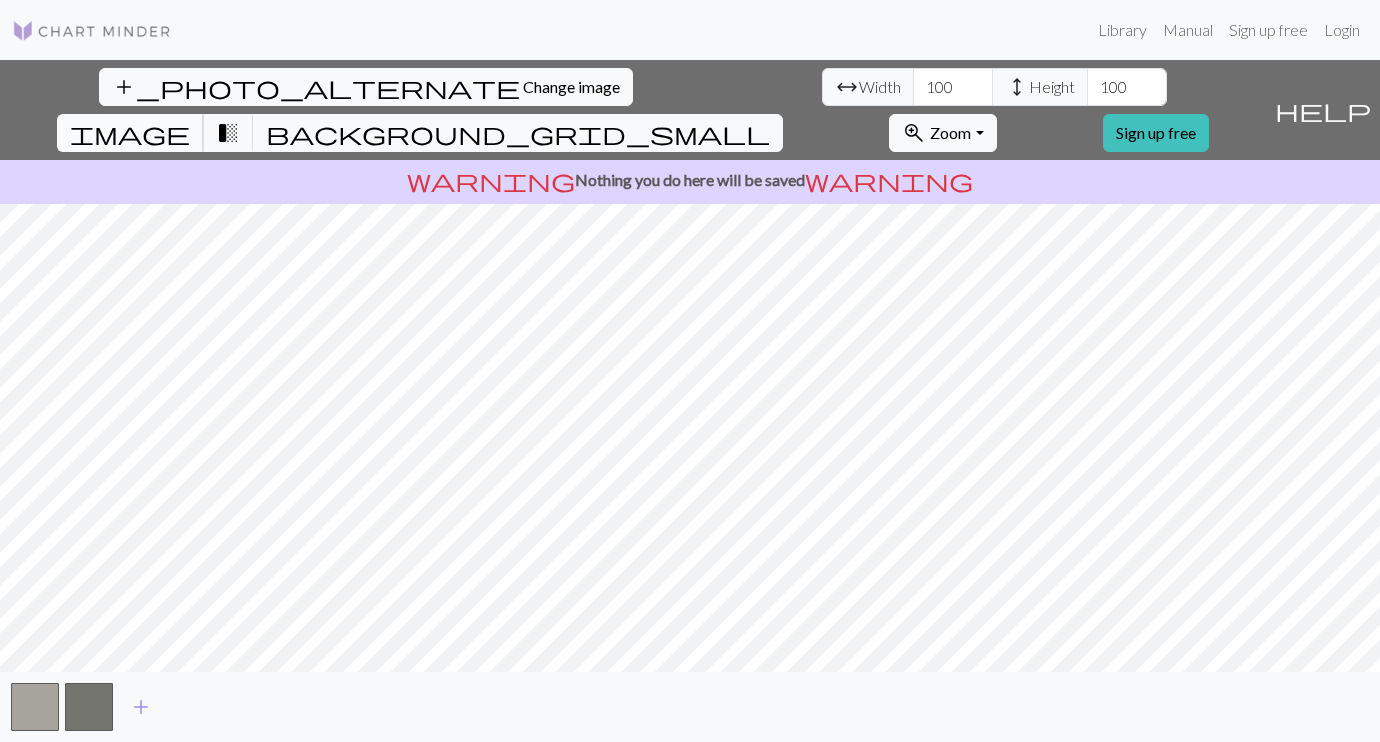 click on "image" at bounding box center (130, 133) 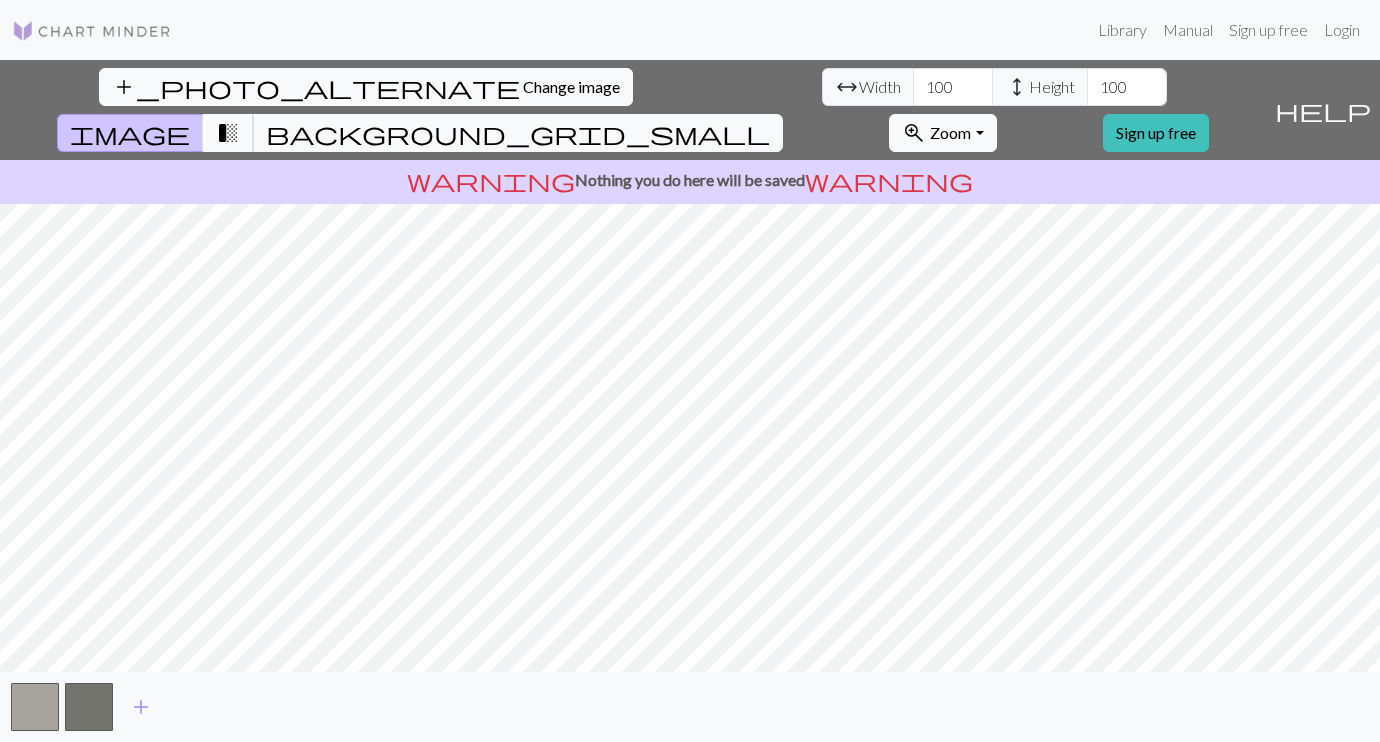 click on "transition_fade" at bounding box center [228, 133] 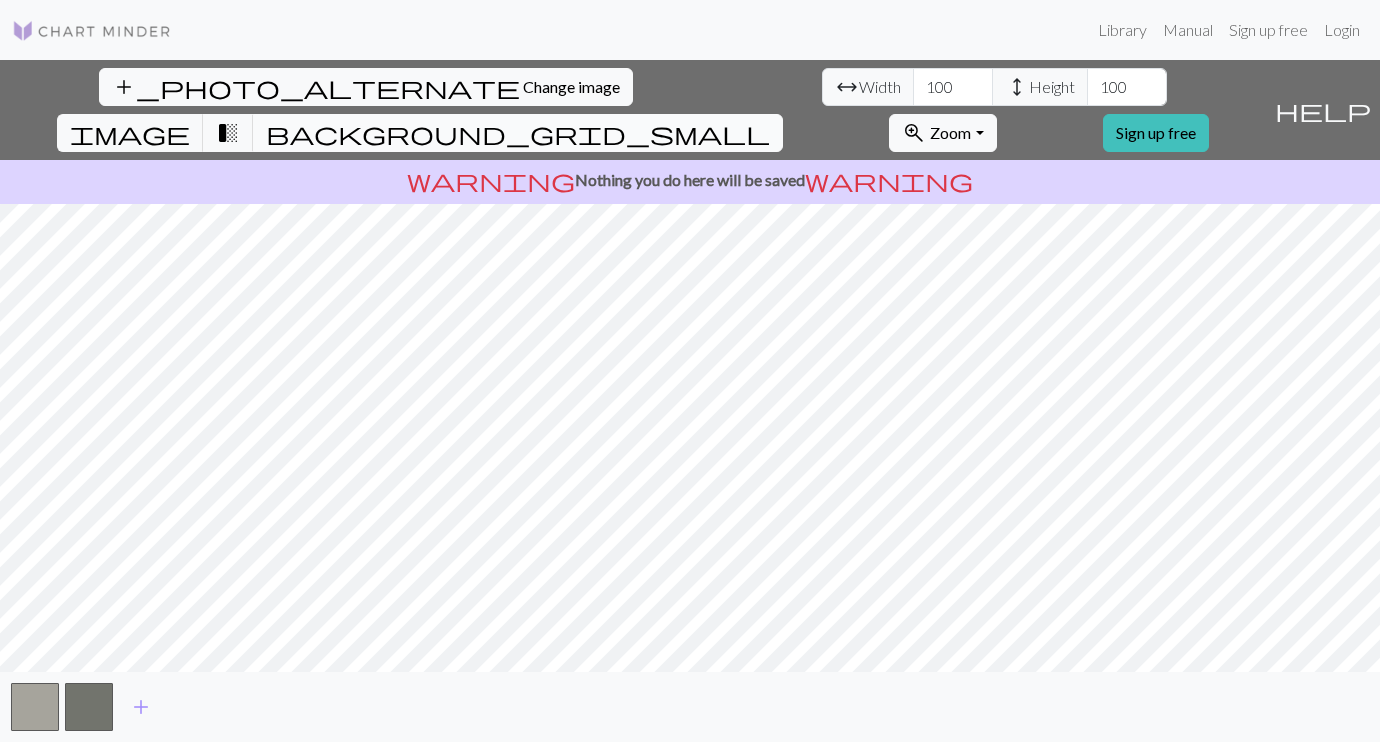 click on "background_grid_small" at bounding box center (518, 133) 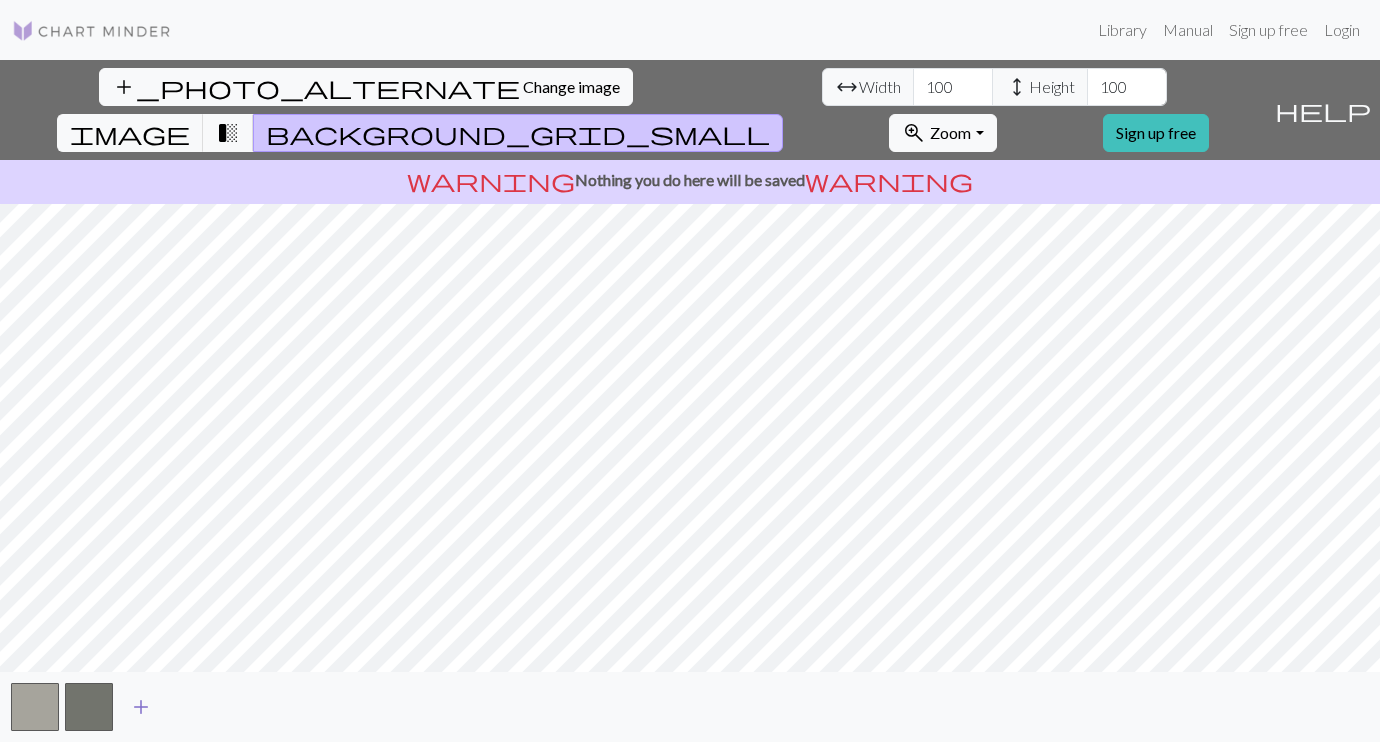 click on "add" at bounding box center [141, 707] 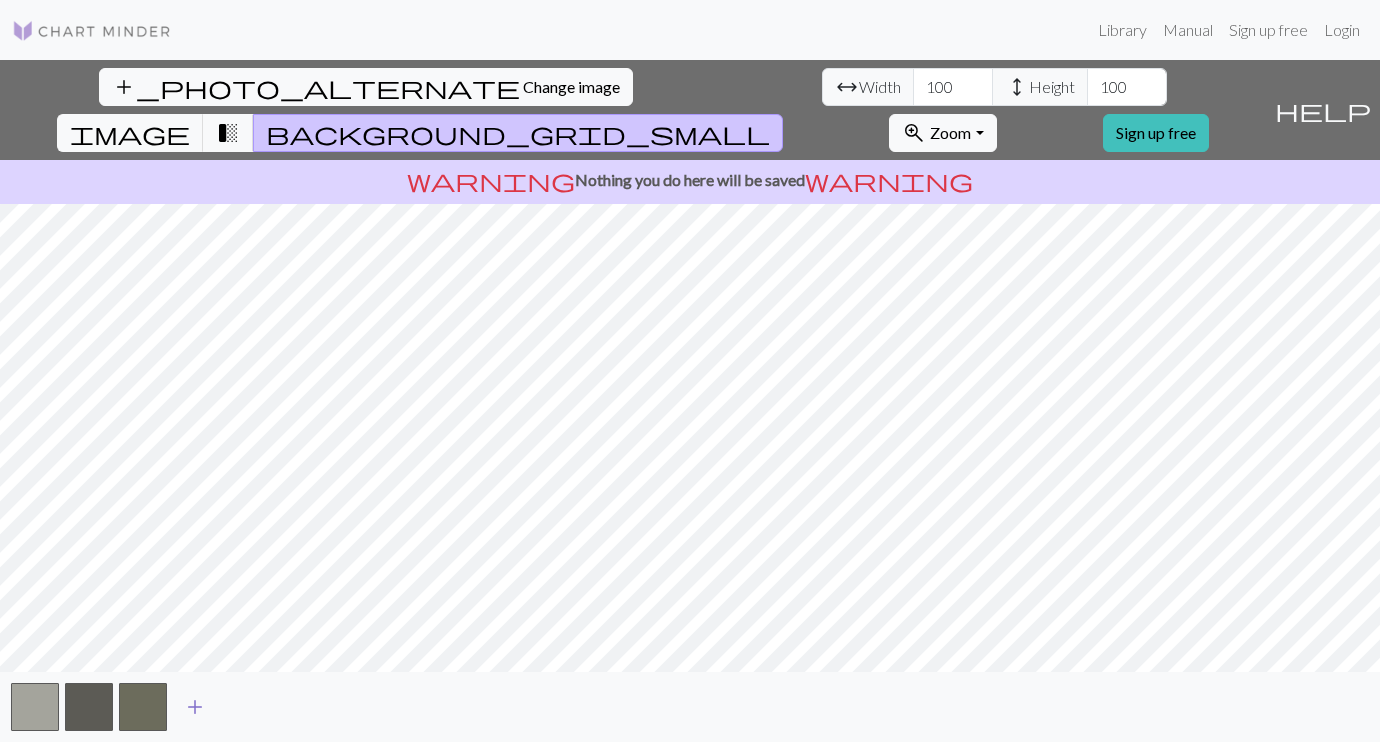 click at bounding box center (143, 707) 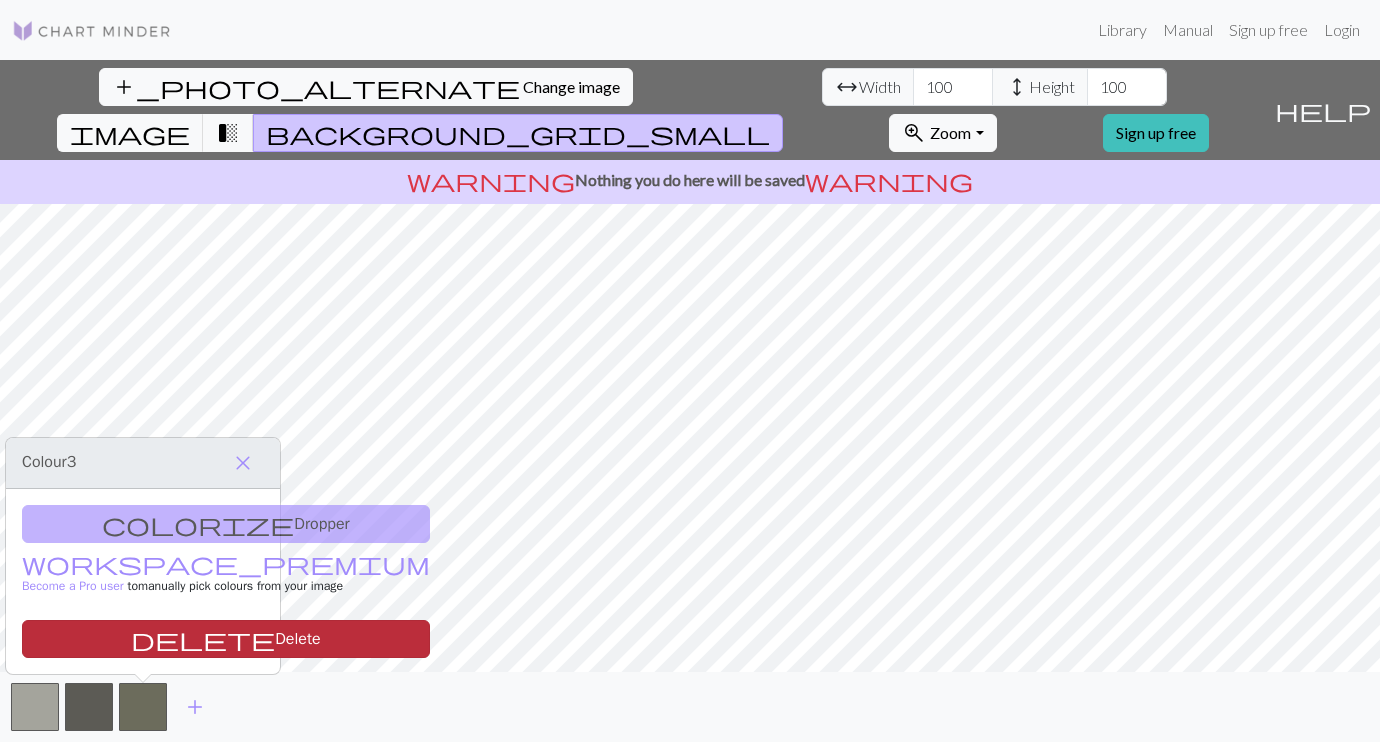 click on "delete Delete" at bounding box center (226, 639) 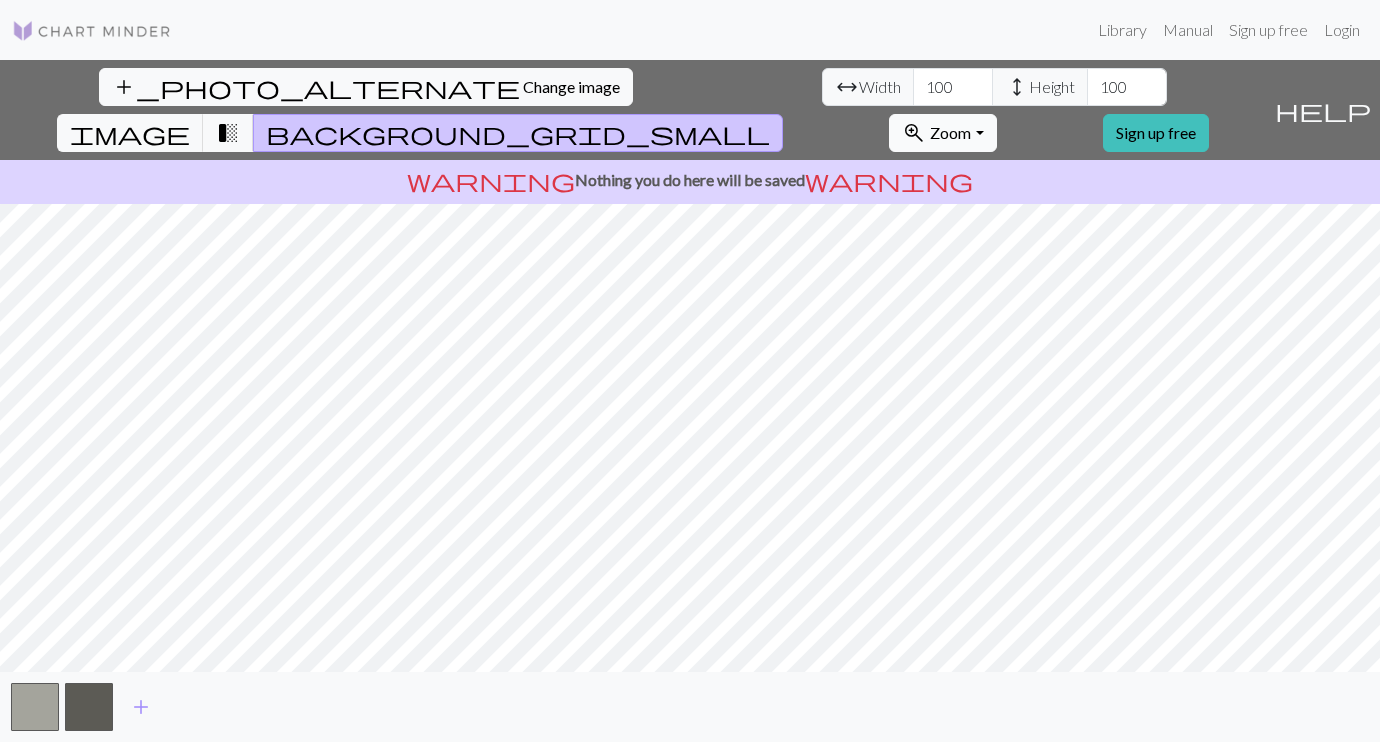 click on "Zoom" at bounding box center (950, 132) 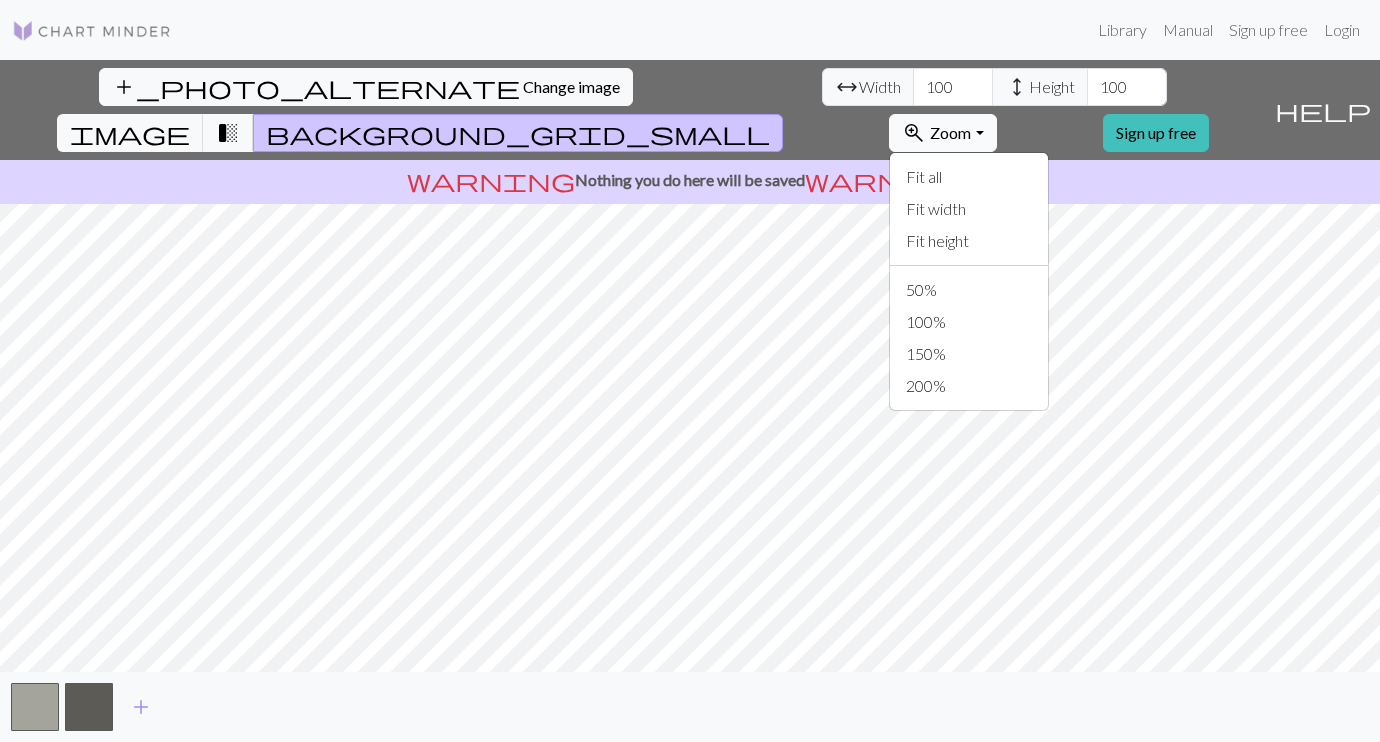 click on "Zoom" at bounding box center (950, 132) 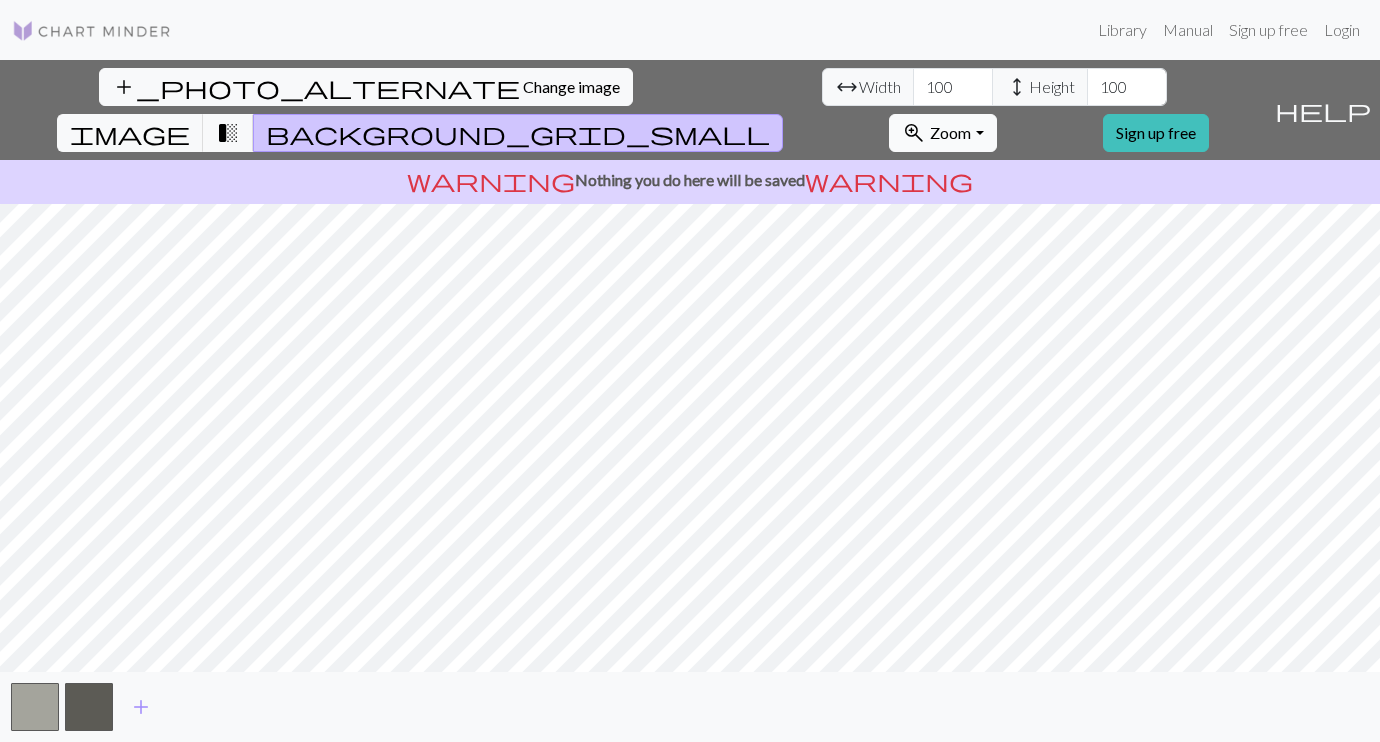 click on "zoom_in Zoom Zoom" at bounding box center [942, 133] 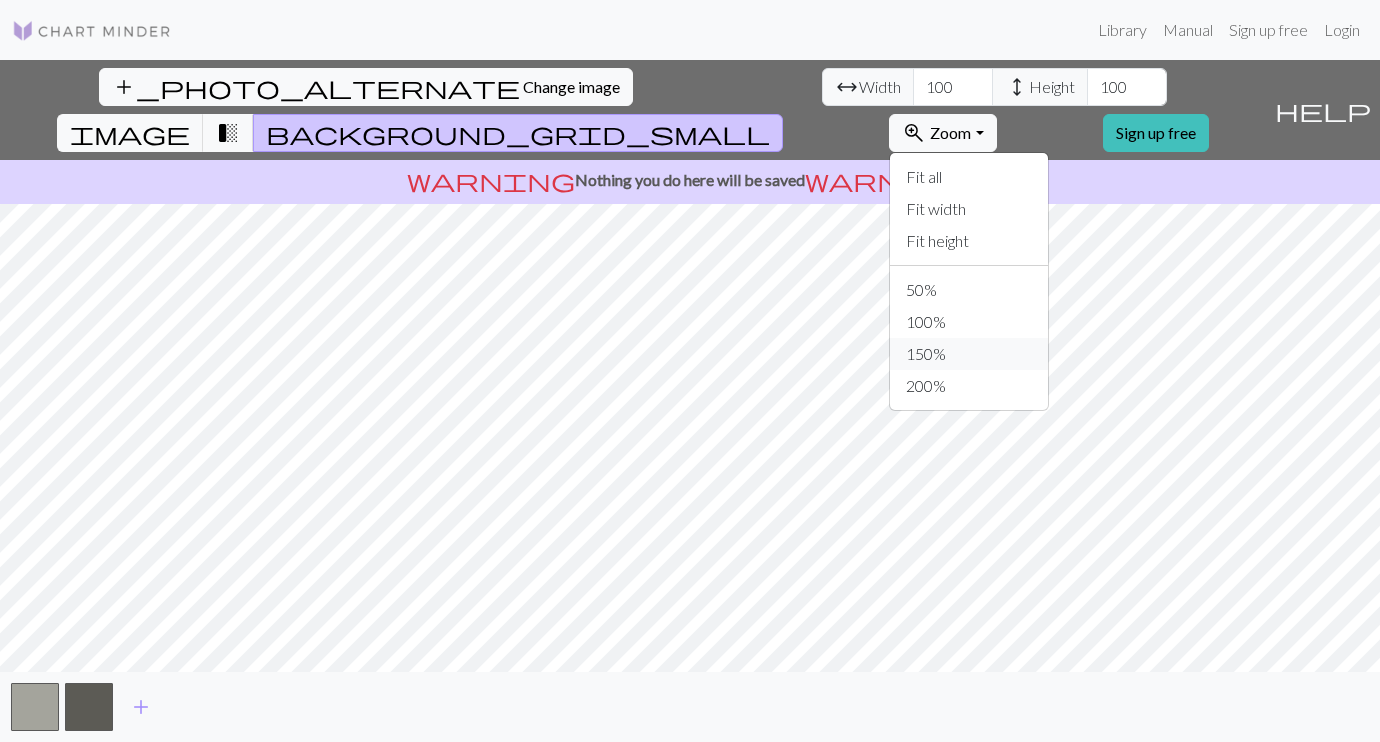 click on "150%" at bounding box center (969, 354) 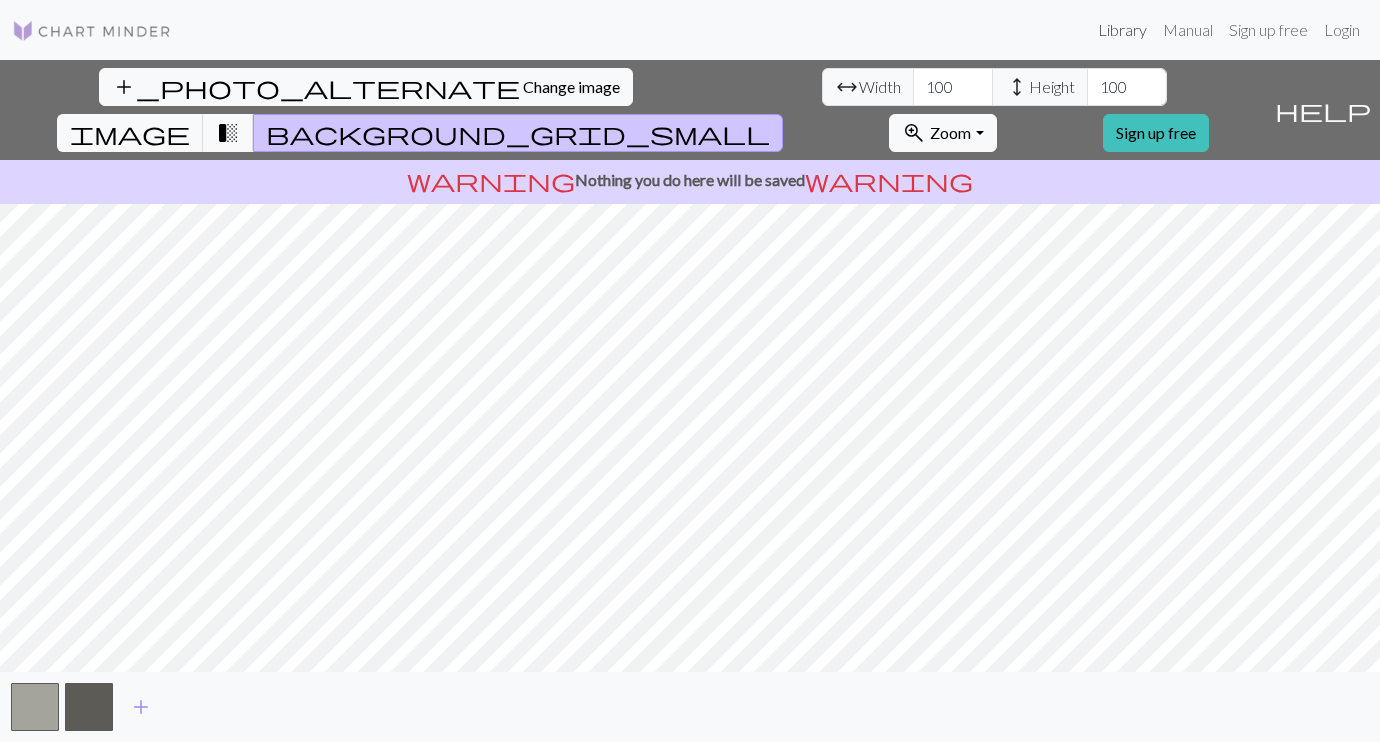 click on "Library" at bounding box center (1122, 30) 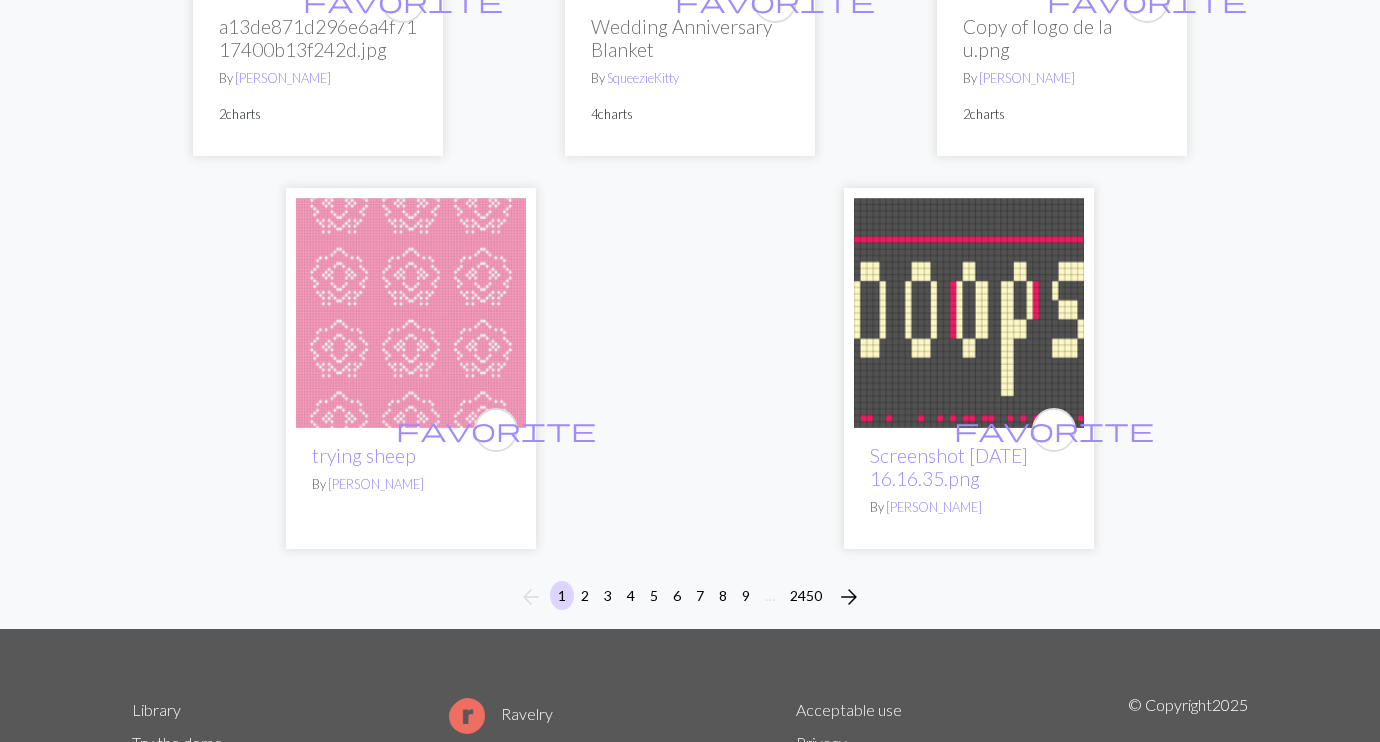 scroll, scrollTop: 6457, scrollLeft: 0, axis: vertical 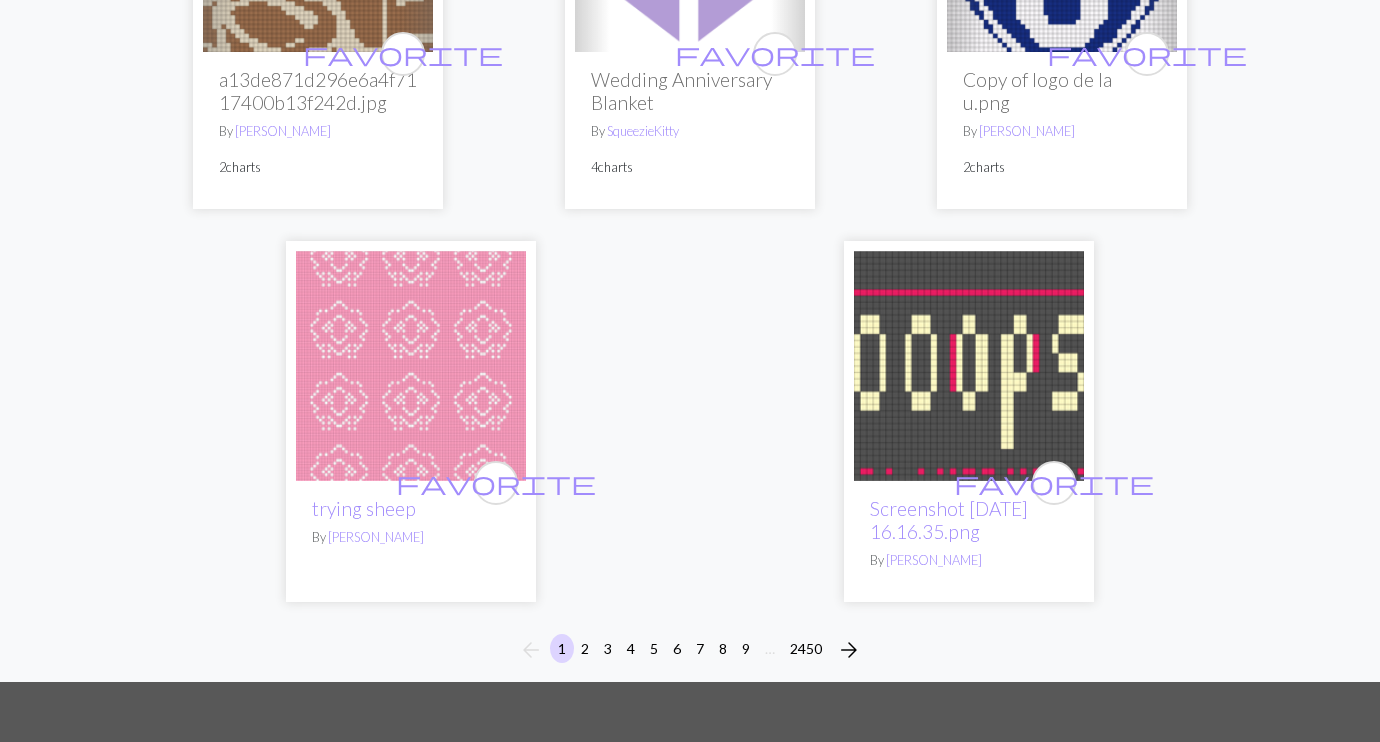 click on "2450" at bounding box center (806, 648) 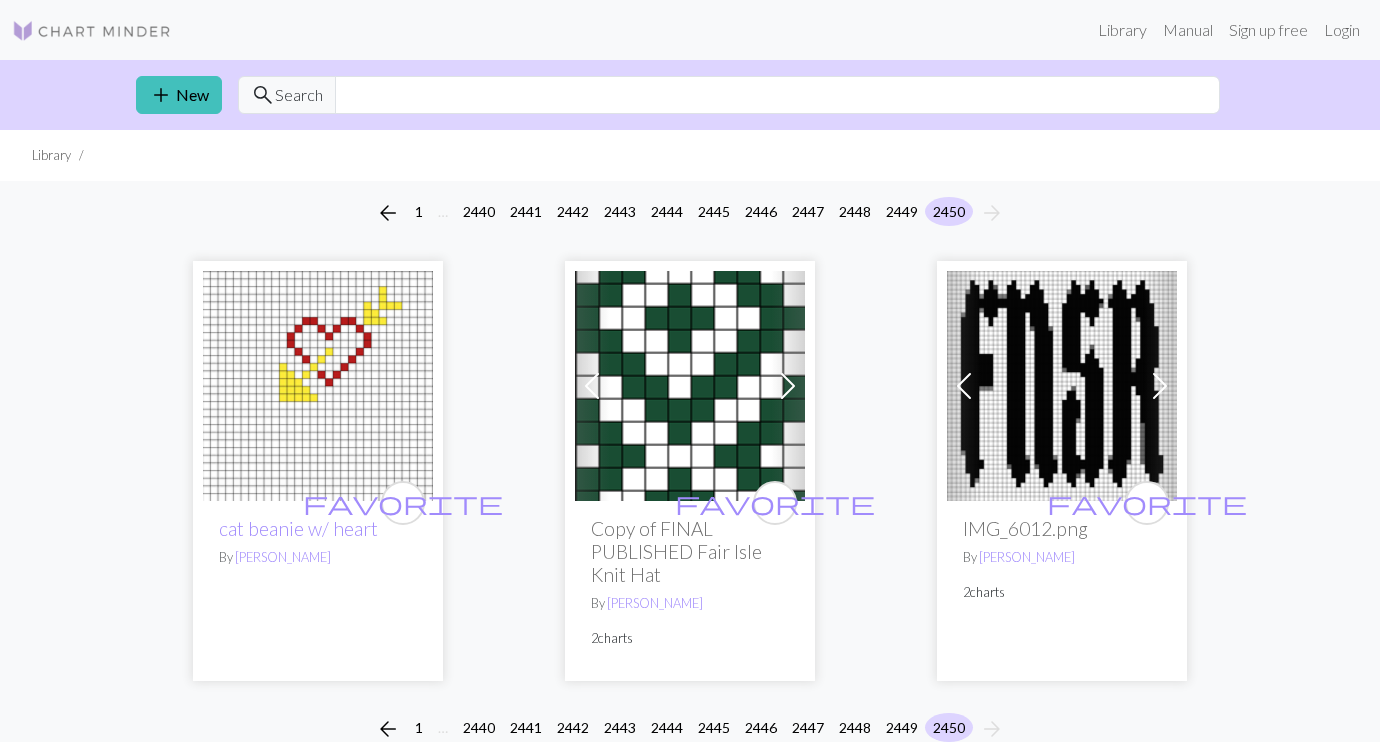 scroll, scrollTop: 0, scrollLeft: 0, axis: both 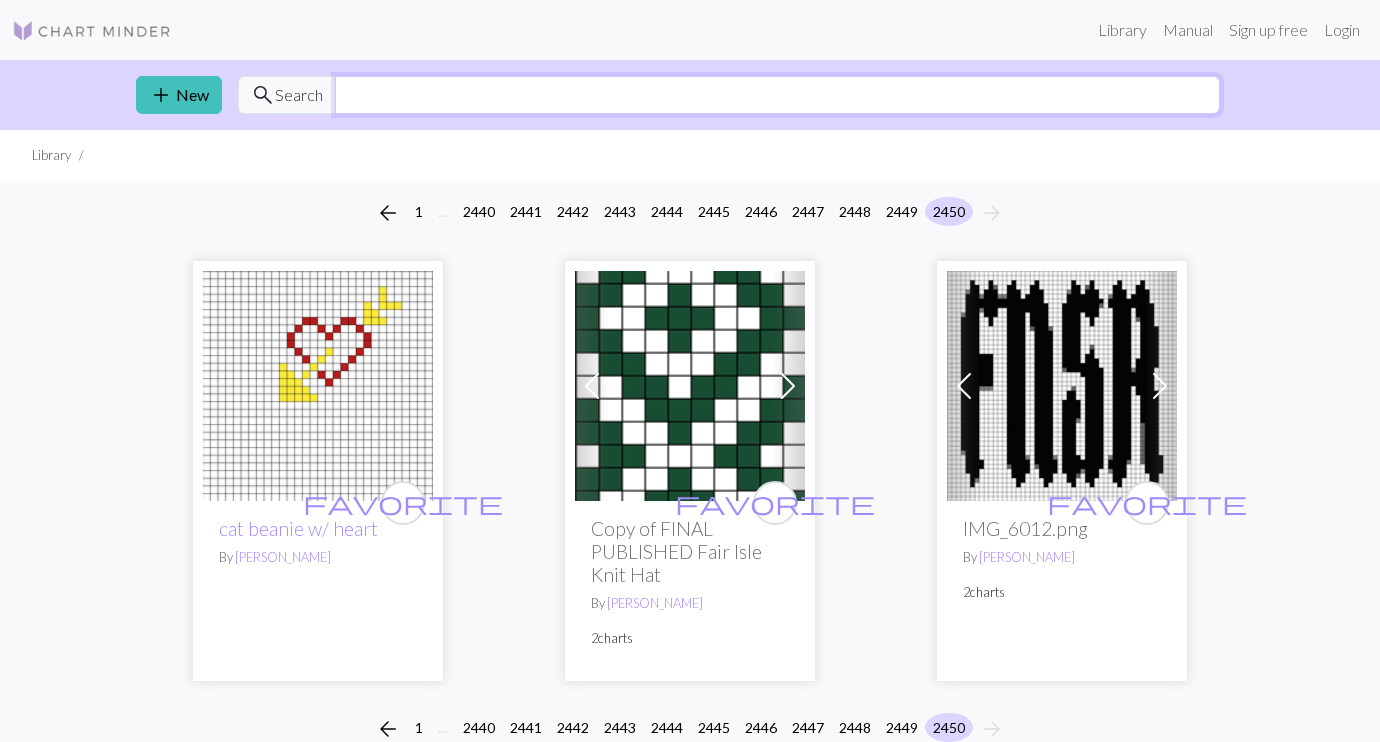 click at bounding box center (777, 95) 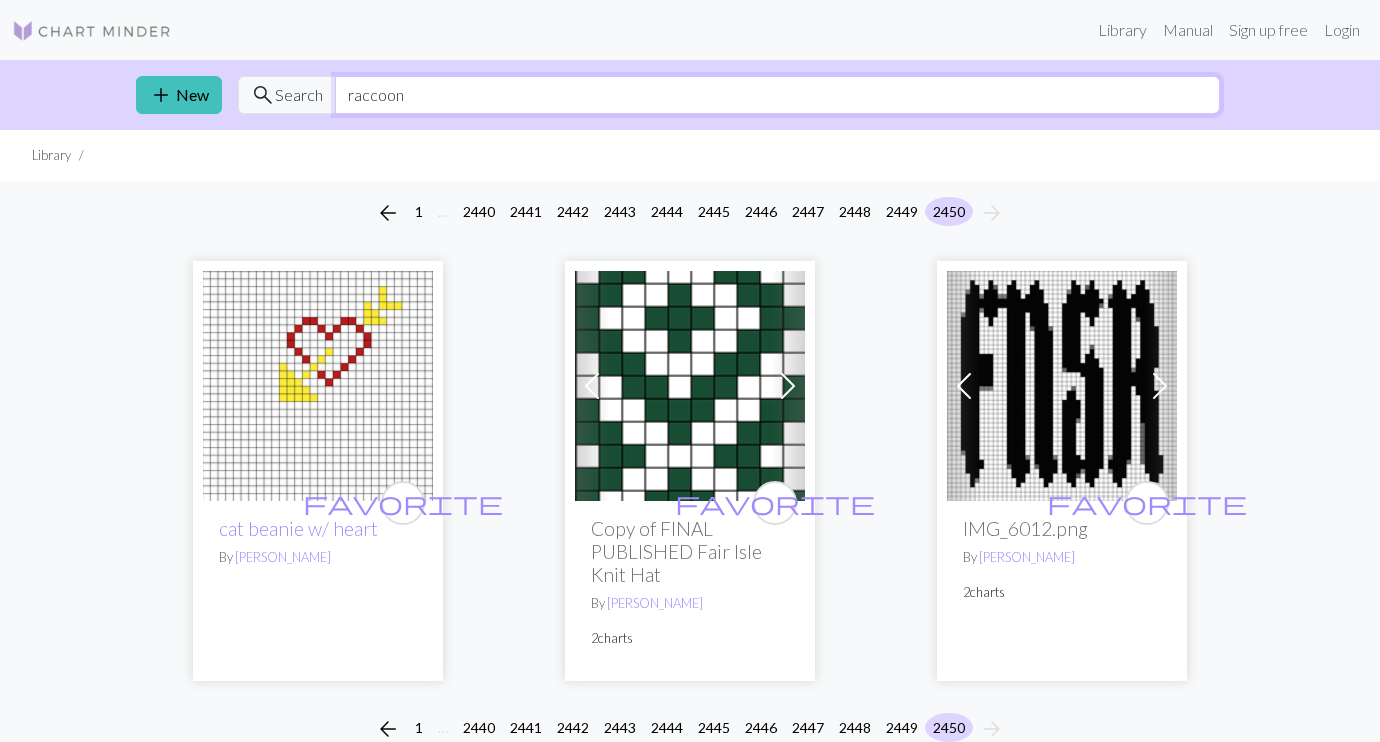 type on "raccoon" 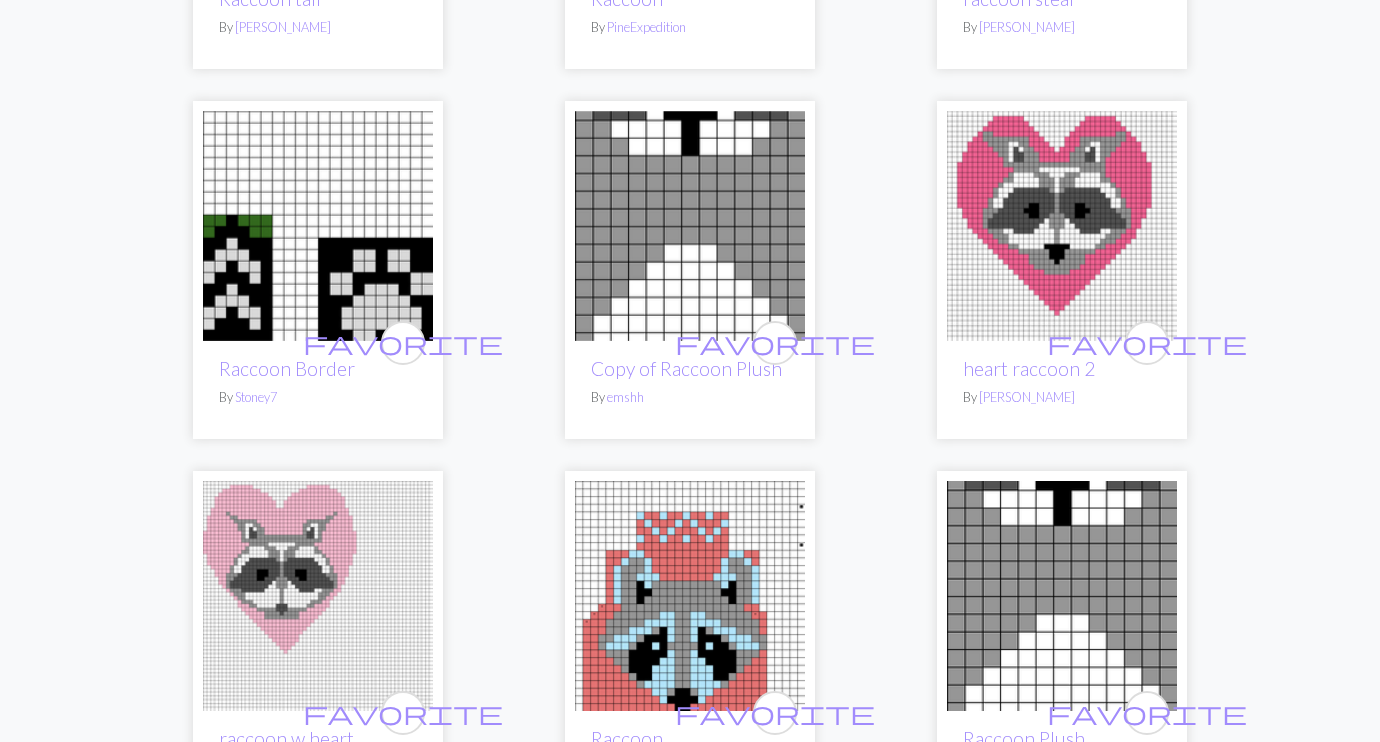 scroll, scrollTop: 2487, scrollLeft: 0, axis: vertical 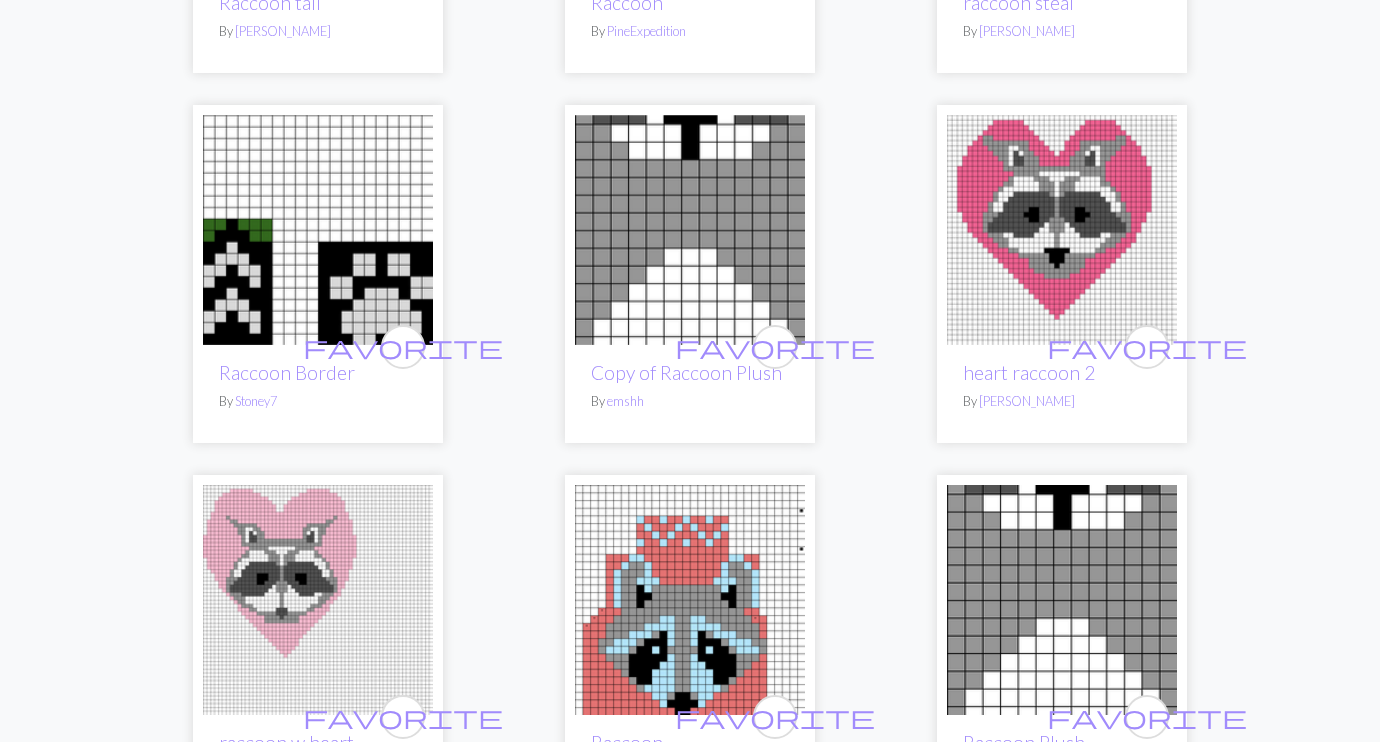 click at bounding box center [690, 230] 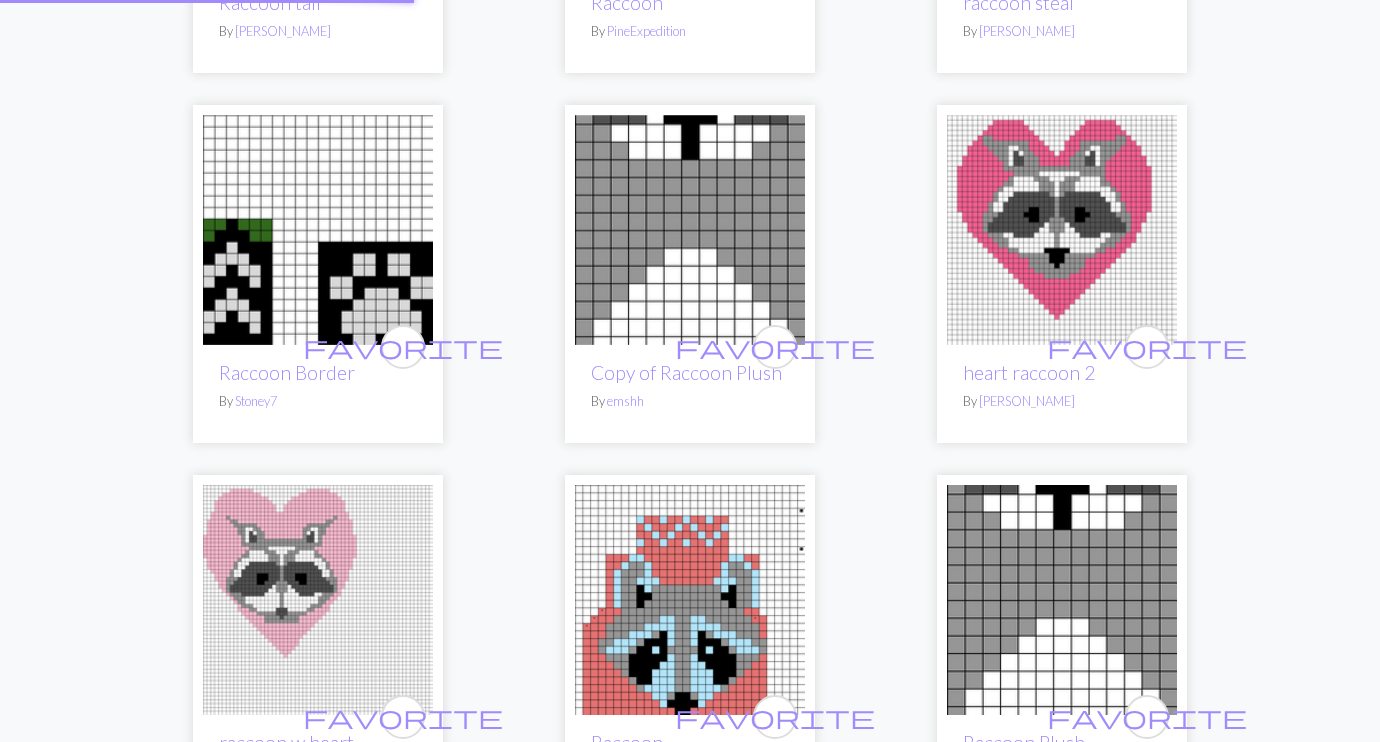 scroll, scrollTop: 0, scrollLeft: 0, axis: both 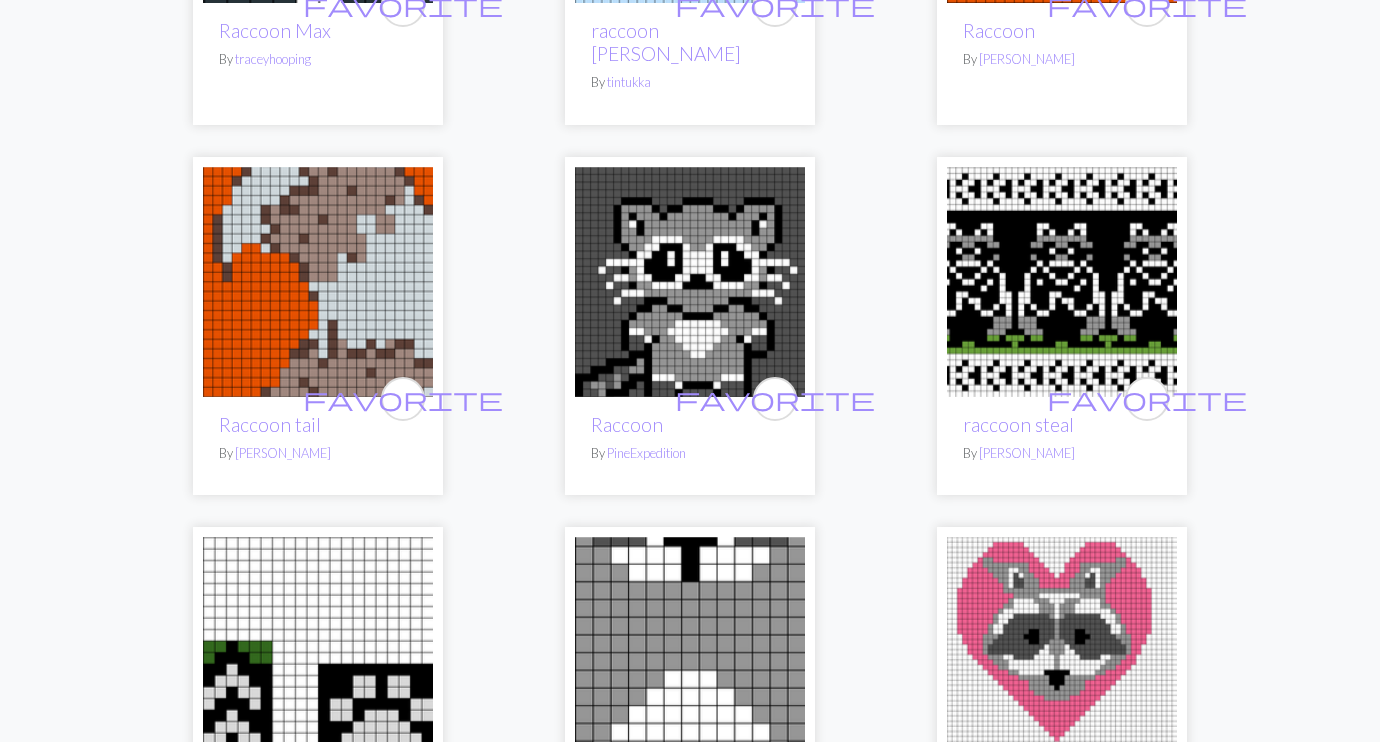 click at bounding box center (1062, 282) 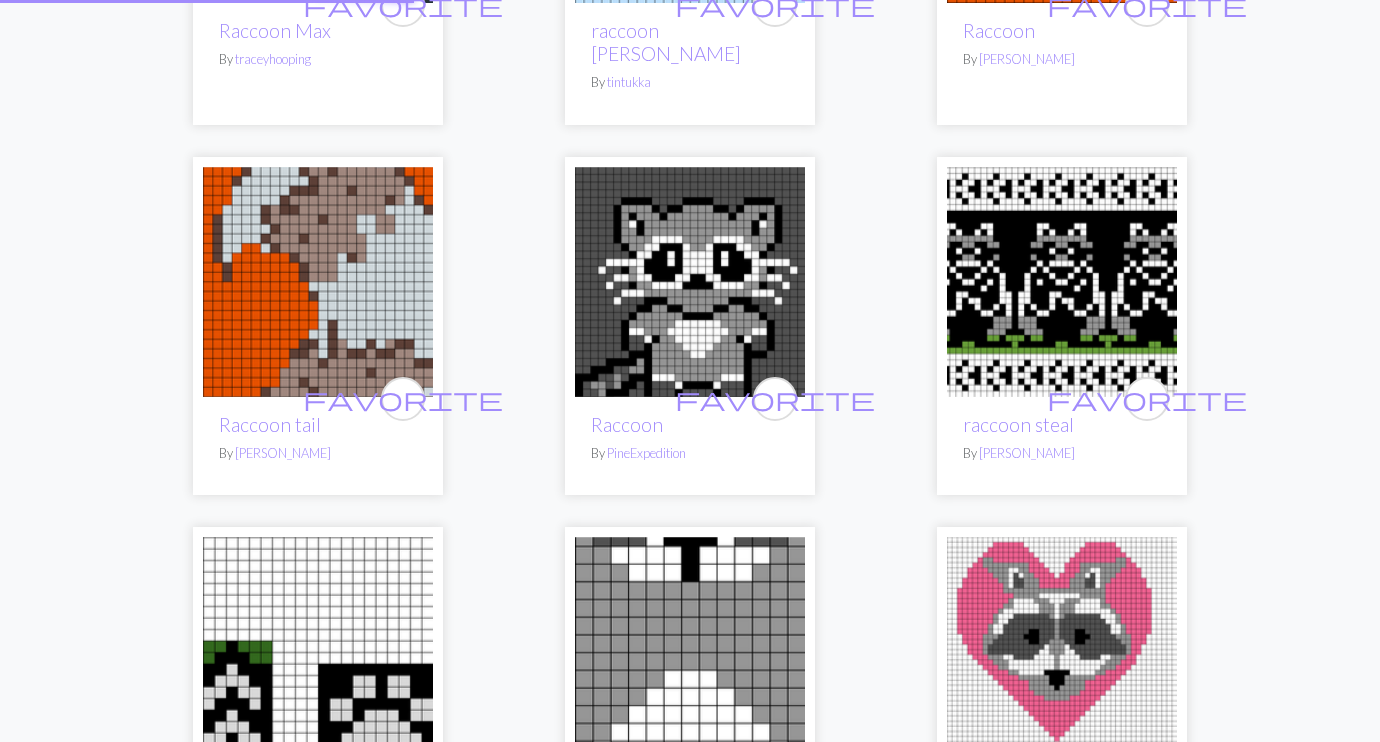 scroll, scrollTop: 0, scrollLeft: 0, axis: both 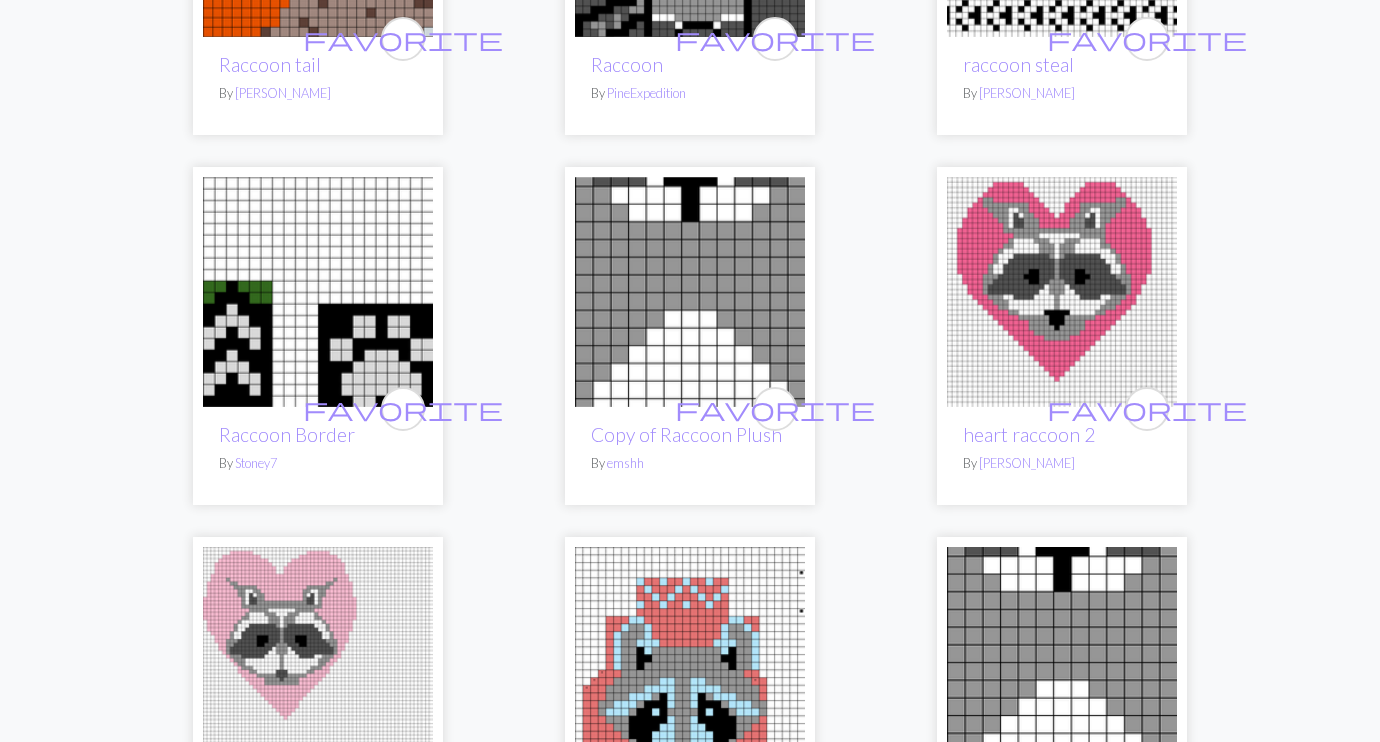 click at bounding box center [318, 292] 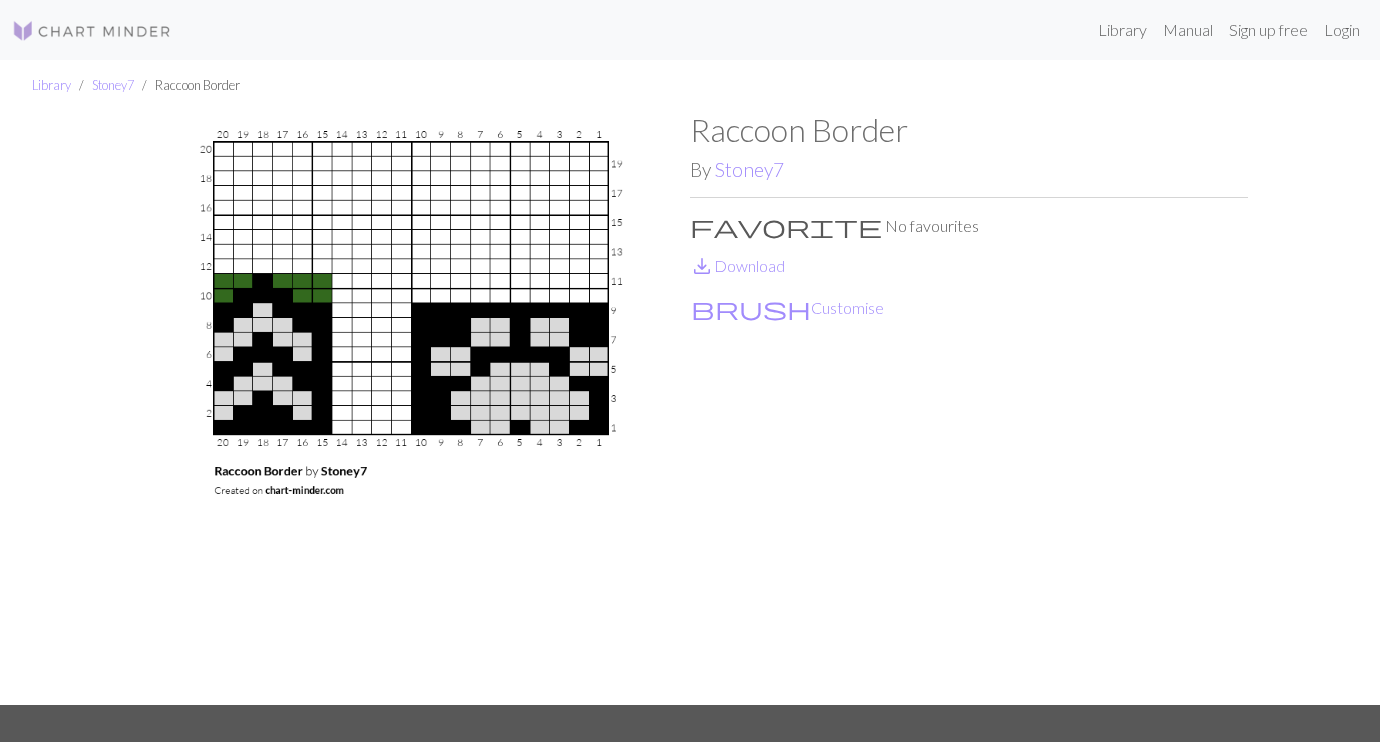scroll, scrollTop: 4, scrollLeft: 0, axis: vertical 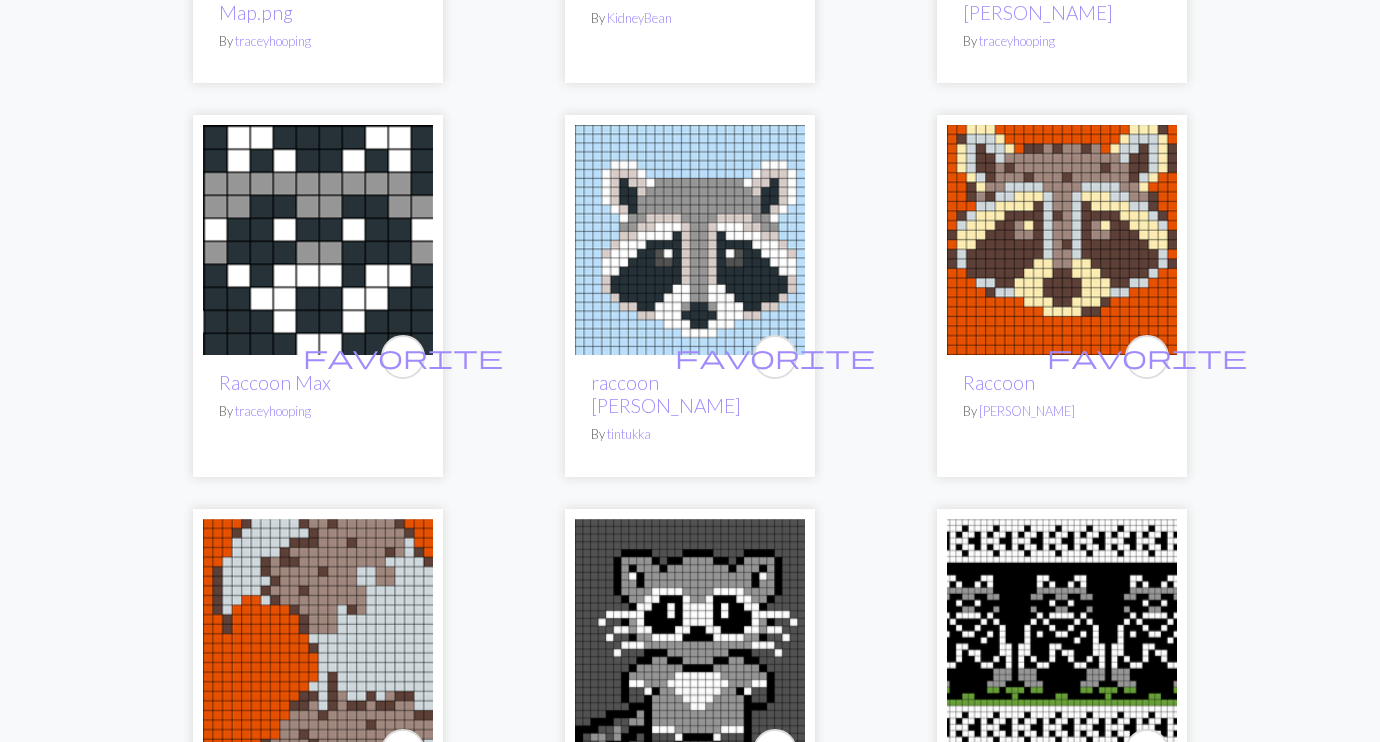 click at bounding box center (318, 240) 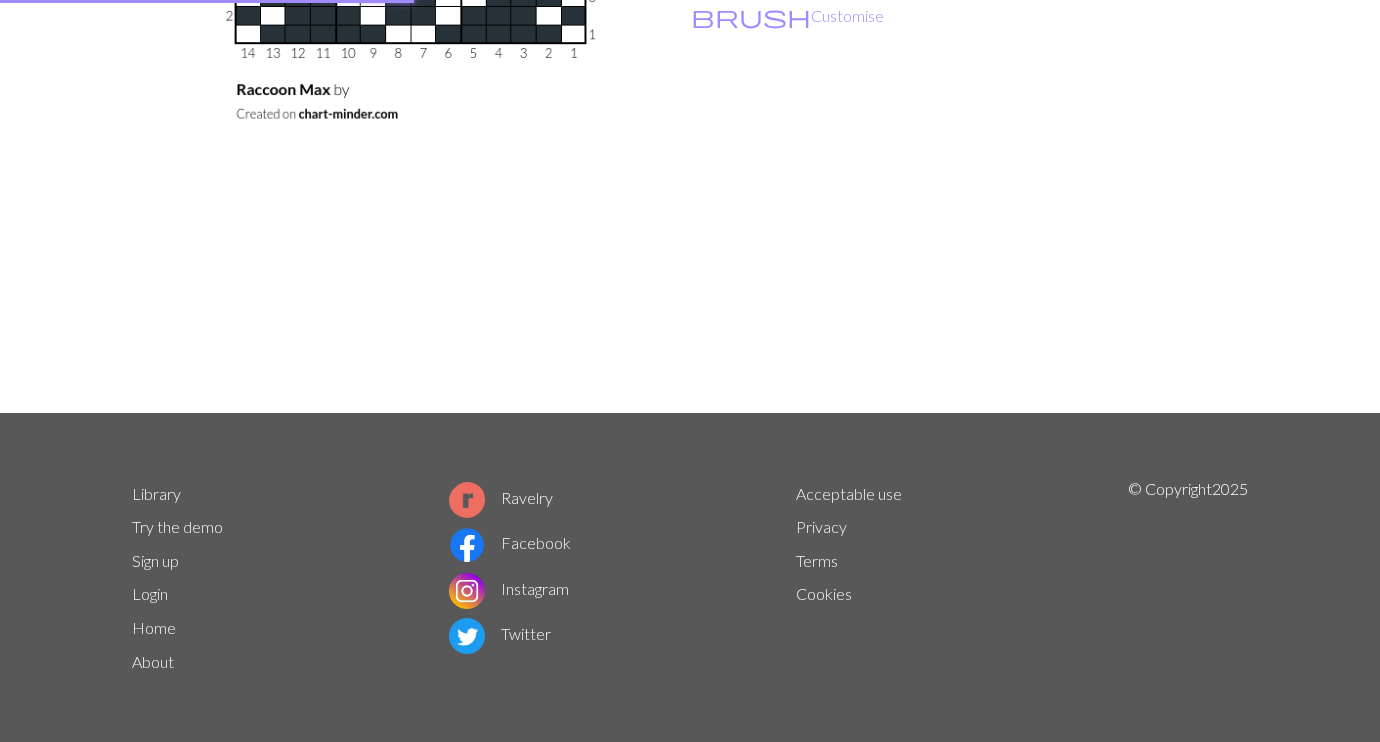 scroll, scrollTop: 0, scrollLeft: 0, axis: both 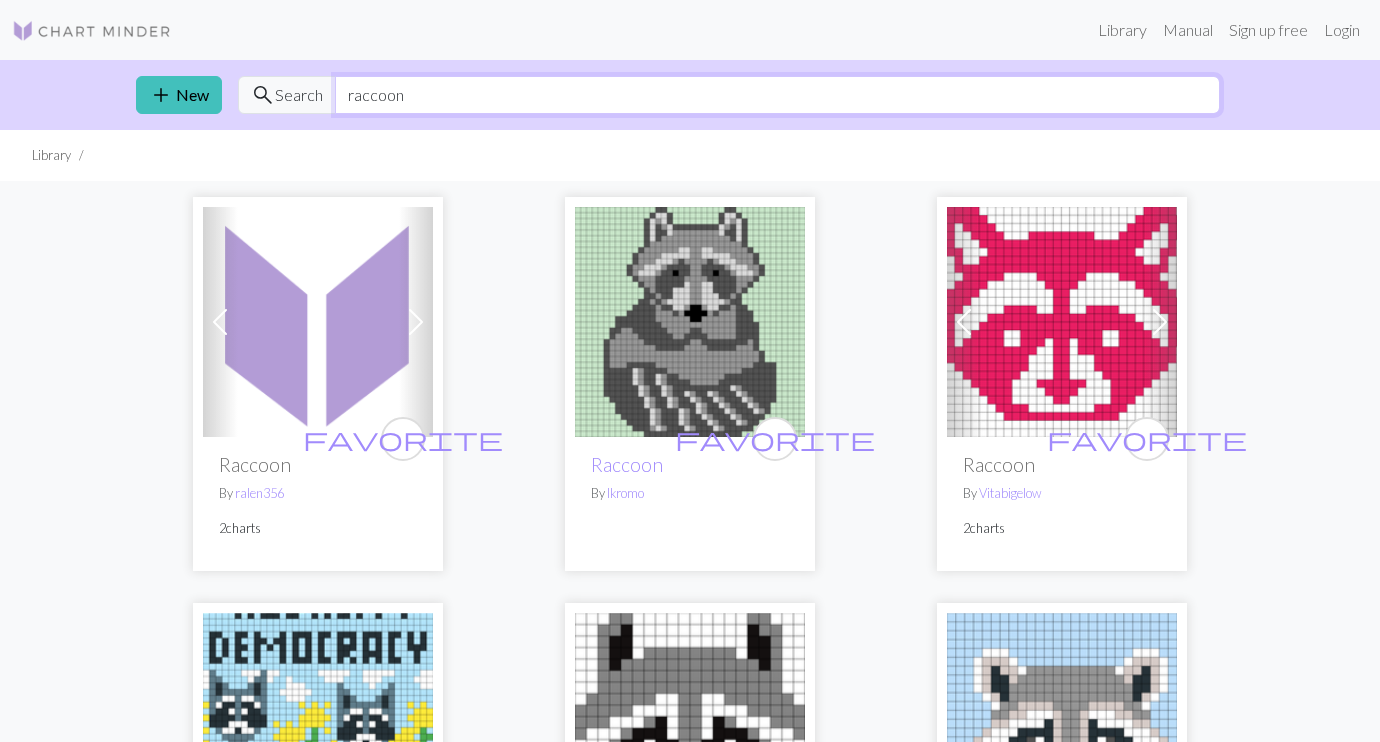 click on "raccoon" at bounding box center (777, 95) 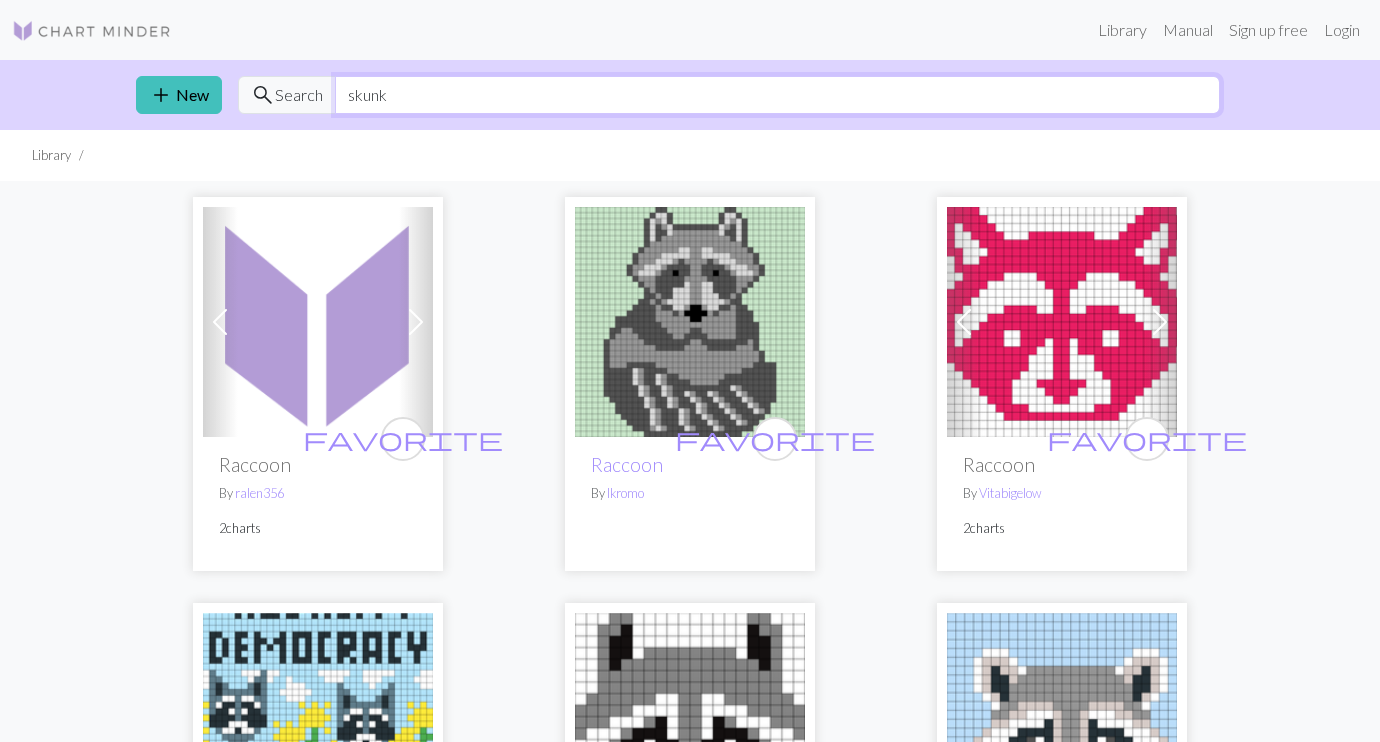 type on "skunk" 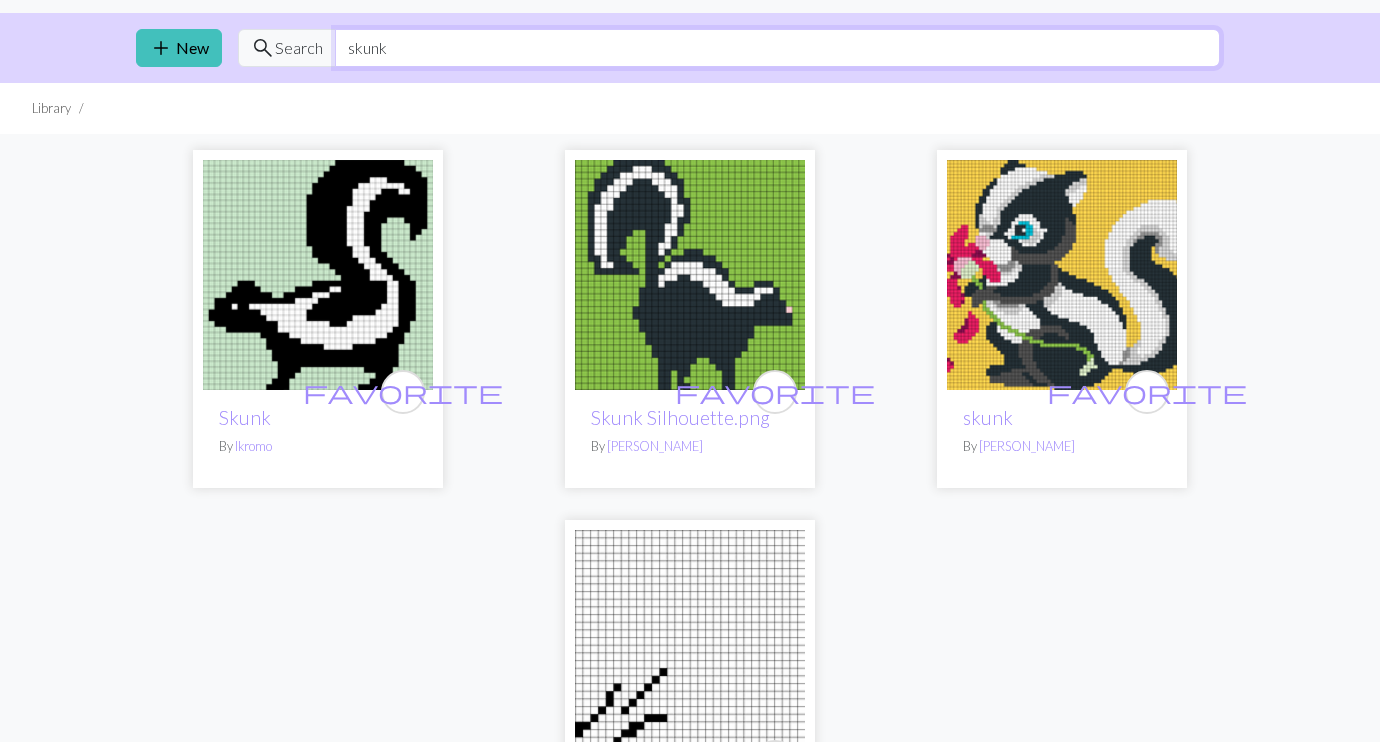 scroll, scrollTop: 34, scrollLeft: 0, axis: vertical 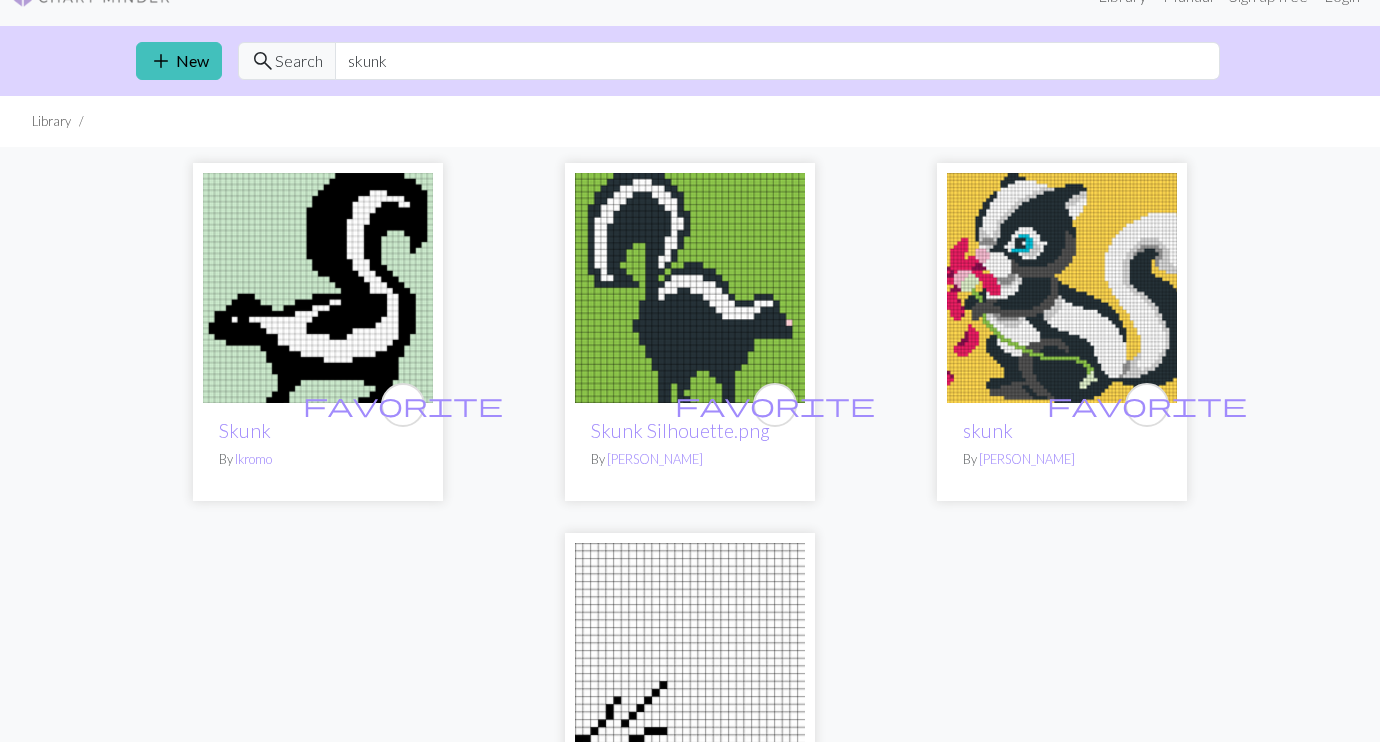 click at bounding box center [690, 658] 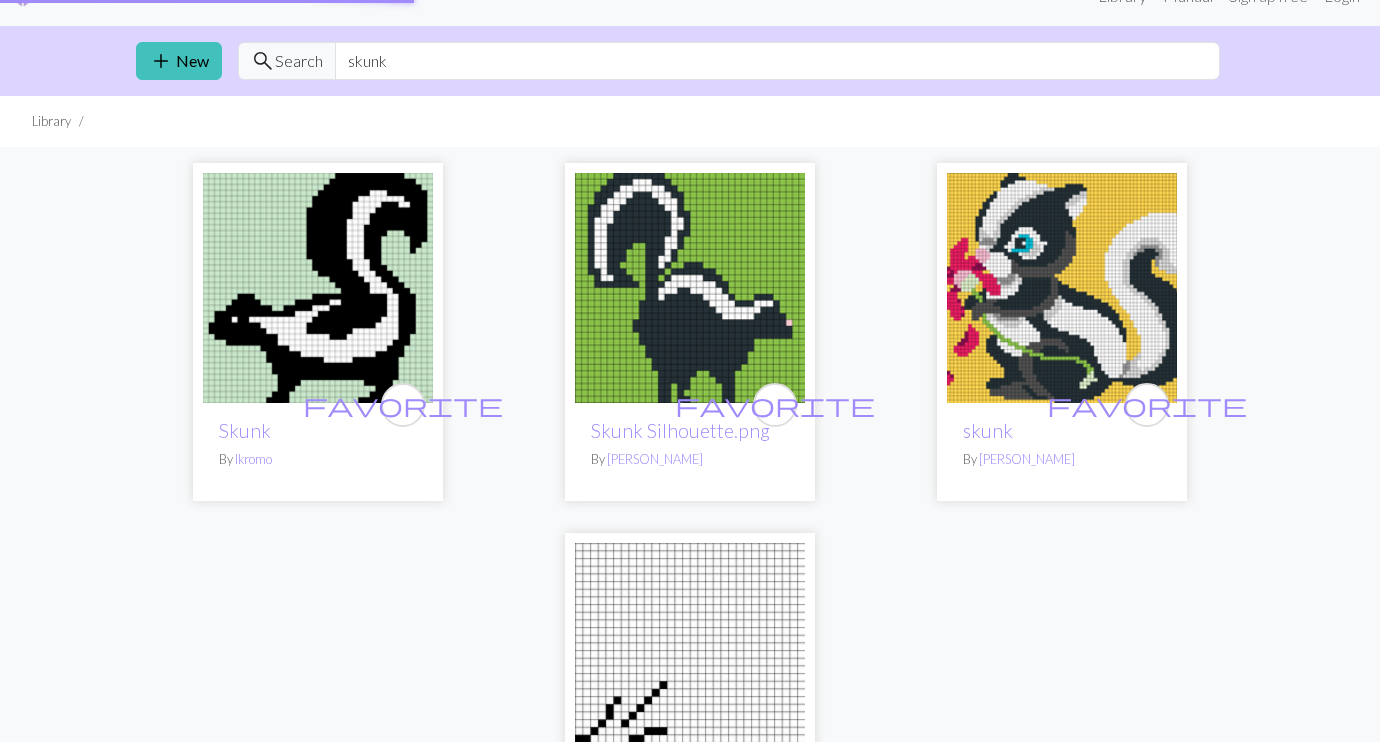 scroll, scrollTop: 0, scrollLeft: 0, axis: both 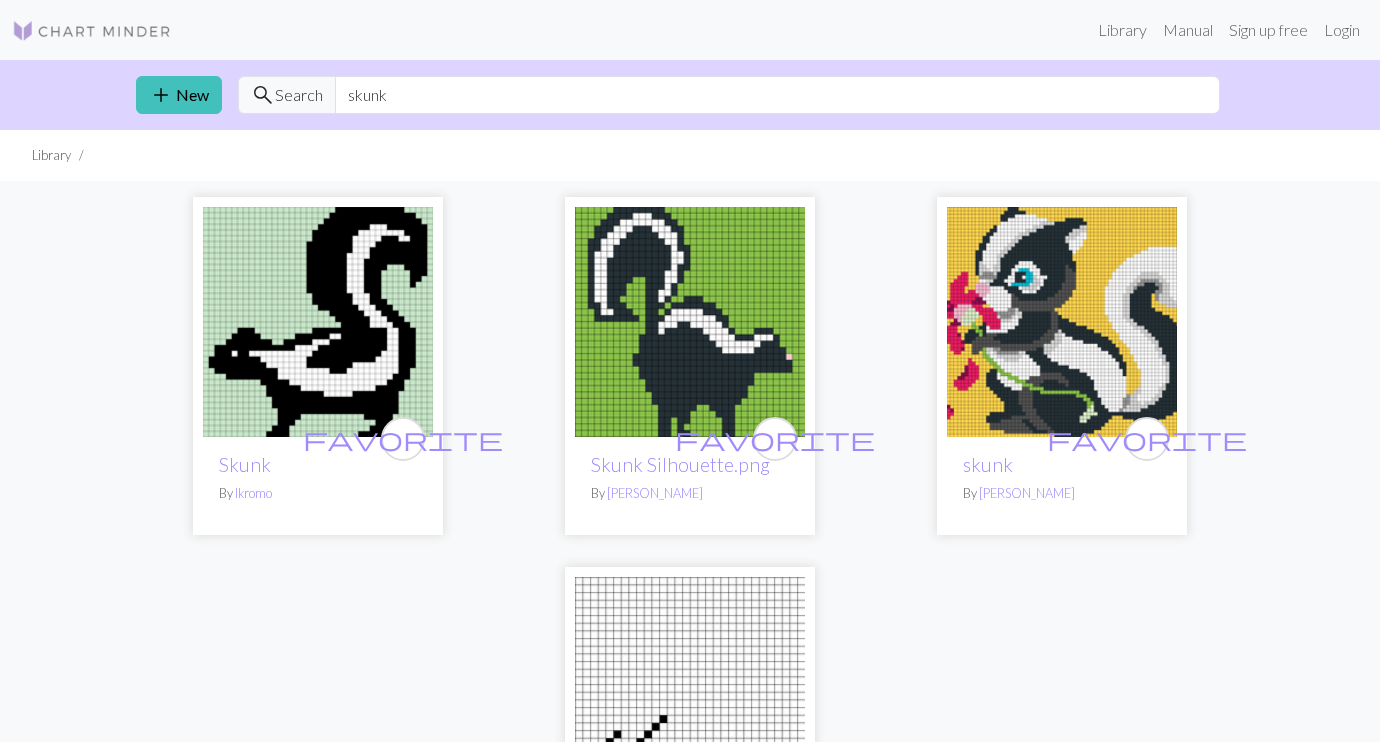 click at bounding box center [318, 322] 